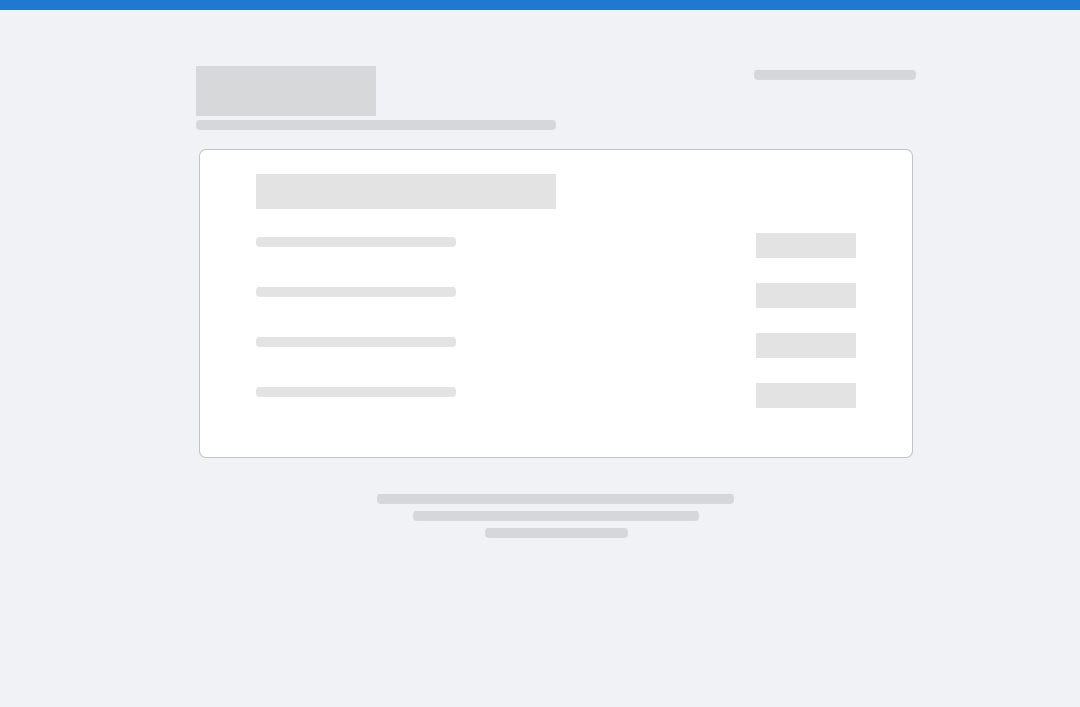 scroll, scrollTop: 0, scrollLeft: 0, axis: both 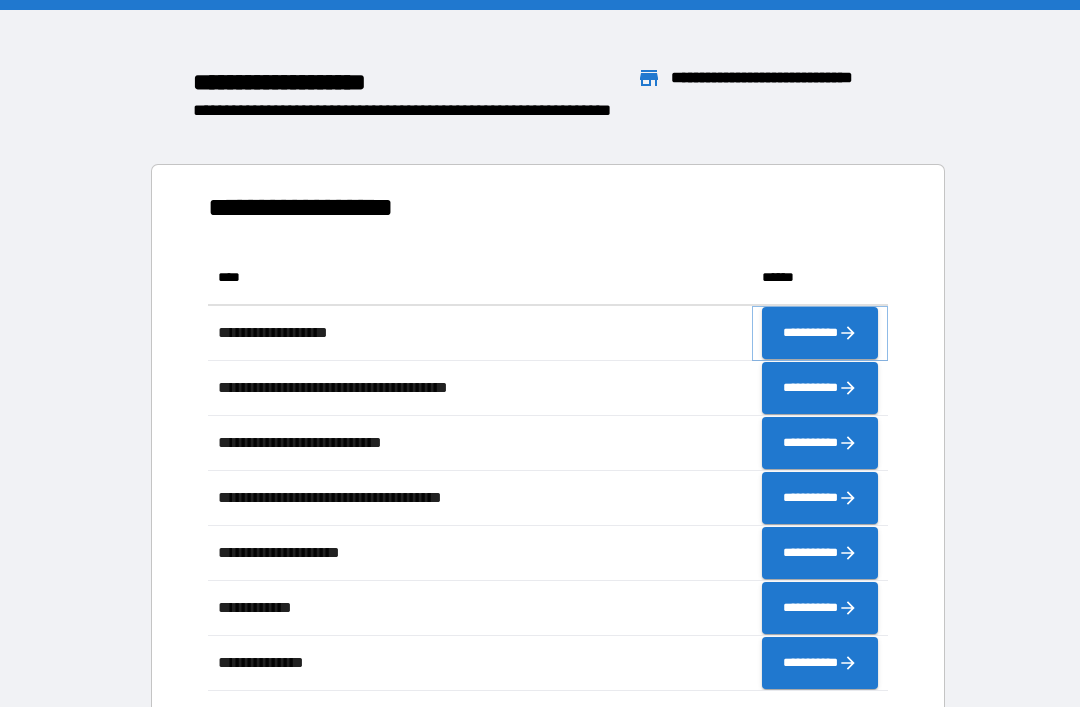 click 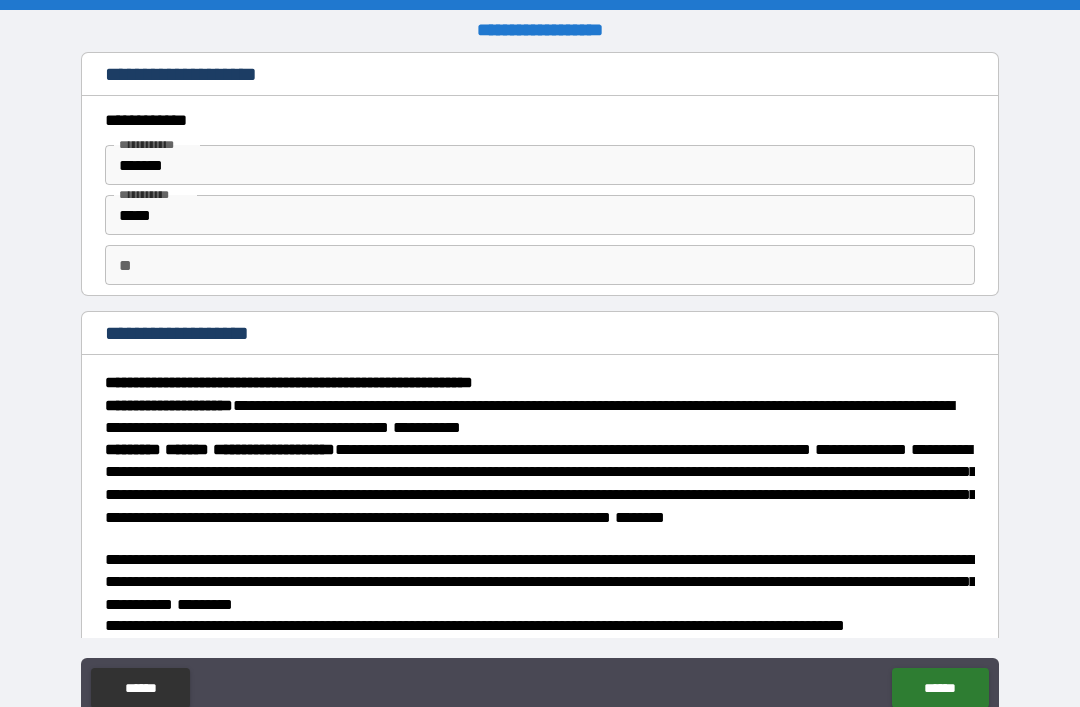 click on "**" at bounding box center [540, 265] 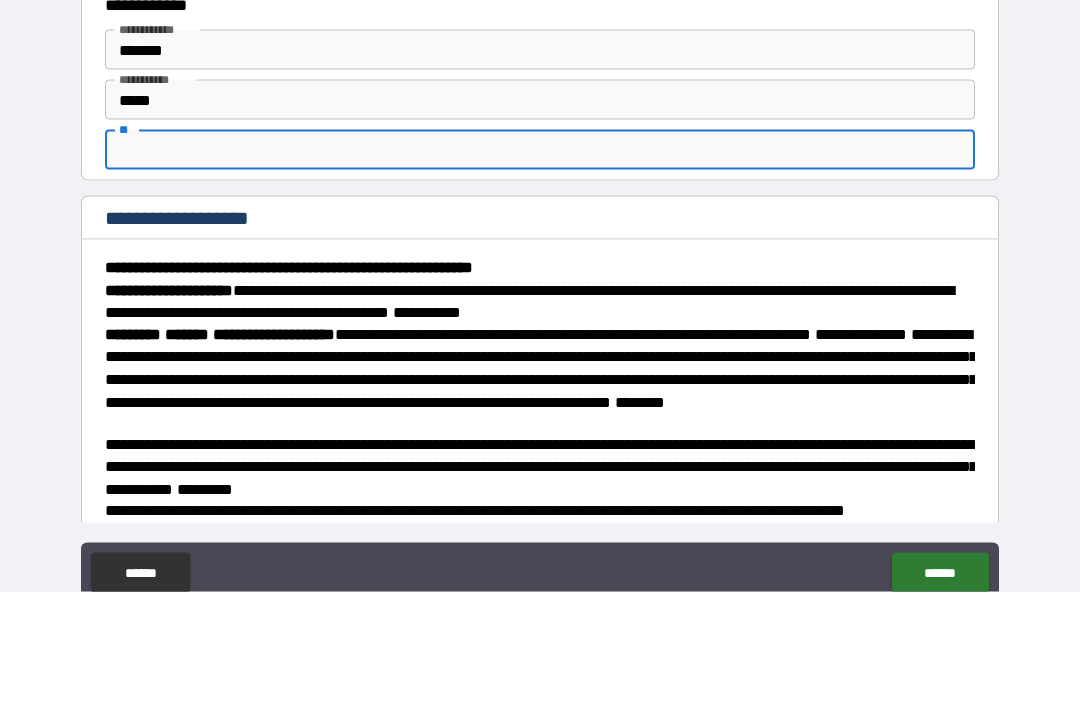 type on "*" 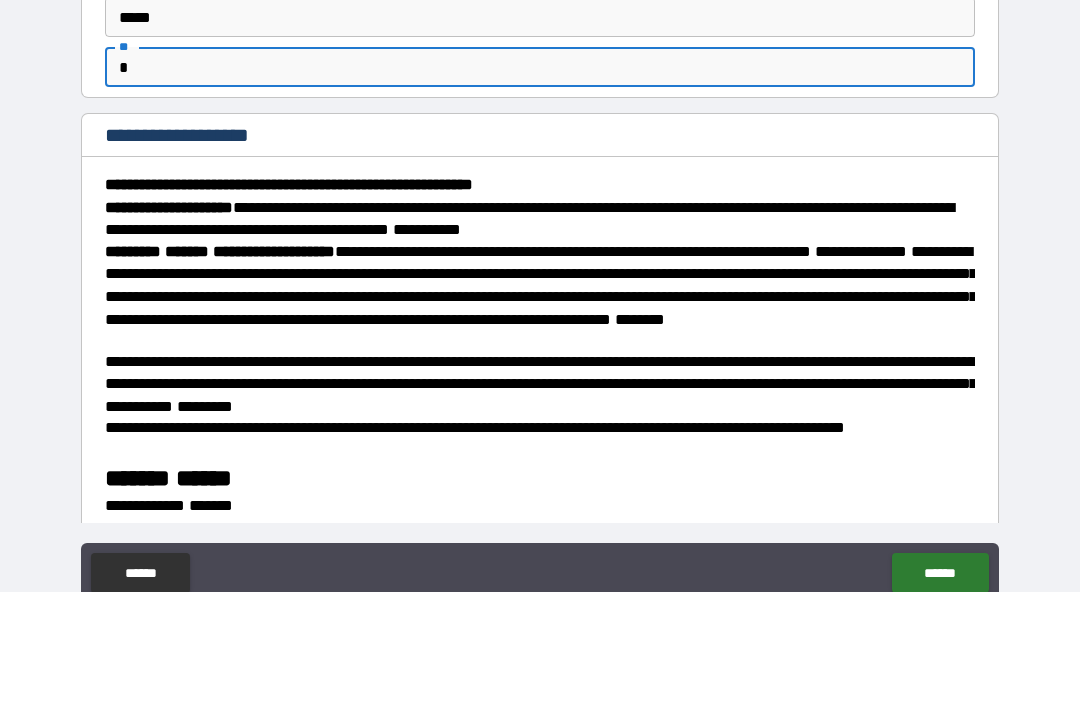 scroll, scrollTop: 84, scrollLeft: 0, axis: vertical 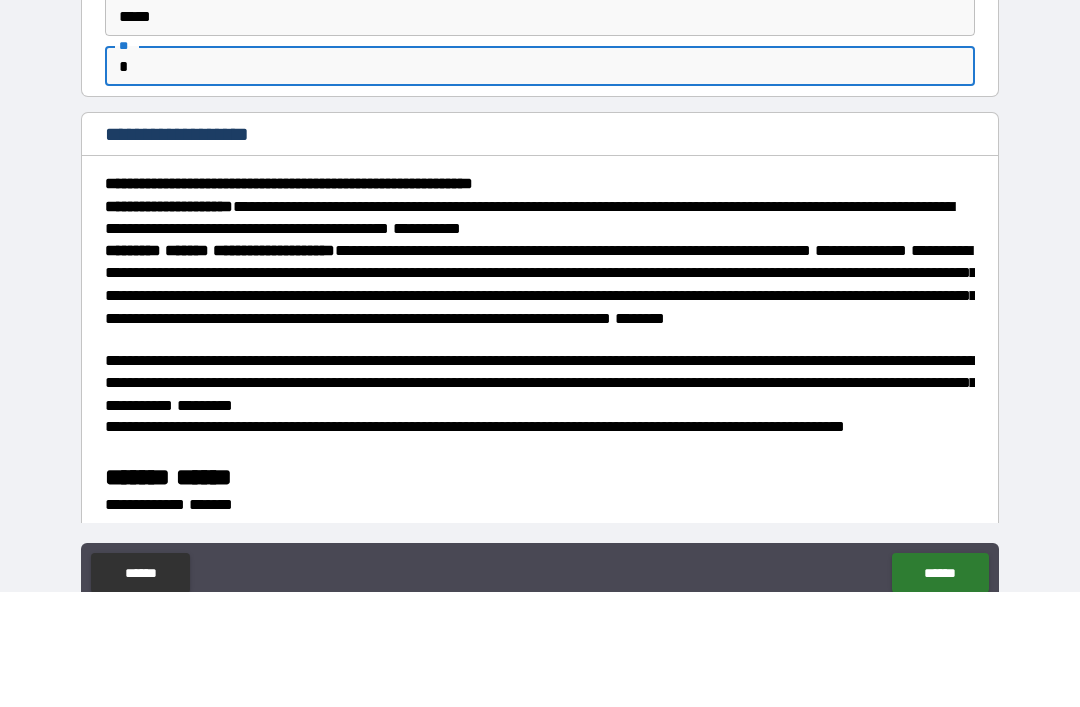 type on "*" 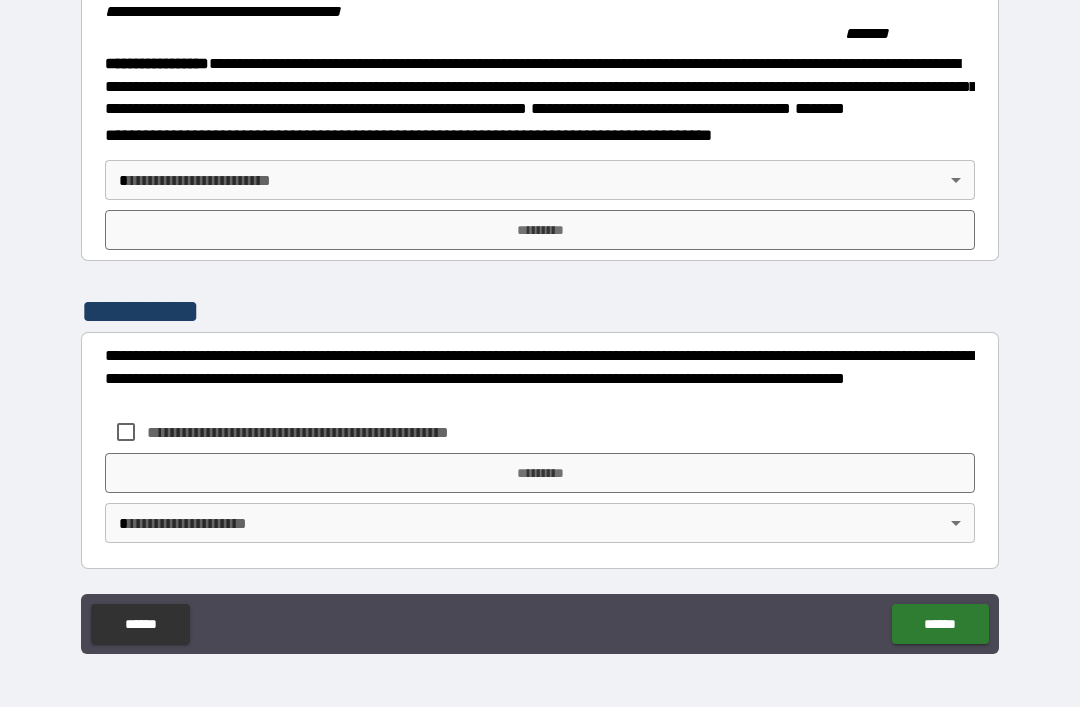 scroll, scrollTop: 2149, scrollLeft: 0, axis: vertical 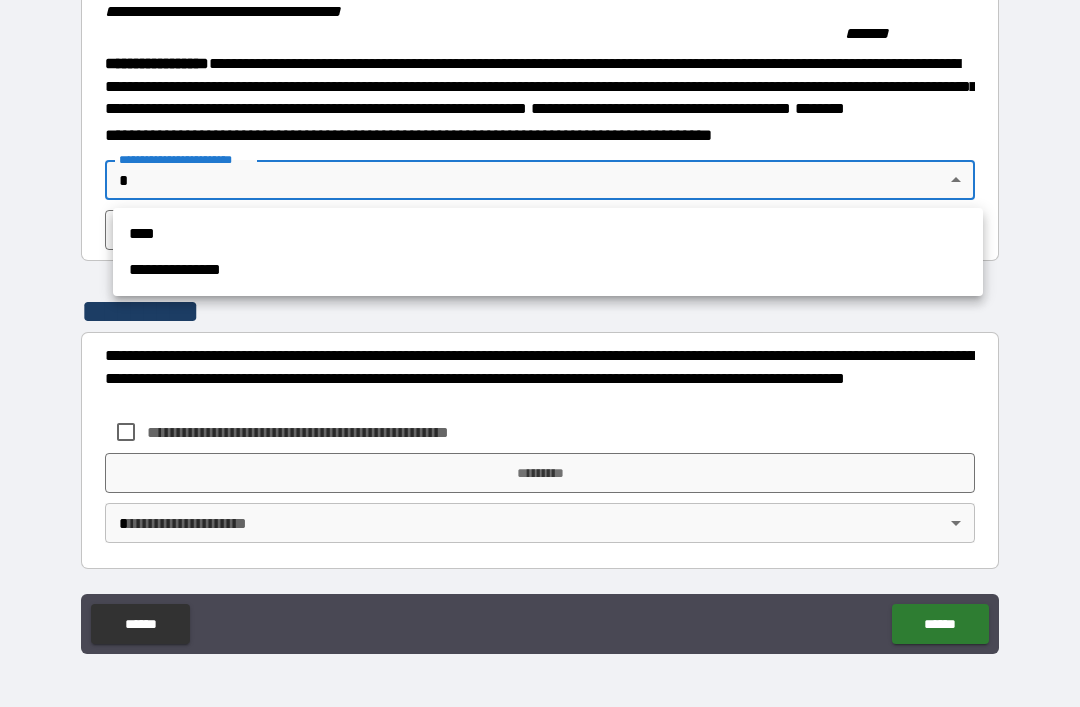 click on "**********" at bounding box center (548, 270) 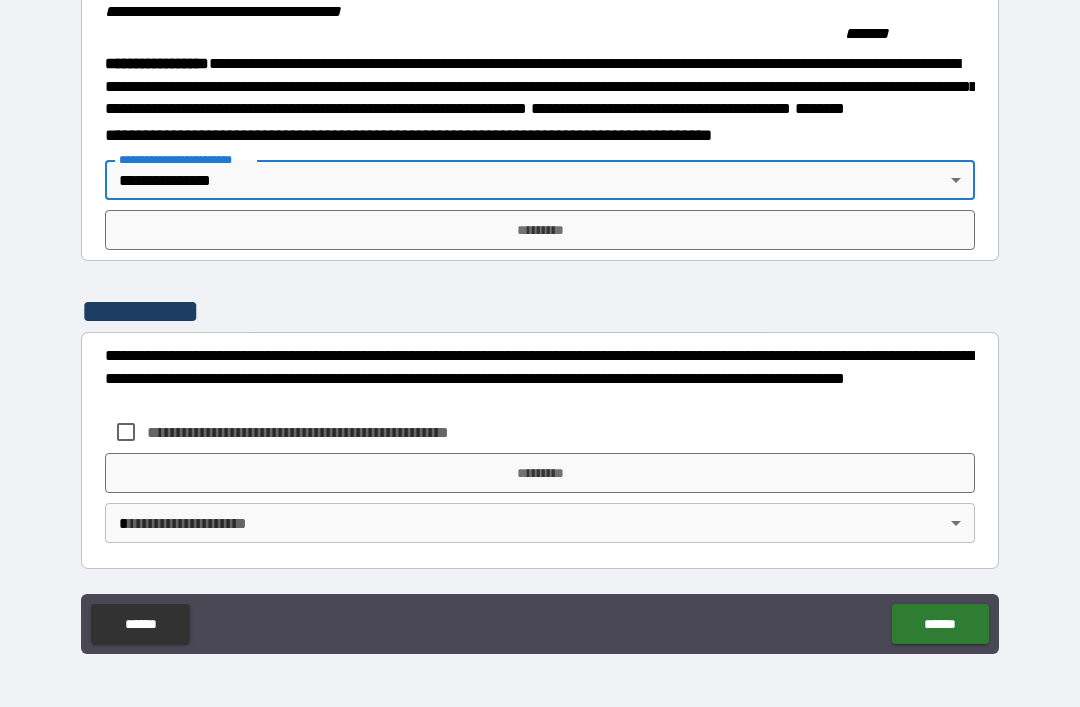 click on "*********" at bounding box center (540, 230) 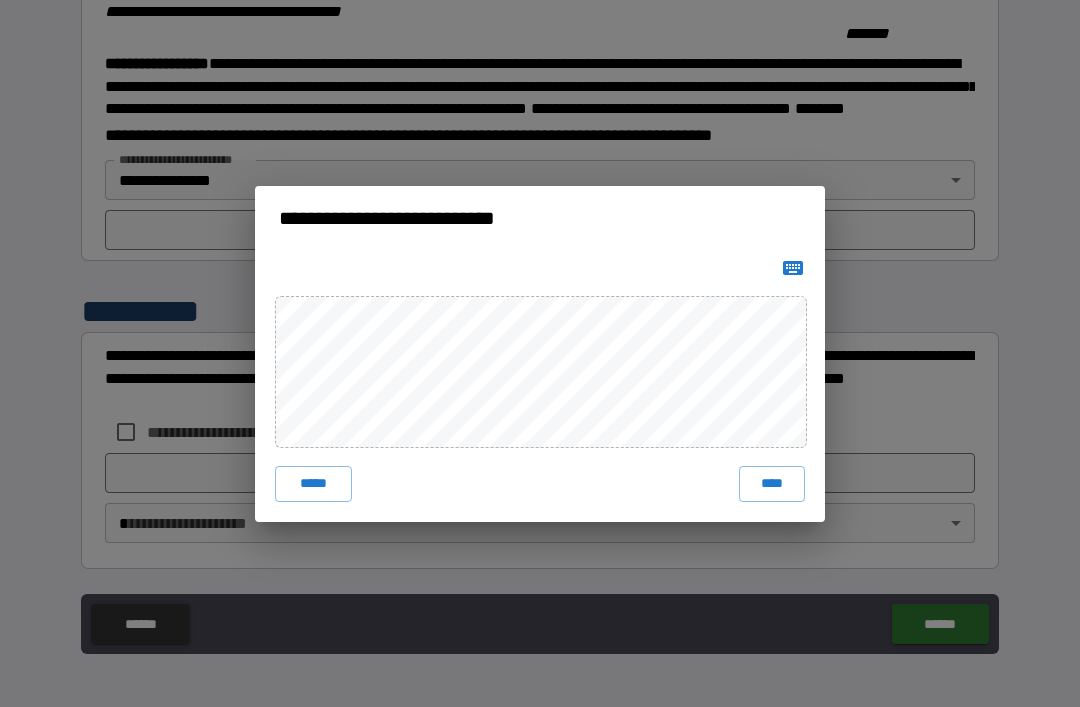 click on "****" at bounding box center (772, 484) 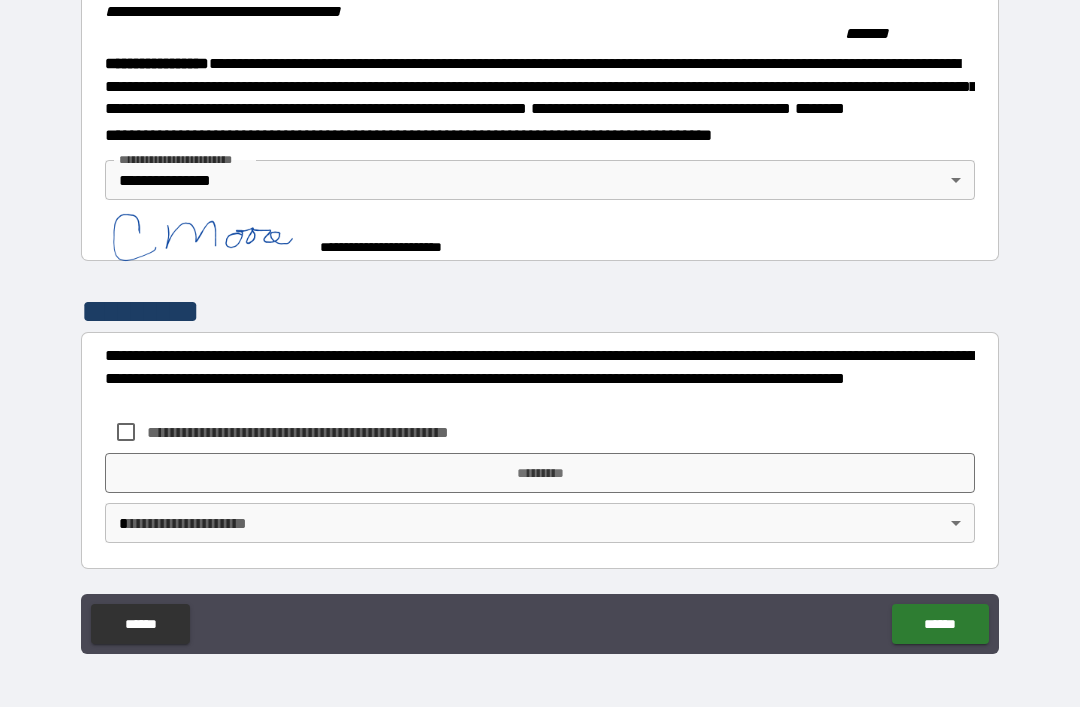 scroll, scrollTop: 2139, scrollLeft: 0, axis: vertical 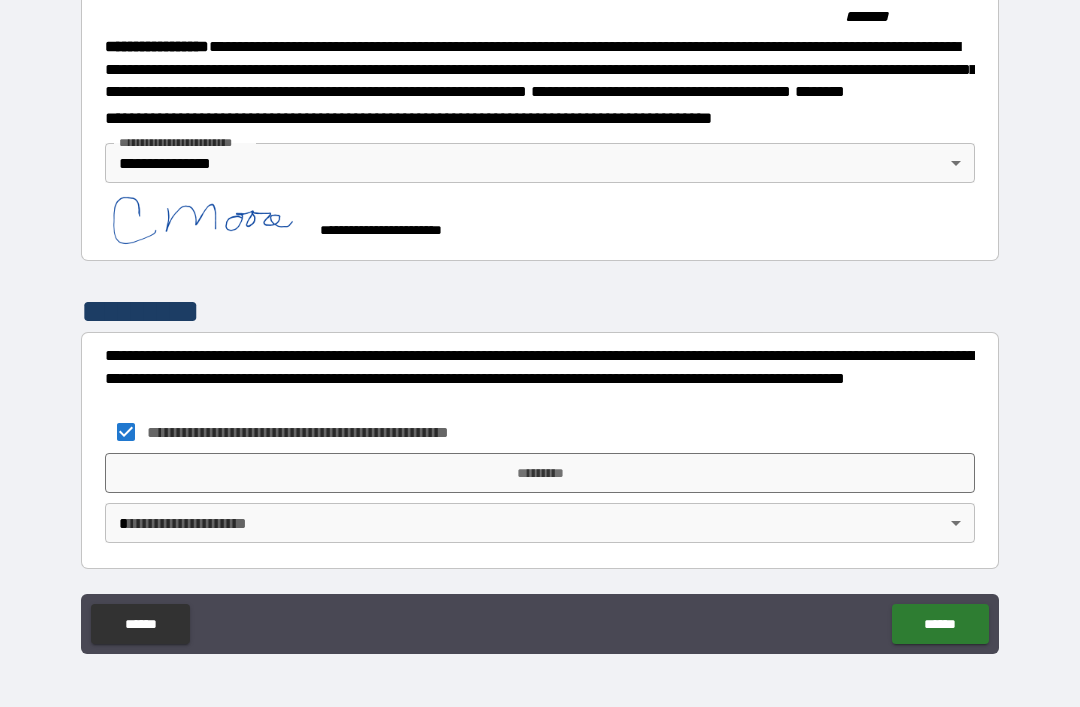 click on "*********" at bounding box center [540, 473] 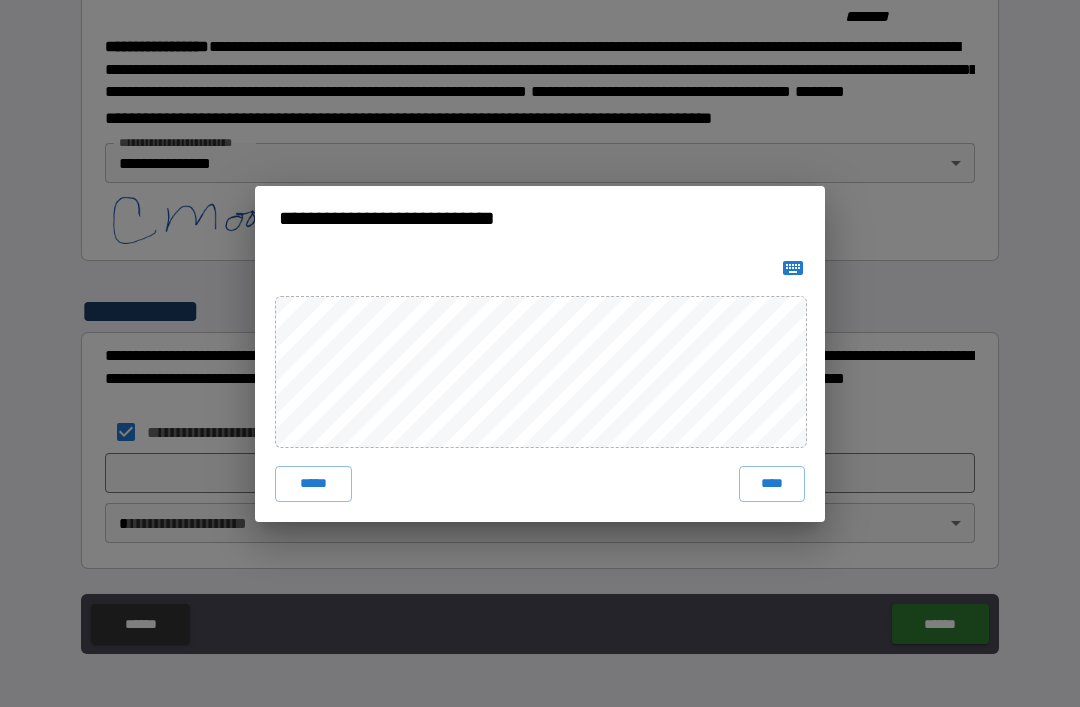 click 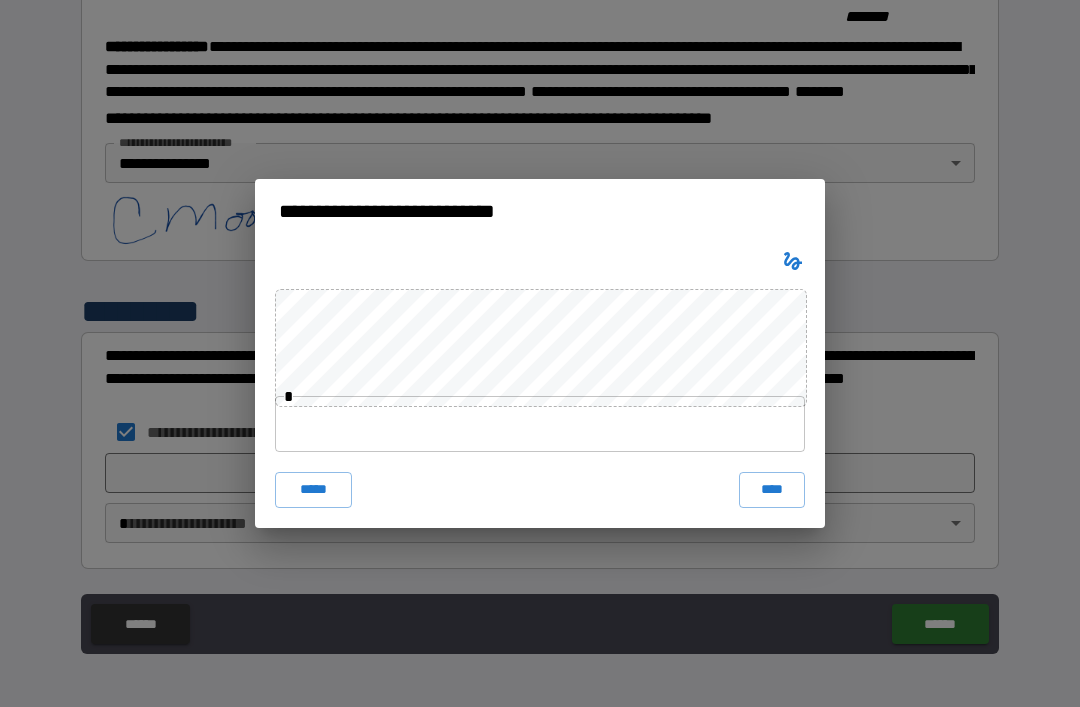 click on "****" at bounding box center [772, 490] 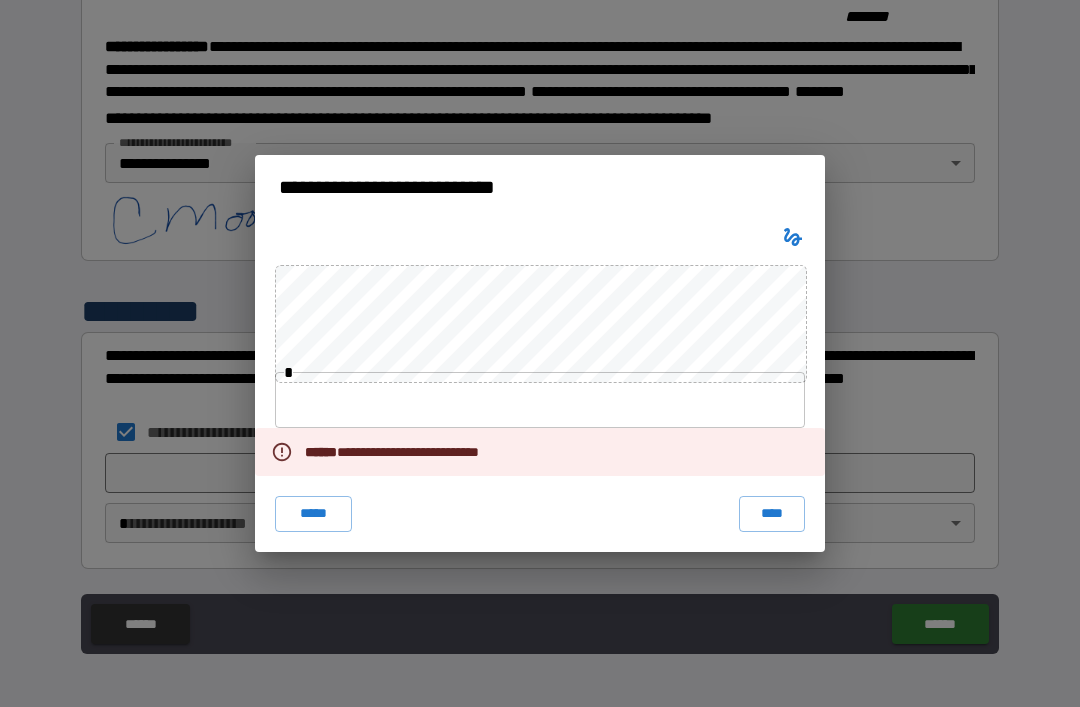 click on "****" at bounding box center (772, 514) 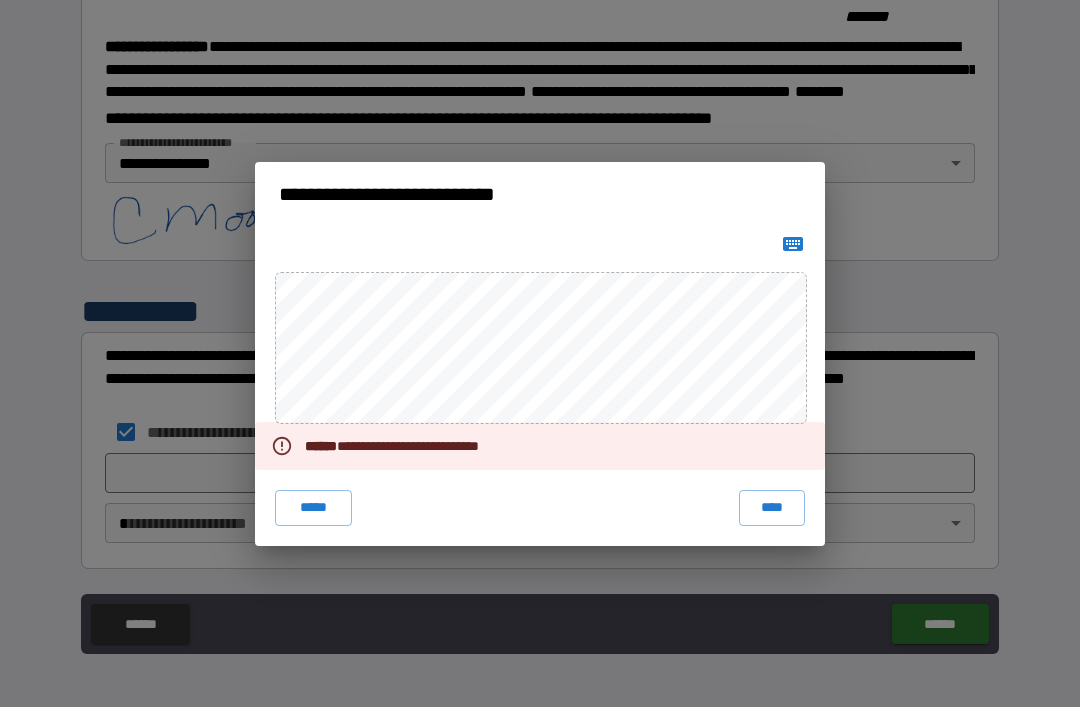 click on "****" at bounding box center (772, 508) 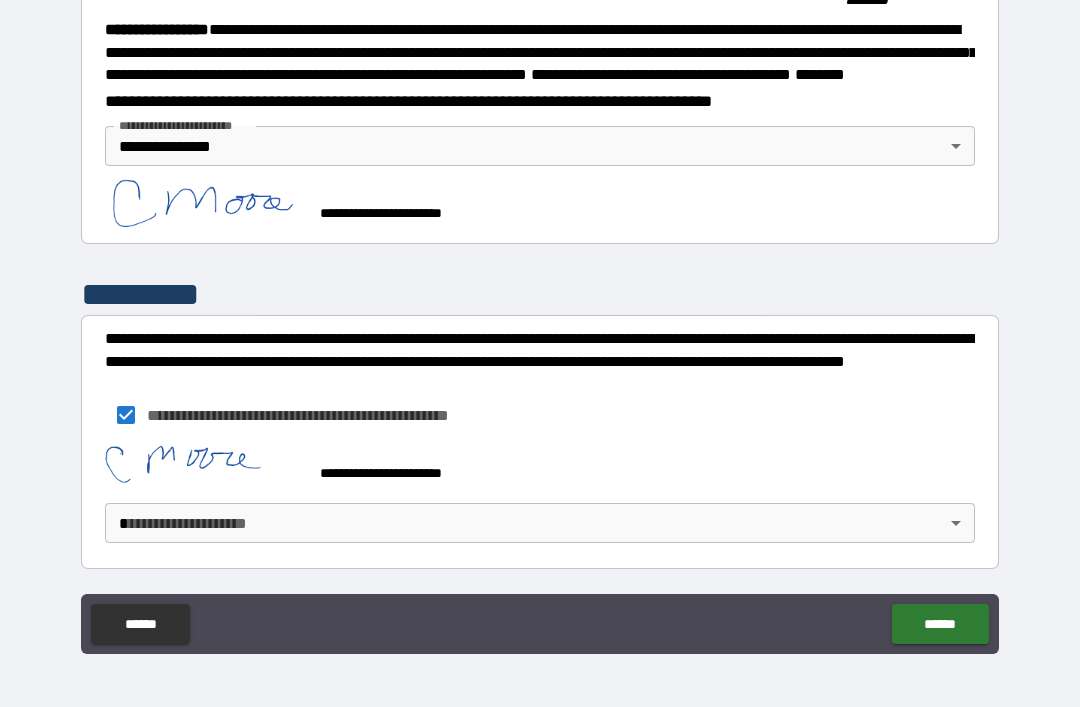 click on "**********" at bounding box center (540, 321) 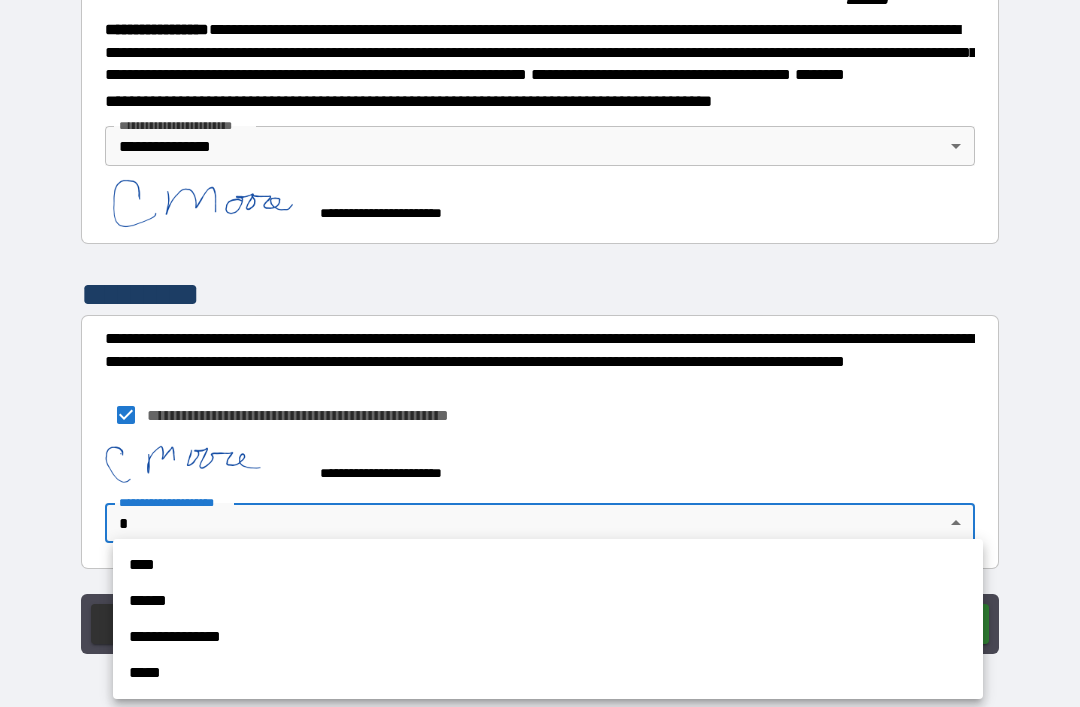 click on "**********" at bounding box center (548, 637) 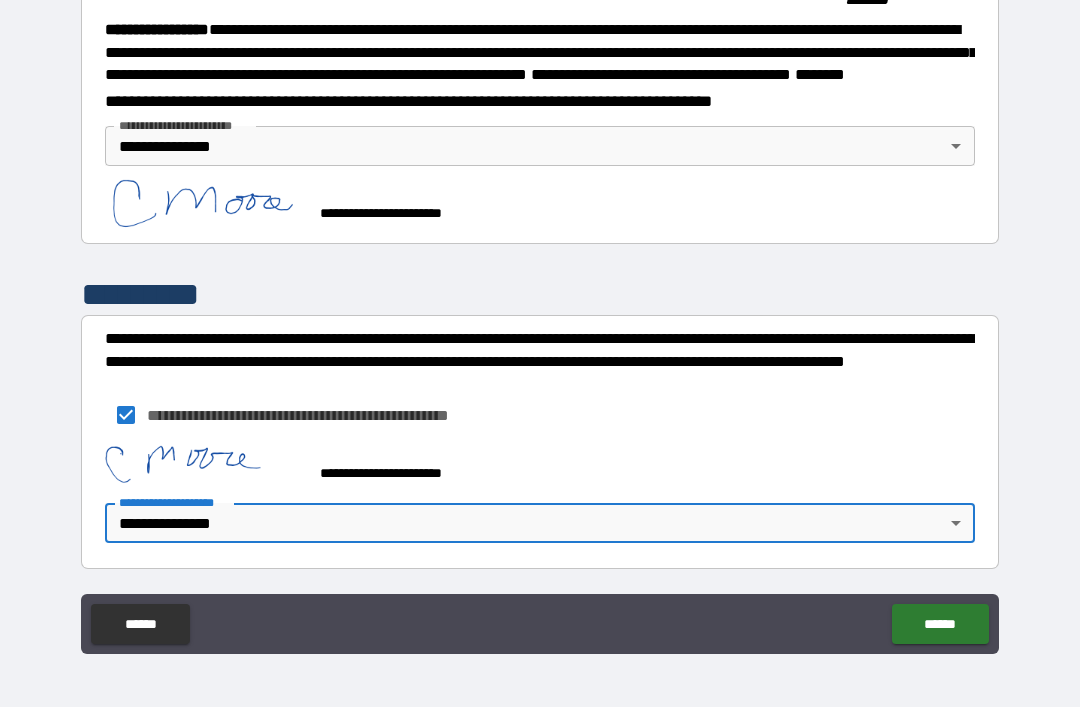 scroll, scrollTop: 2183, scrollLeft: 0, axis: vertical 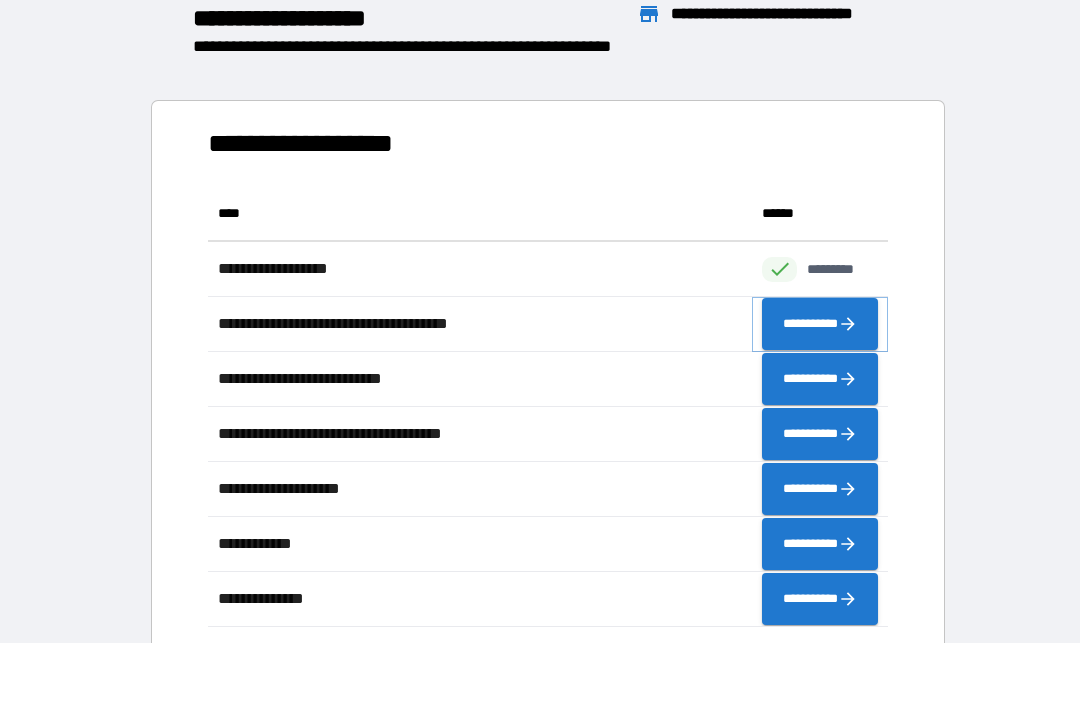 click 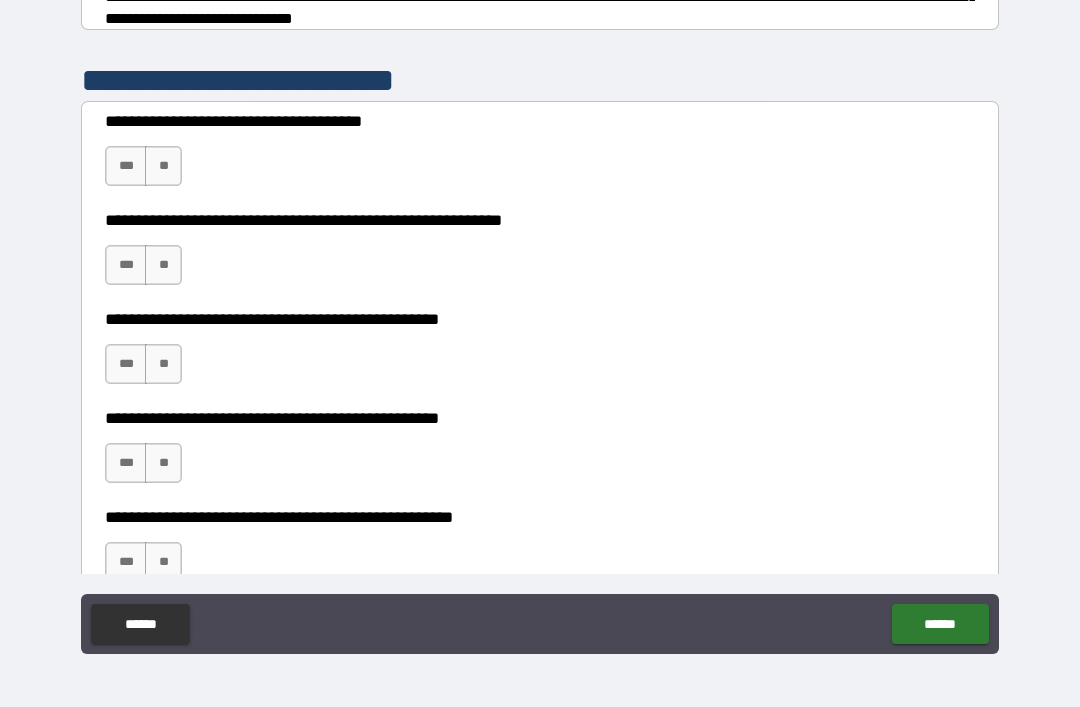 scroll, scrollTop: 365, scrollLeft: 0, axis: vertical 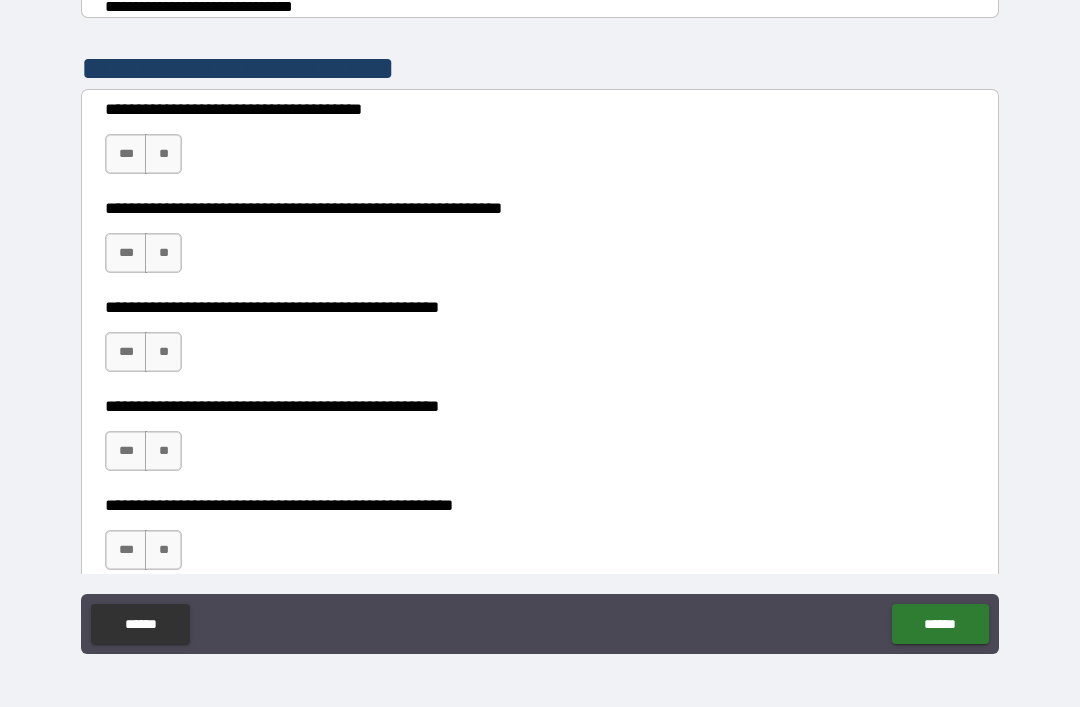 click on "**********" at bounding box center [540, 144] 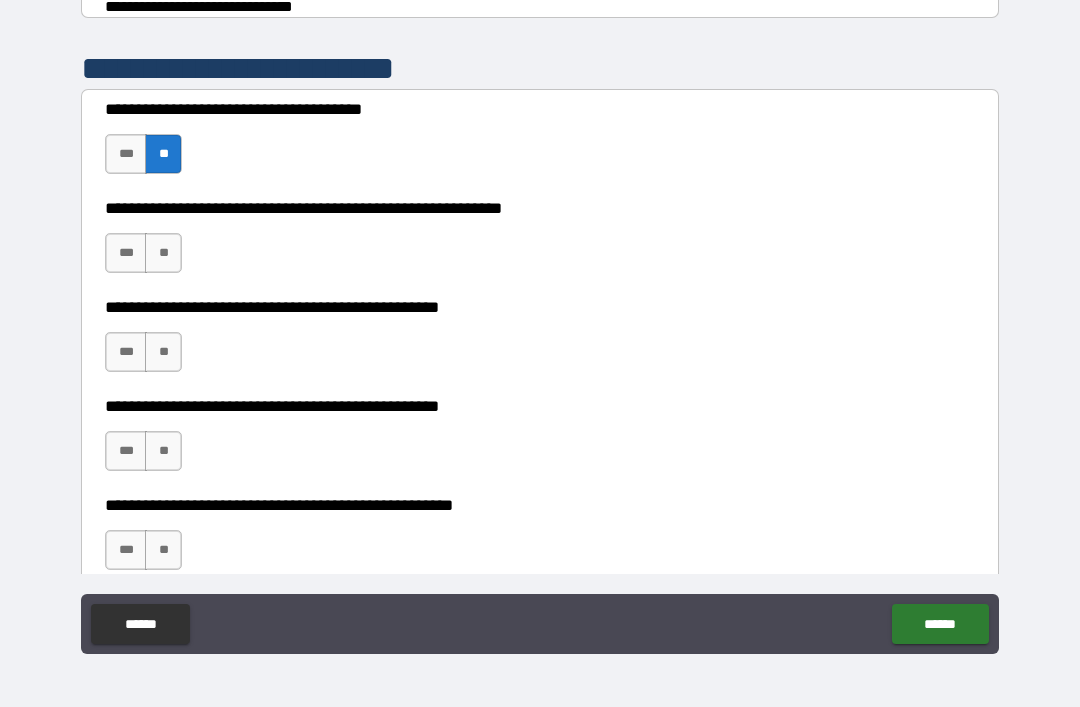 click on "**" at bounding box center [163, 253] 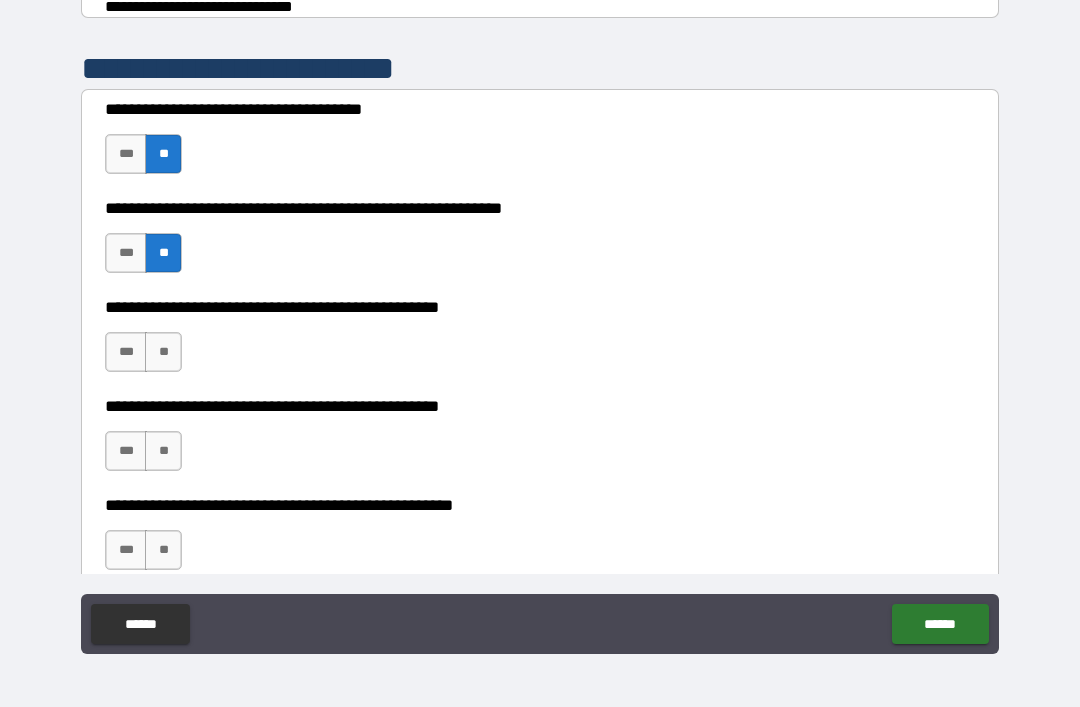 click on "**" at bounding box center [163, 352] 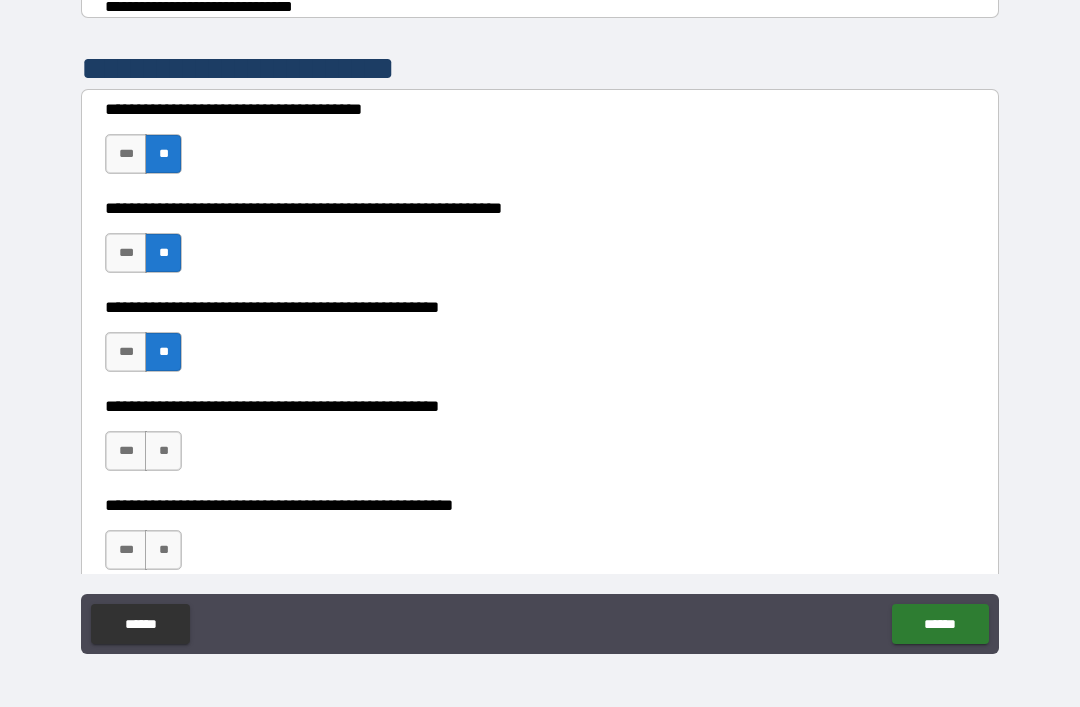 click on "**" at bounding box center (163, 451) 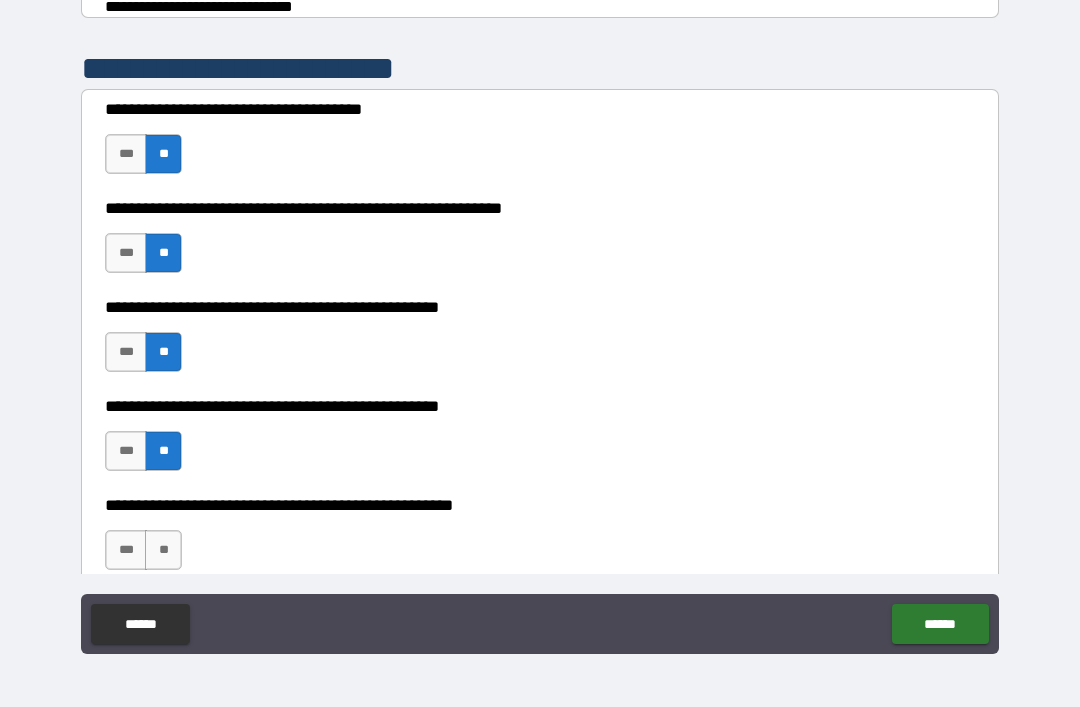 click on "**" at bounding box center [163, 550] 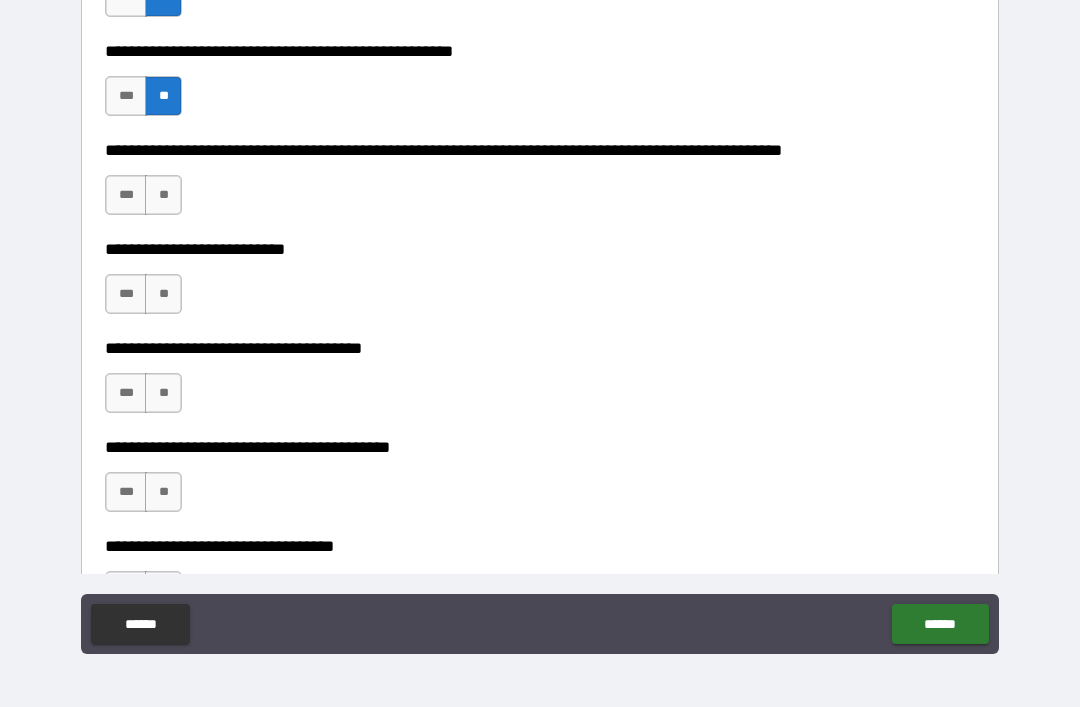 scroll, scrollTop: 820, scrollLeft: 0, axis: vertical 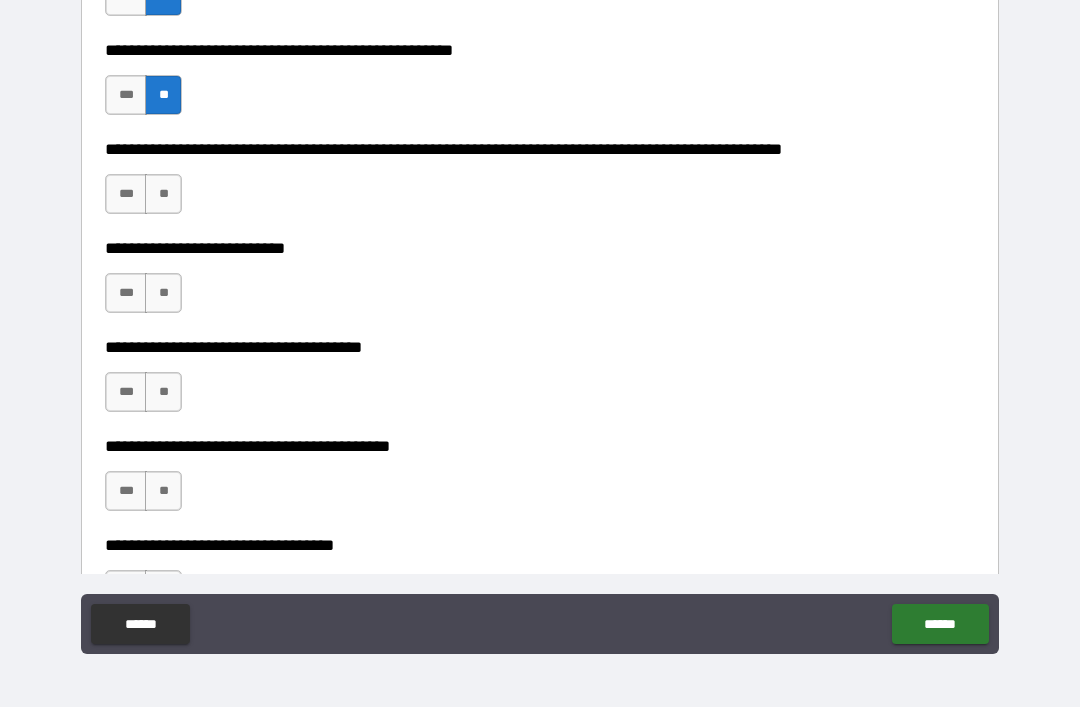 click on "**" at bounding box center (163, 194) 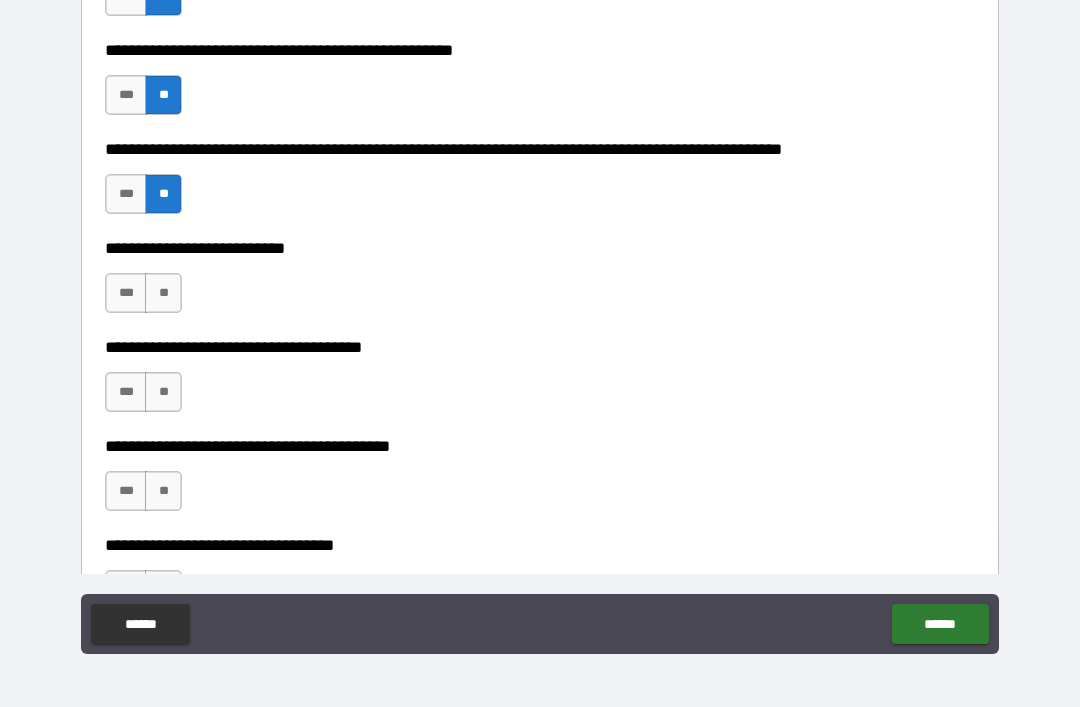 click on "**" at bounding box center [163, 293] 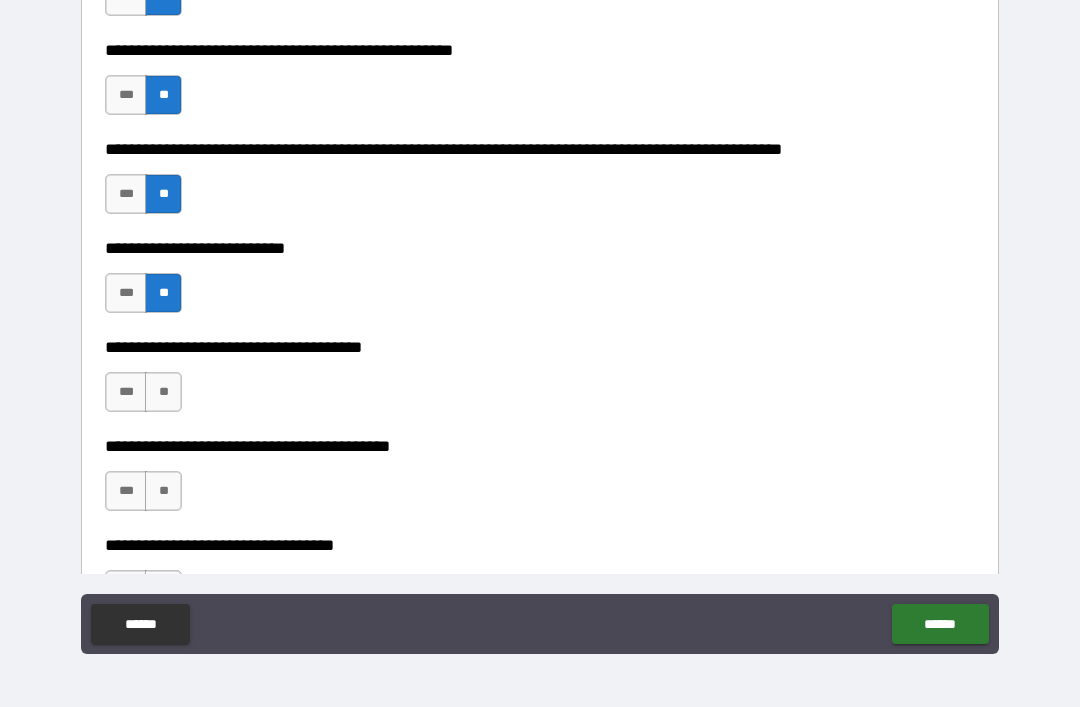 click on "**" at bounding box center (163, 392) 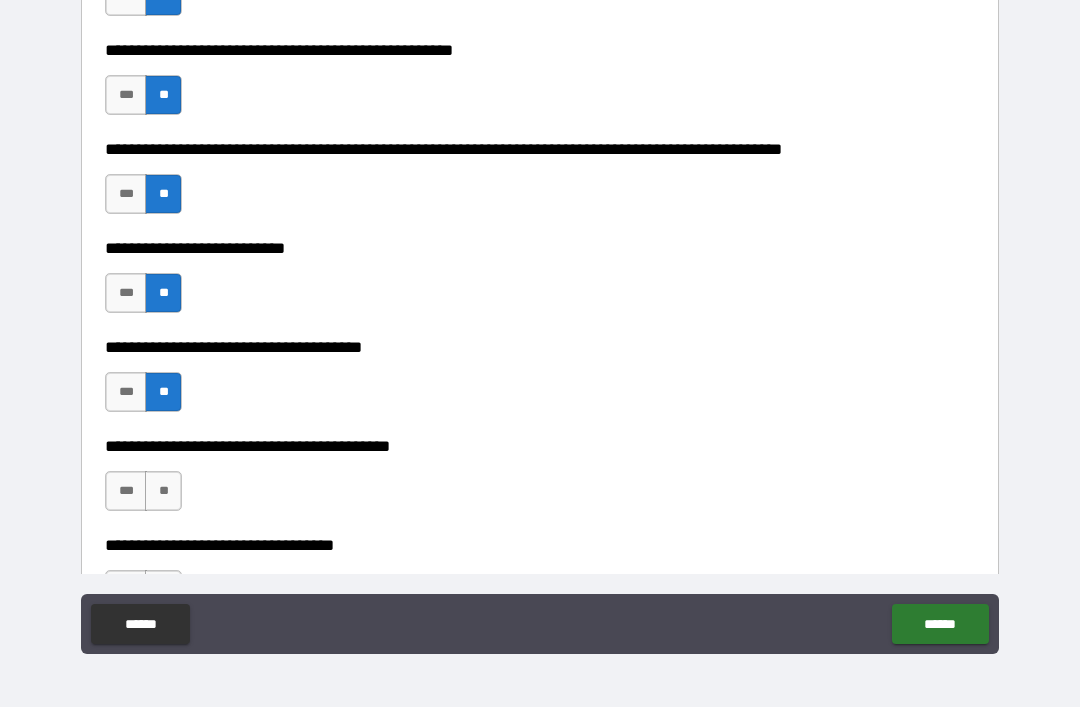 click on "**" at bounding box center (163, 491) 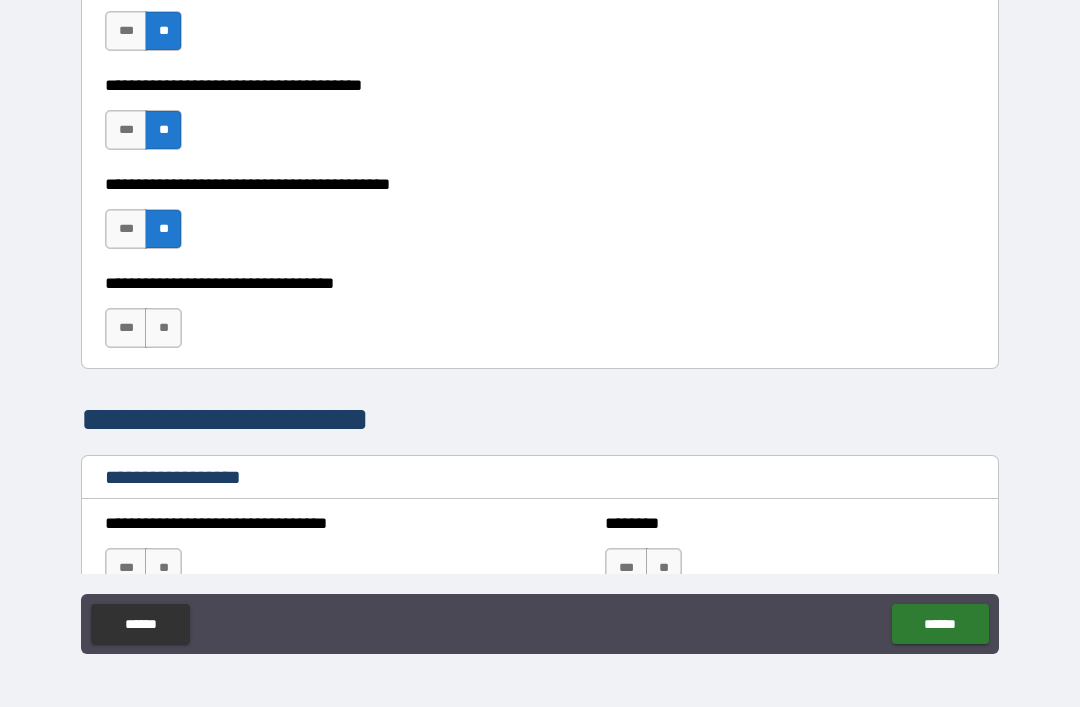 scroll, scrollTop: 1103, scrollLeft: 0, axis: vertical 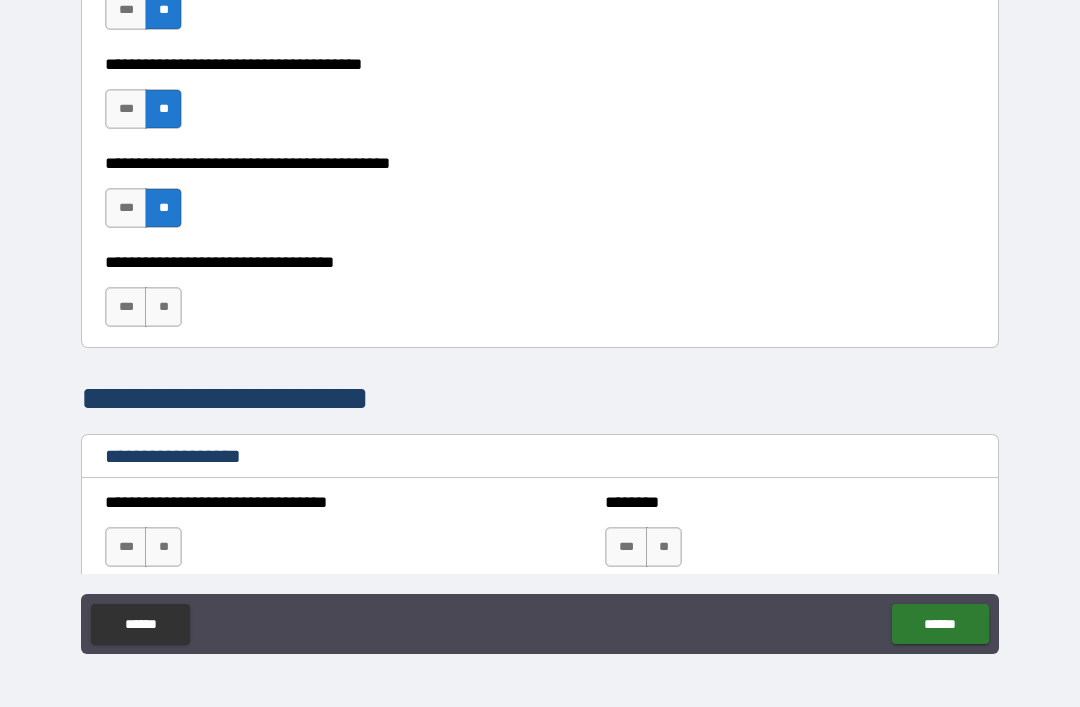 click on "**" at bounding box center (163, 307) 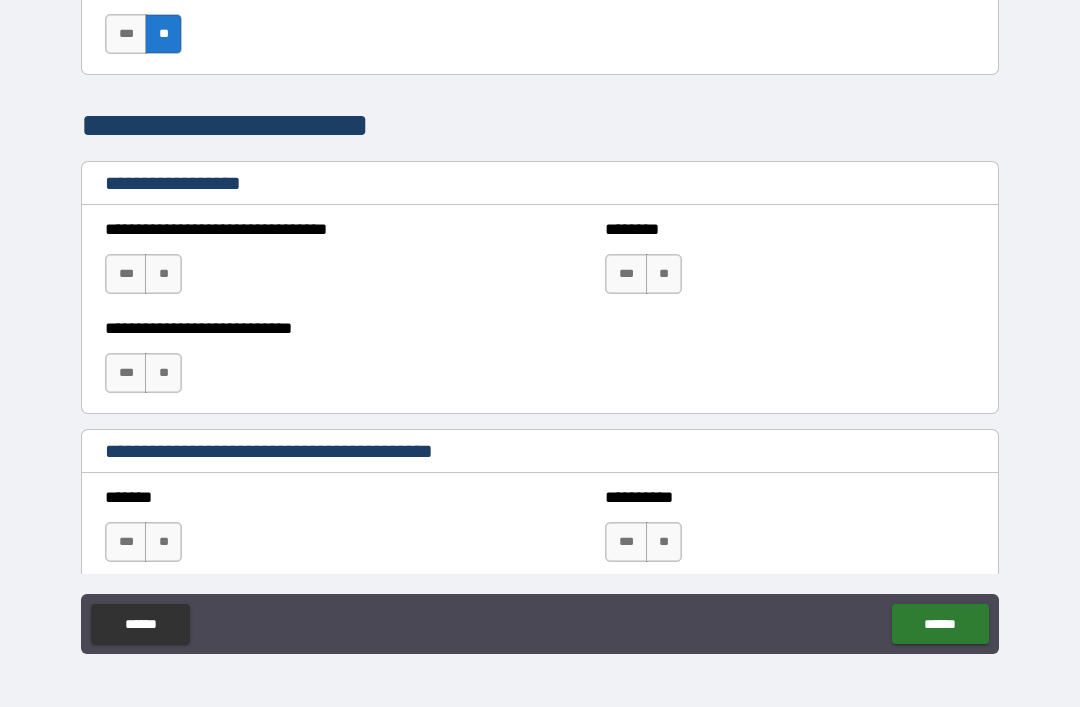 scroll, scrollTop: 1379, scrollLeft: 0, axis: vertical 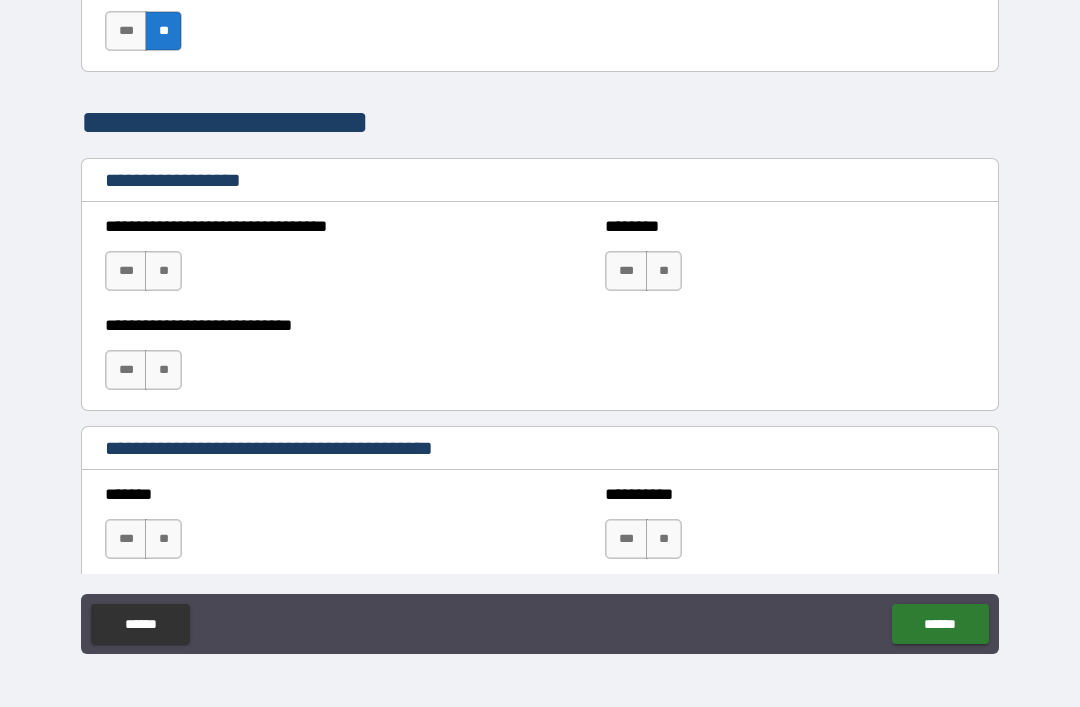 click on "**" at bounding box center [664, 271] 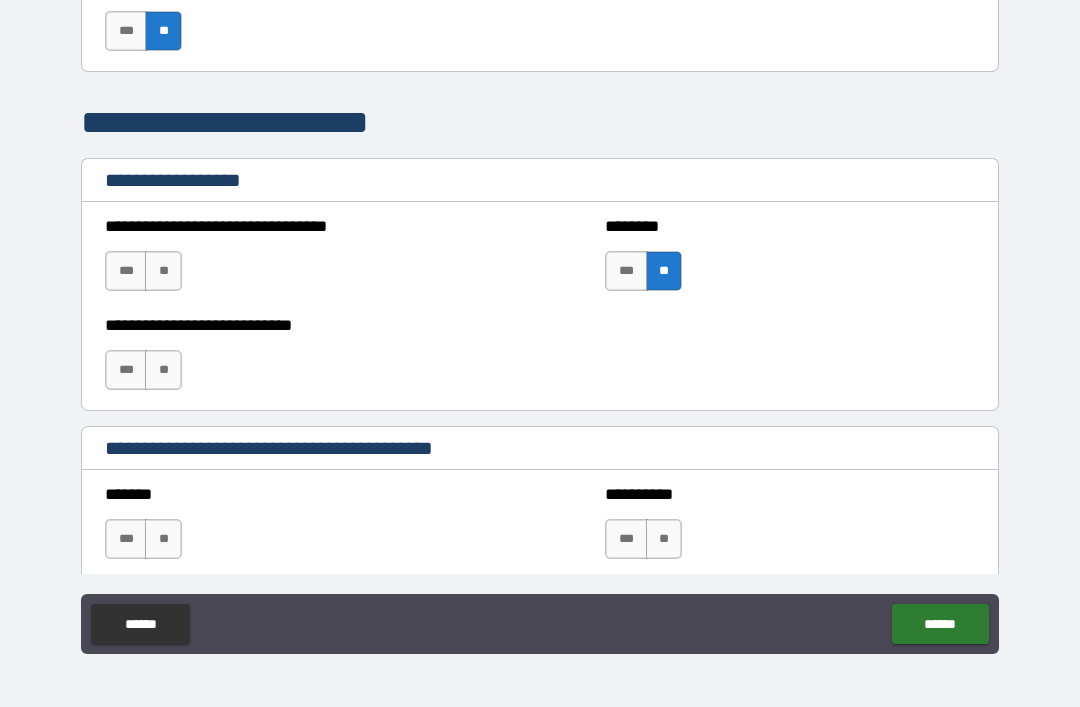 click on "**" at bounding box center (163, 271) 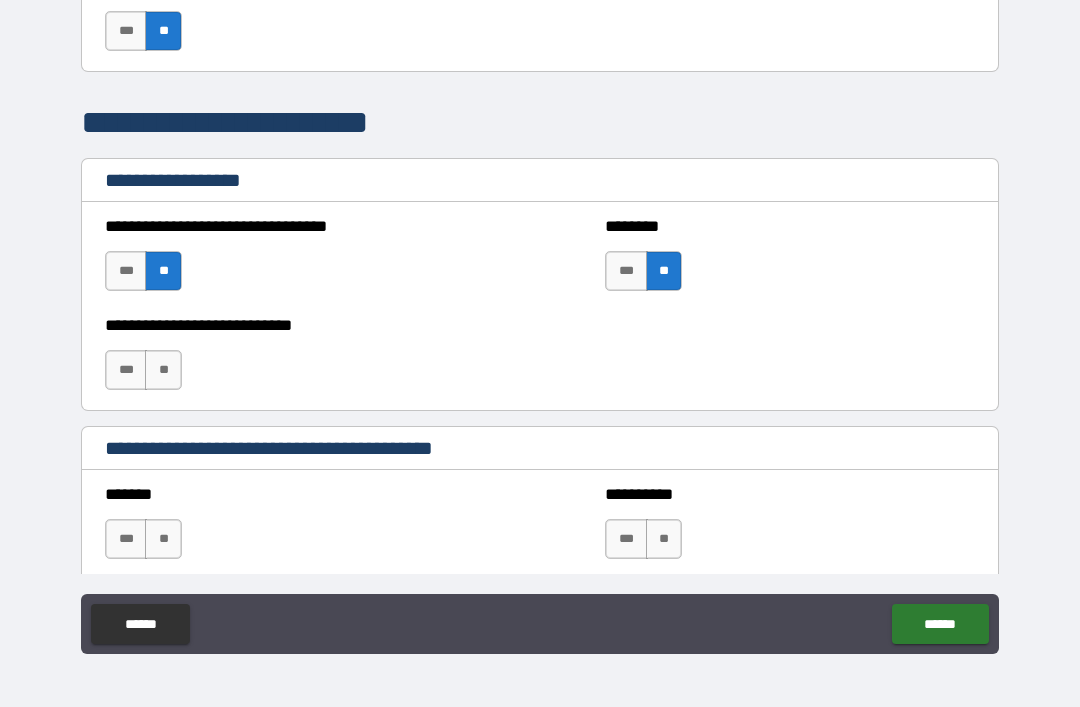 click on "**" at bounding box center [163, 370] 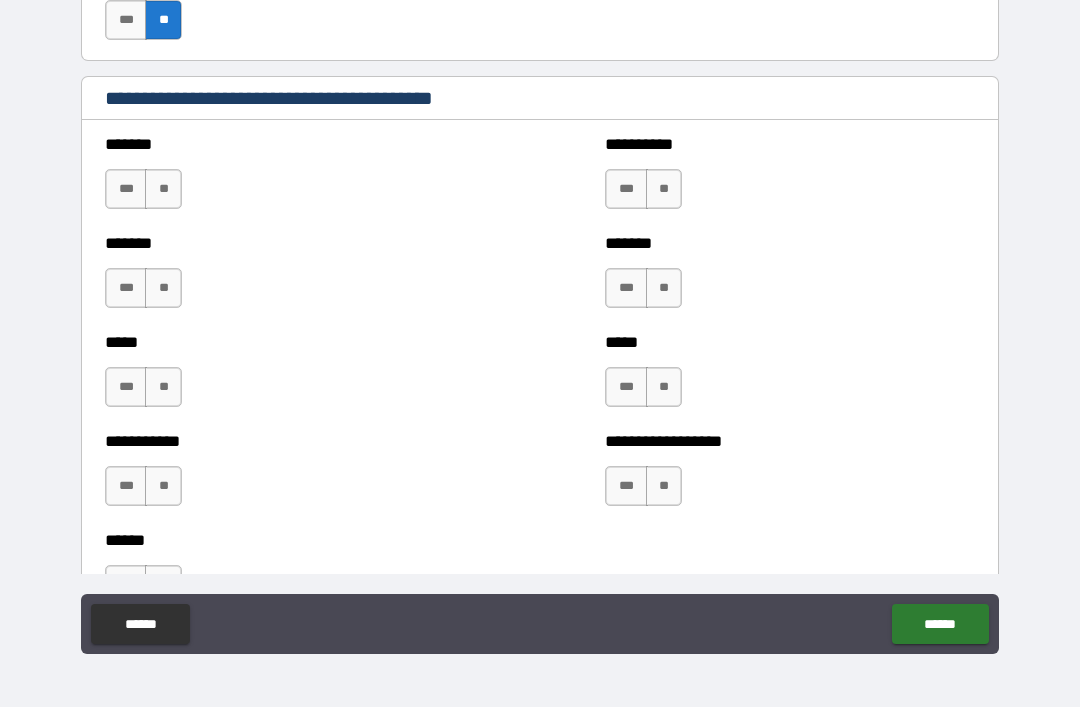 scroll, scrollTop: 1730, scrollLeft: 0, axis: vertical 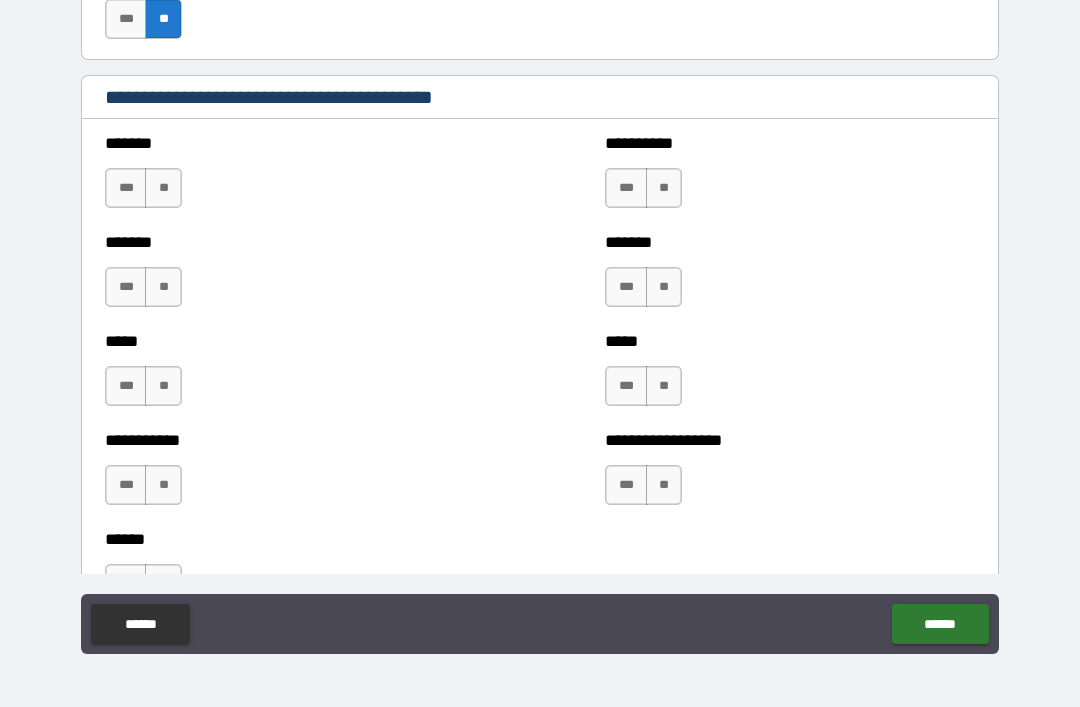 click on "**" at bounding box center (163, 188) 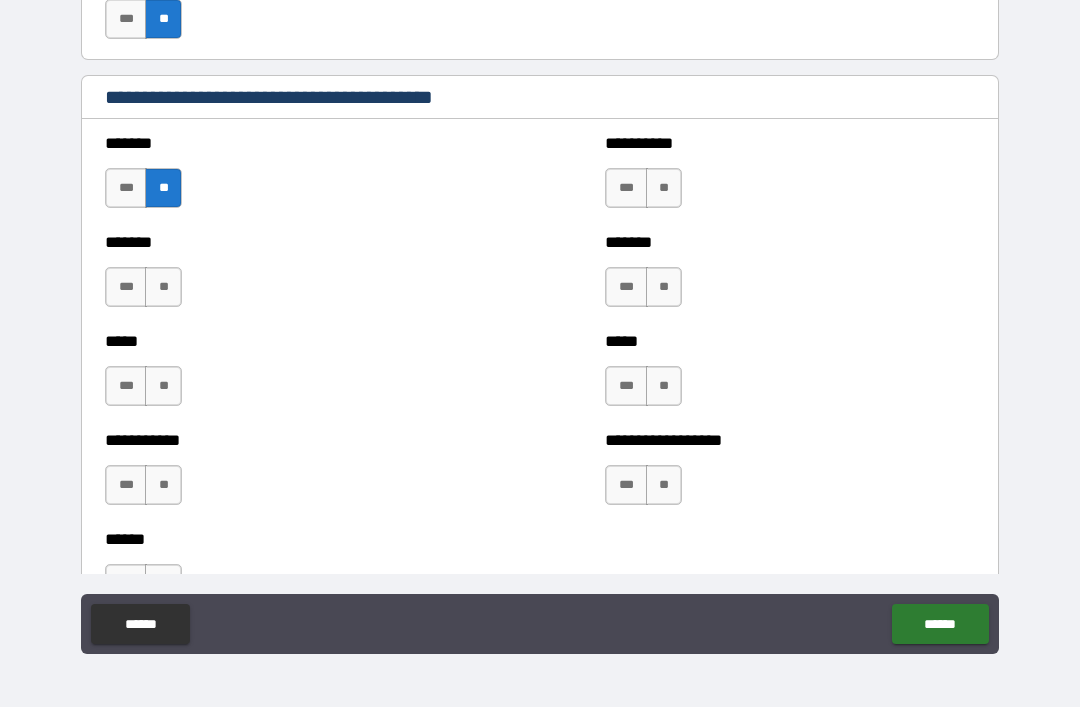 click on "**" at bounding box center [163, 287] 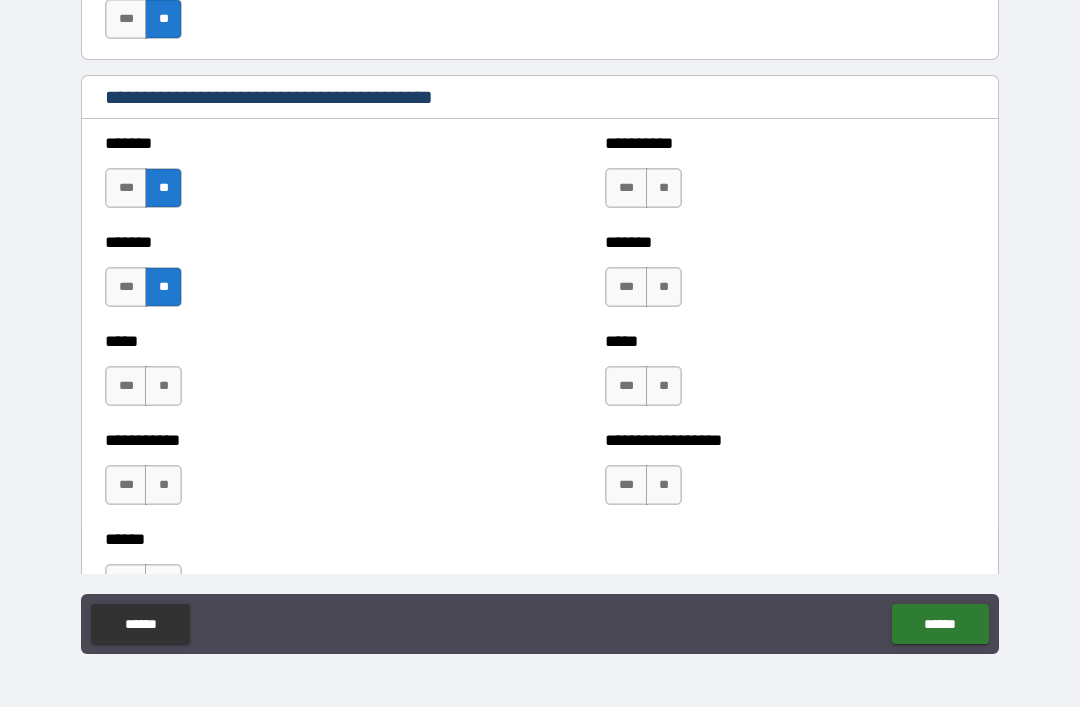 click on "**" at bounding box center (163, 386) 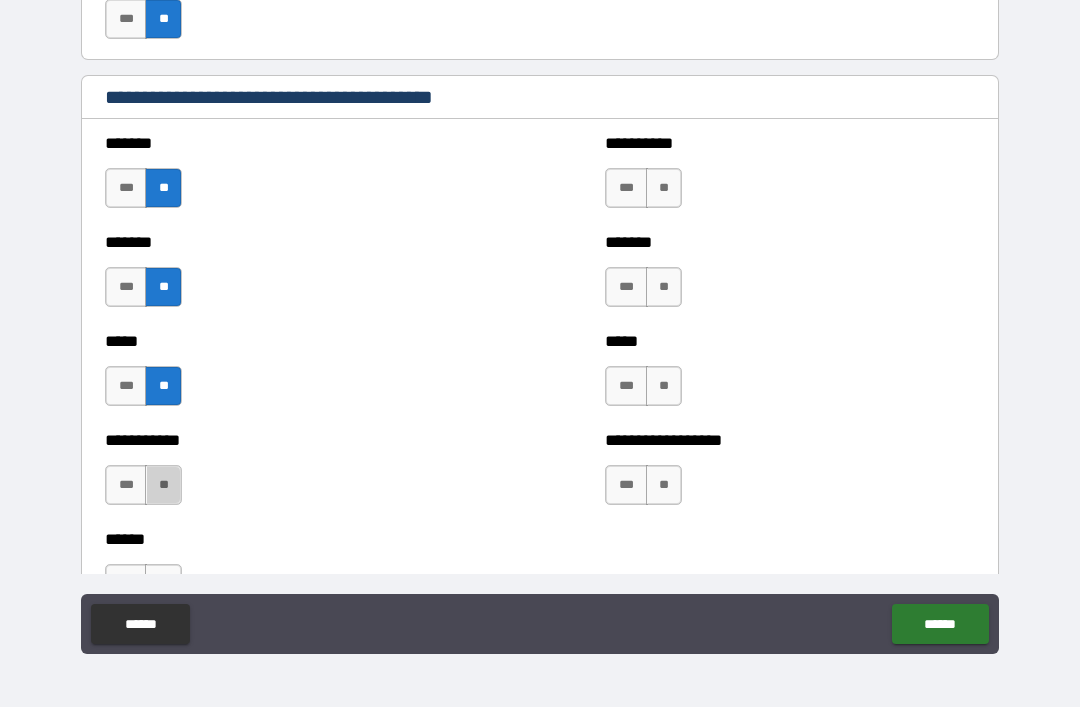 click on "**" at bounding box center [163, 485] 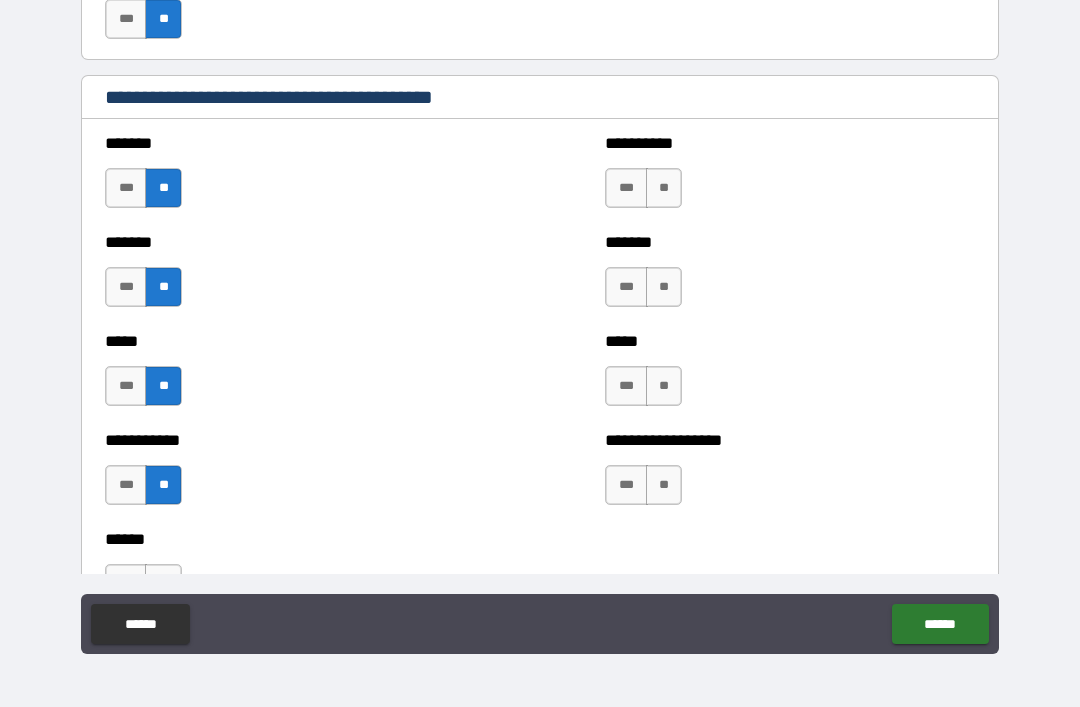 click on "**" at bounding box center [664, 188] 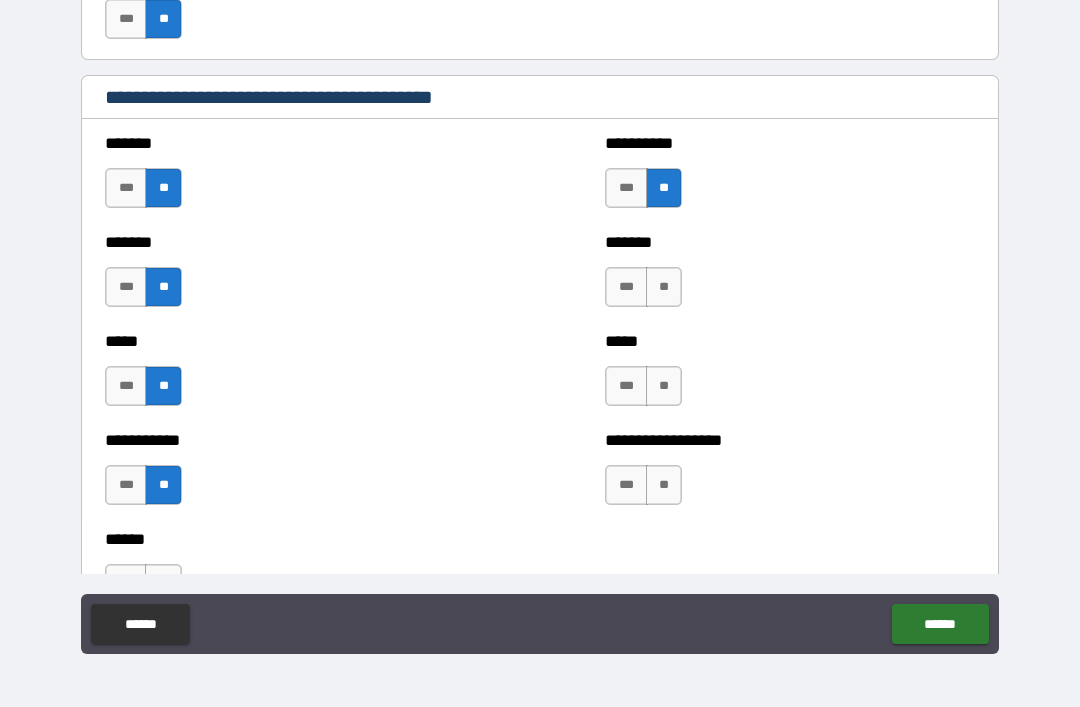 click on "**" at bounding box center [664, 287] 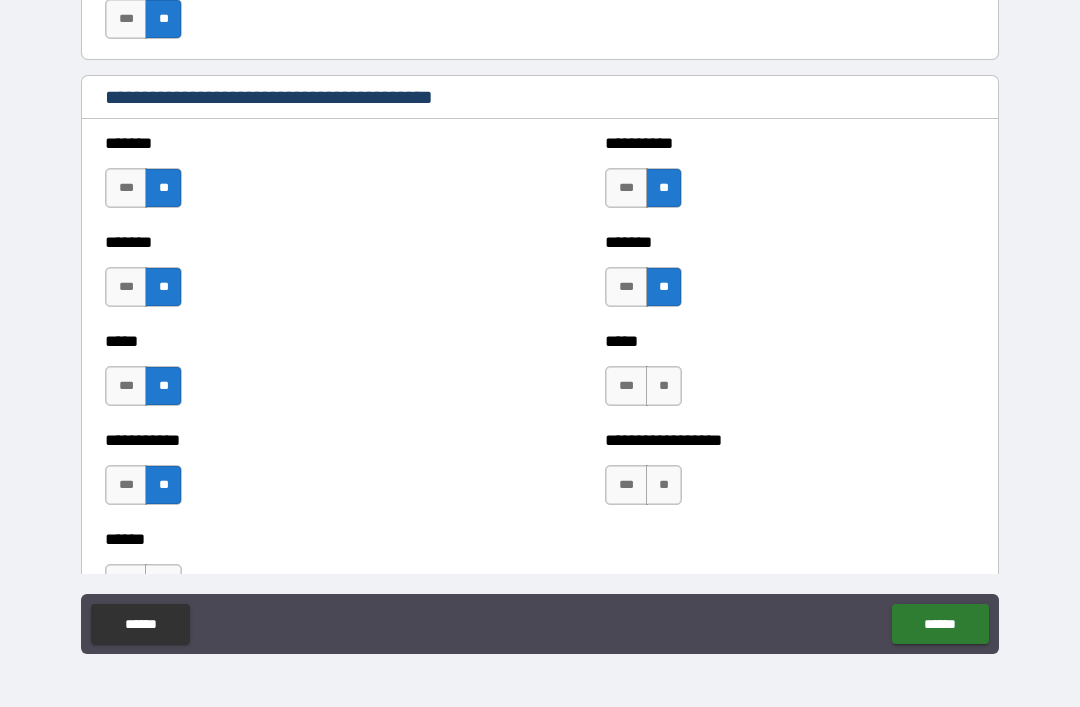 click on "**" at bounding box center (664, 386) 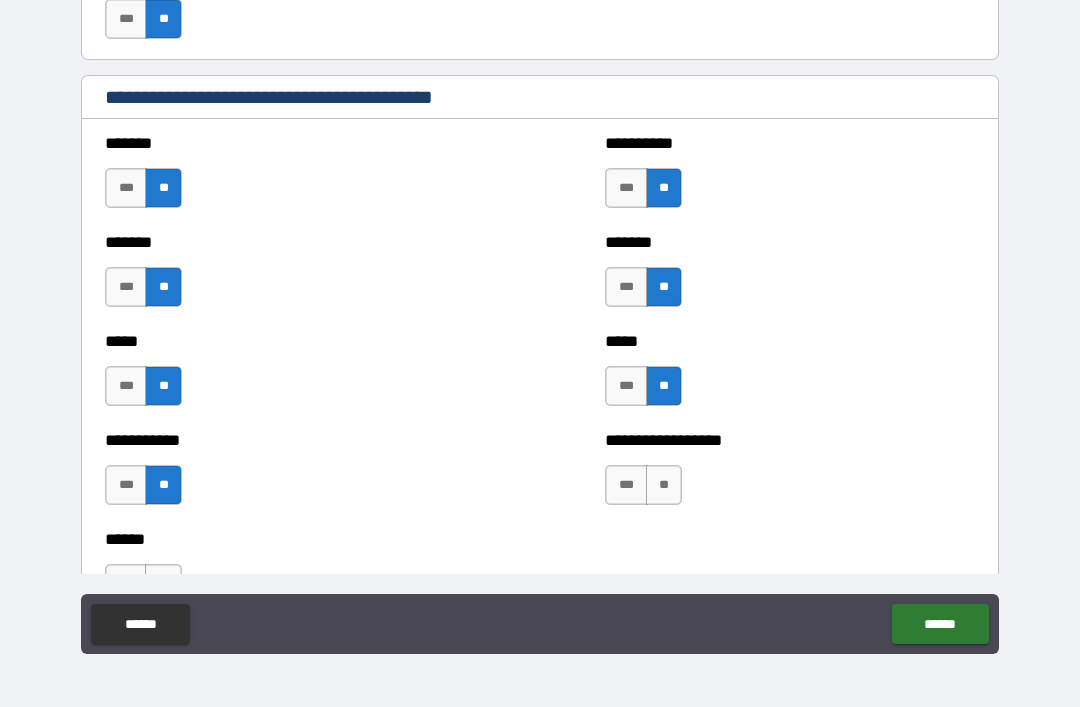 click on "**" at bounding box center (664, 485) 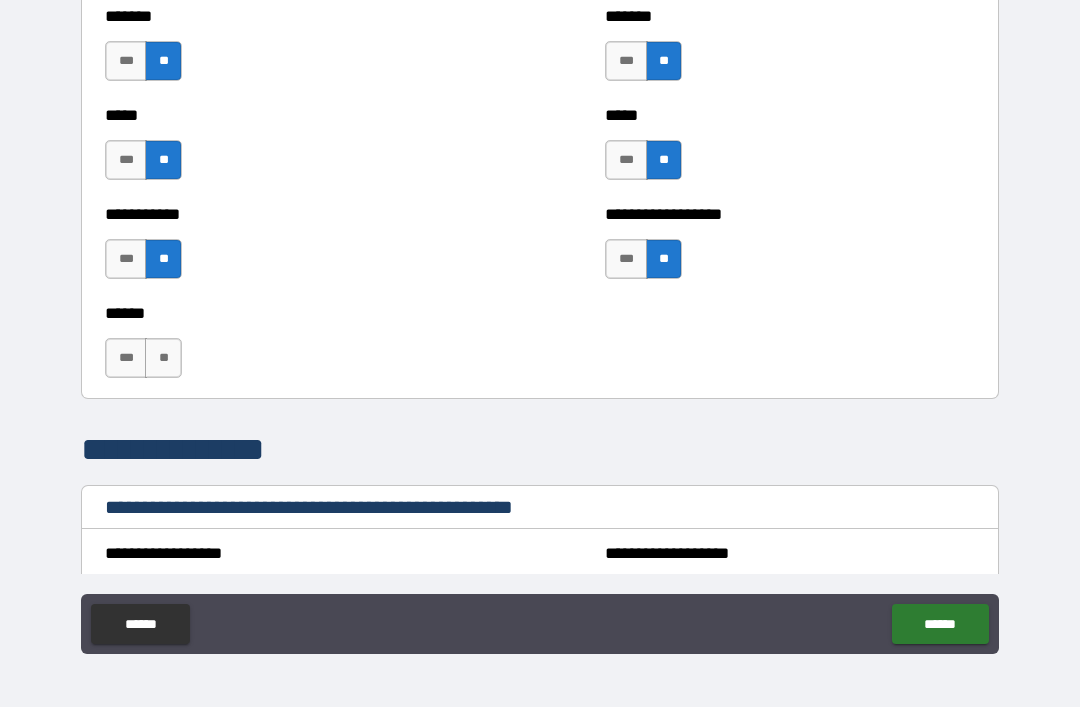 scroll, scrollTop: 1961, scrollLeft: 0, axis: vertical 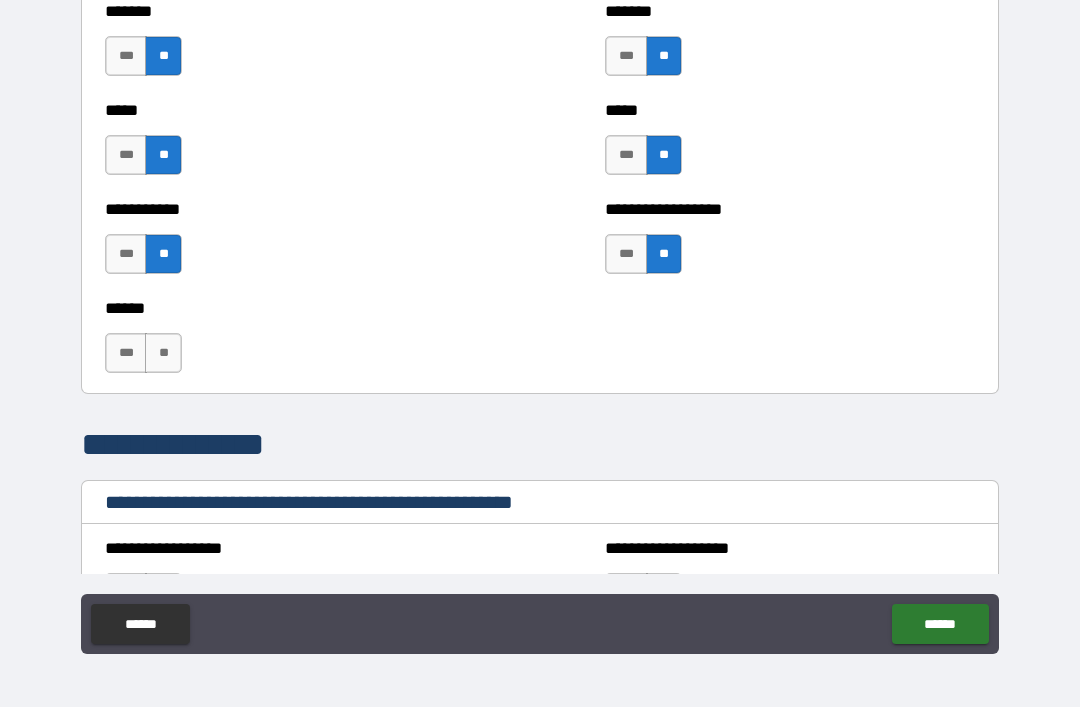 click on "**" at bounding box center [163, 353] 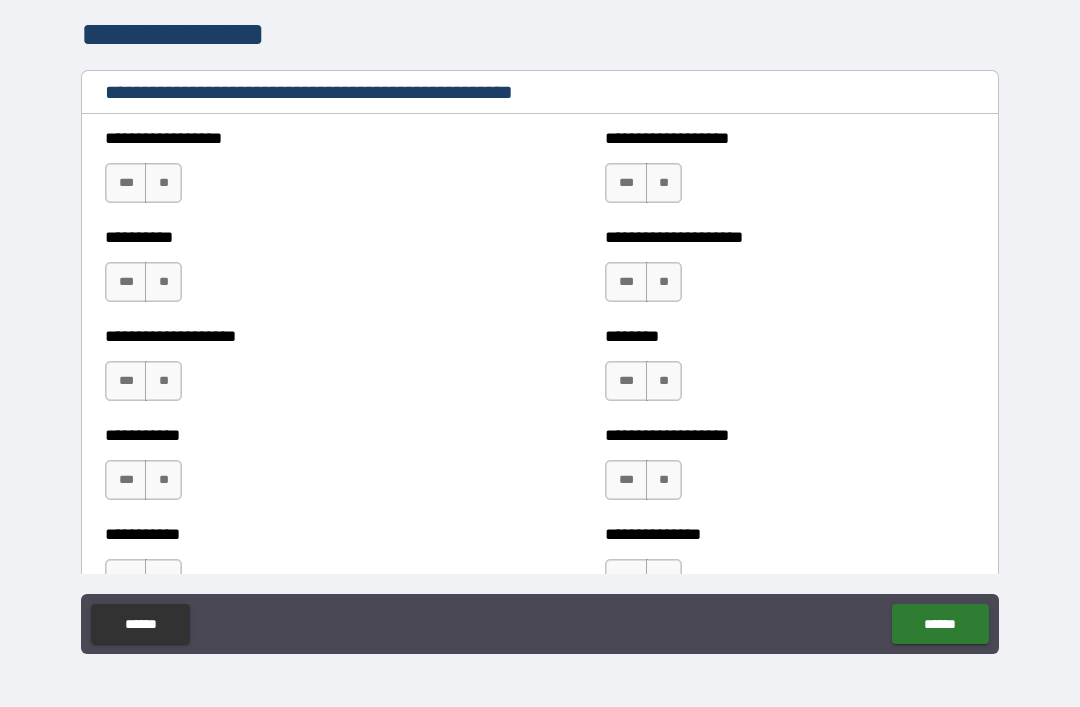 scroll, scrollTop: 2391, scrollLeft: 0, axis: vertical 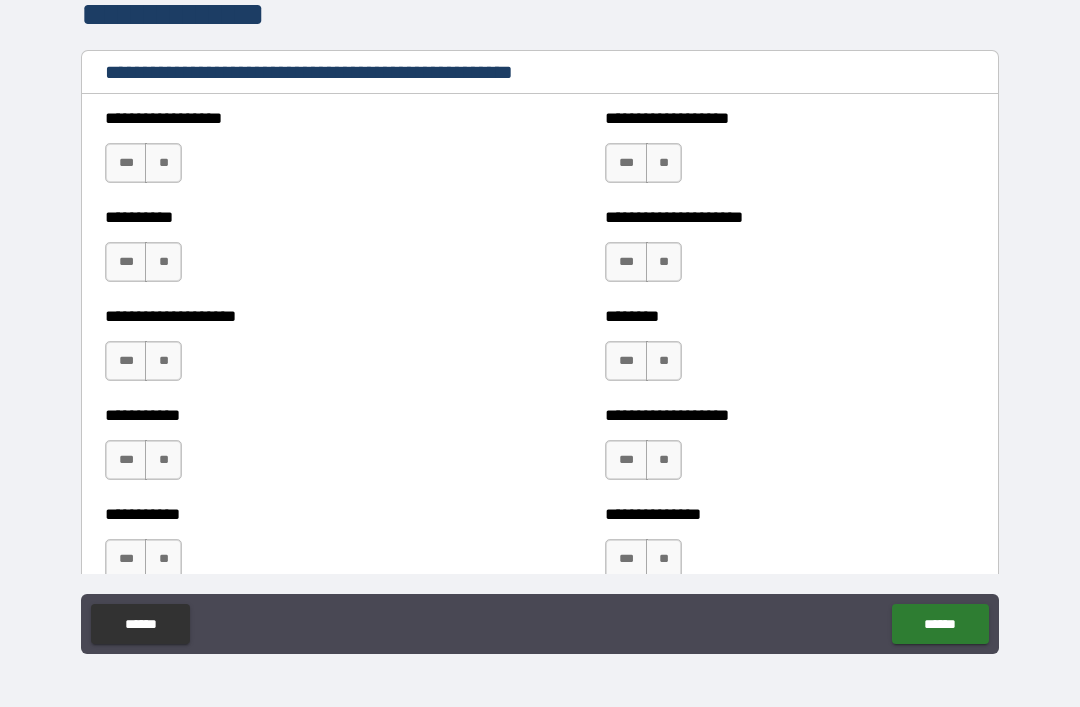 click on "**" at bounding box center [163, 163] 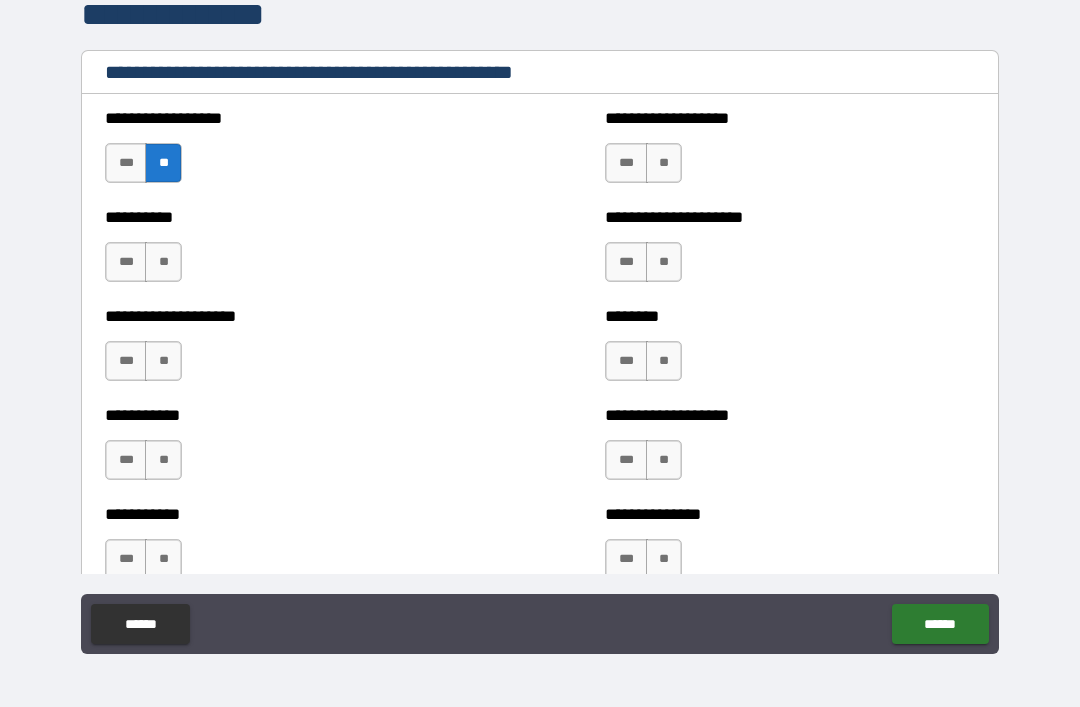 click on "**" at bounding box center (163, 262) 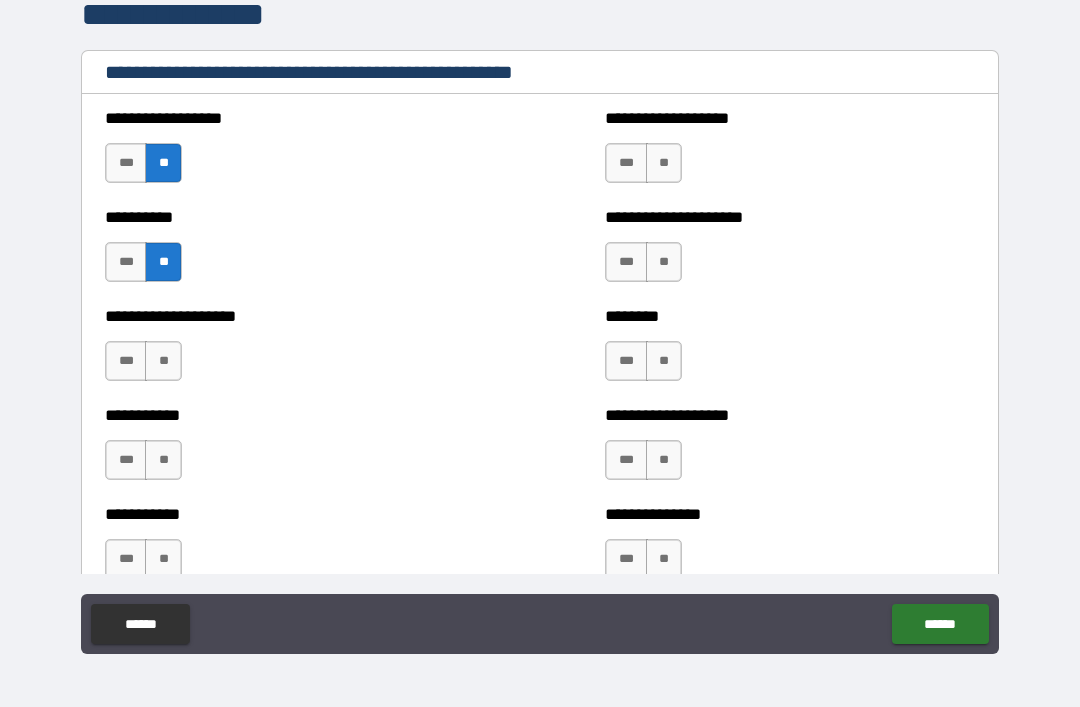 click on "**" at bounding box center (163, 361) 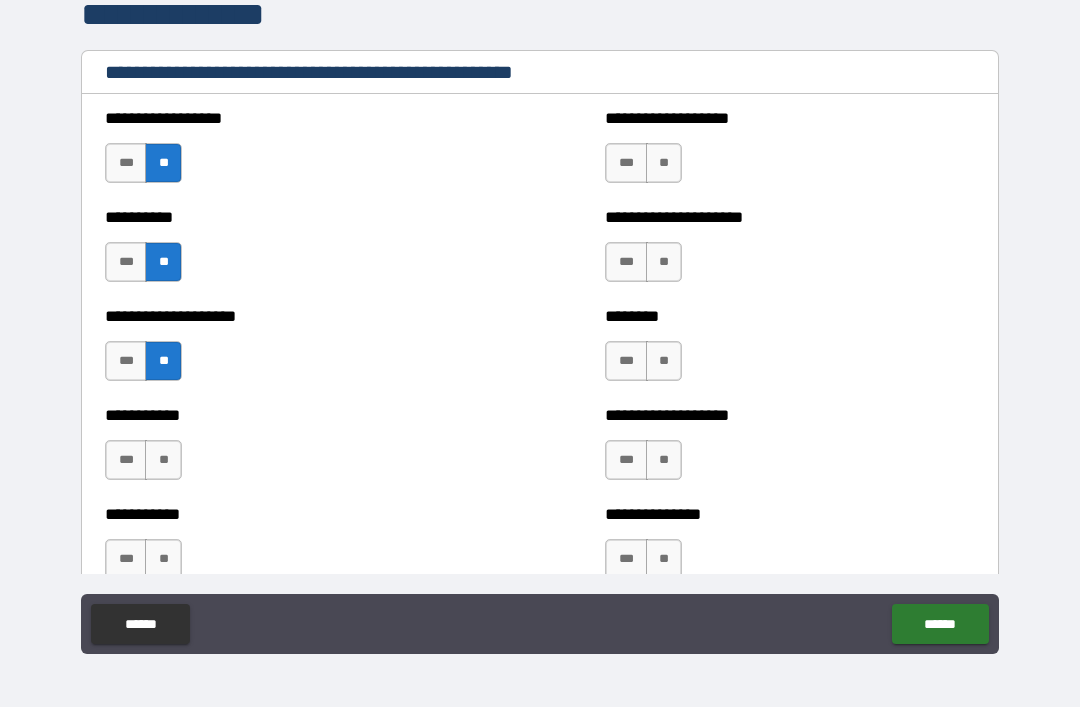 click on "**" at bounding box center (163, 460) 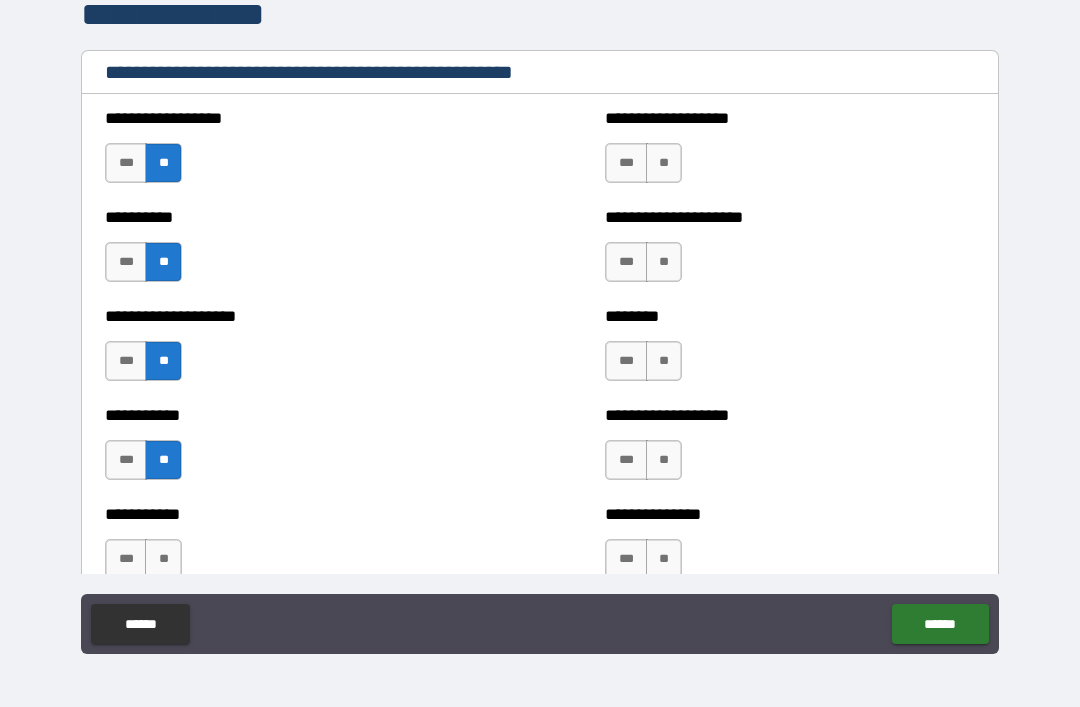 click on "**" at bounding box center (163, 559) 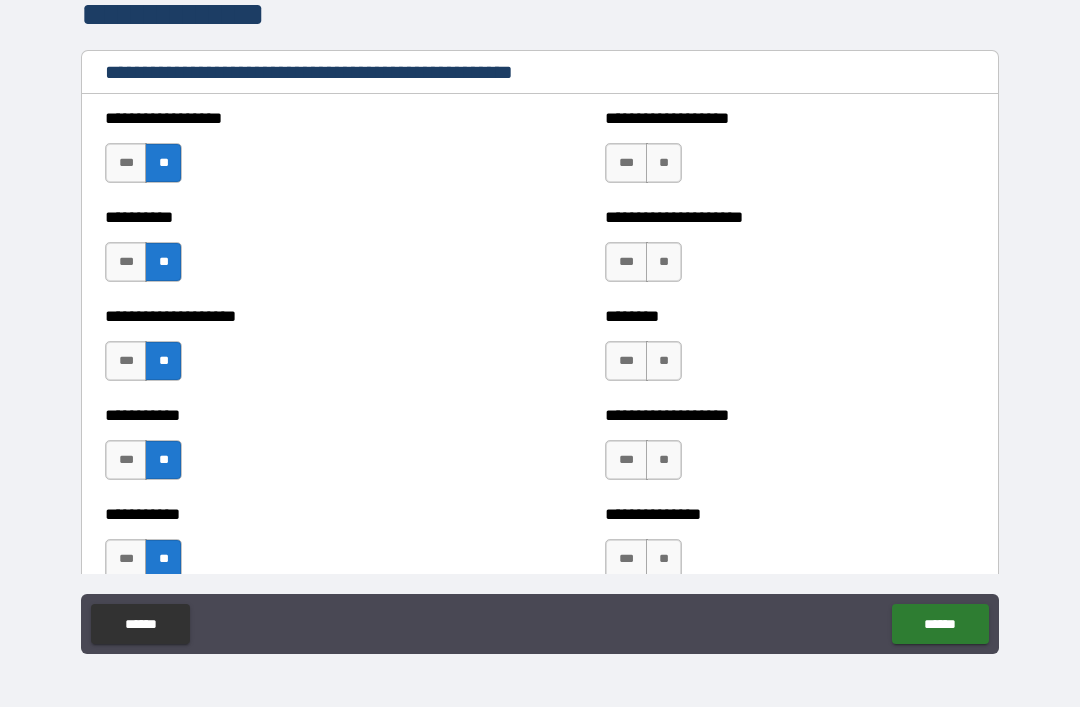 click on "**" at bounding box center (664, 163) 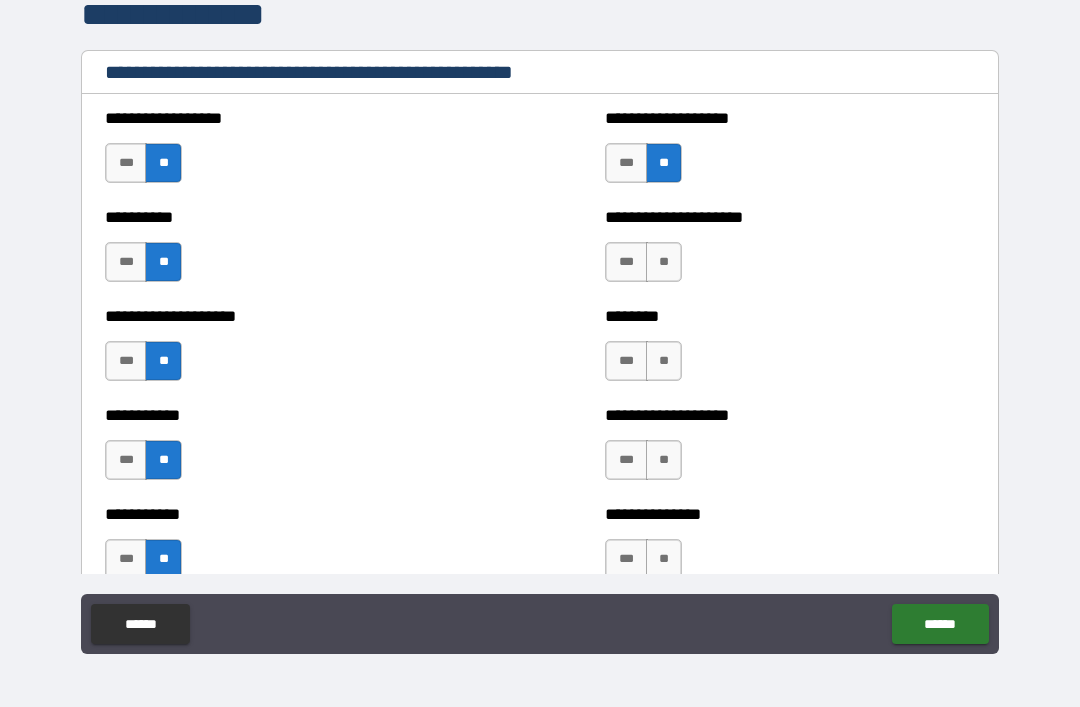 click on "**" at bounding box center (664, 262) 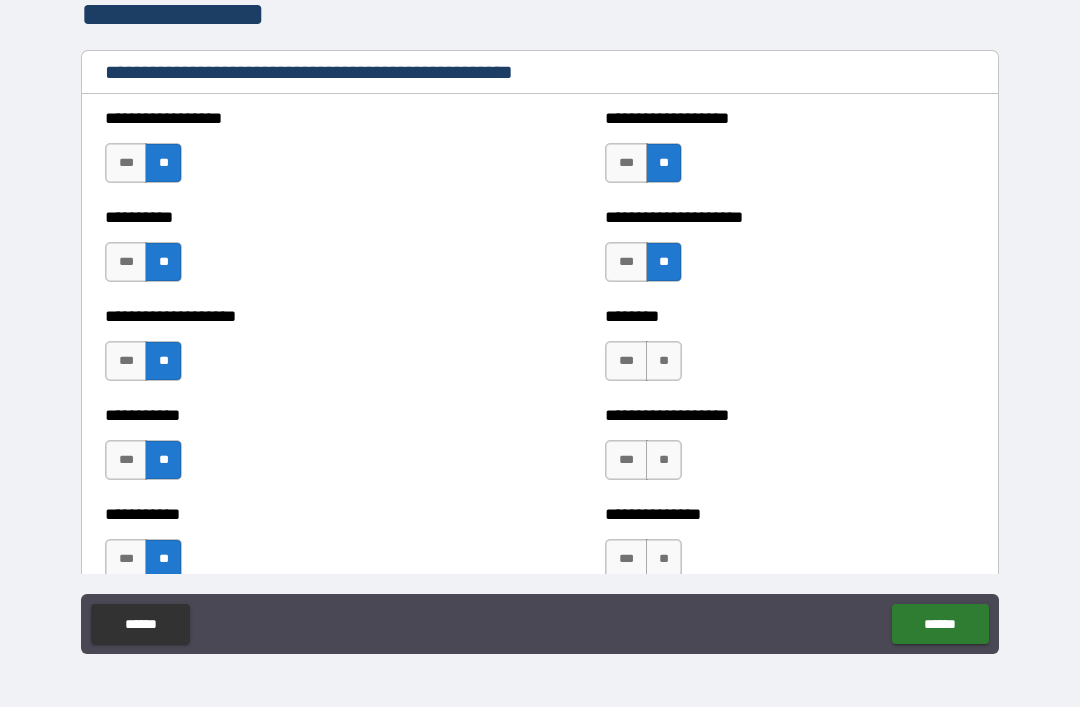 click on "**" at bounding box center (664, 361) 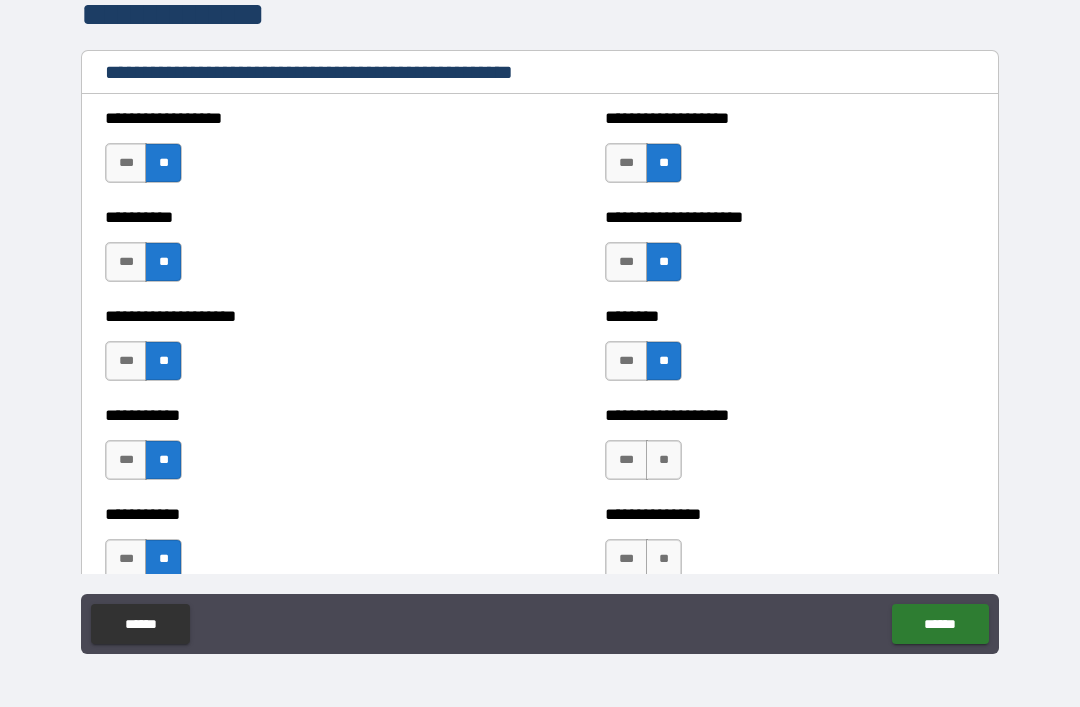 click on "**" at bounding box center [664, 460] 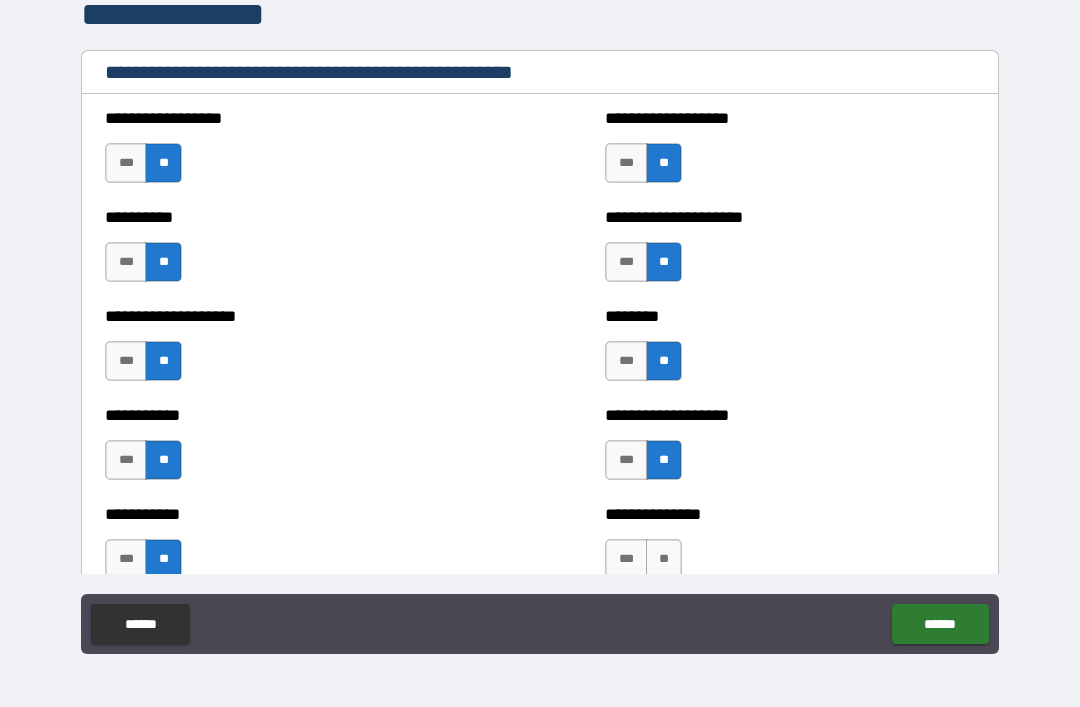 click on "**" at bounding box center (664, 559) 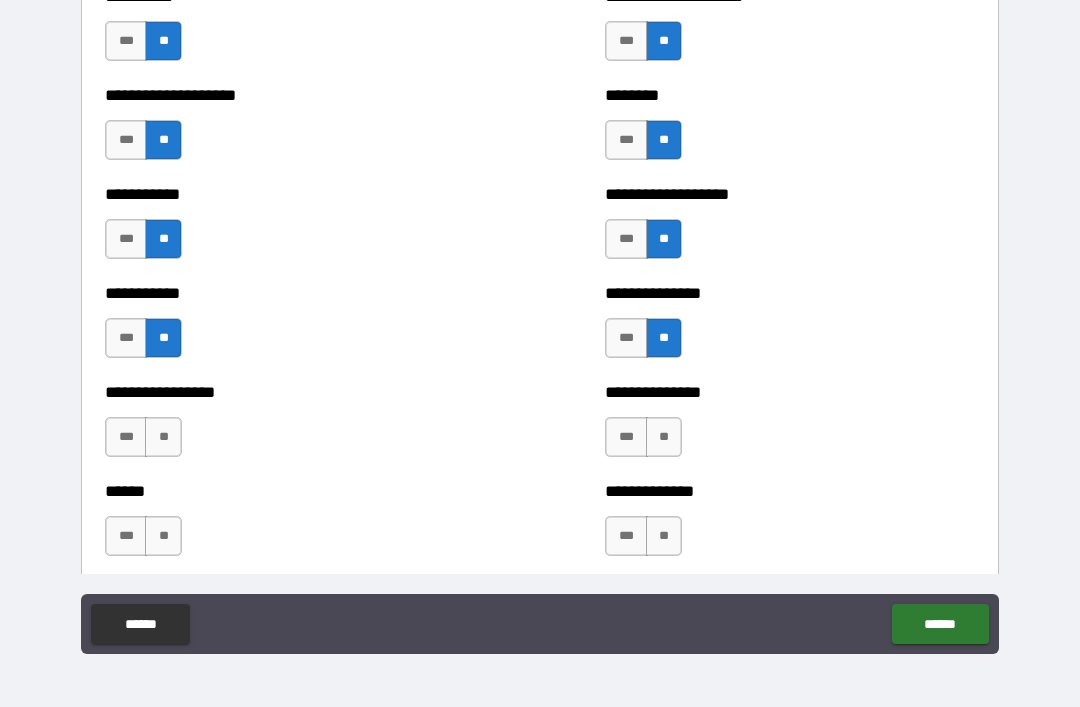 scroll, scrollTop: 2611, scrollLeft: 0, axis: vertical 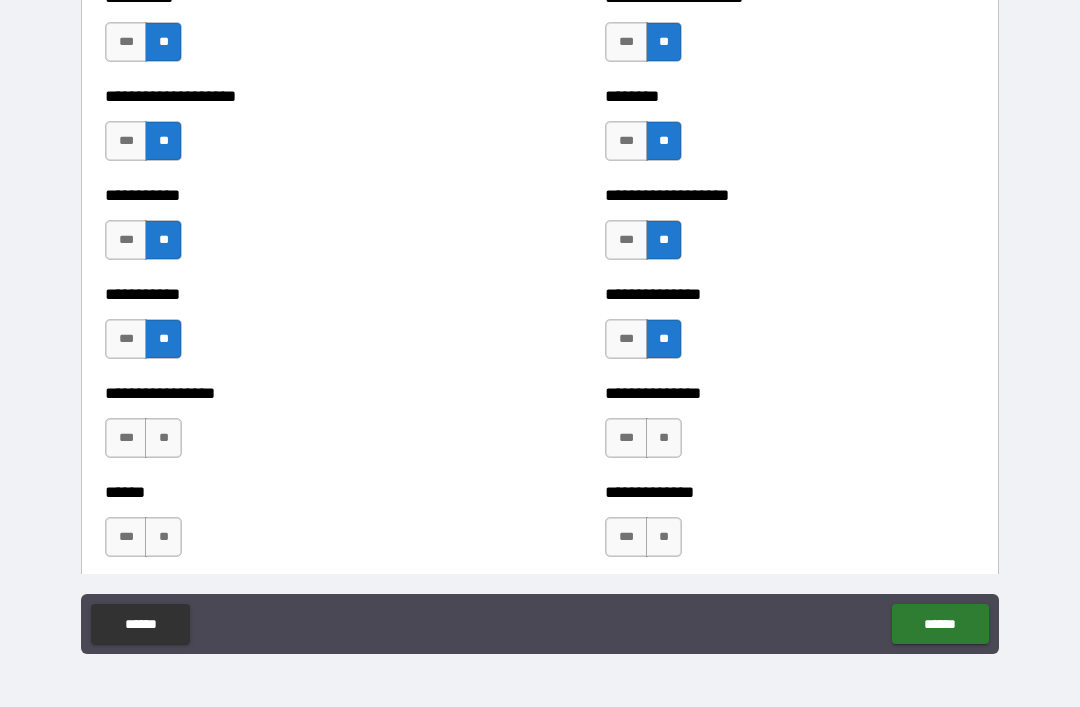 click on "**" at bounding box center (664, 438) 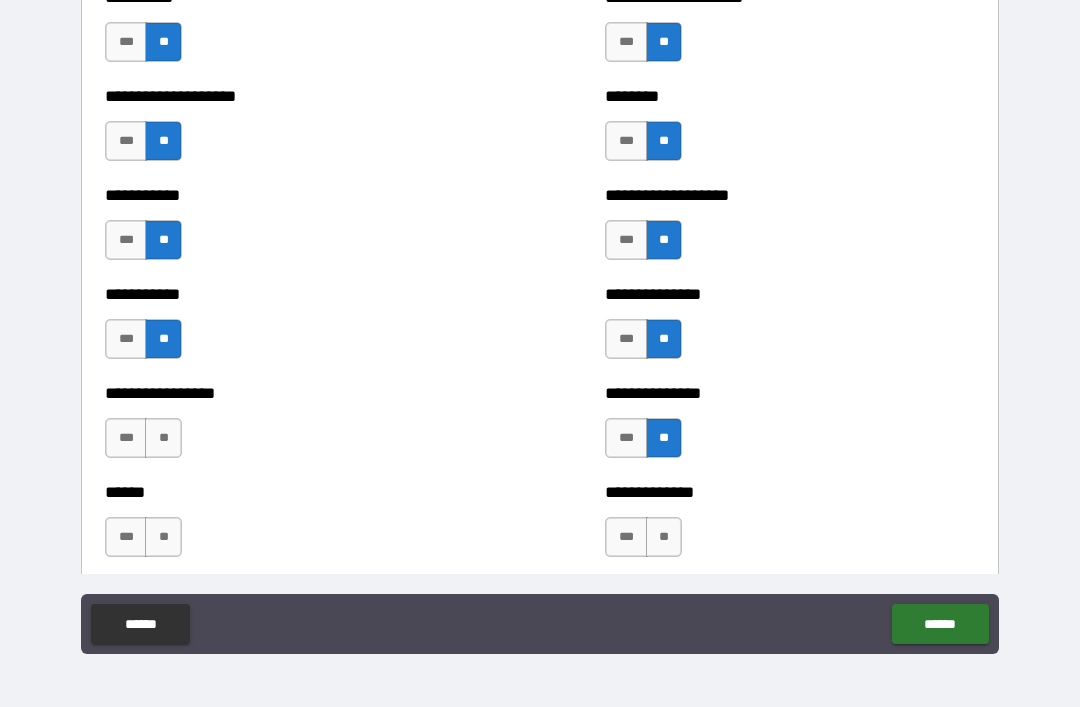 click on "**" at bounding box center [664, 537] 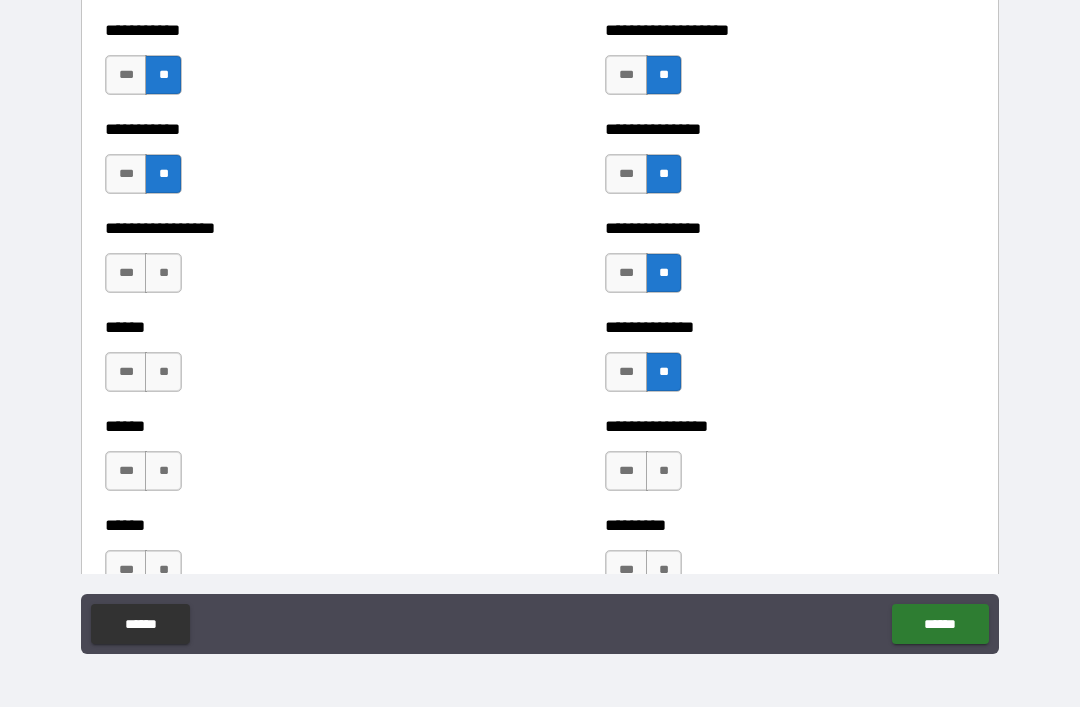 scroll, scrollTop: 2795, scrollLeft: 0, axis: vertical 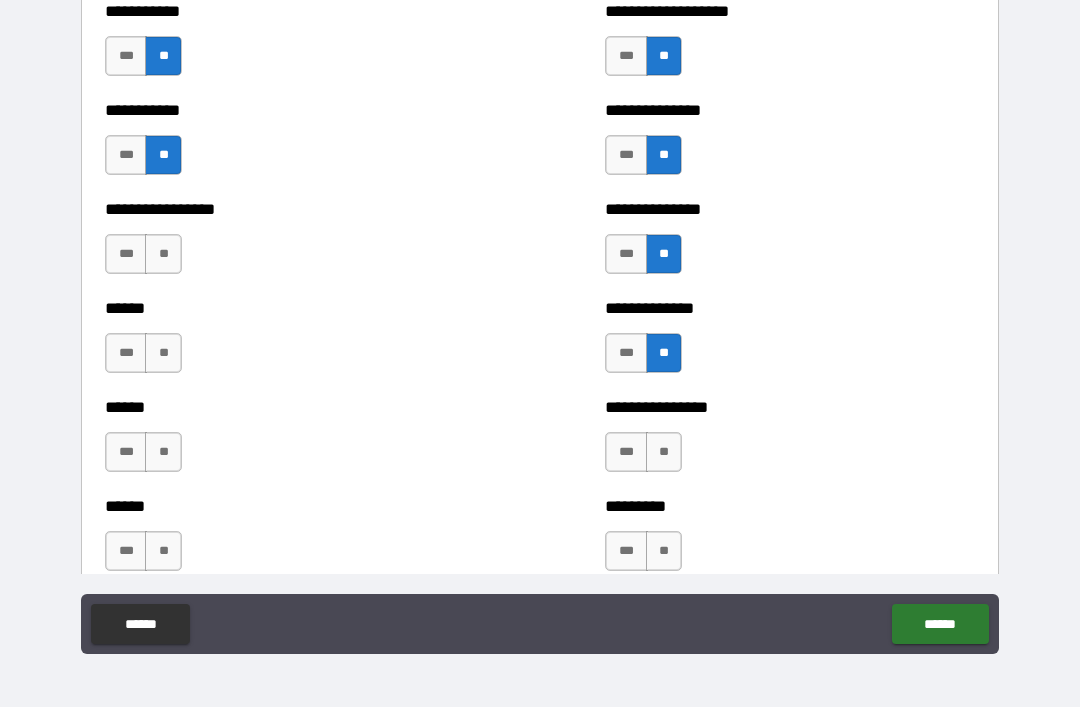 click on "**" at bounding box center [163, 254] 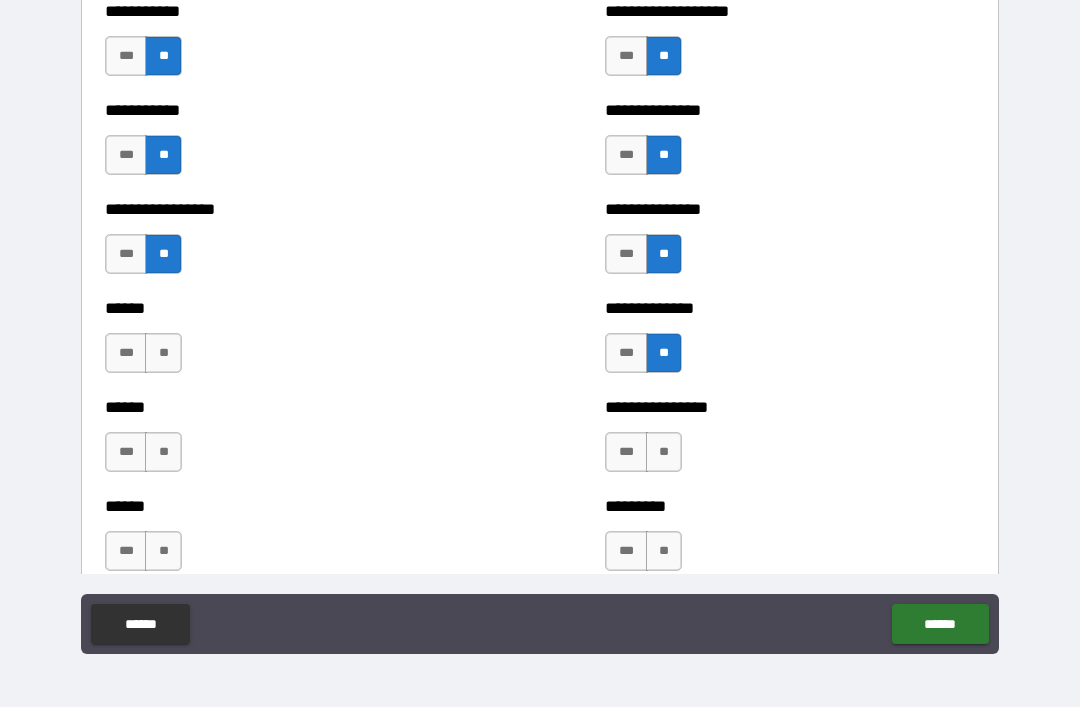 click on "**" at bounding box center (163, 353) 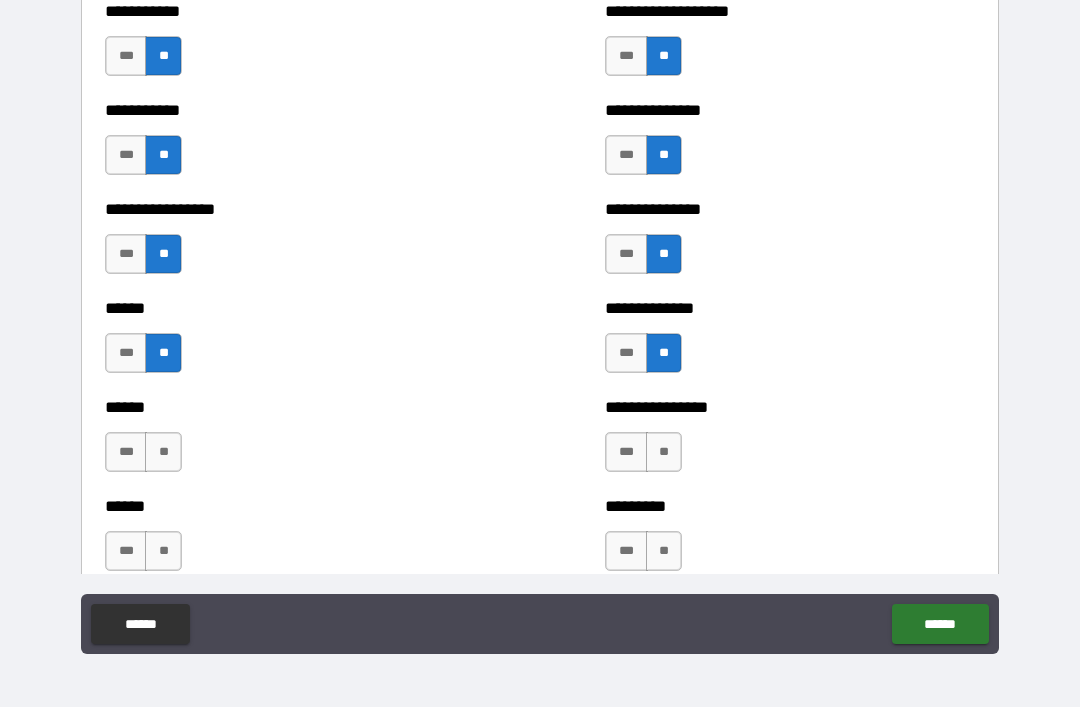 click on "**" at bounding box center [163, 452] 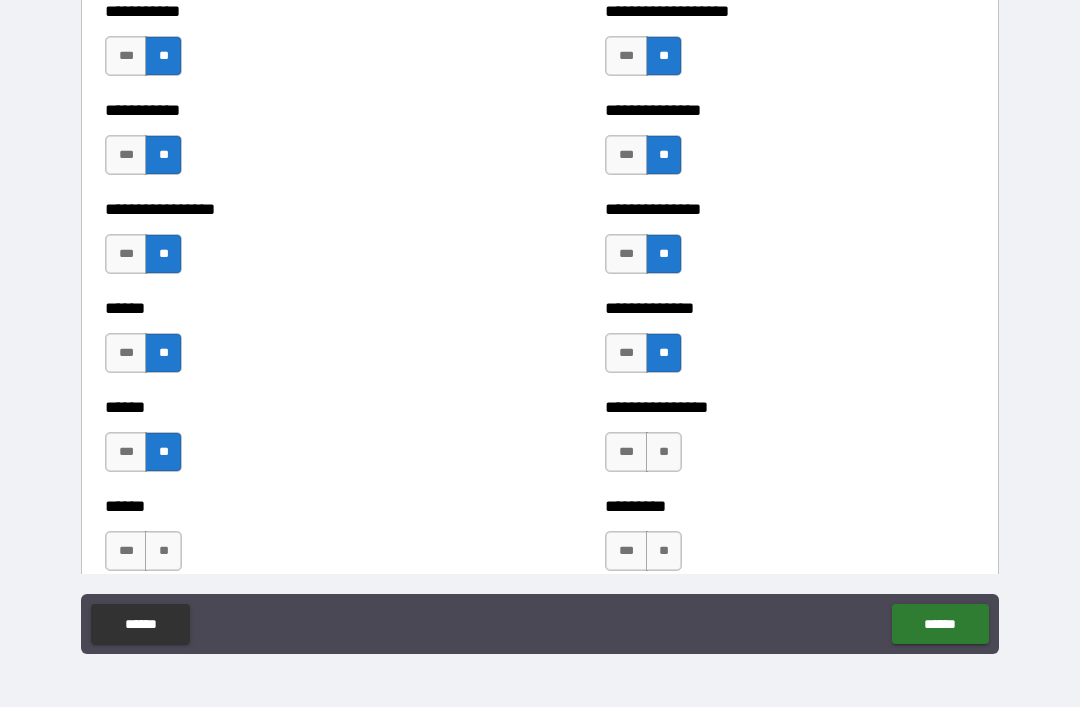click on "**" at bounding box center [163, 551] 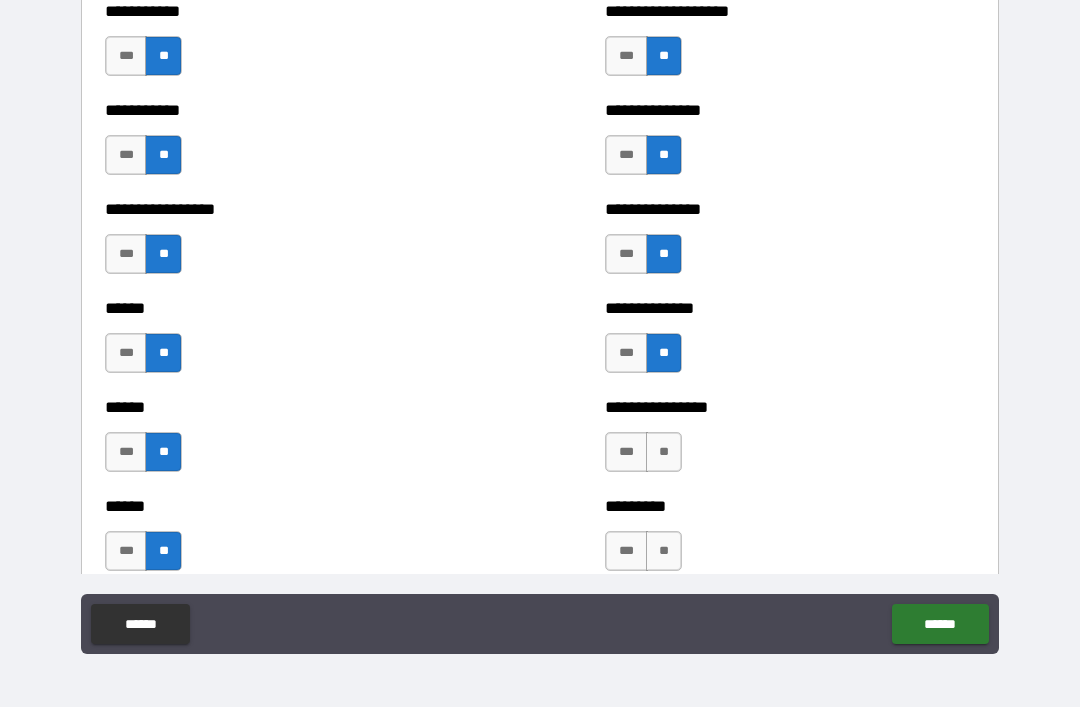 click on "**" at bounding box center [664, 452] 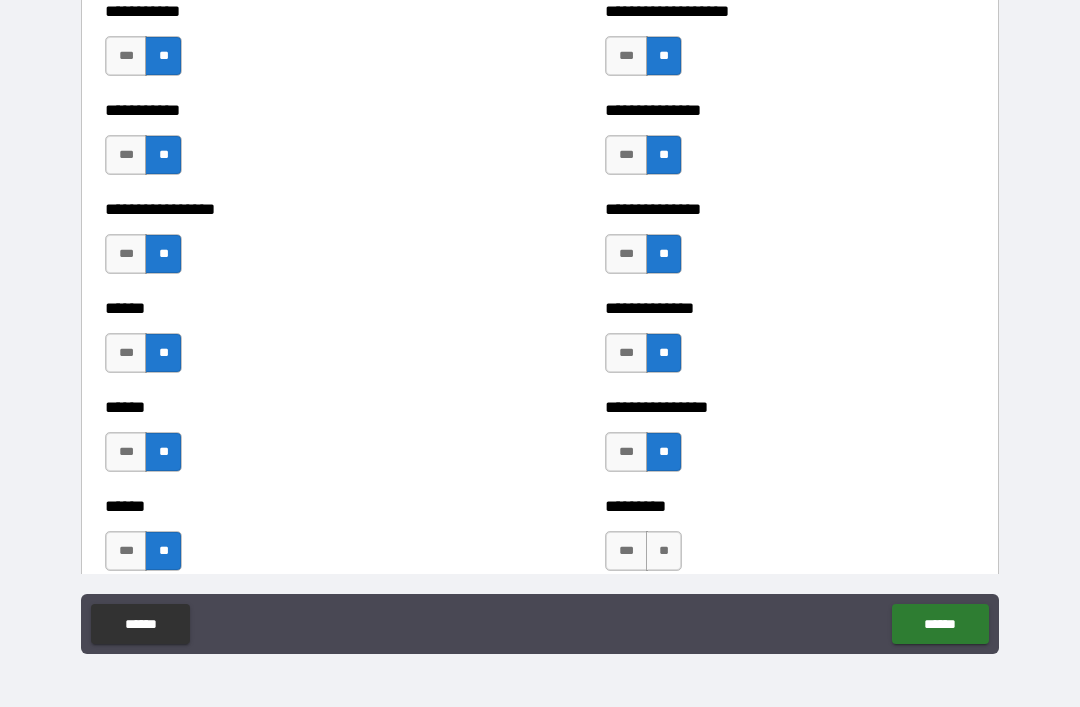 click on "**" at bounding box center (664, 551) 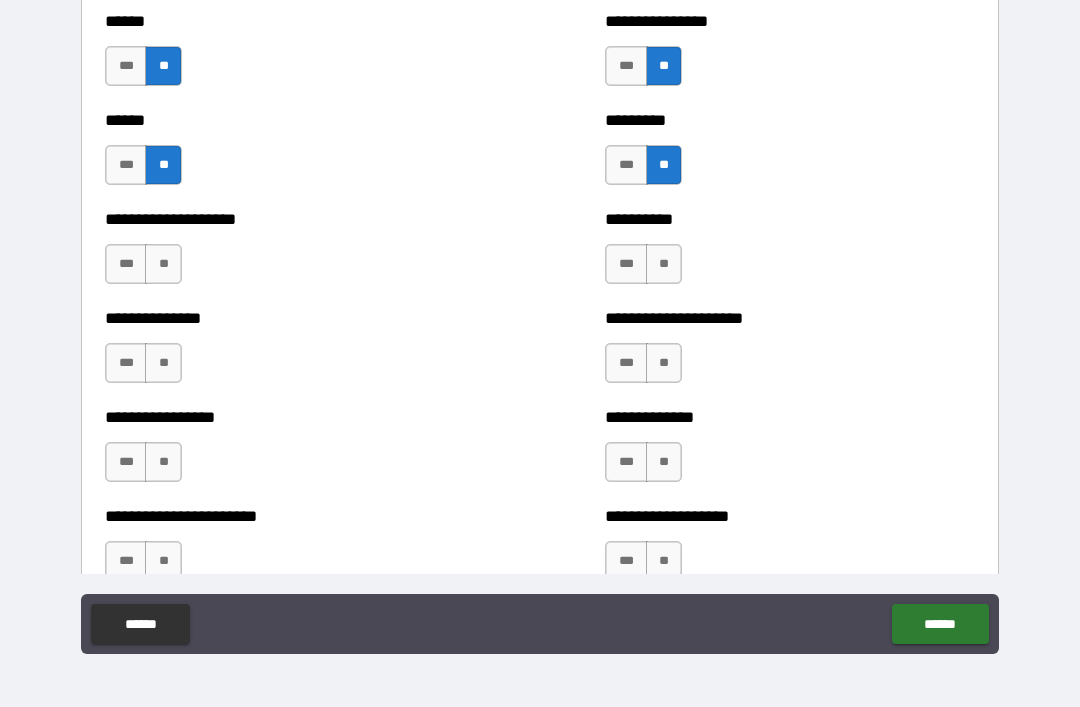 scroll, scrollTop: 3179, scrollLeft: 0, axis: vertical 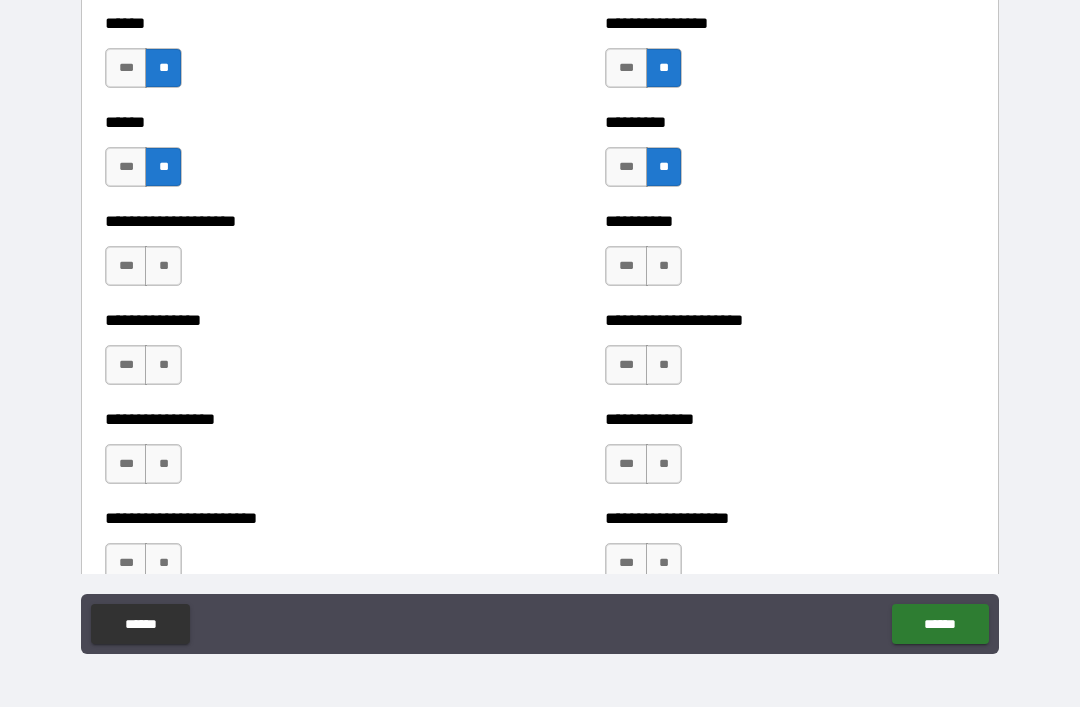 click on "**" at bounding box center (163, 266) 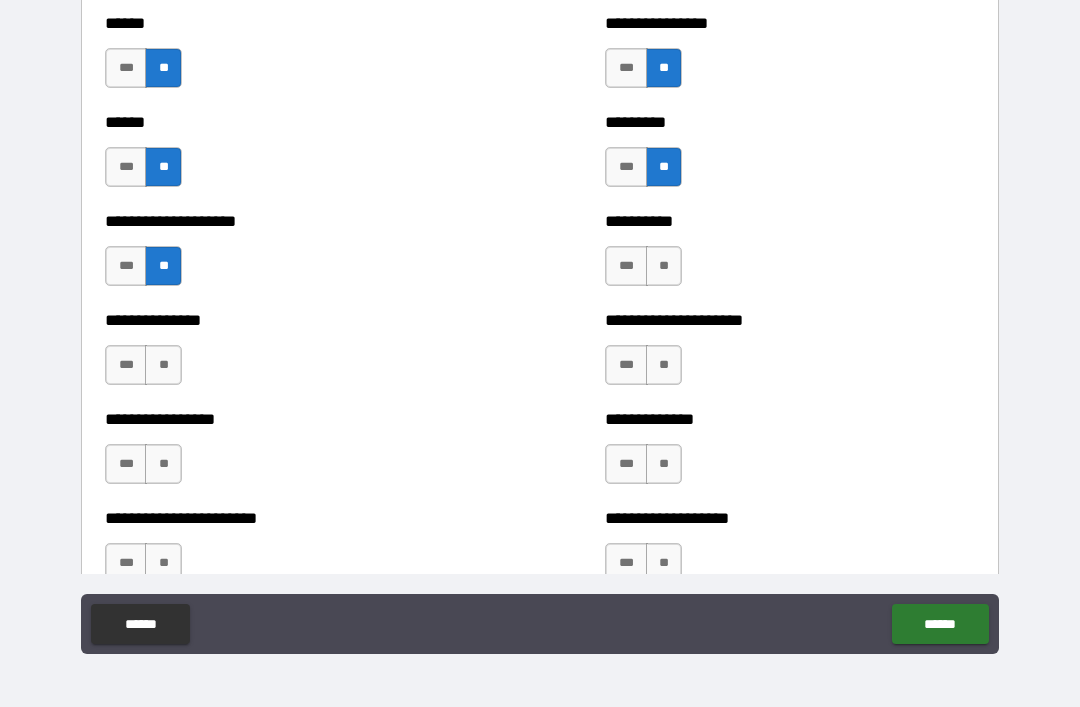 click on "**" at bounding box center (163, 365) 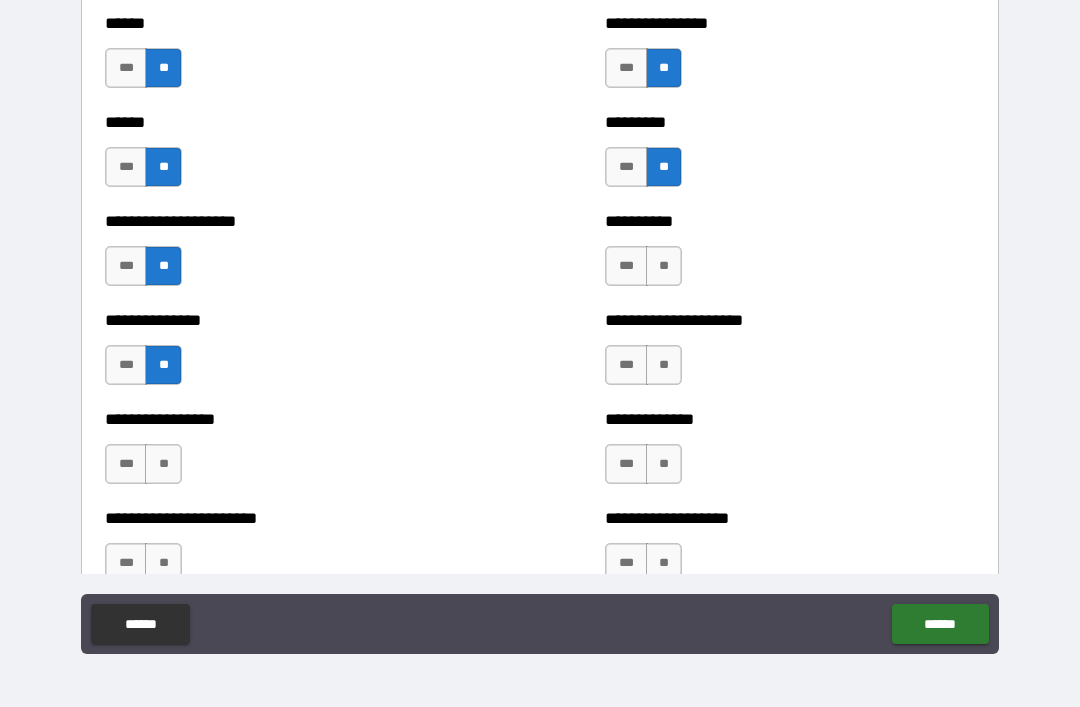 click on "**" at bounding box center [163, 464] 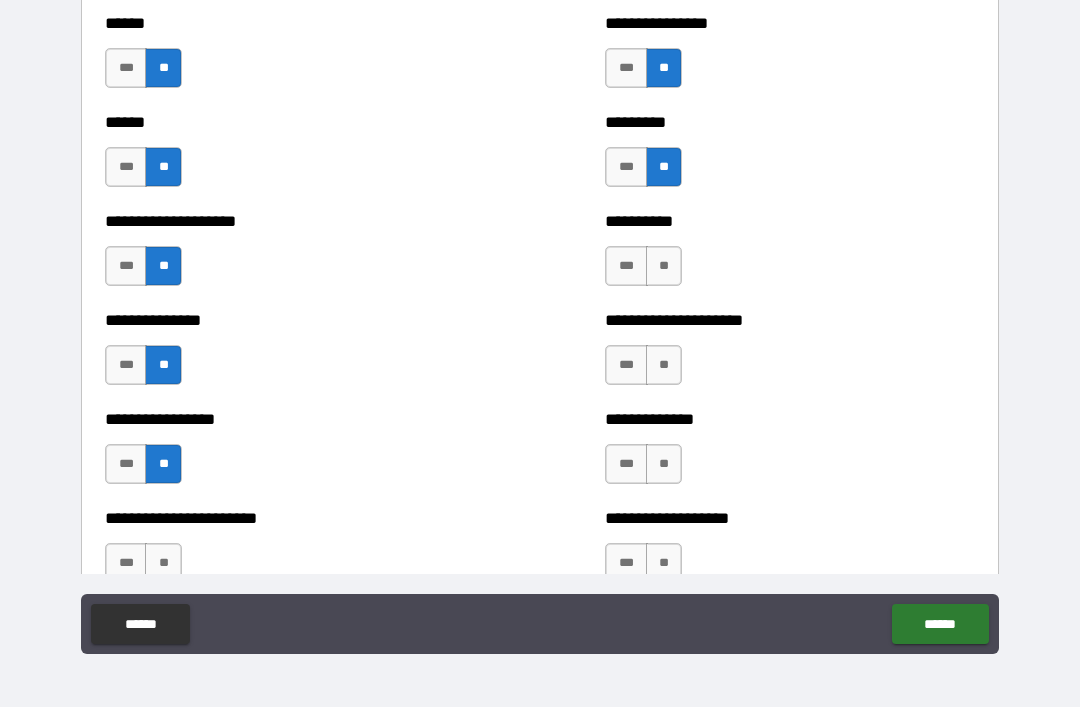 click on "**" at bounding box center [664, 266] 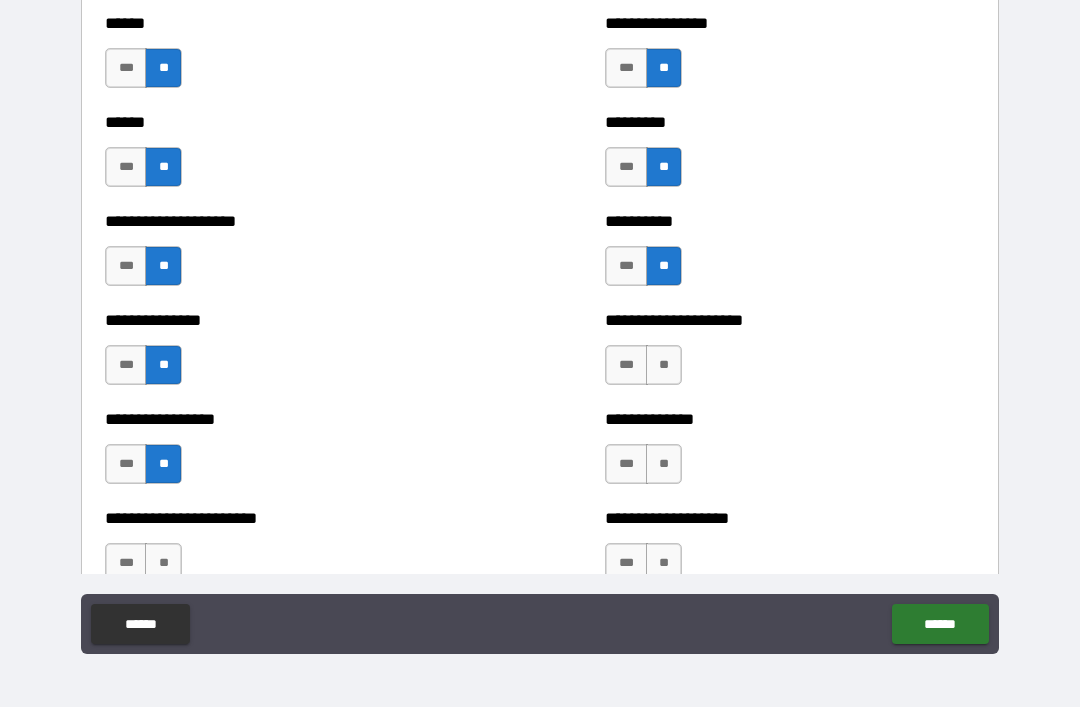 click on "**" at bounding box center [664, 365] 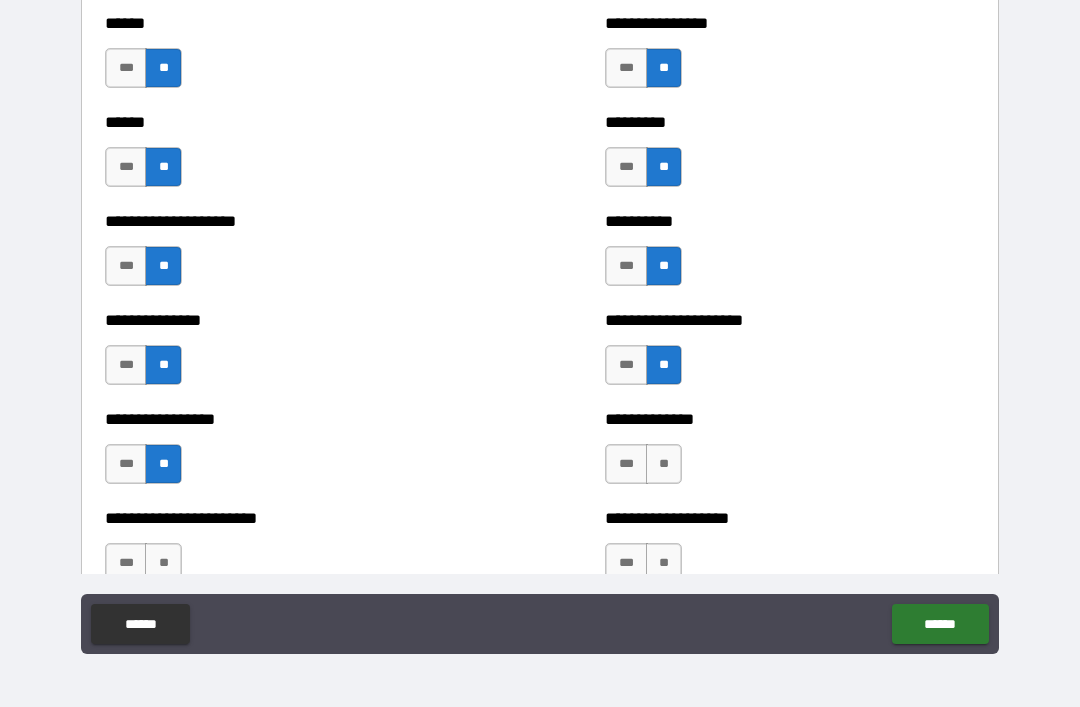 click on "**" at bounding box center [664, 464] 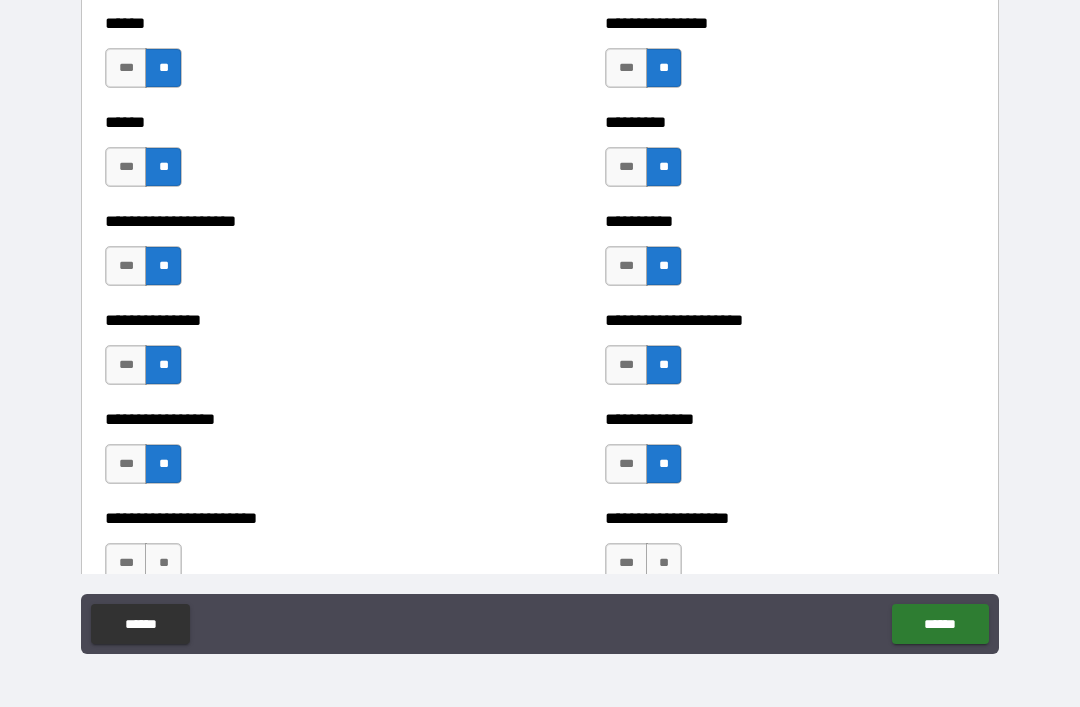 click on "**" at bounding box center (664, 563) 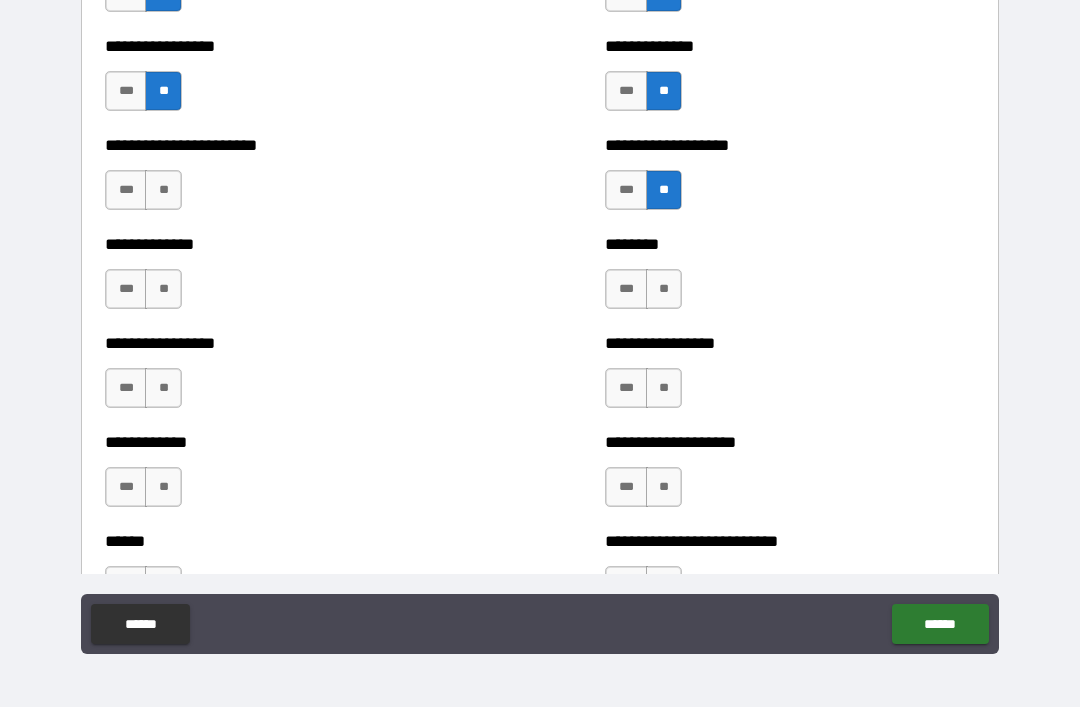 scroll, scrollTop: 3556, scrollLeft: 0, axis: vertical 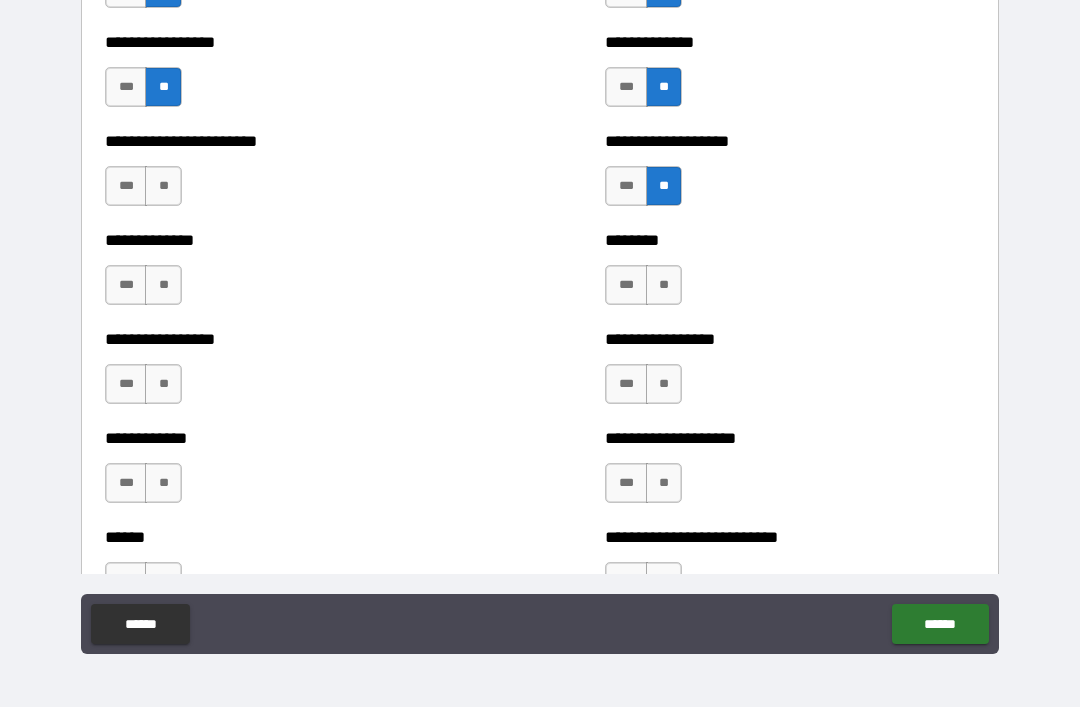 click on "**" at bounding box center [163, 186] 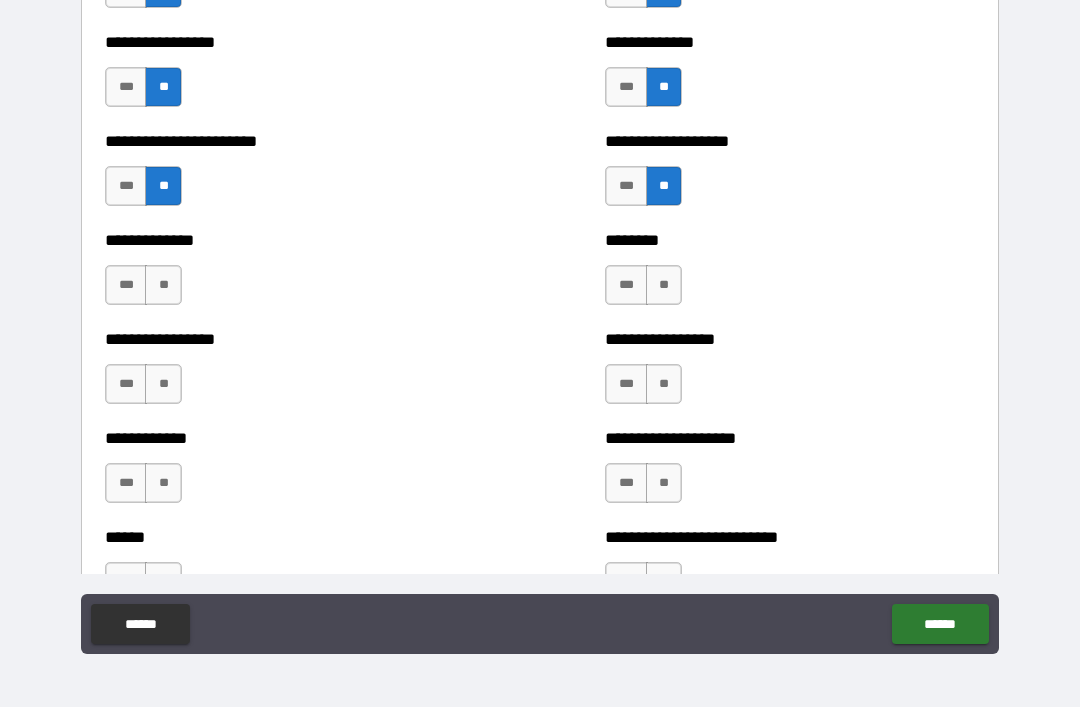 click on "**" at bounding box center [163, 285] 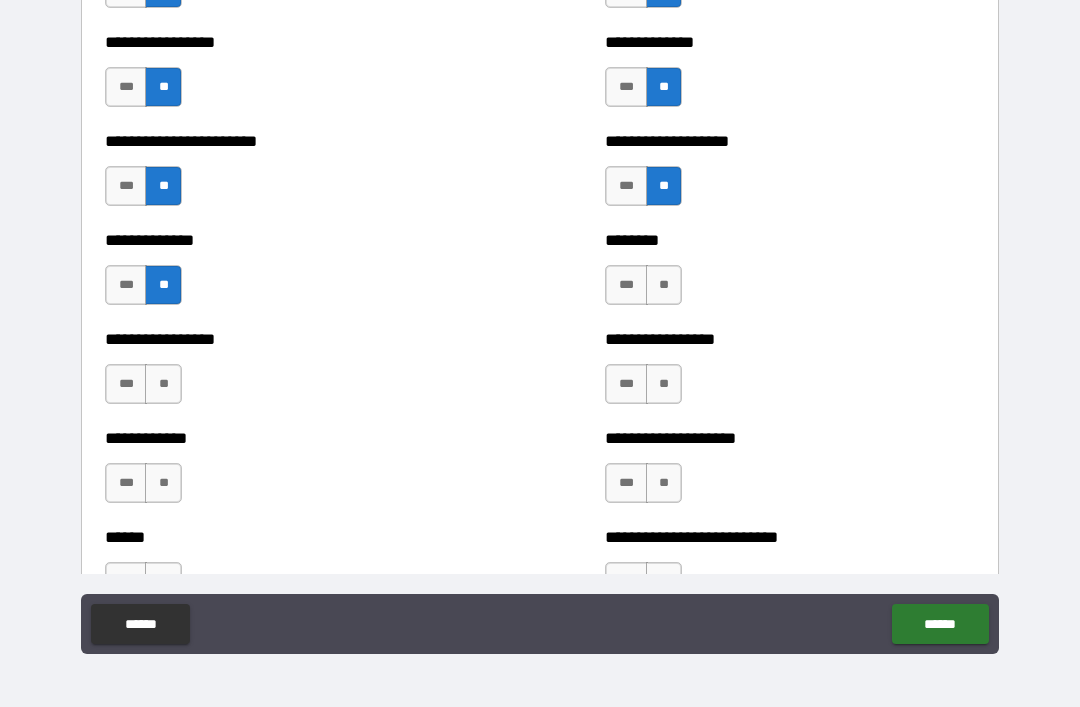 click on "**" at bounding box center [163, 384] 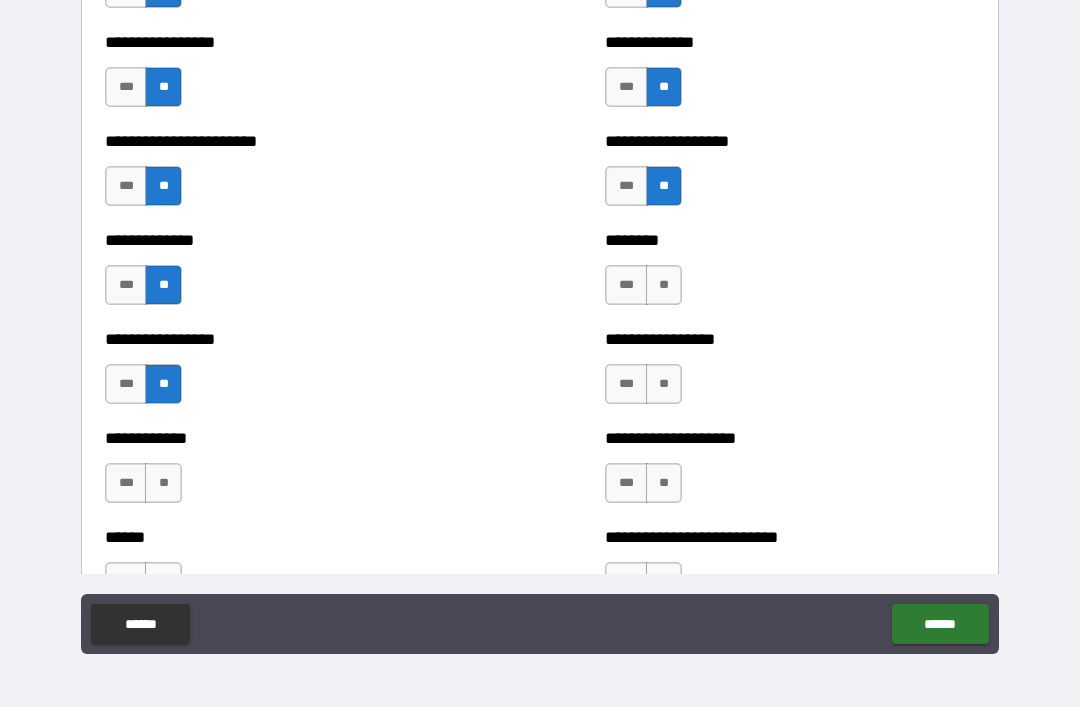 click on "**" at bounding box center [163, 483] 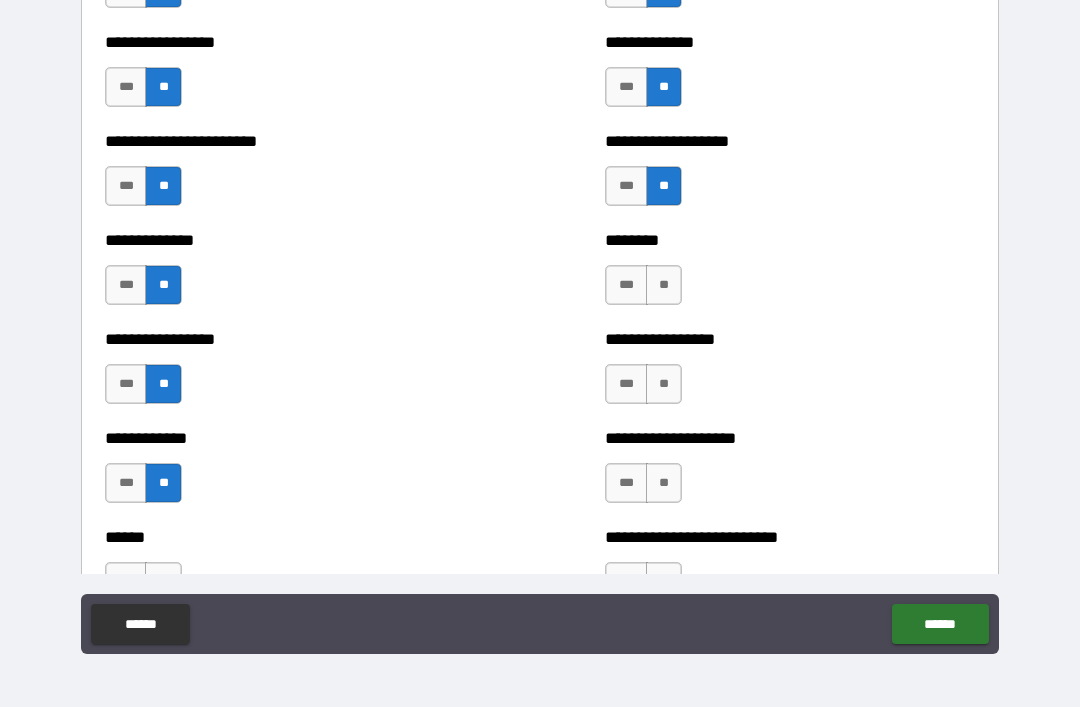 click on "**" at bounding box center (664, 285) 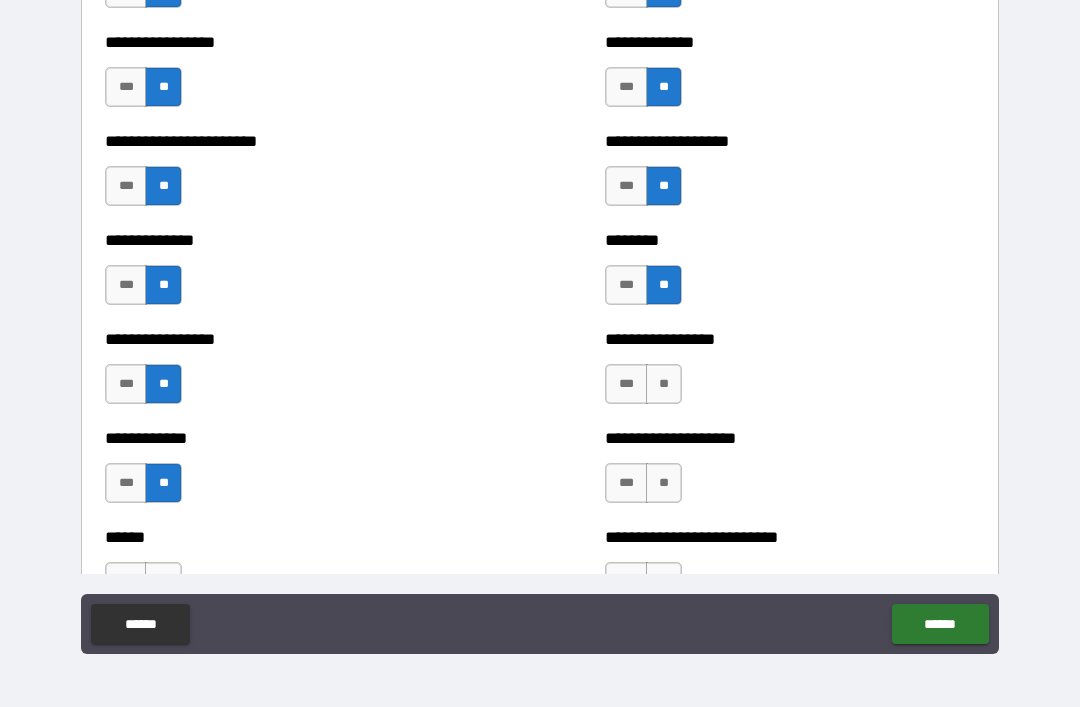 click on "**" at bounding box center (664, 384) 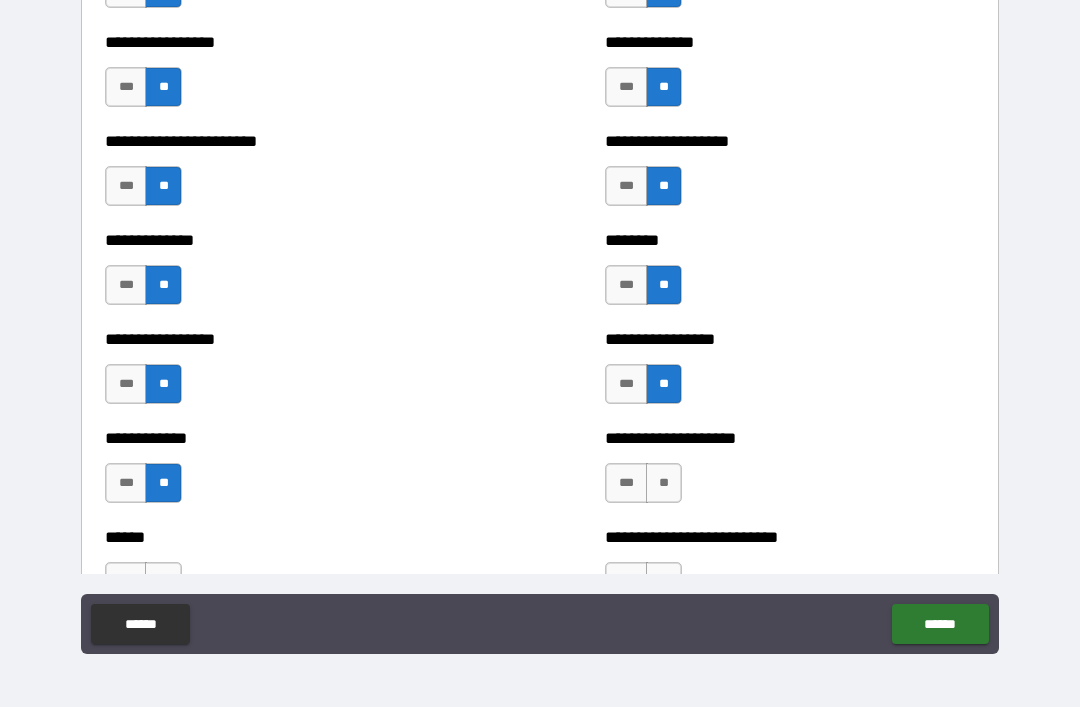 click on "**" at bounding box center (664, 483) 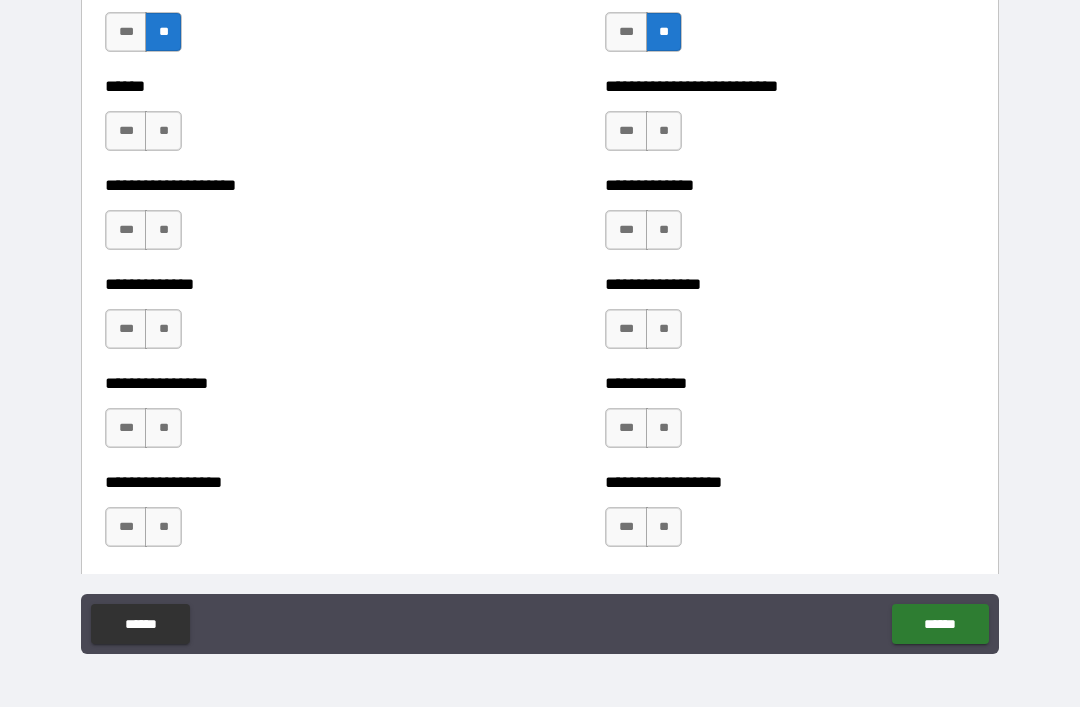 scroll, scrollTop: 4012, scrollLeft: 0, axis: vertical 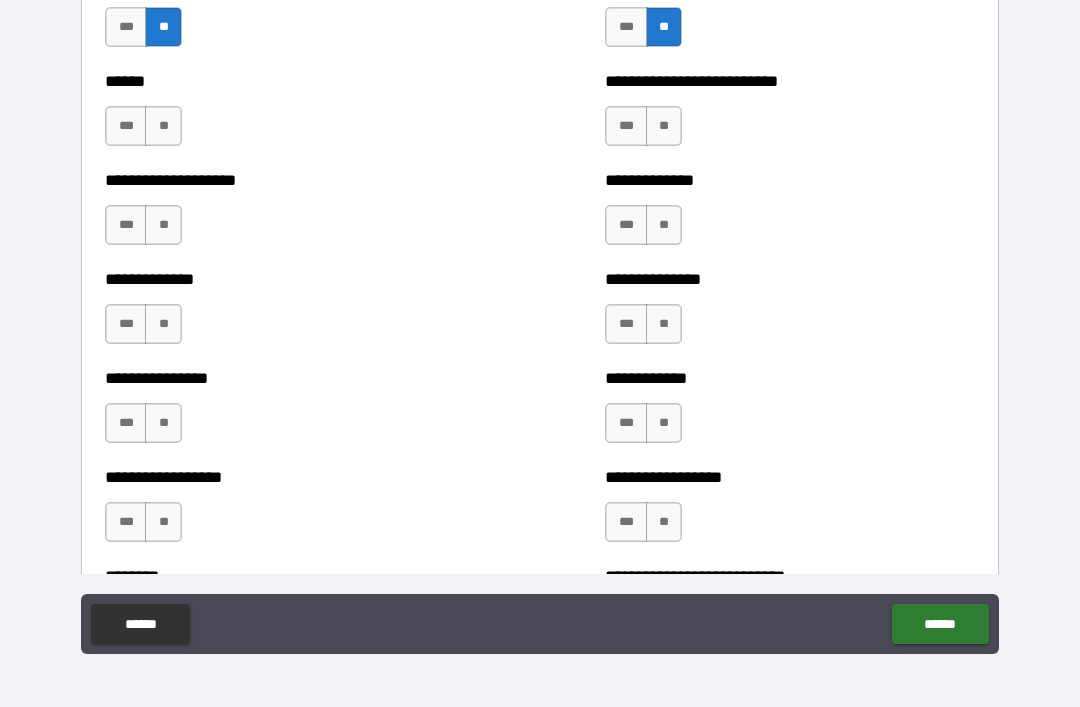 click on "**" at bounding box center [163, 126] 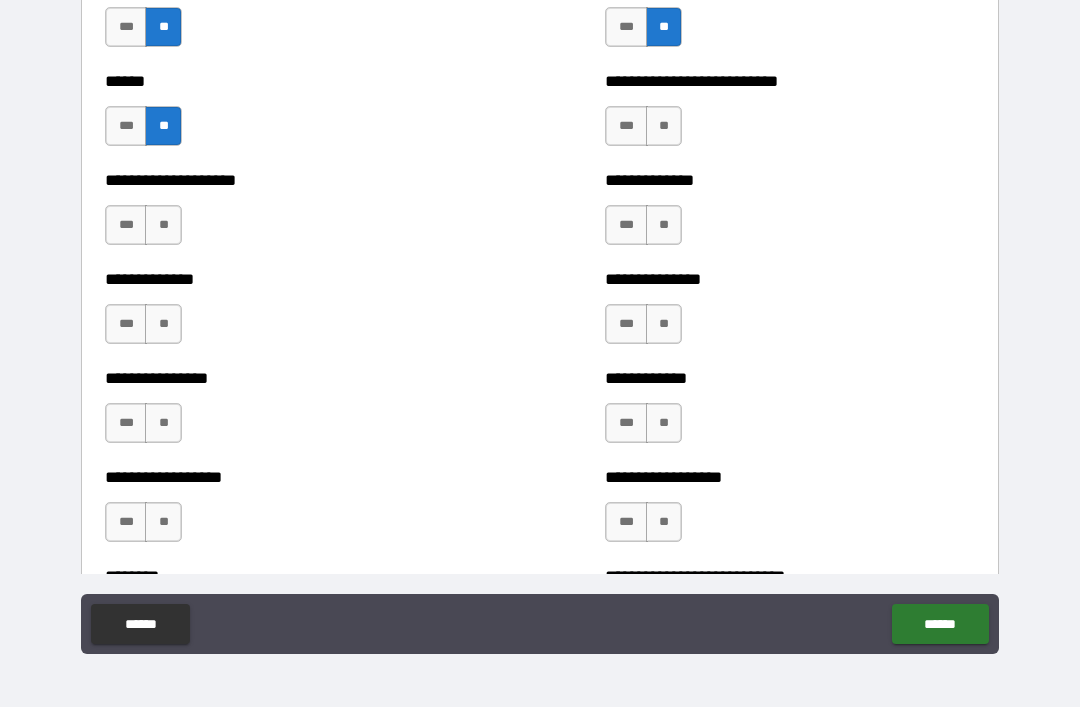 click on "**" at bounding box center [163, 225] 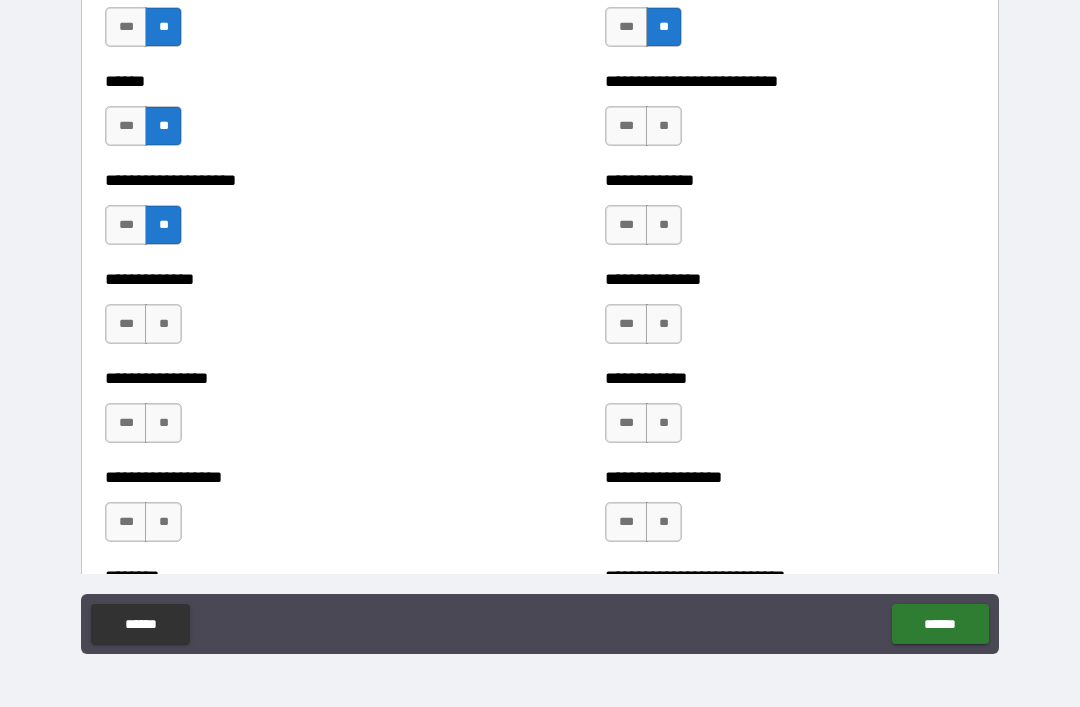 click on "**" at bounding box center [163, 324] 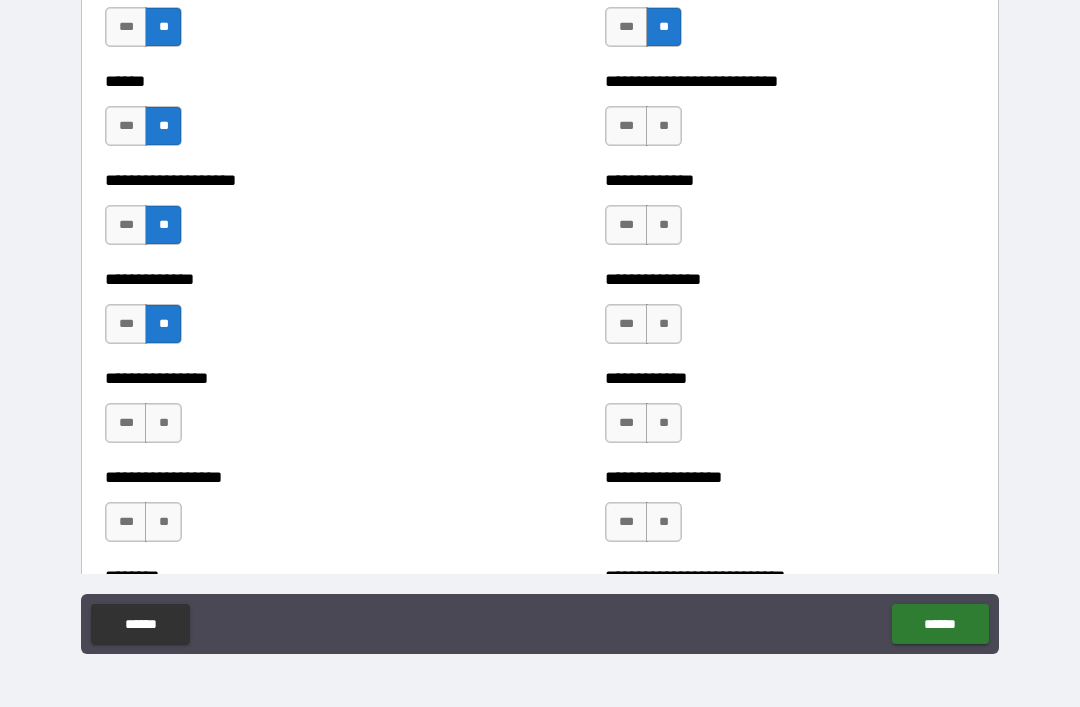 click on "**" at bounding box center (163, 423) 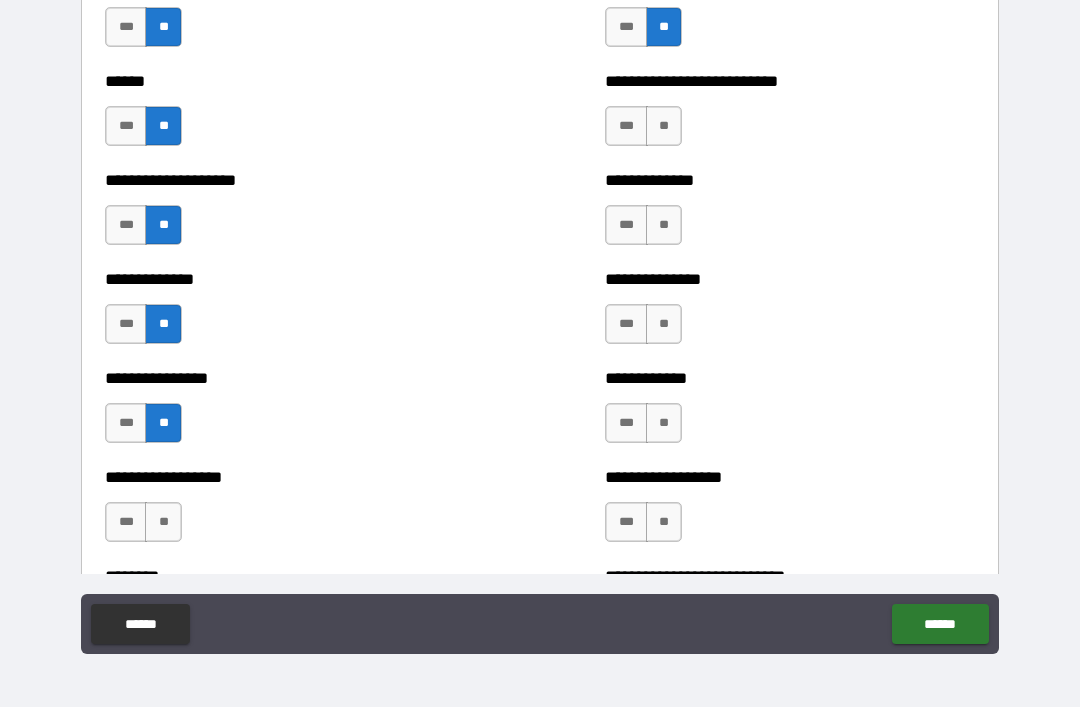 click on "**" at bounding box center (163, 522) 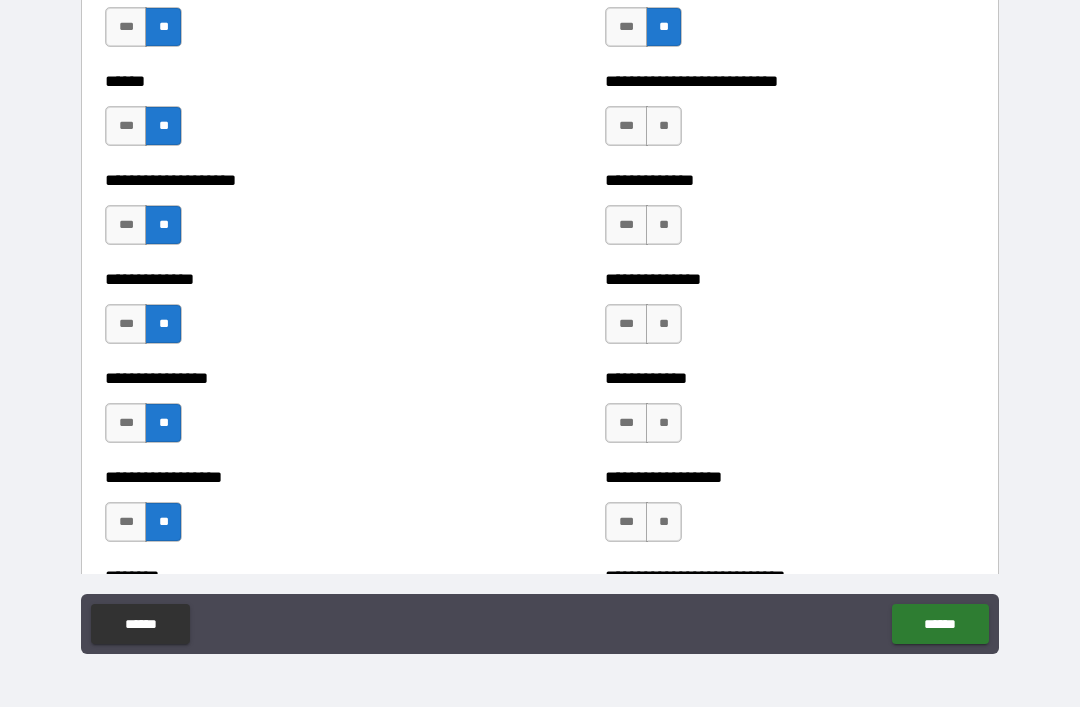 click on "**" at bounding box center (664, 126) 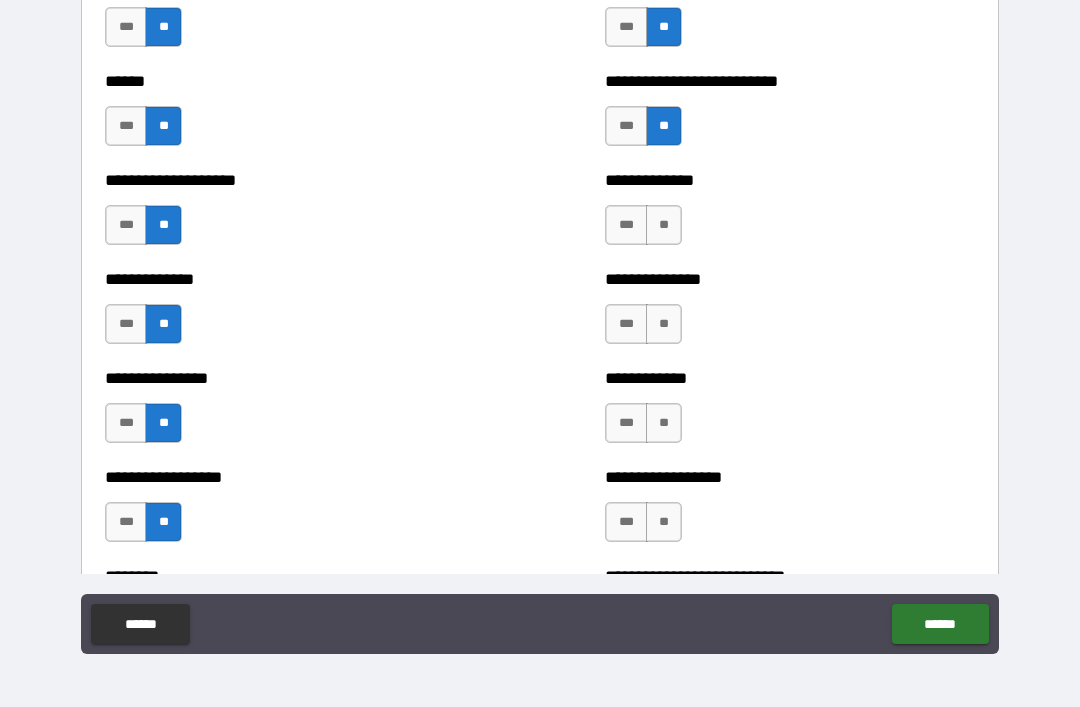 click on "**" at bounding box center (664, 225) 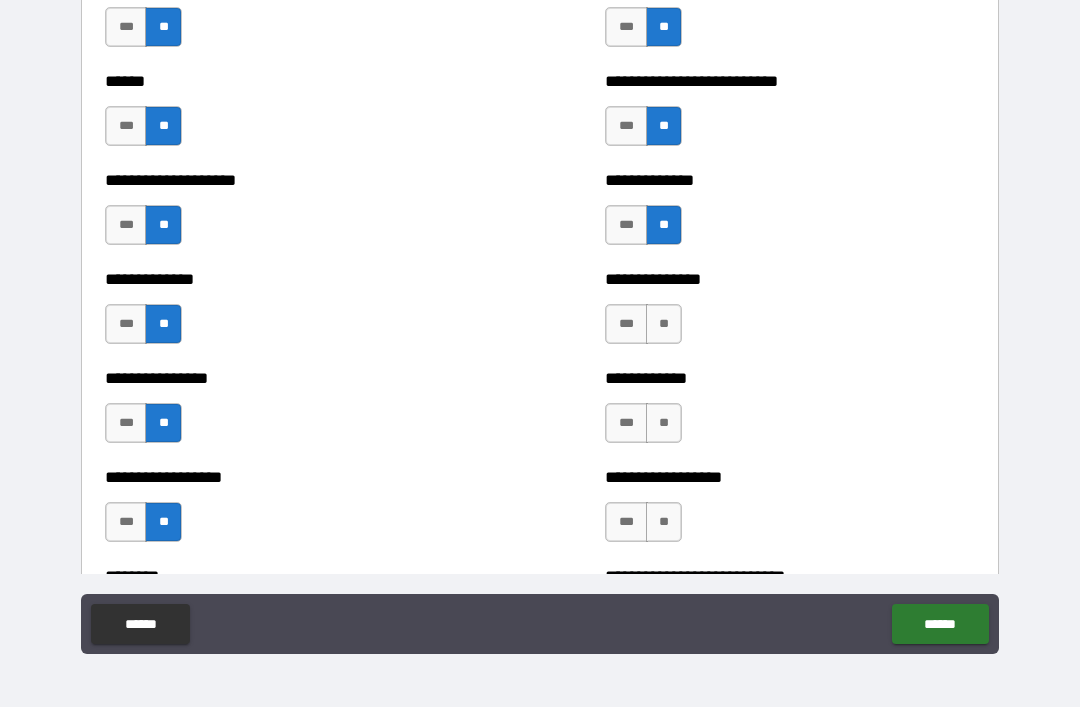 click on "**" at bounding box center [664, 324] 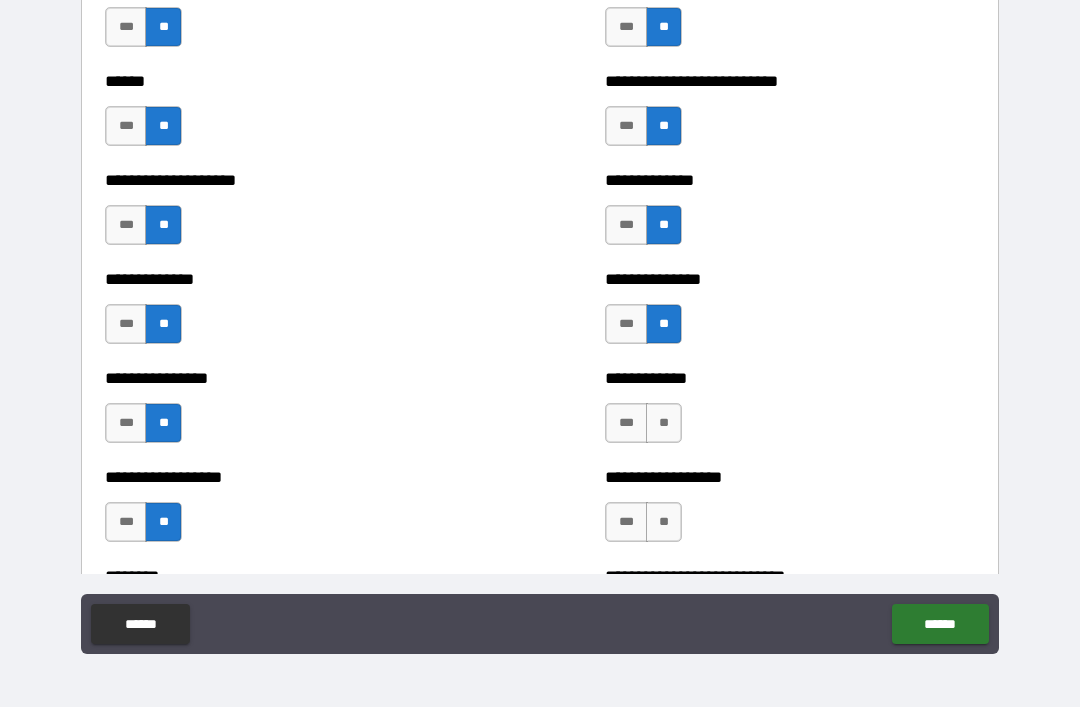 click on "**" at bounding box center (664, 423) 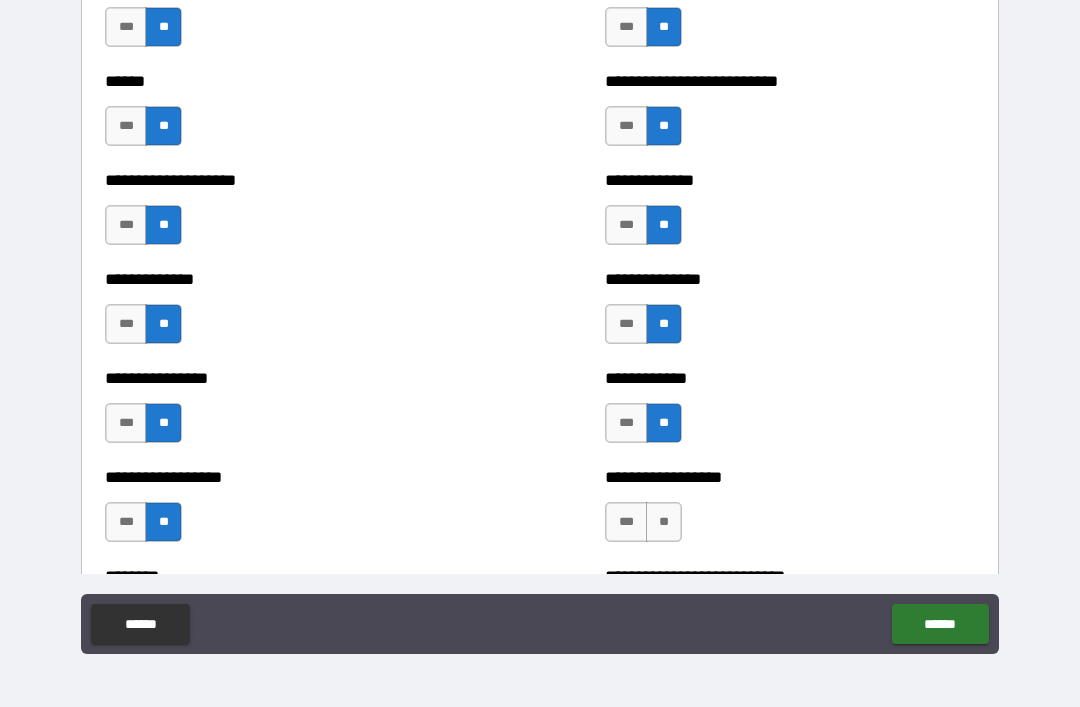 click on "**" at bounding box center (664, 522) 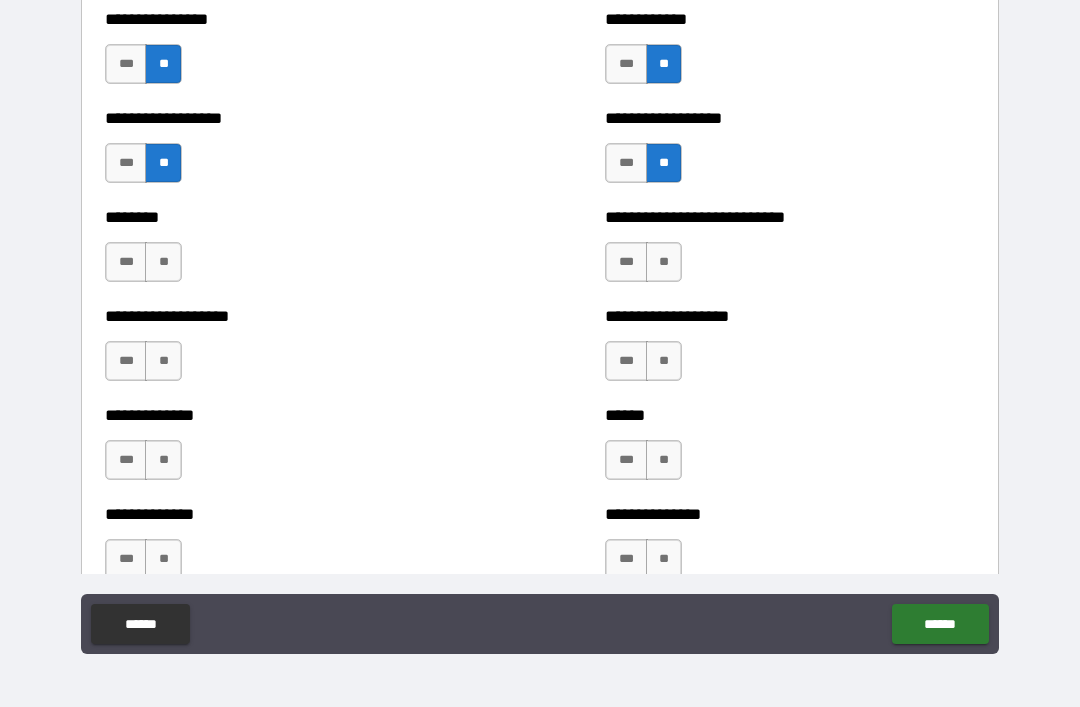 scroll, scrollTop: 4414, scrollLeft: 0, axis: vertical 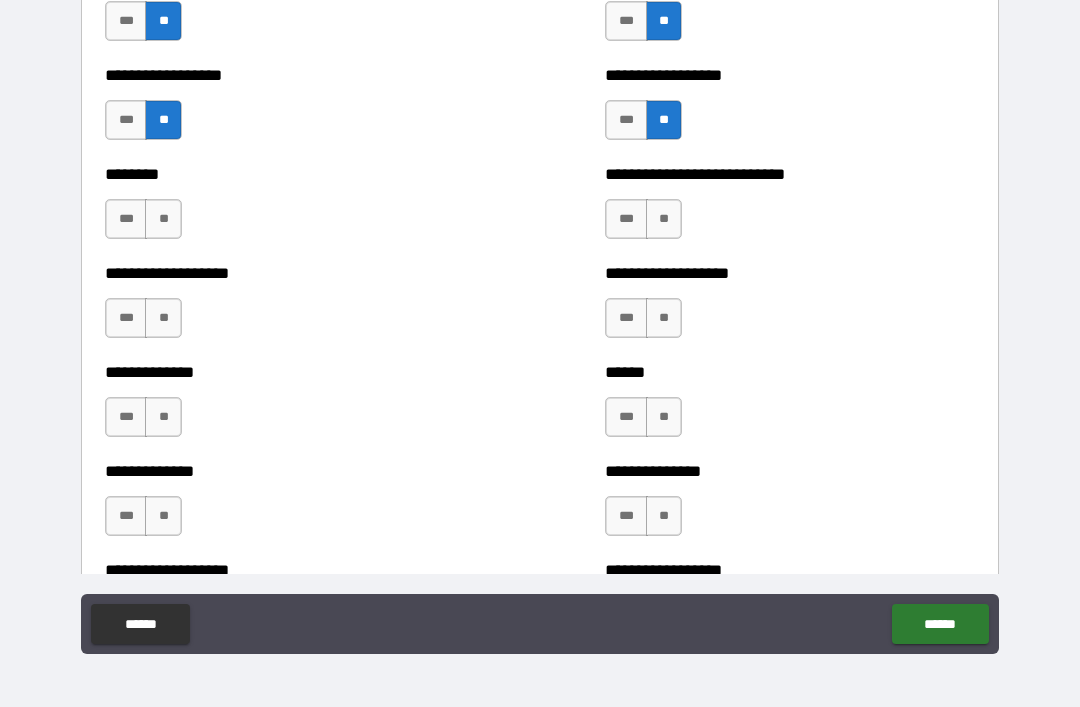 click on "**" at bounding box center [163, 219] 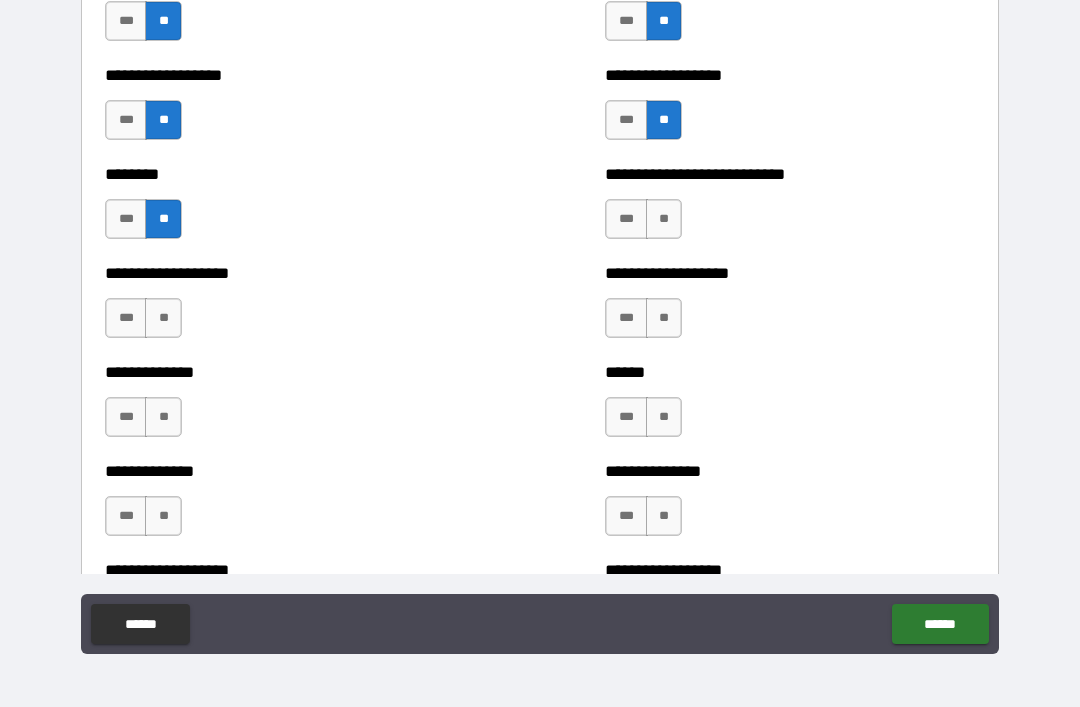 click on "**" at bounding box center (163, 318) 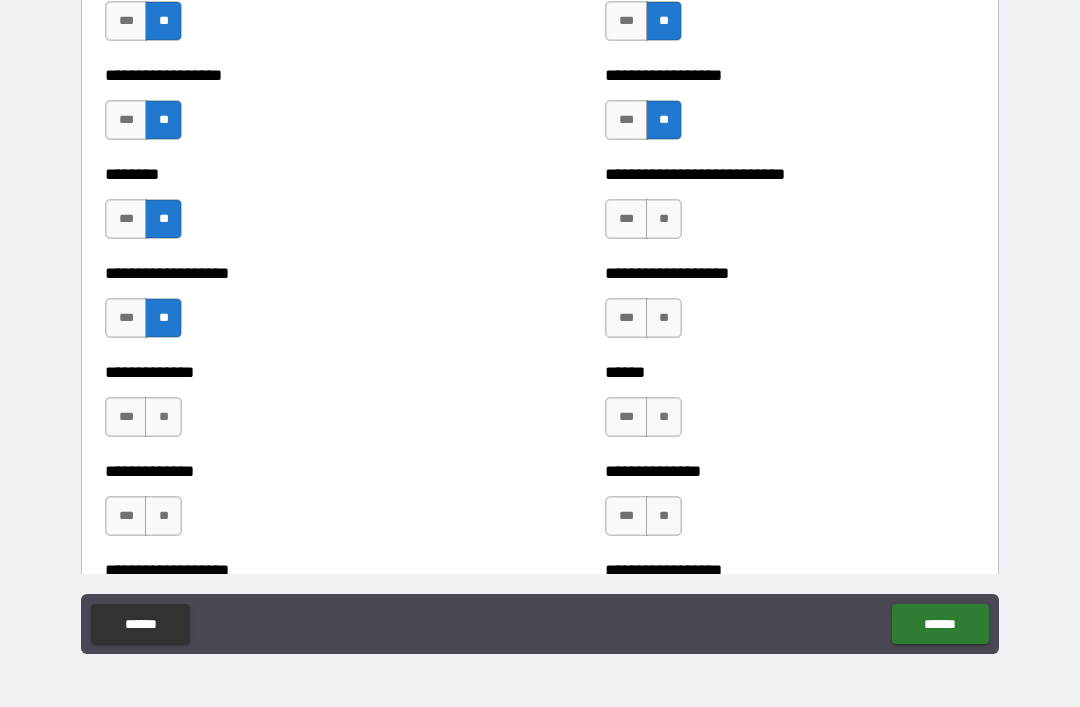 click on "**" at bounding box center [163, 417] 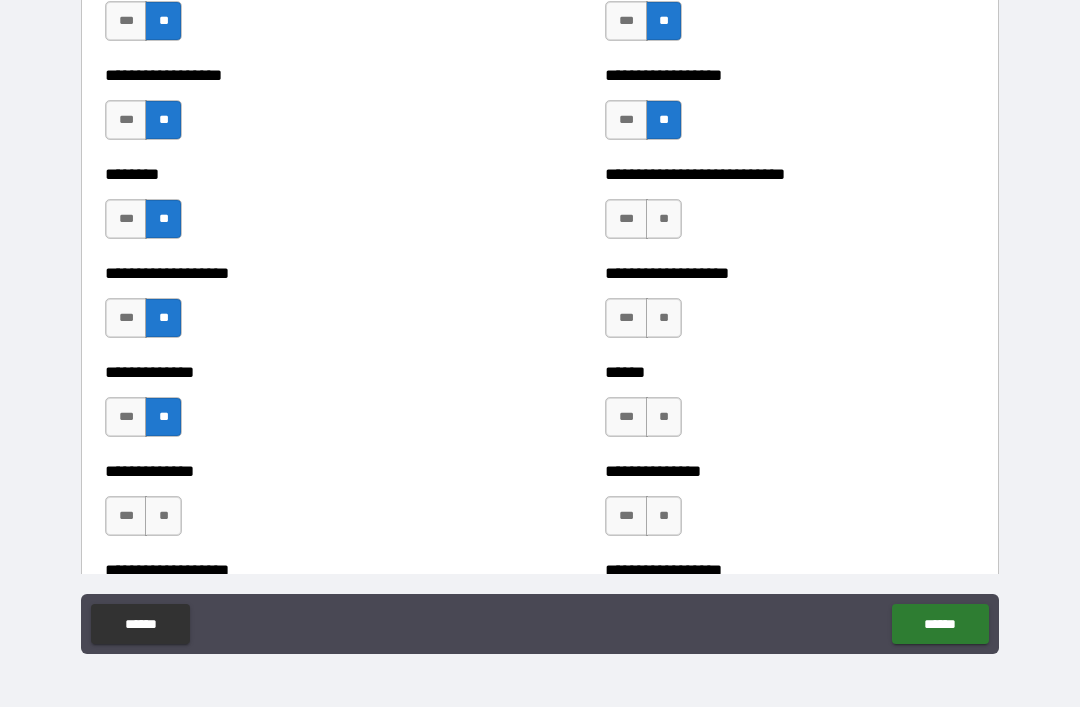 click on "**" at bounding box center [163, 516] 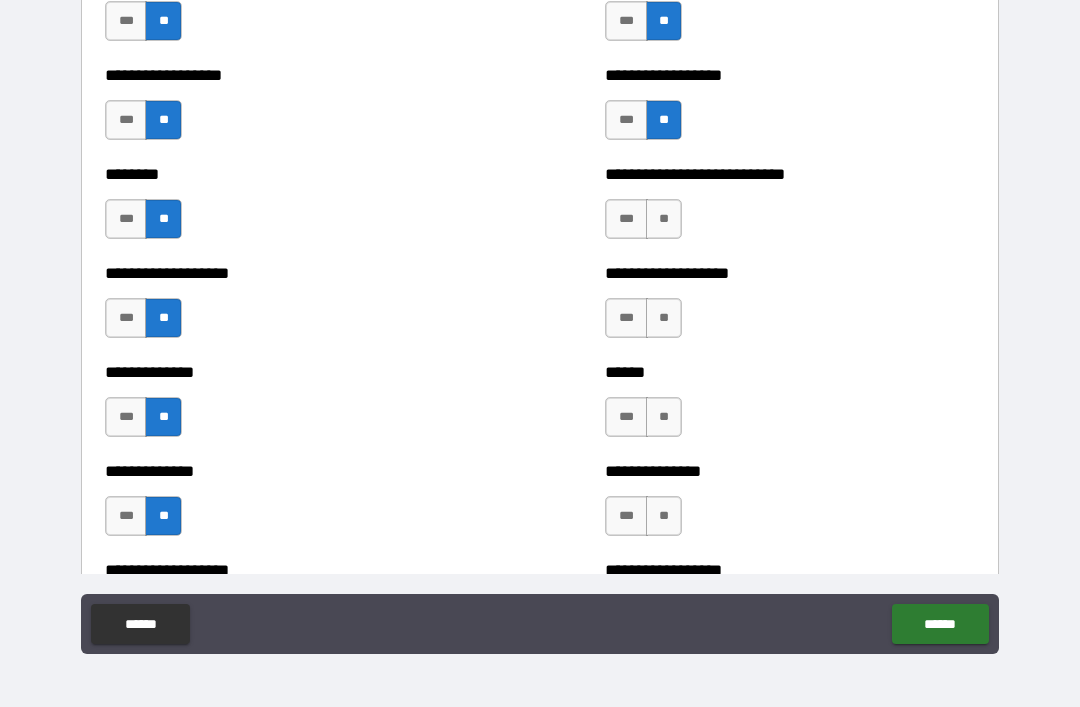 click on "**" at bounding box center (664, 219) 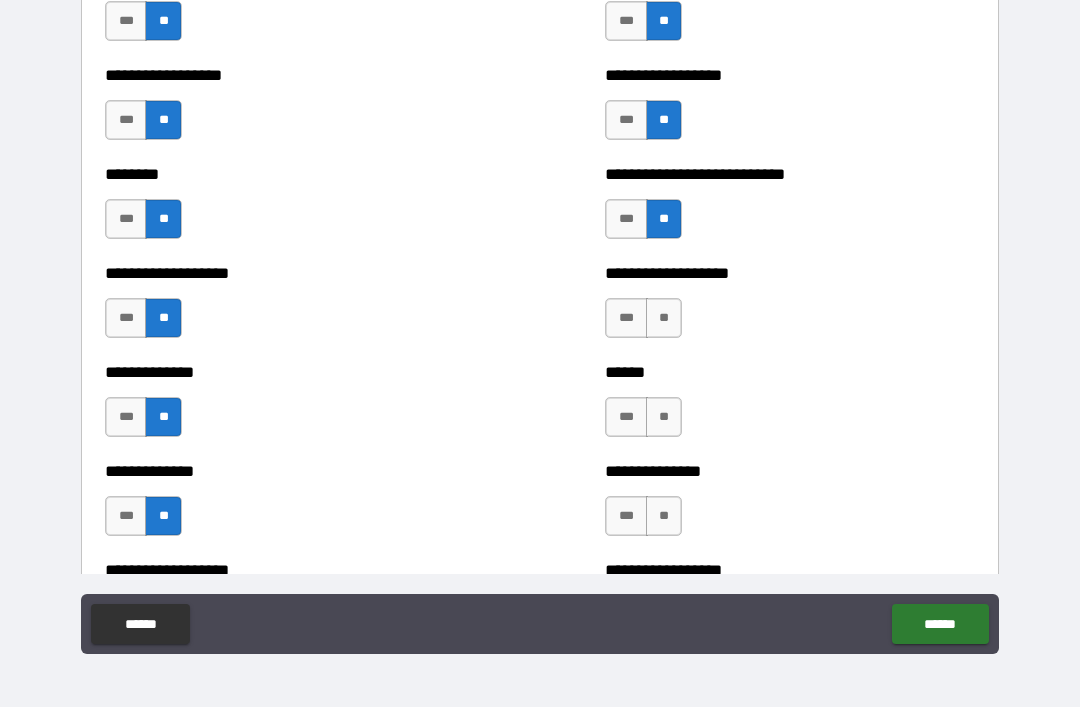 click on "*** **" at bounding box center (646, 323) 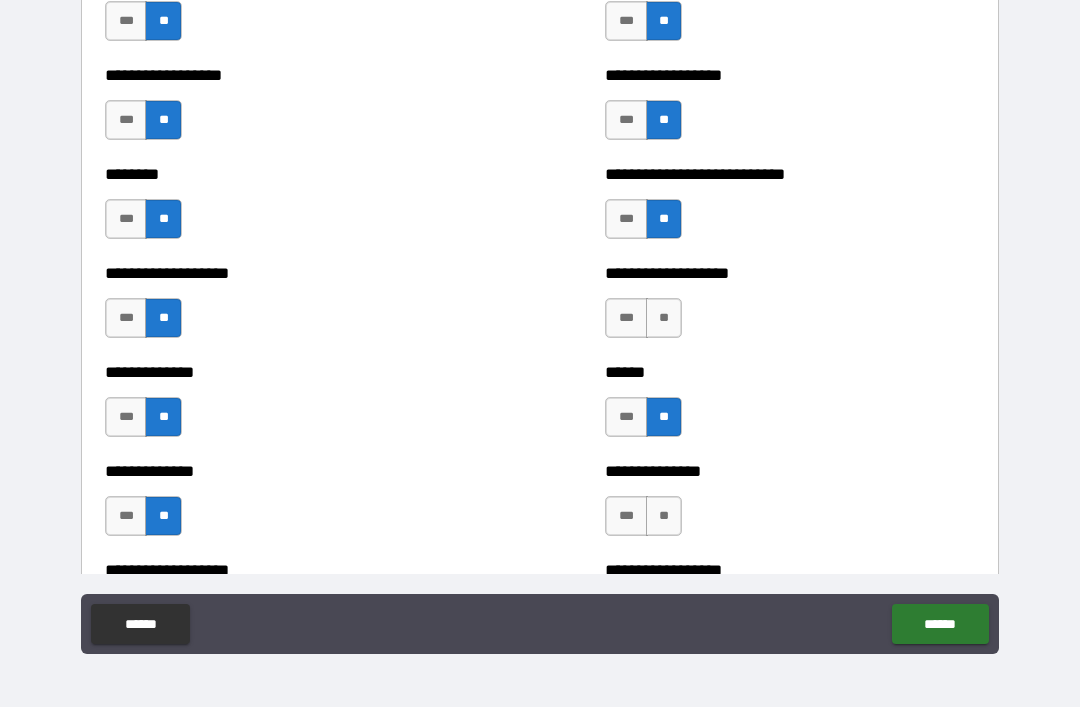 click on "**" at bounding box center (664, 516) 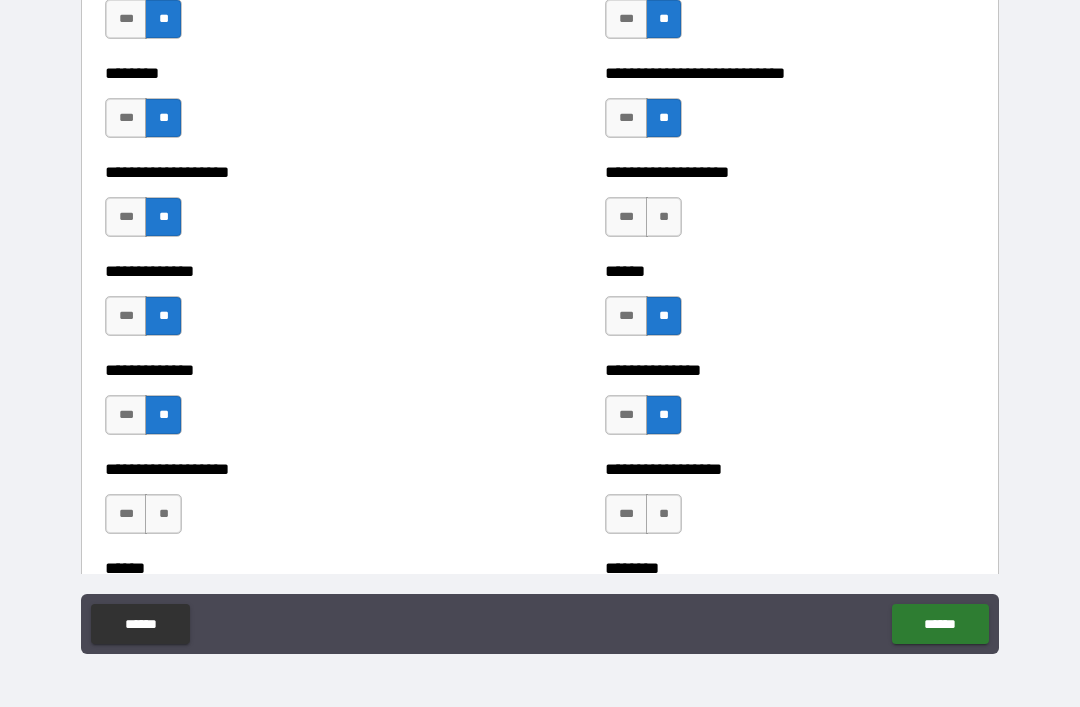 scroll, scrollTop: 4516, scrollLeft: 0, axis: vertical 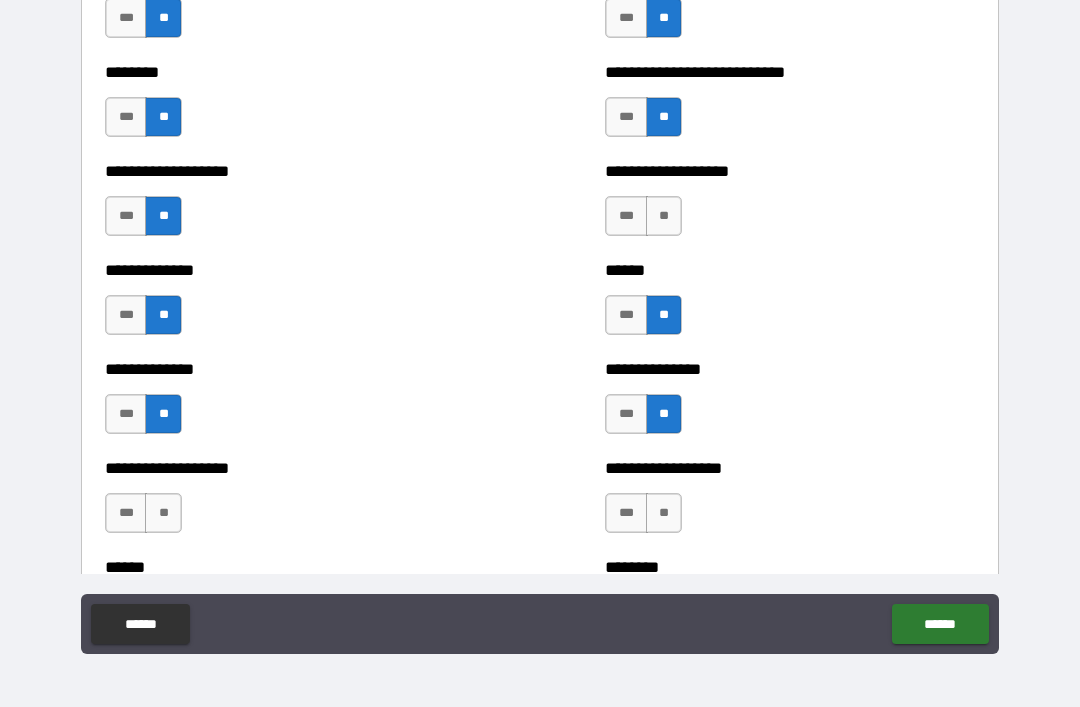 click on "**" at bounding box center (664, 216) 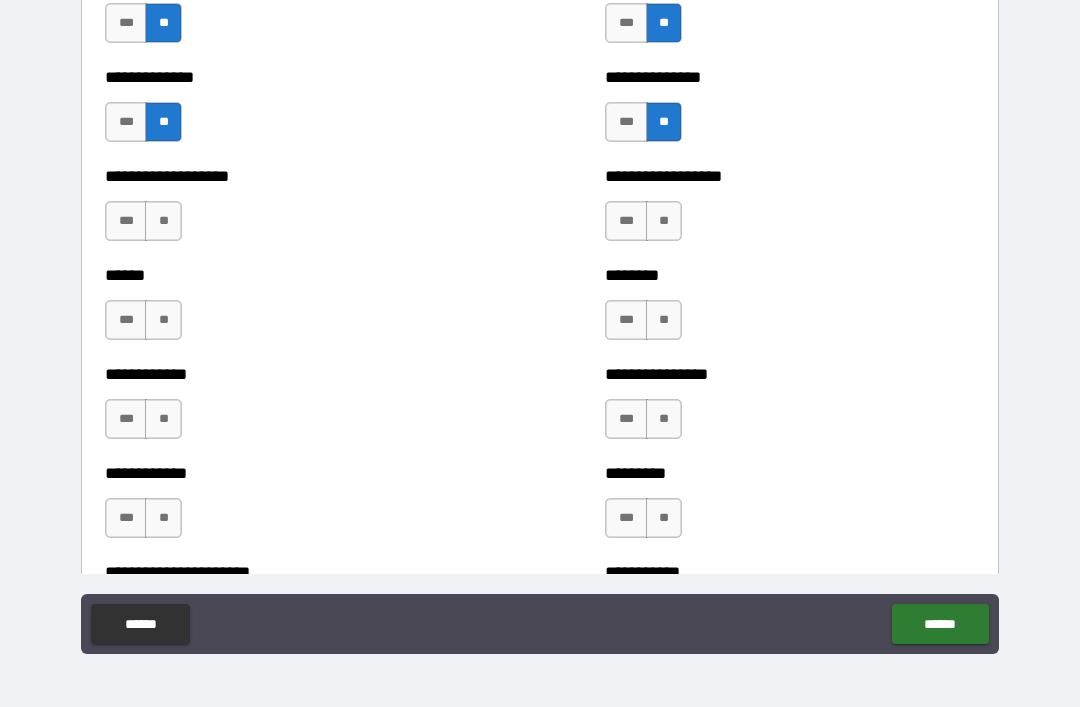 scroll, scrollTop: 4810, scrollLeft: 0, axis: vertical 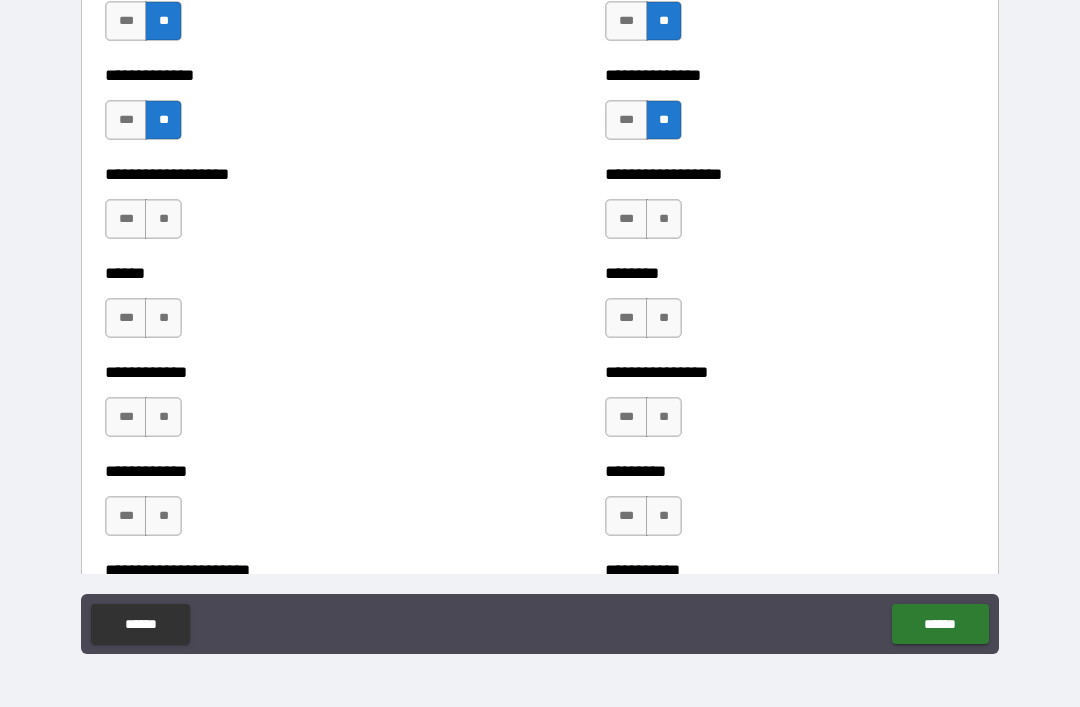 click on "**" at bounding box center (664, 219) 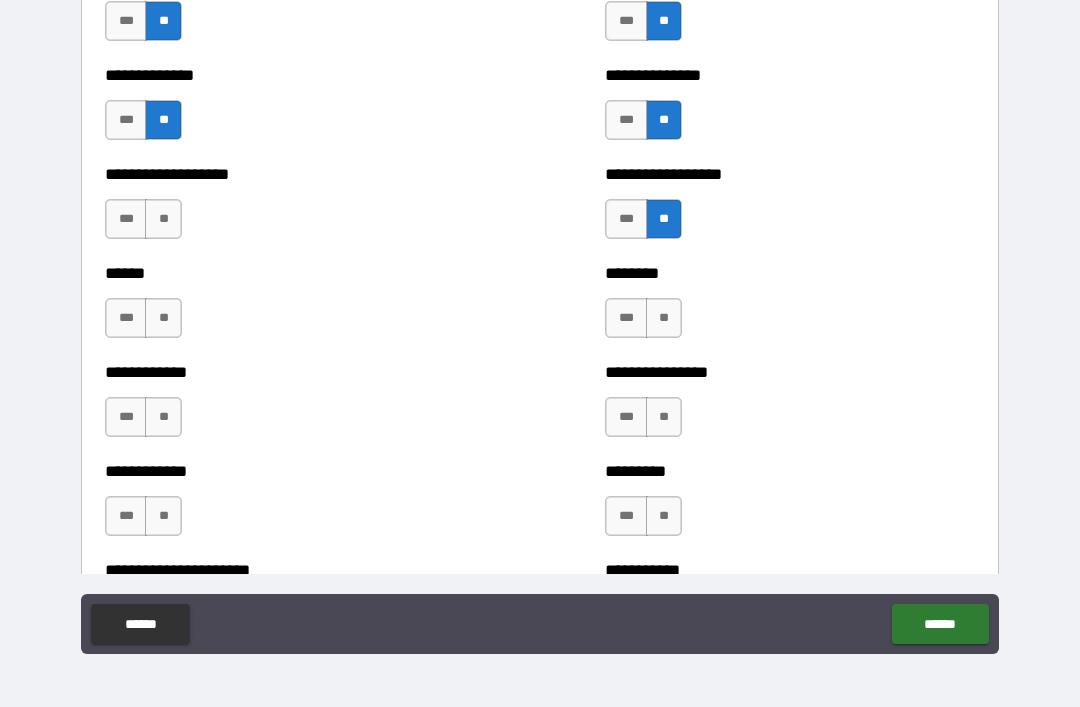 click on "**" at bounding box center [664, 318] 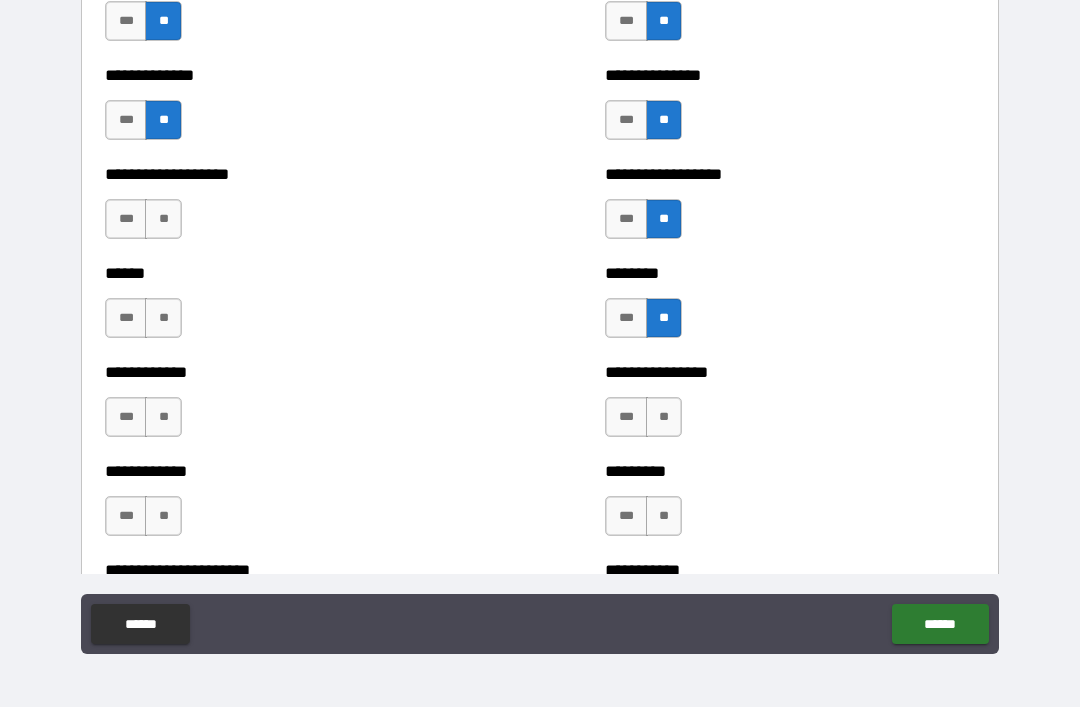 click on "**" at bounding box center [664, 417] 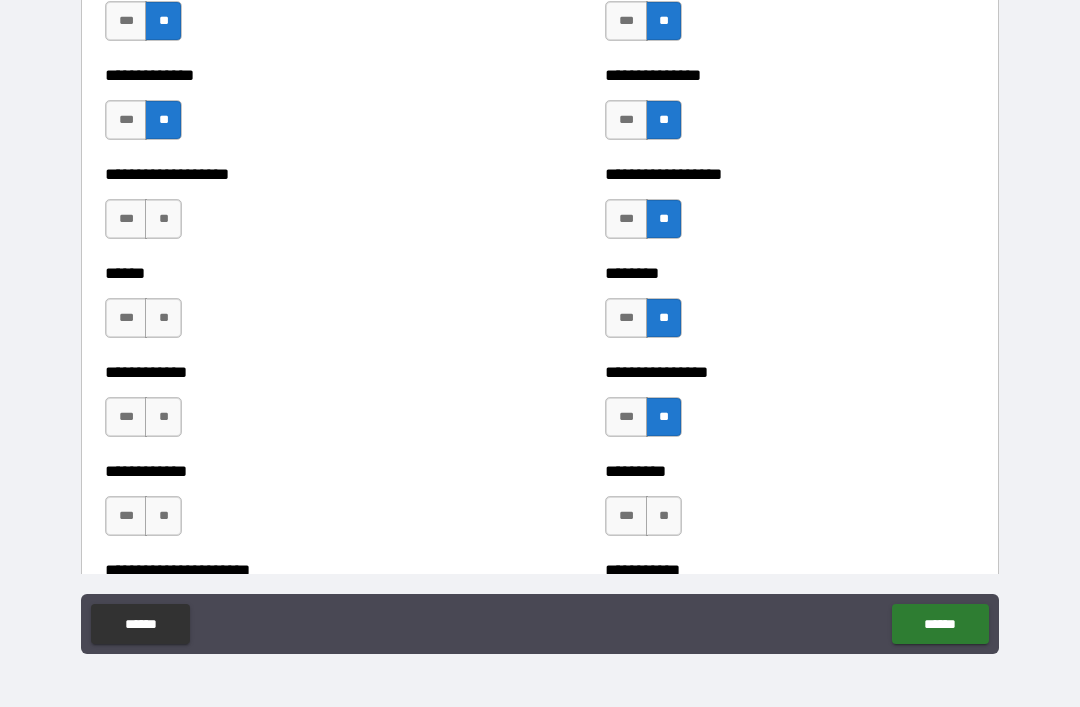 click on "**" at bounding box center (664, 516) 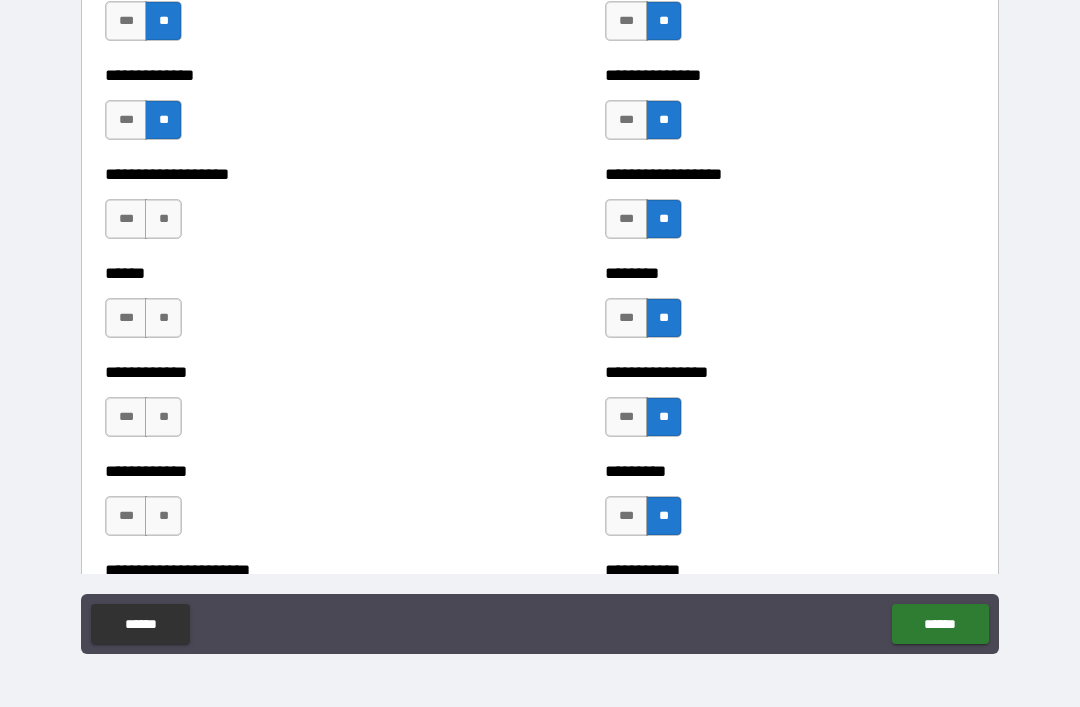 click on "**" at bounding box center (163, 219) 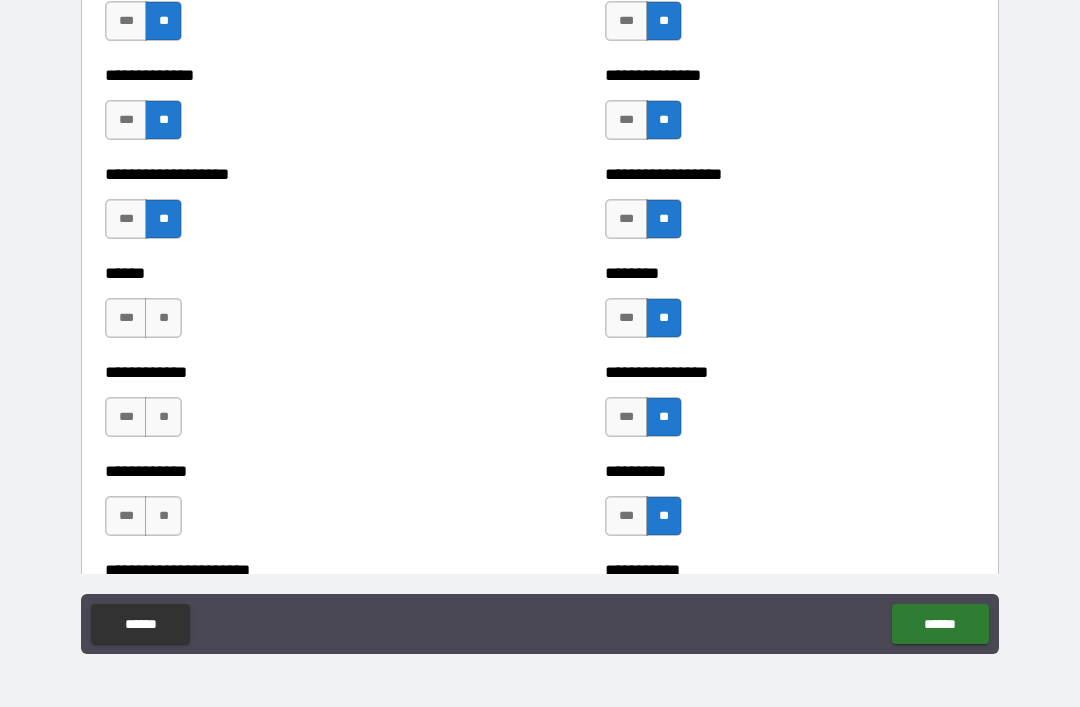 click on "**" at bounding box center [163, 318] 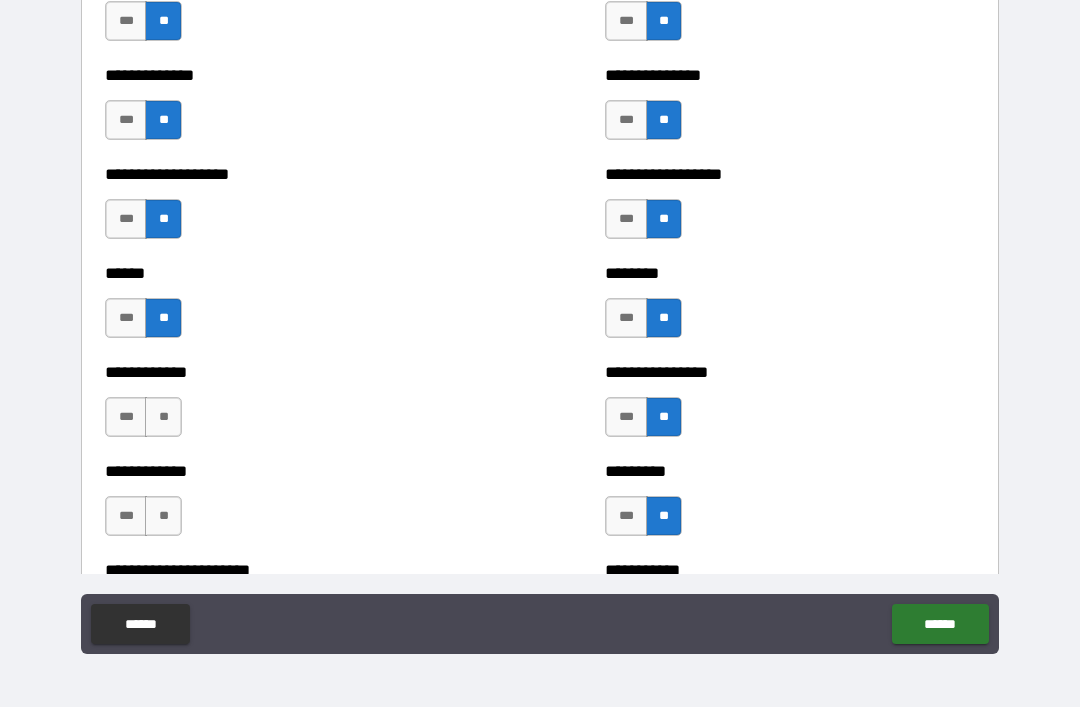 click on "**" at bounding box center (163, 417) 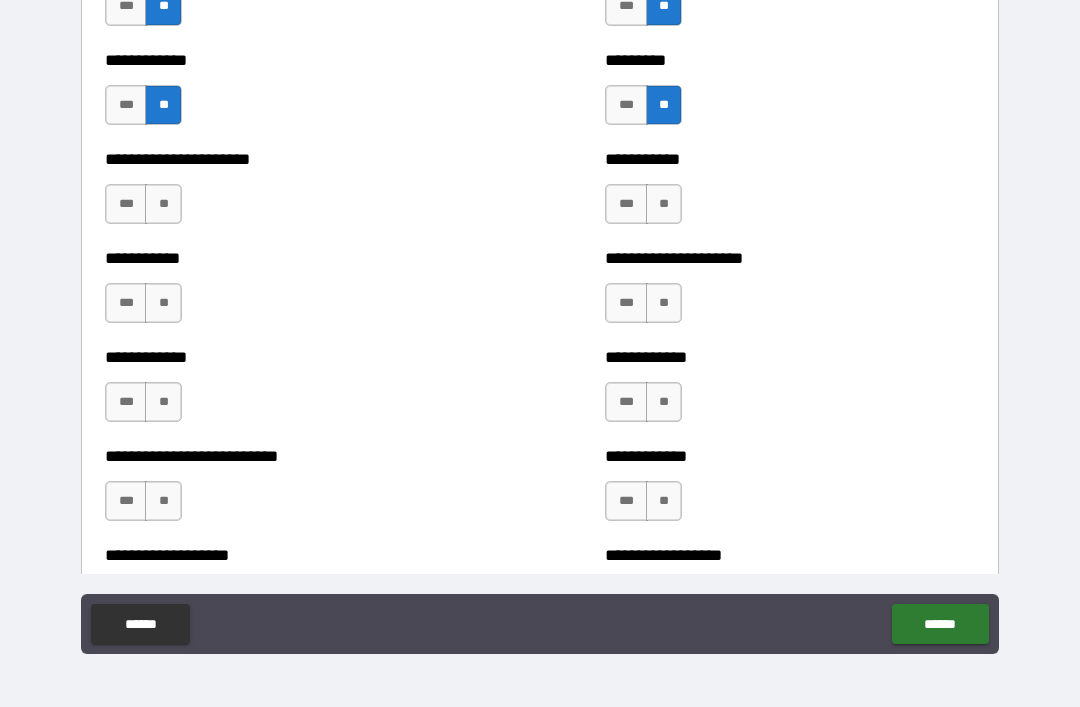scroll, scrollTop: 5229, scrollLeft: 0, axis: vertical 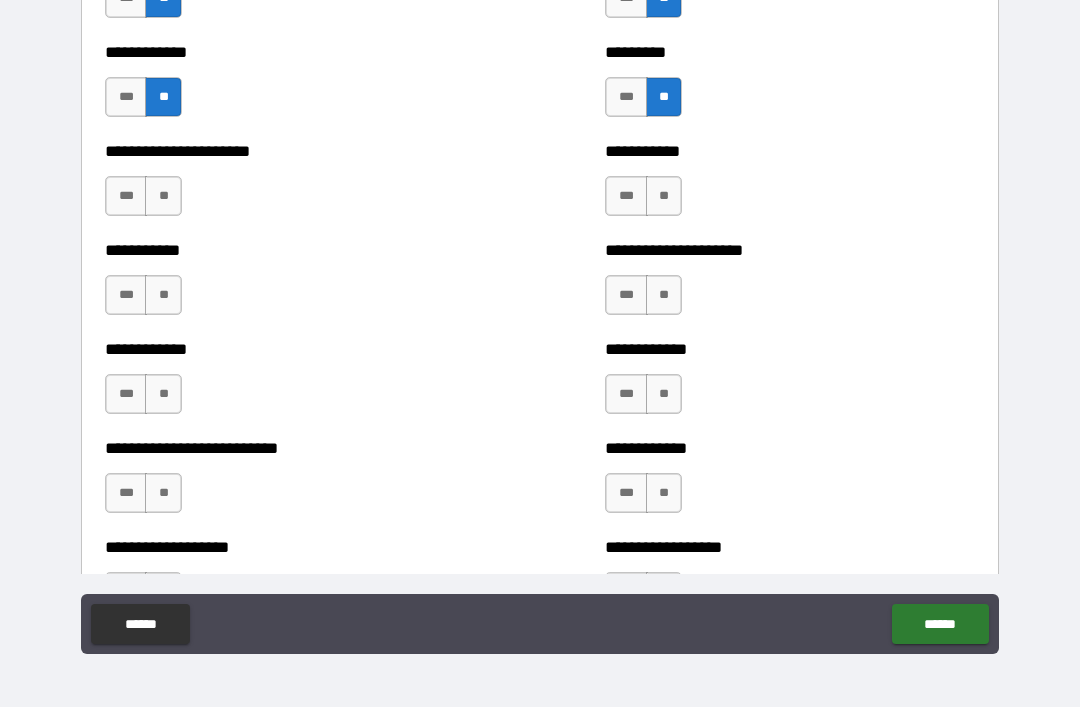 click on "**" at bounding box center [664, 196] 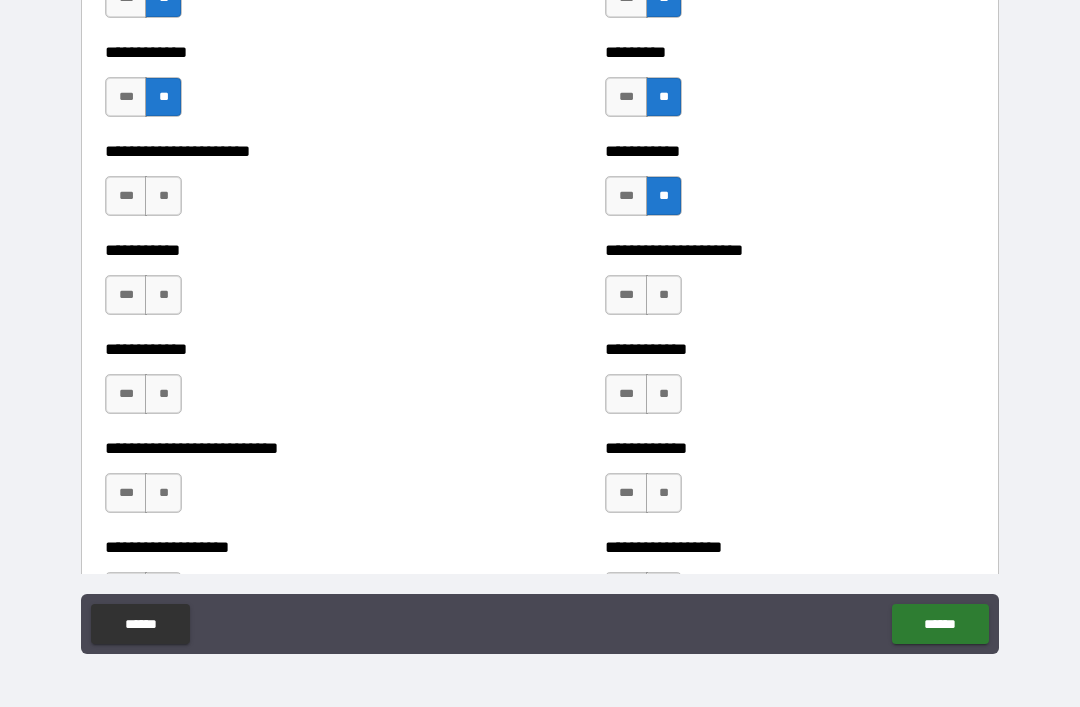 click on "**" at bounding box center (664, 295) 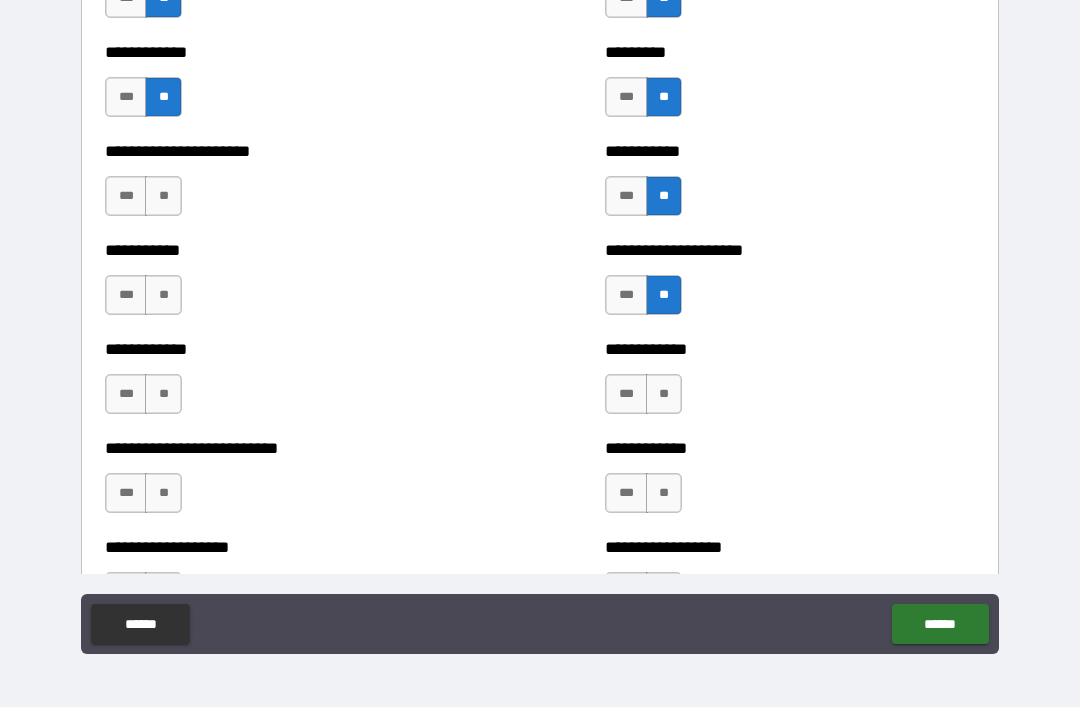 click on "**" at bounding box center (664, 394) 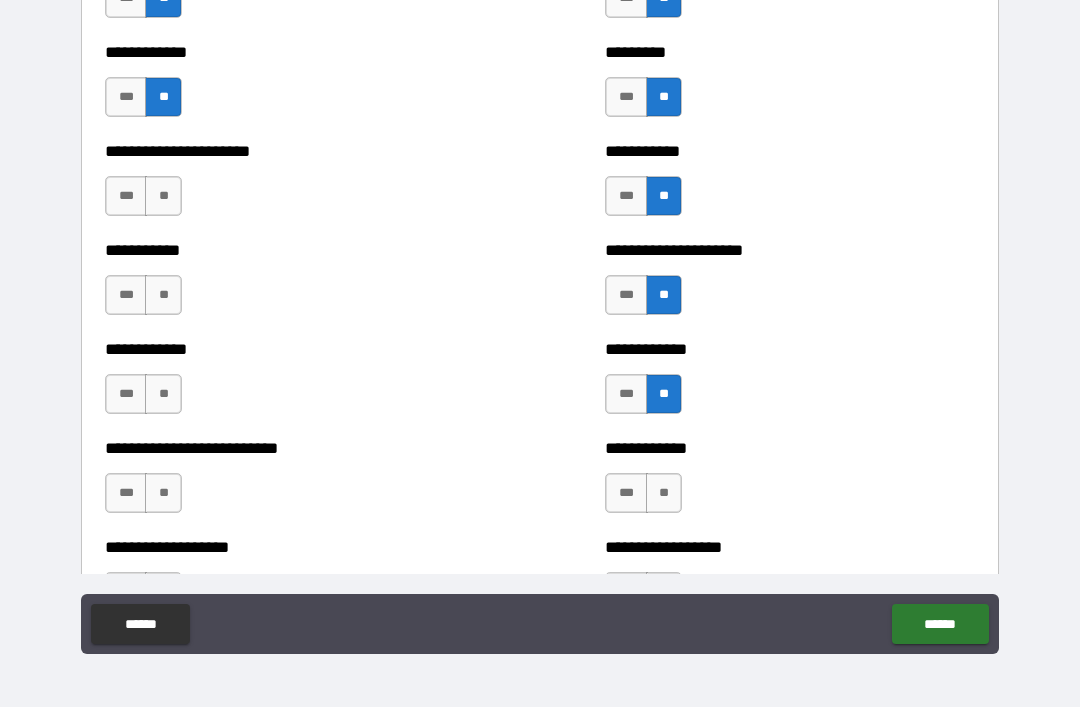 click on "**" at bounding box center (664, 493) 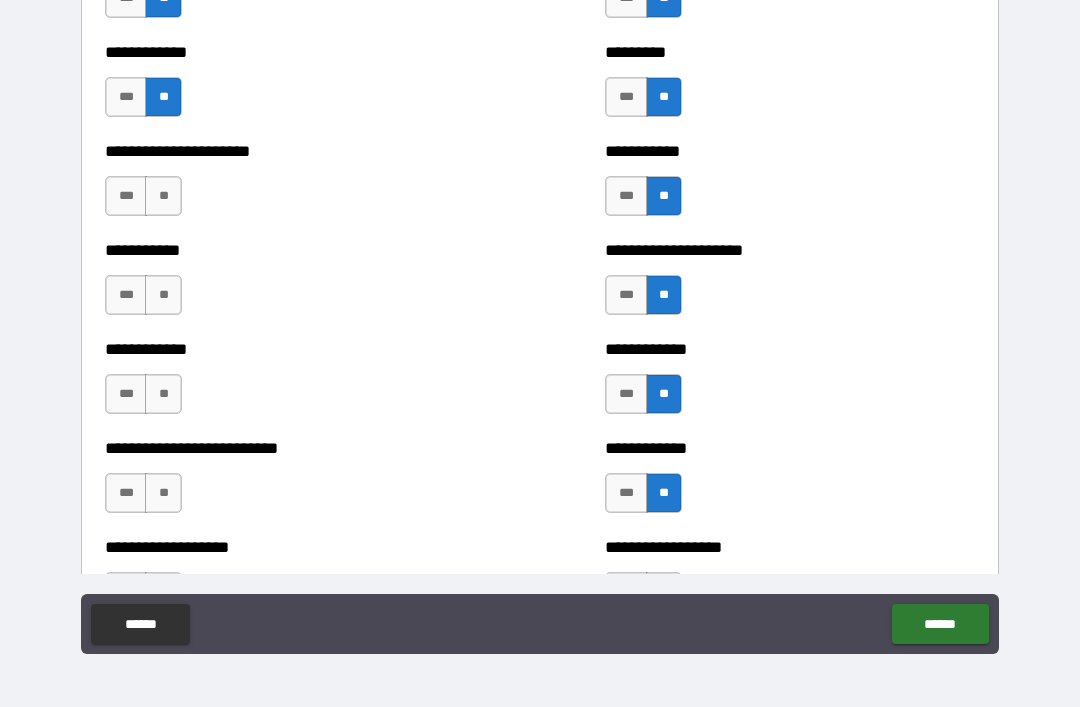 click on "**" at bounding box center [163, 196] 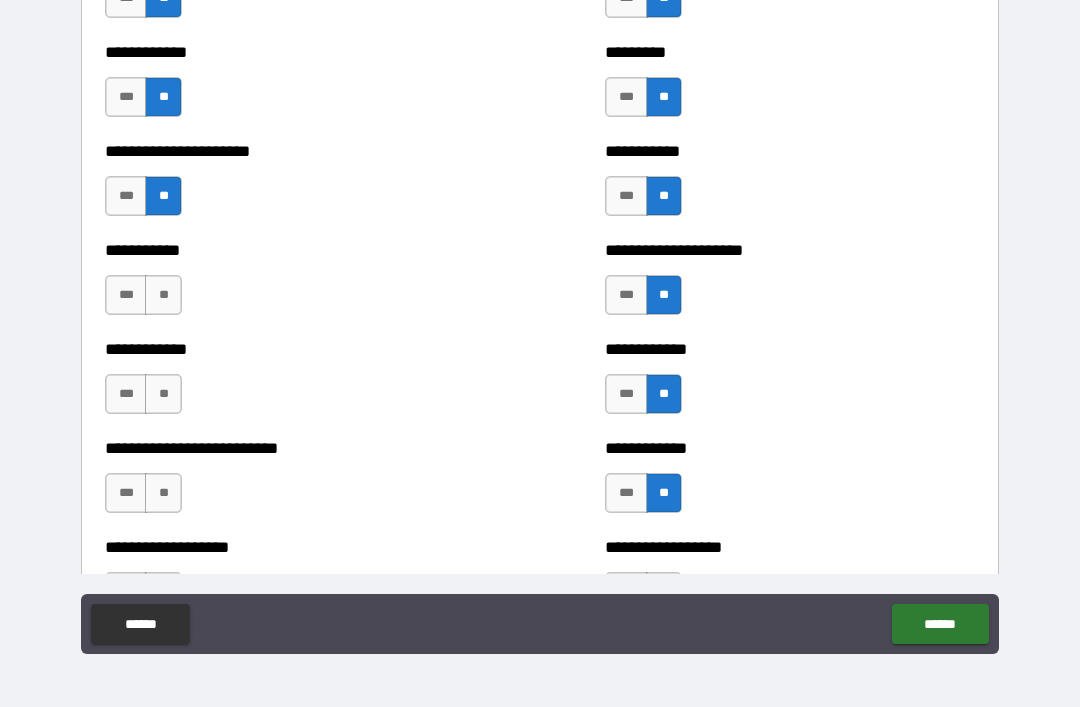 click on "**" at bounding box center (163, 295) 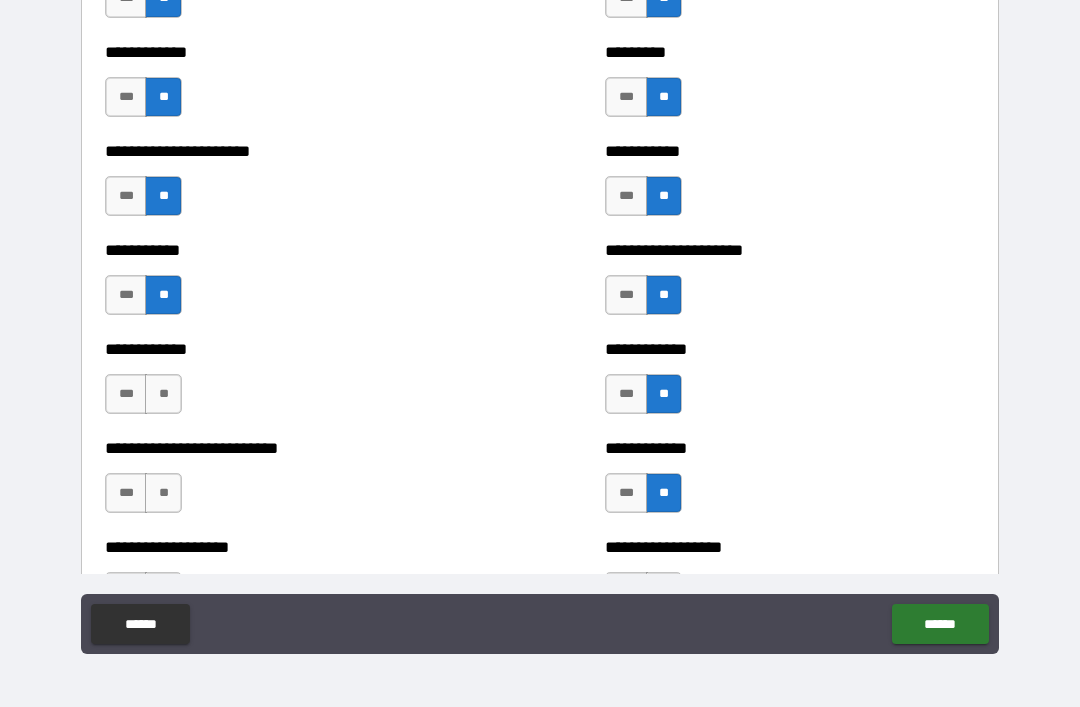 click on "**" at bounding box center (163, 394) 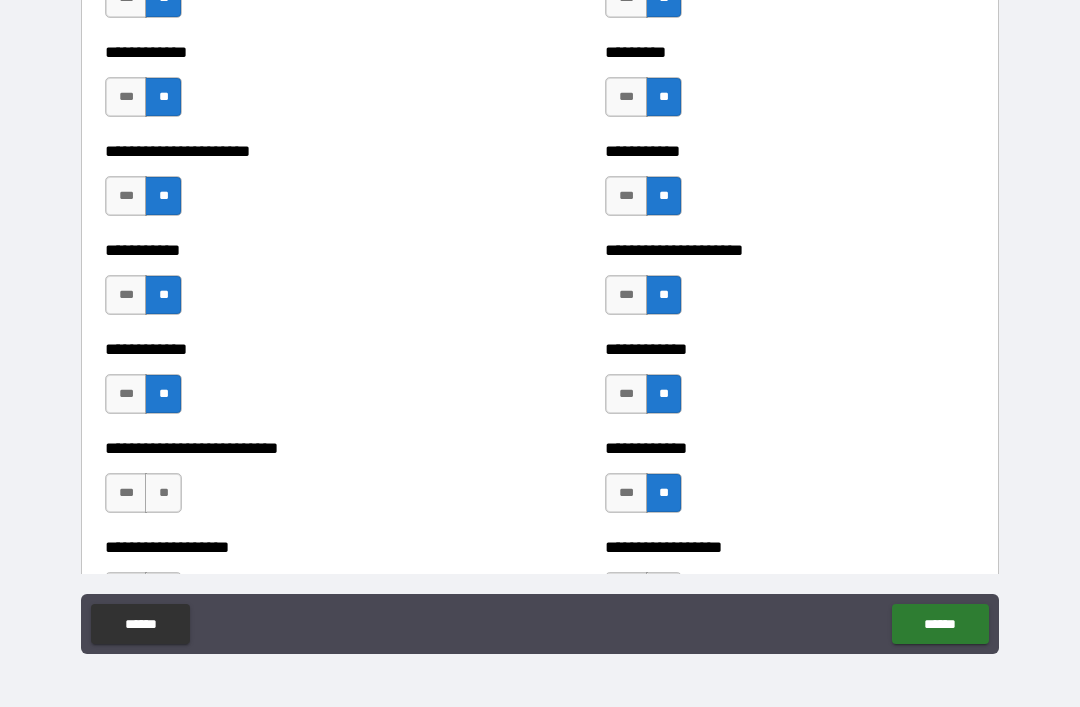 click on "**" at bounding box center (163, 493) 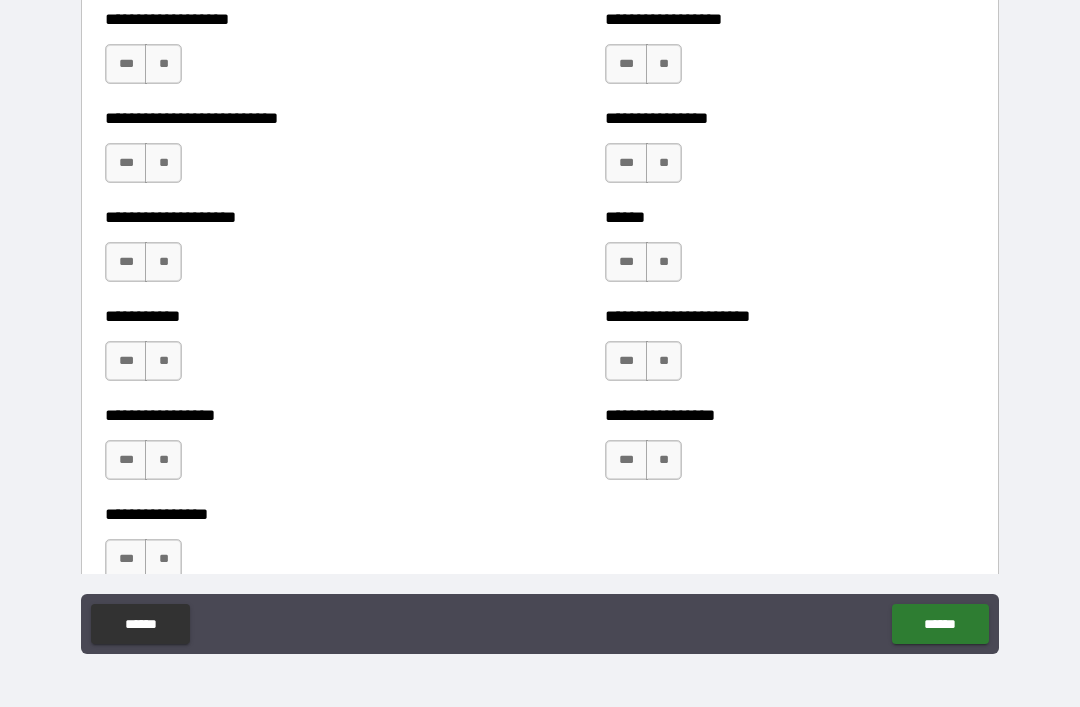 scroll, scrollTop: 5756, scrollLeft: 0, axis: vertical 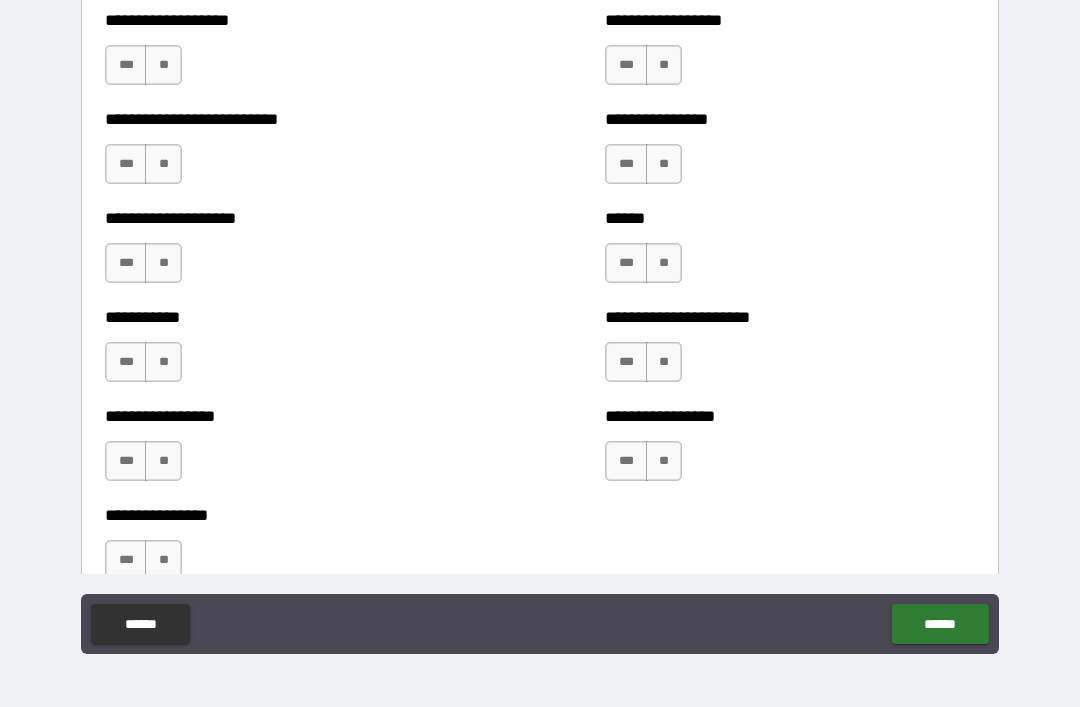 click on "**" at bounding box center (163, 65) 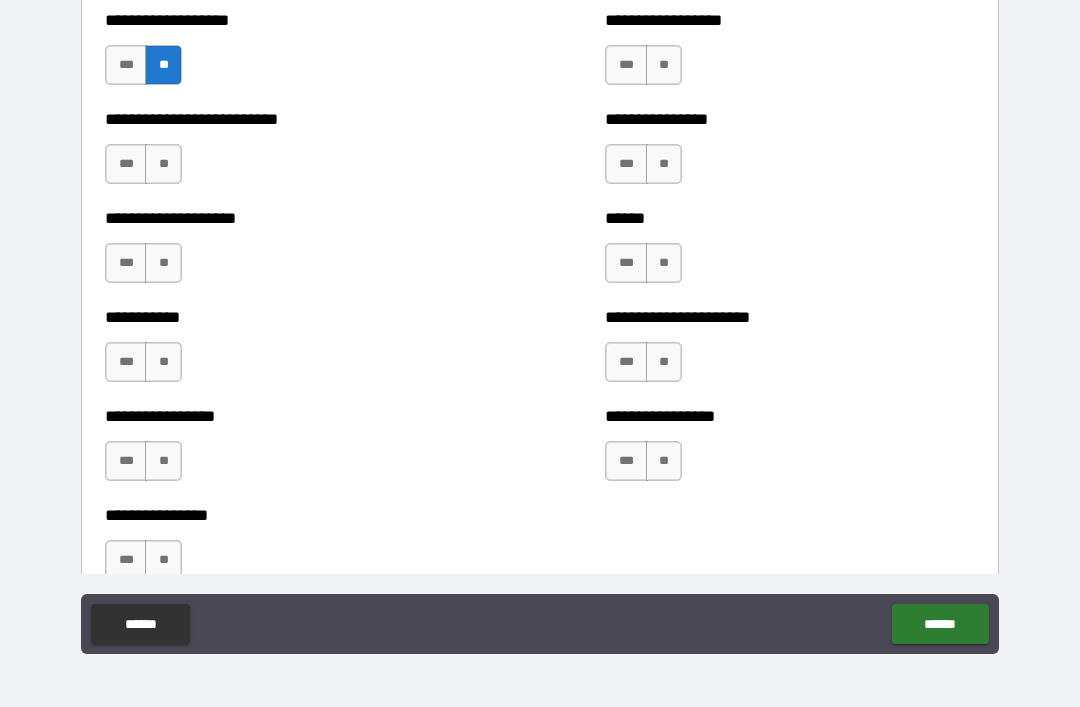 click on "**" at bounding box center [163, 164] 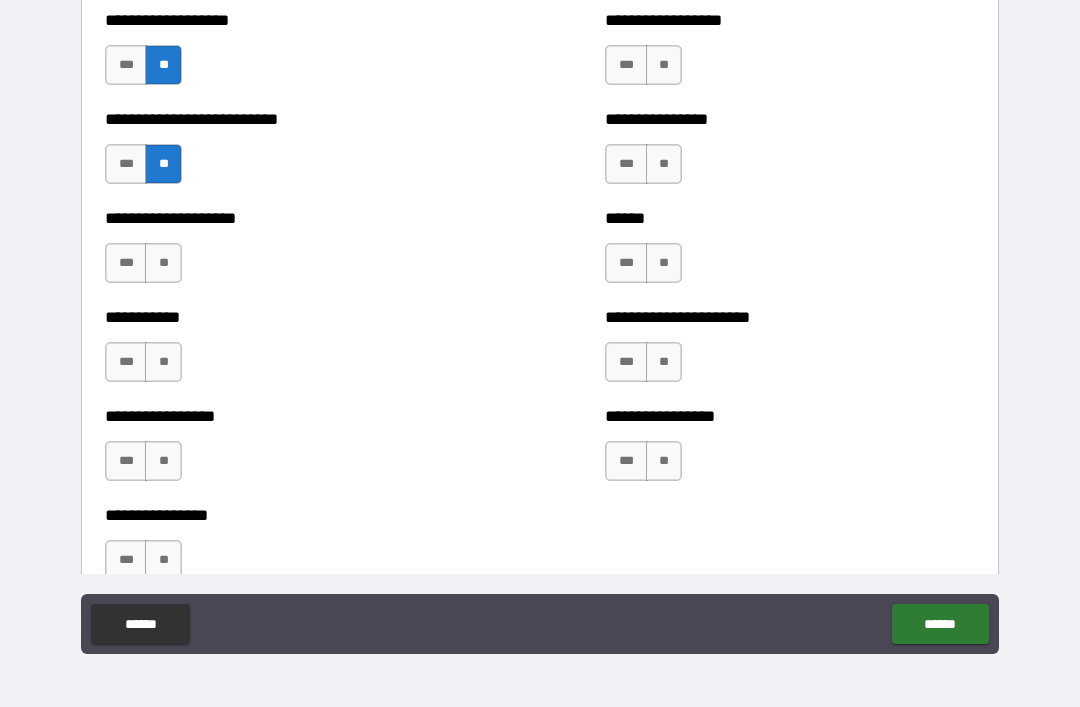 click on "**" at bounding box center (163, 263) 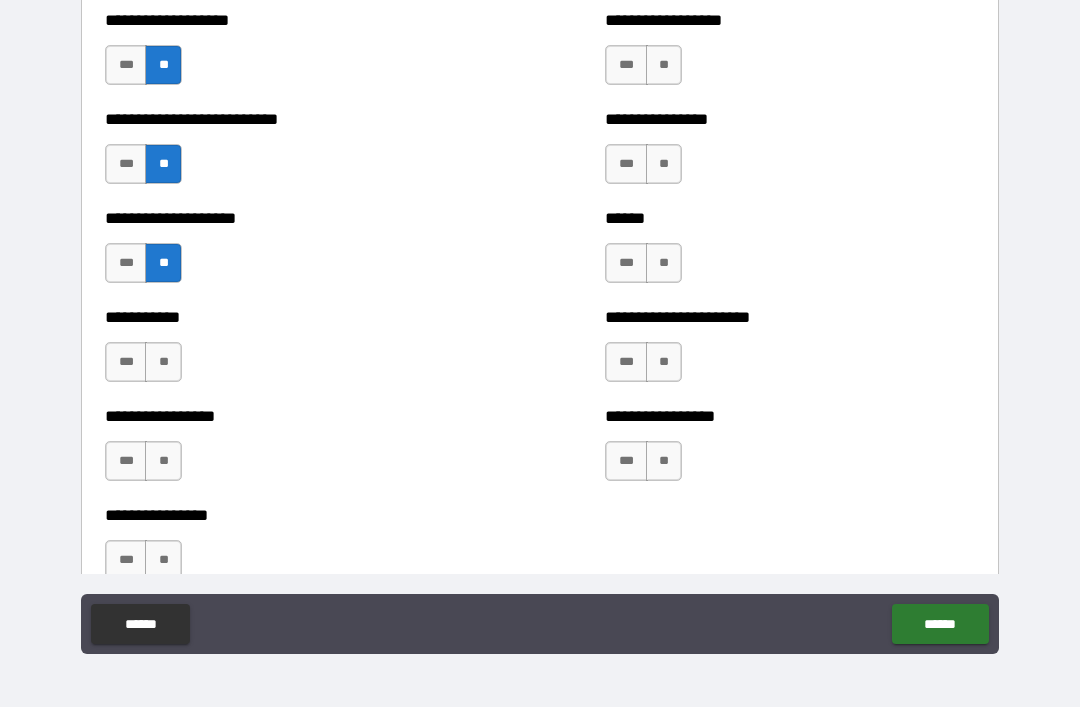 click on "**" at bounding box center (163, 362) 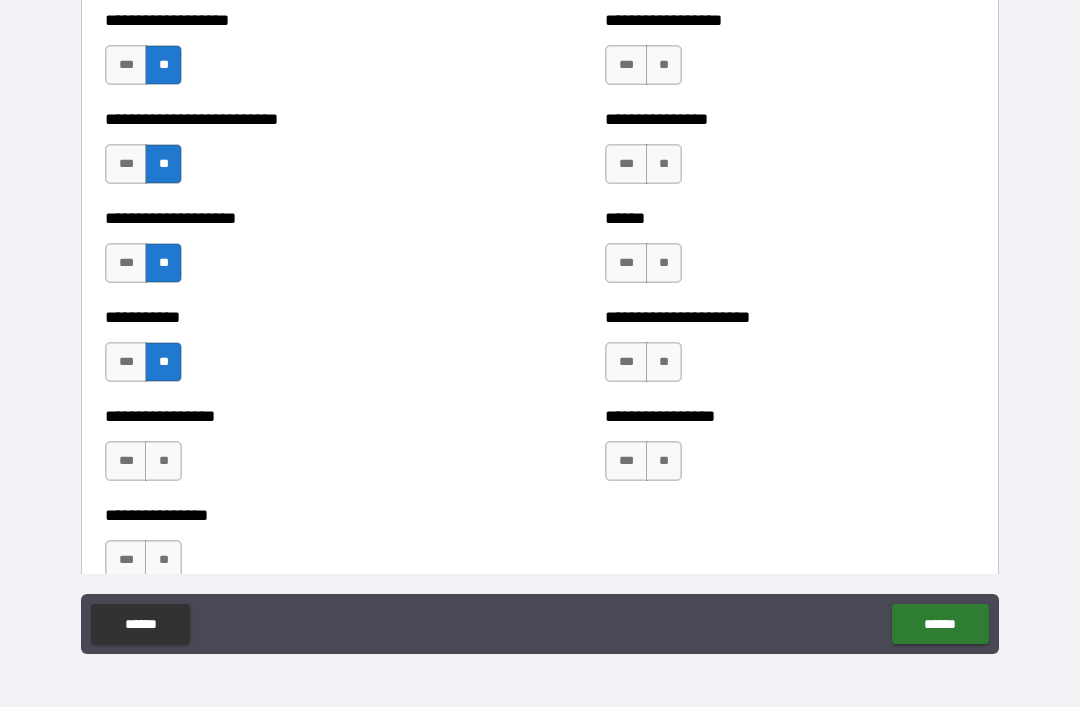 click on "**" at bounding box center [163, 461] 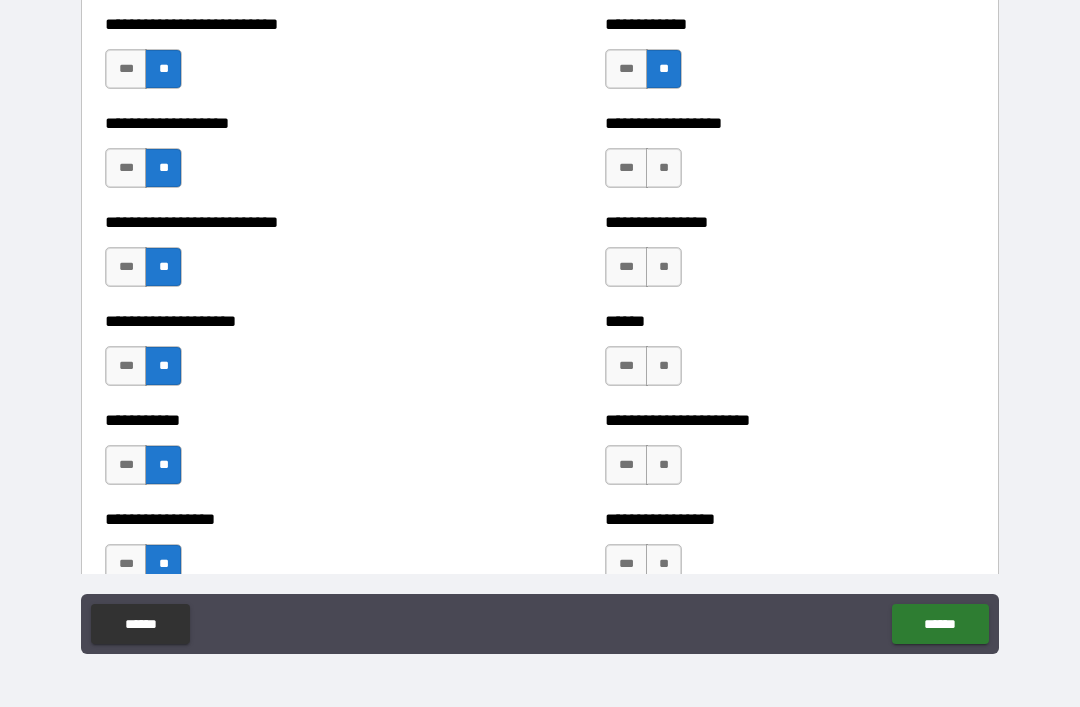 scroll, scrollTop: 5647, scrollLeft: 0, axis: vertical 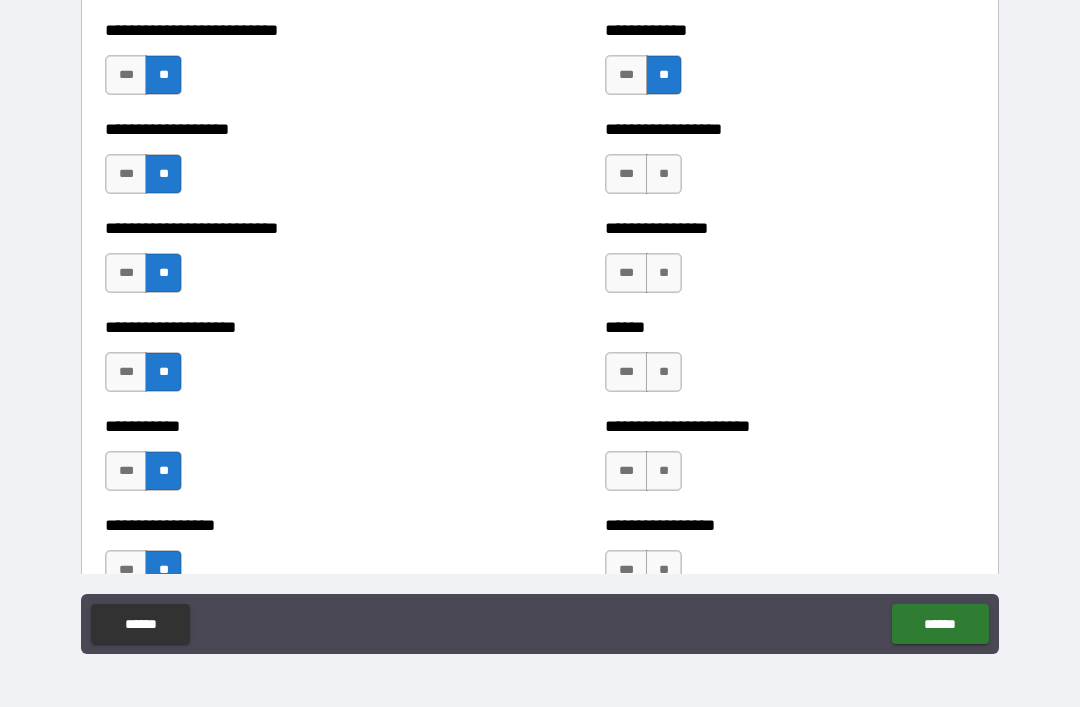 click on "**" at bounding box center [664, 273] 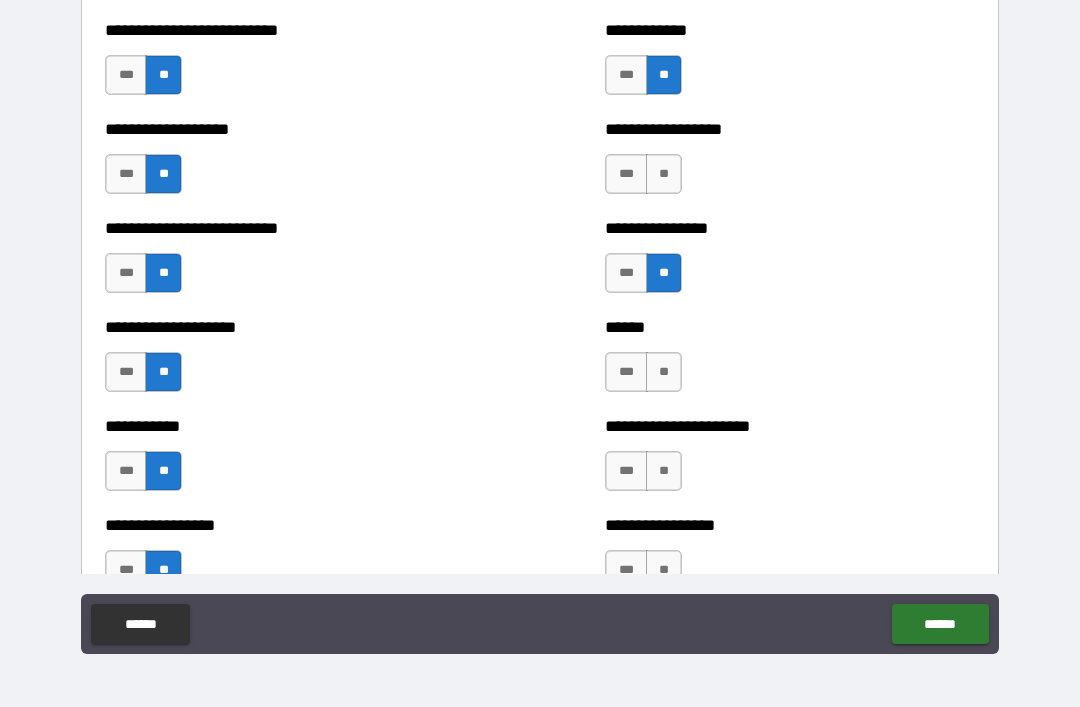 click on "**" at bounding box center (664, 174) 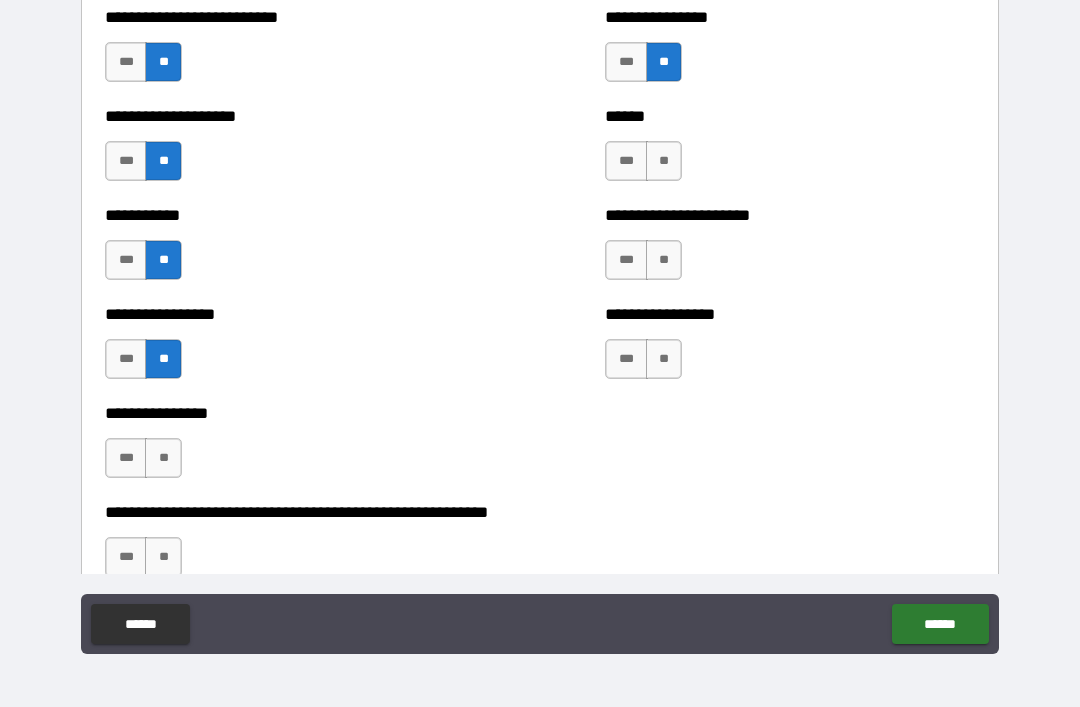 scroll, scrollTop: 5853, scrollLeft: 0, axis: vertical 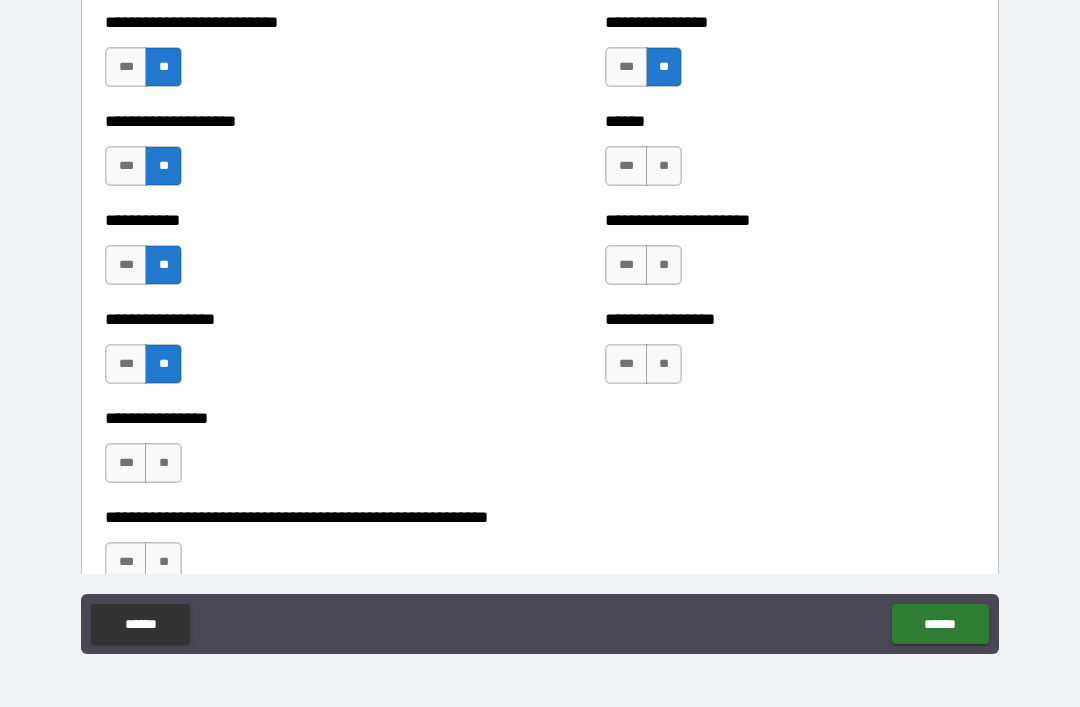 click on "**" at bounding box center (664, 166) 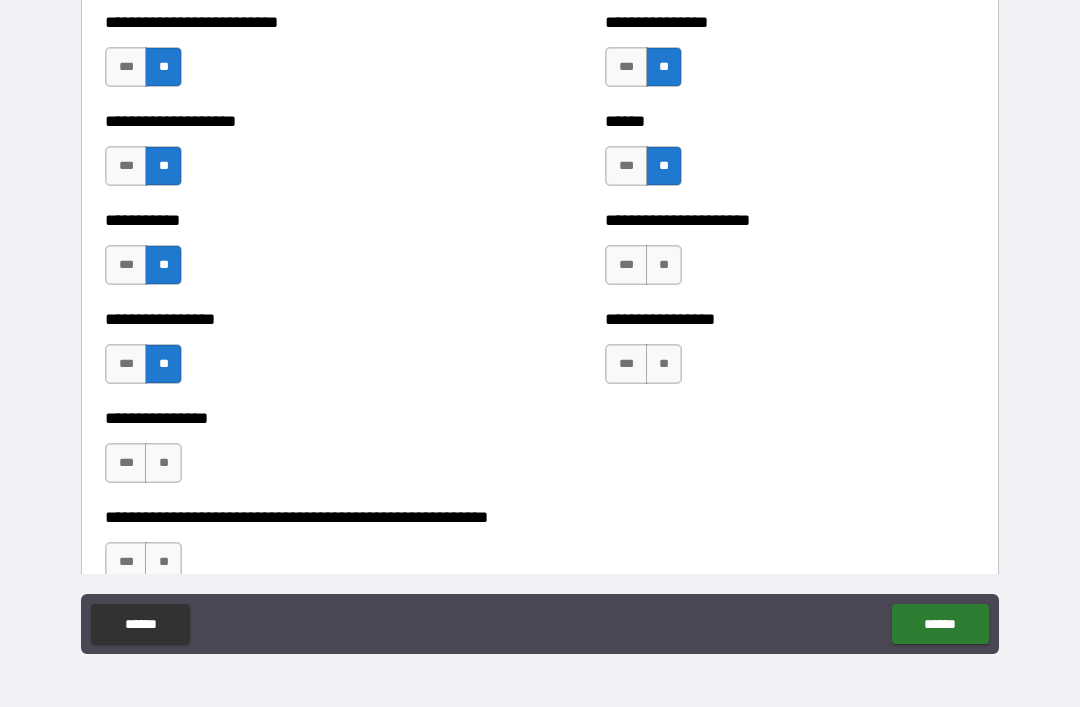 click on "**" at bounding box center [664, 265] 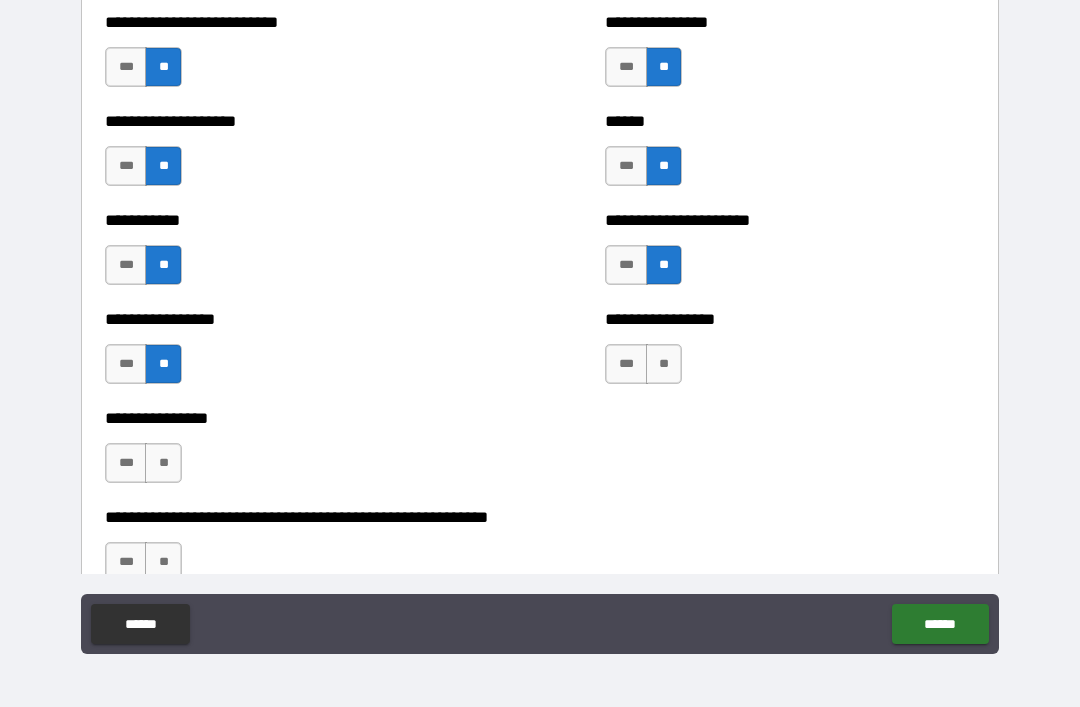 click on "**" at bounding box center (664, 364) 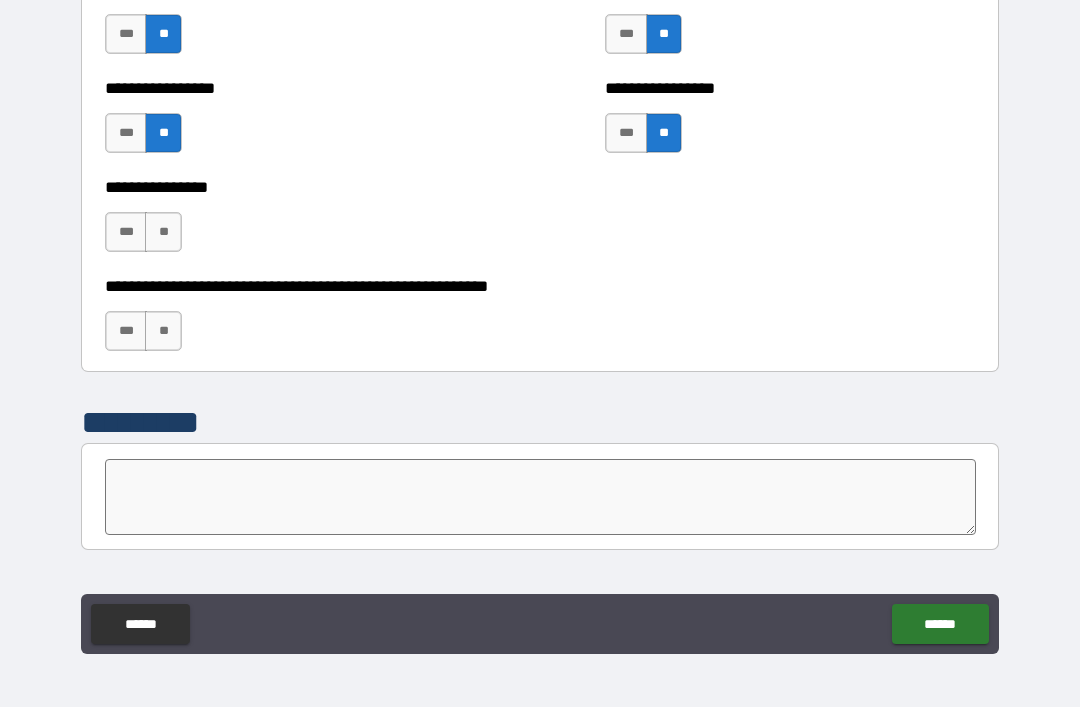 scroll, scrollTop: 6077, scrollLeft: 0, axis: vertical 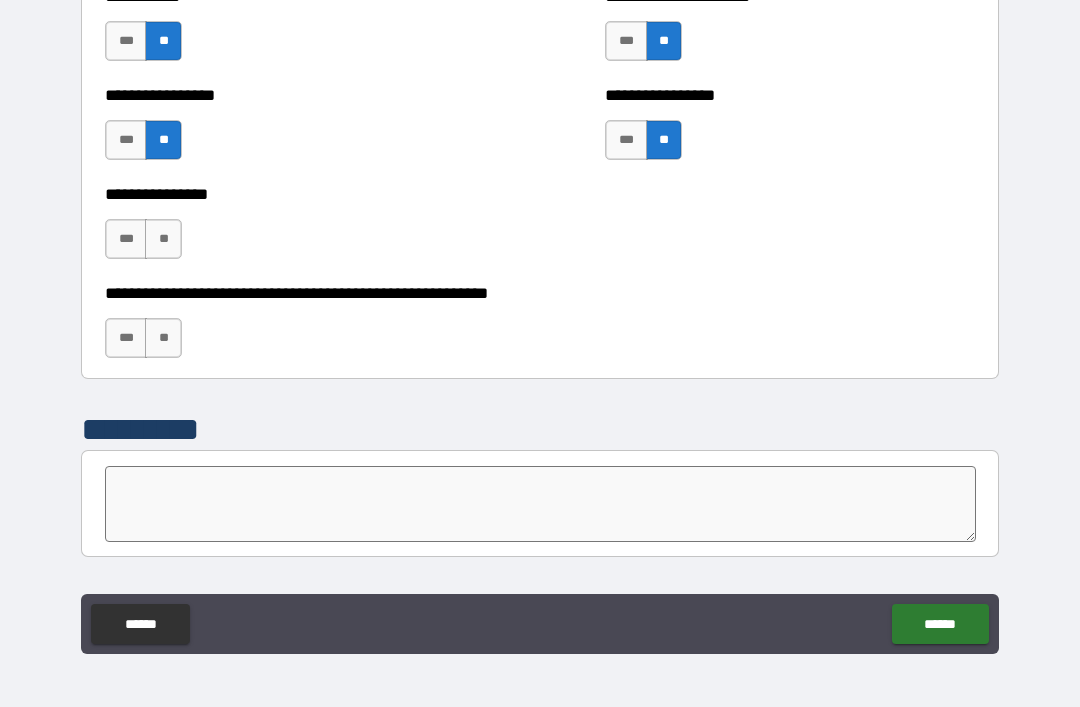 click on "**" at bounding box center [163, 239] 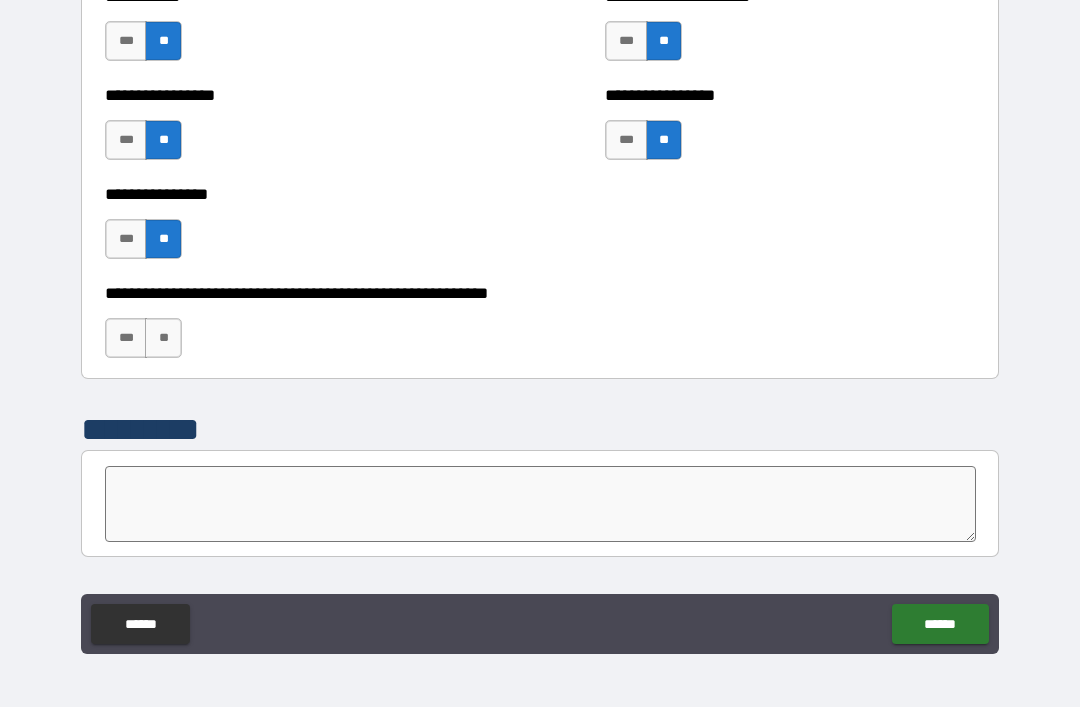click on "**" at bounding box center [163, 338] 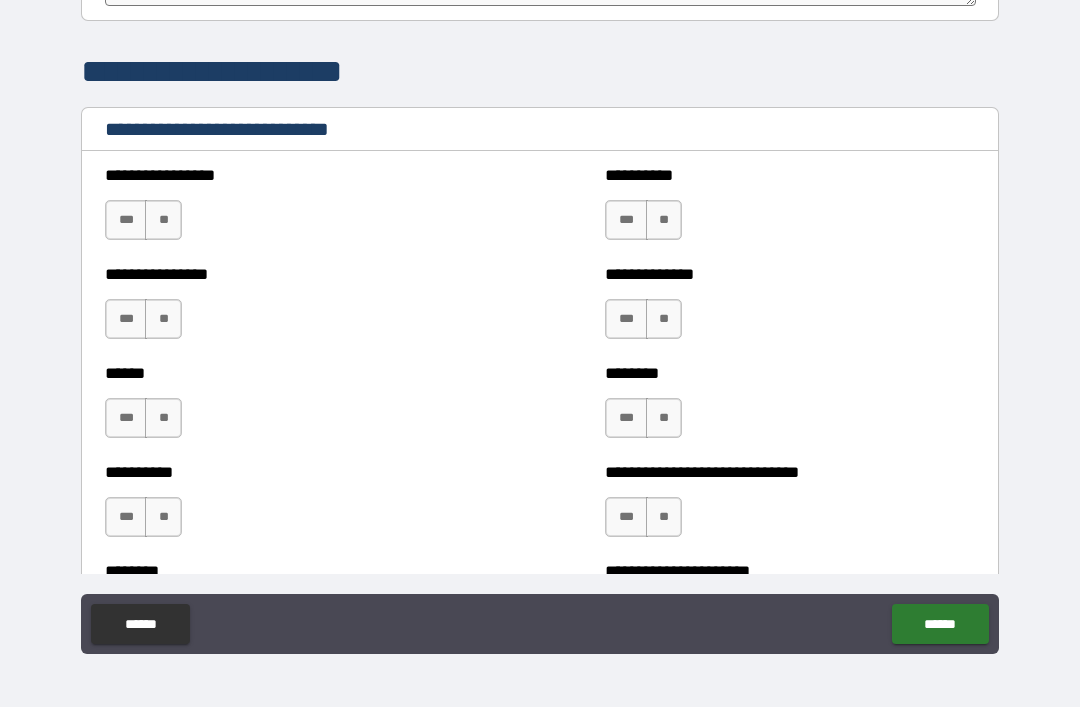 scroll, scrollTop: 6726, scrollLeft: 0, axis: vertical 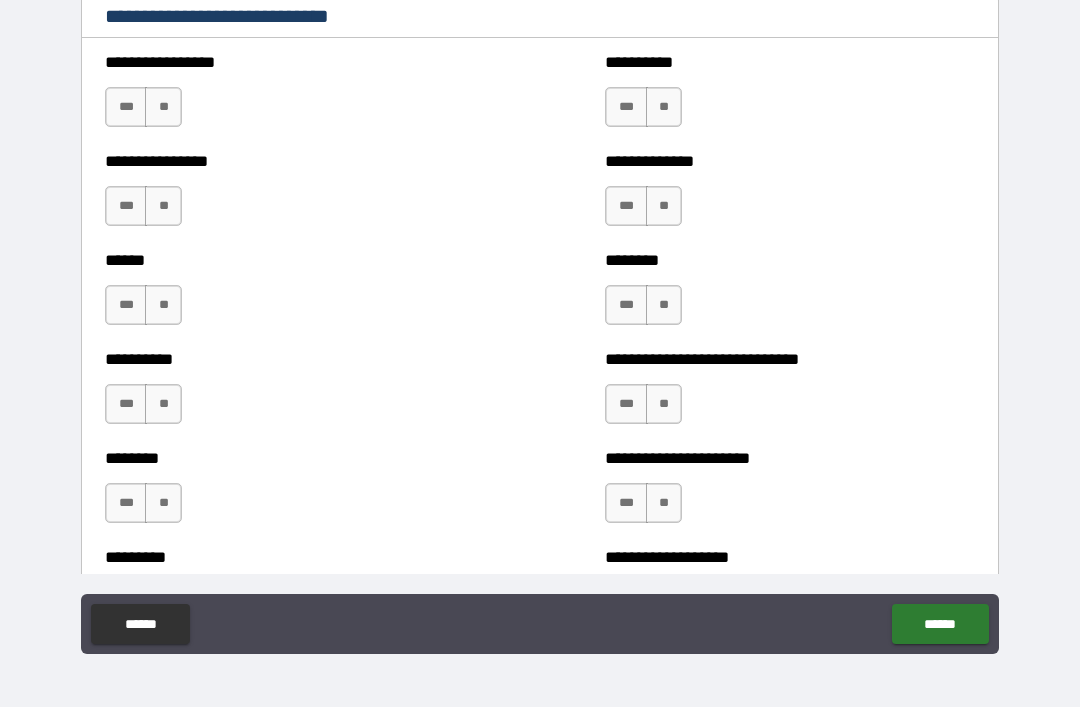 click on "****** *** ** ******** *** **" at bounding box center [540, 295] 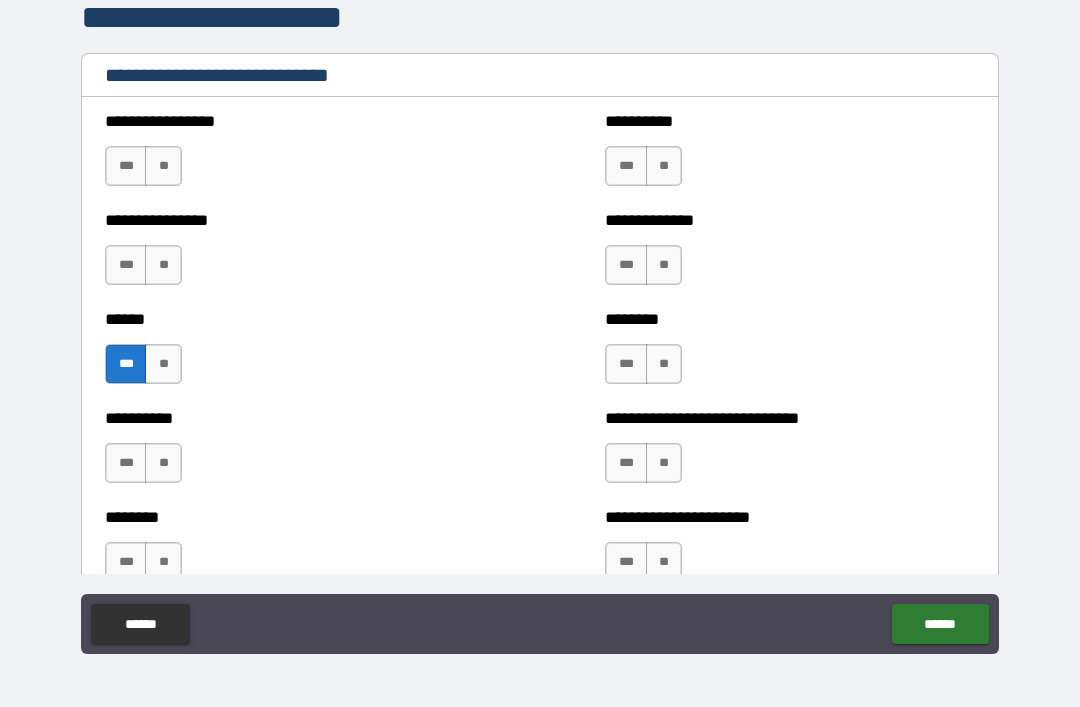 scroll, scrollTop: 6666, scrollLeft: 0, axis: vertical 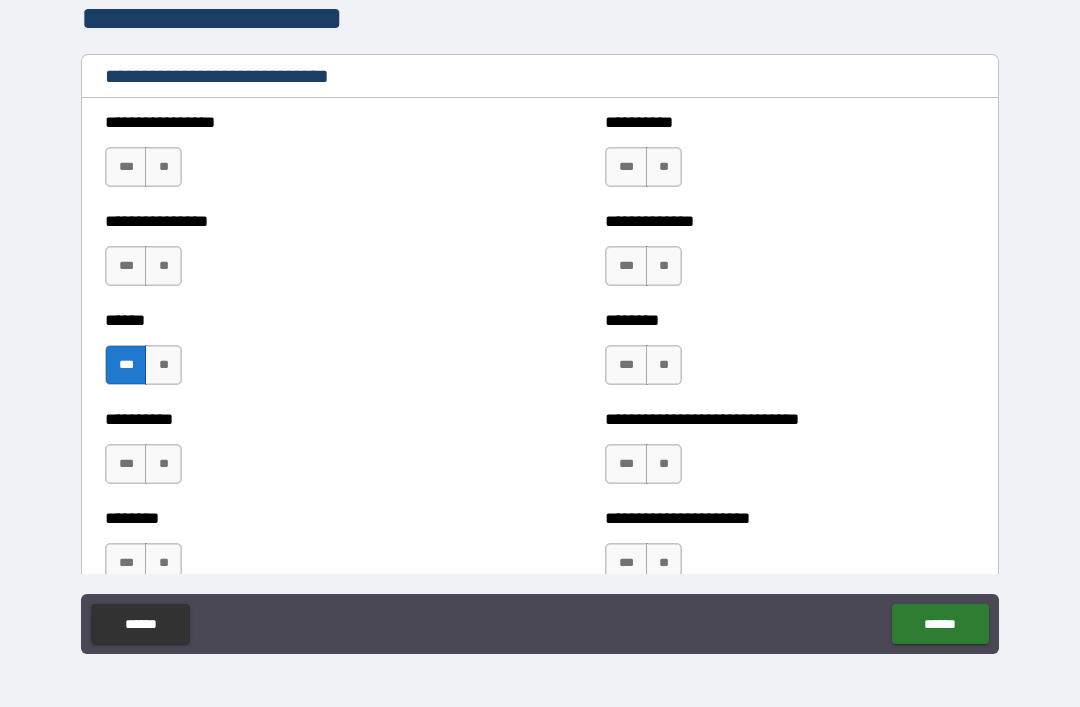 click on "***" at bounding box center [126, 266] 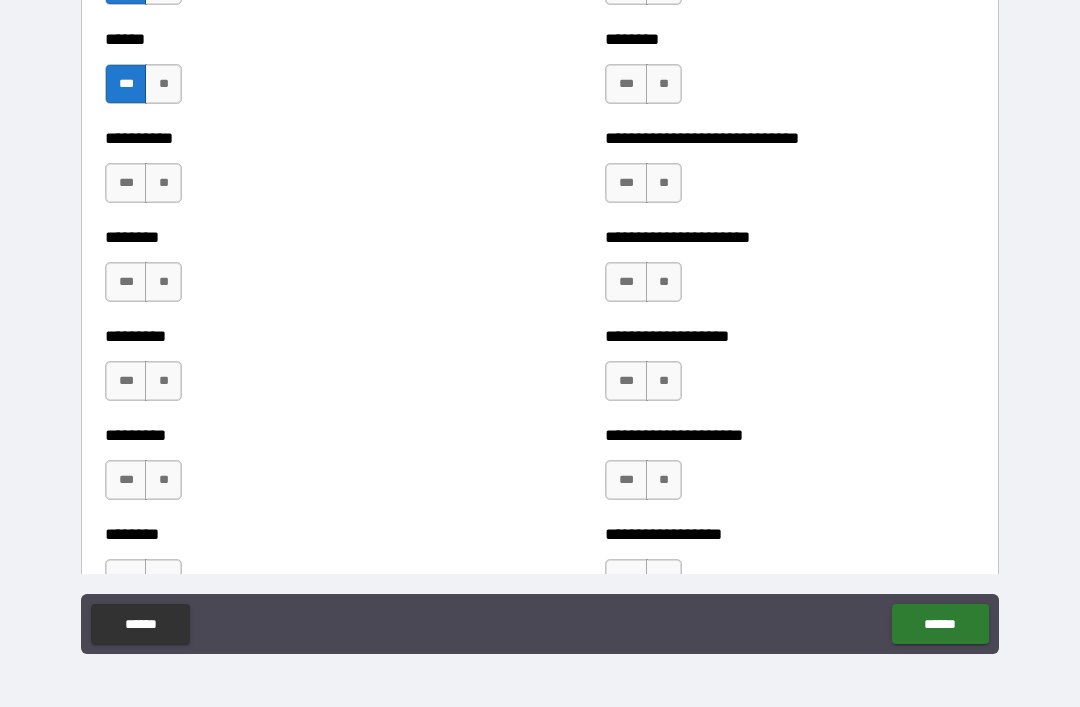 scroll, scrollTop: 6948, scrollLeft: 0, axis: vertical 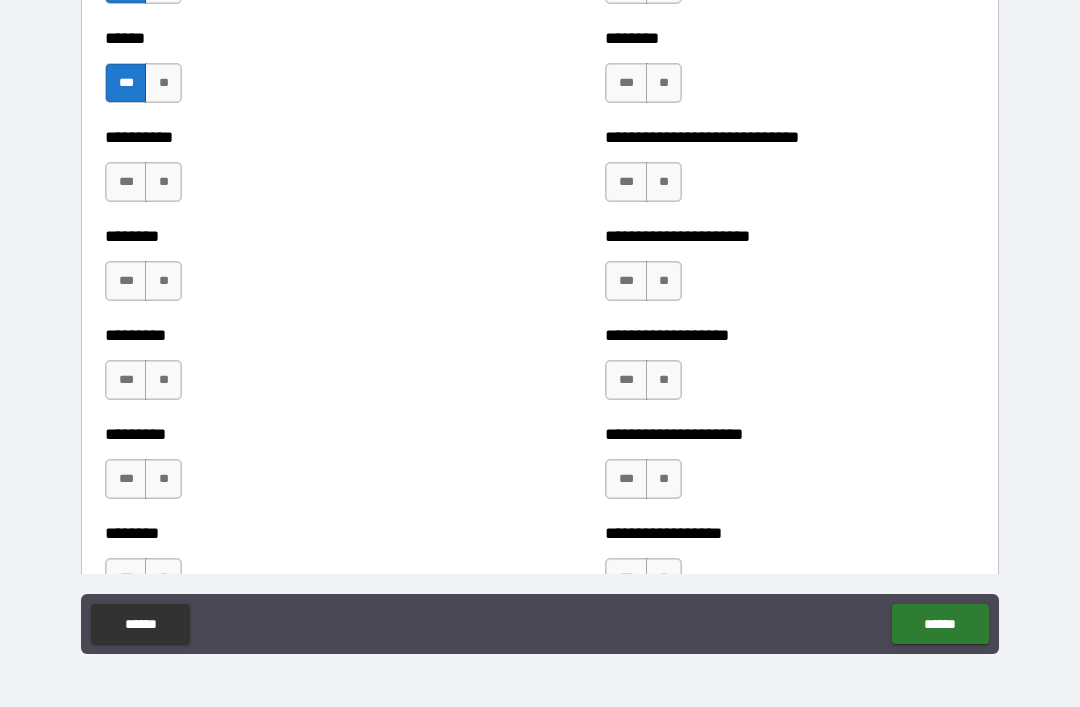 click on "***" at bounding box center [626, 182] 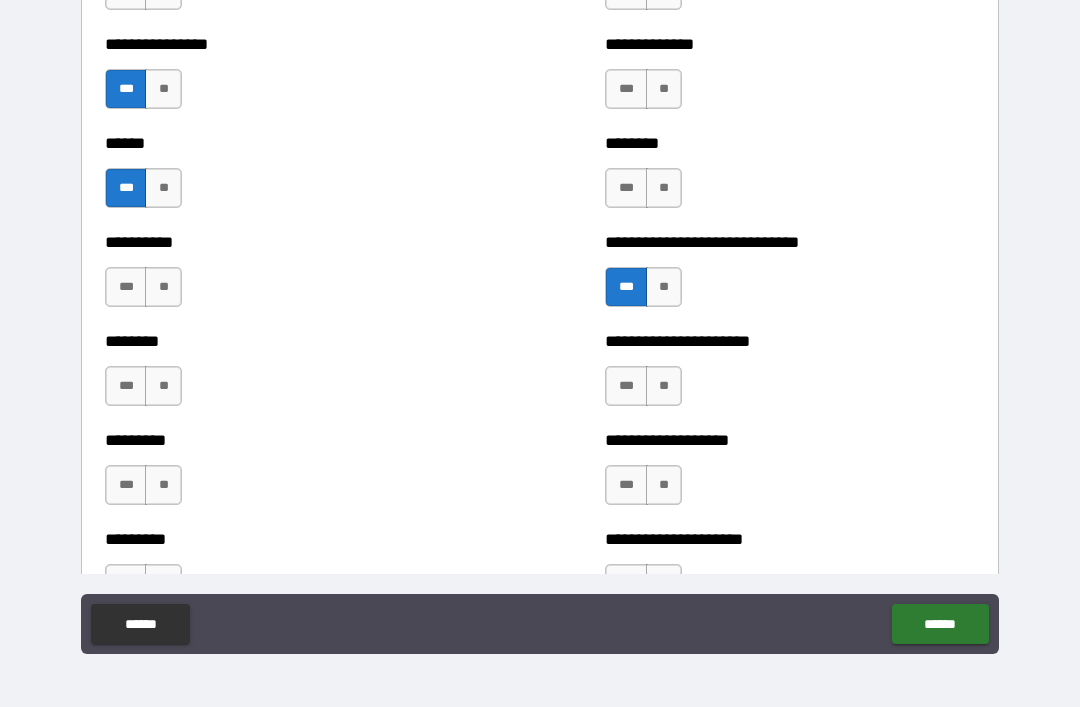 scroll, scrollTop: 6776, scrollLeft: 0, axis: vertical 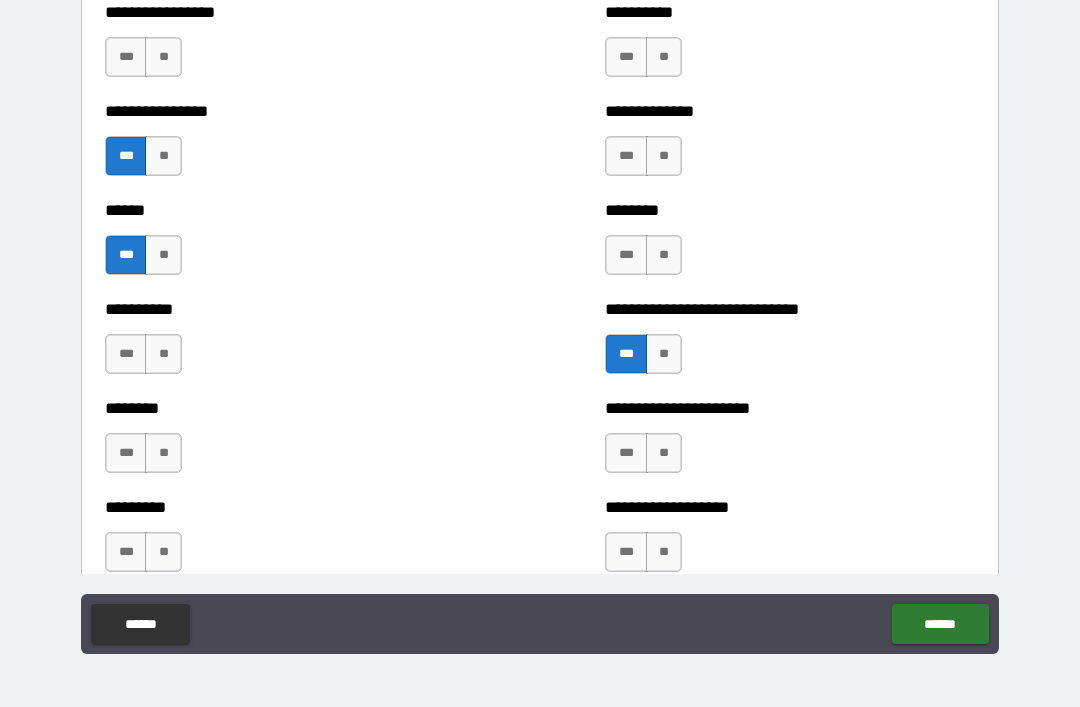 click on "**" at bounding box center [163, 156] 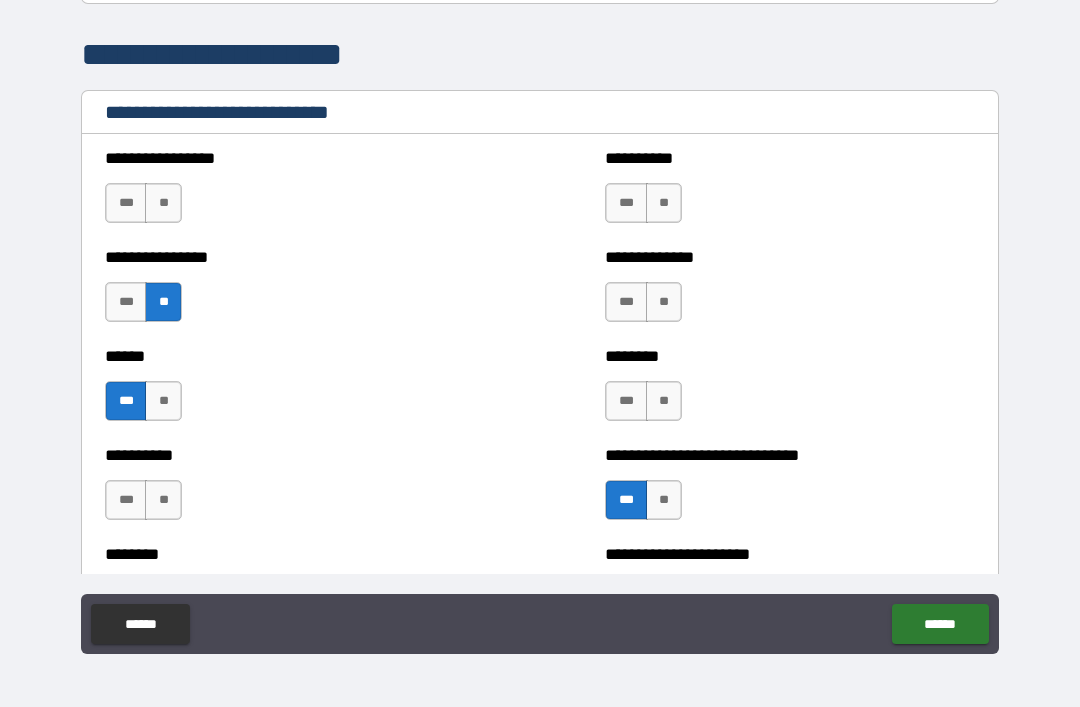 scroll, scrollTop: 6622, scrollLeft: 0, axis: vertical 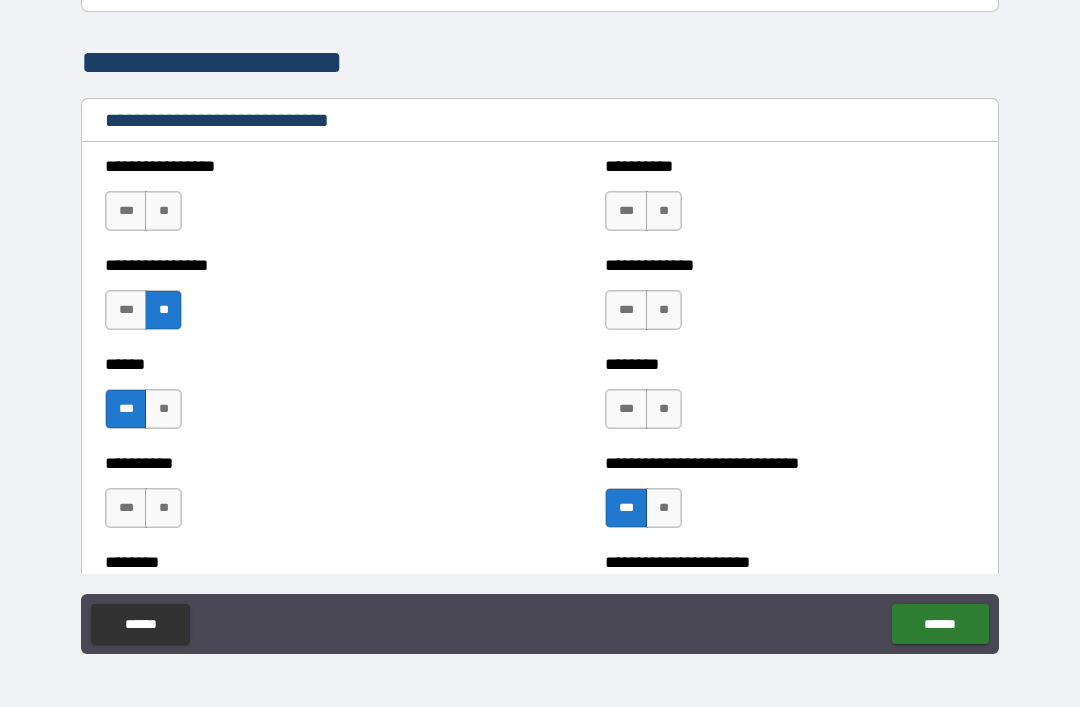 click on "**" at bounding box center (163, 211) 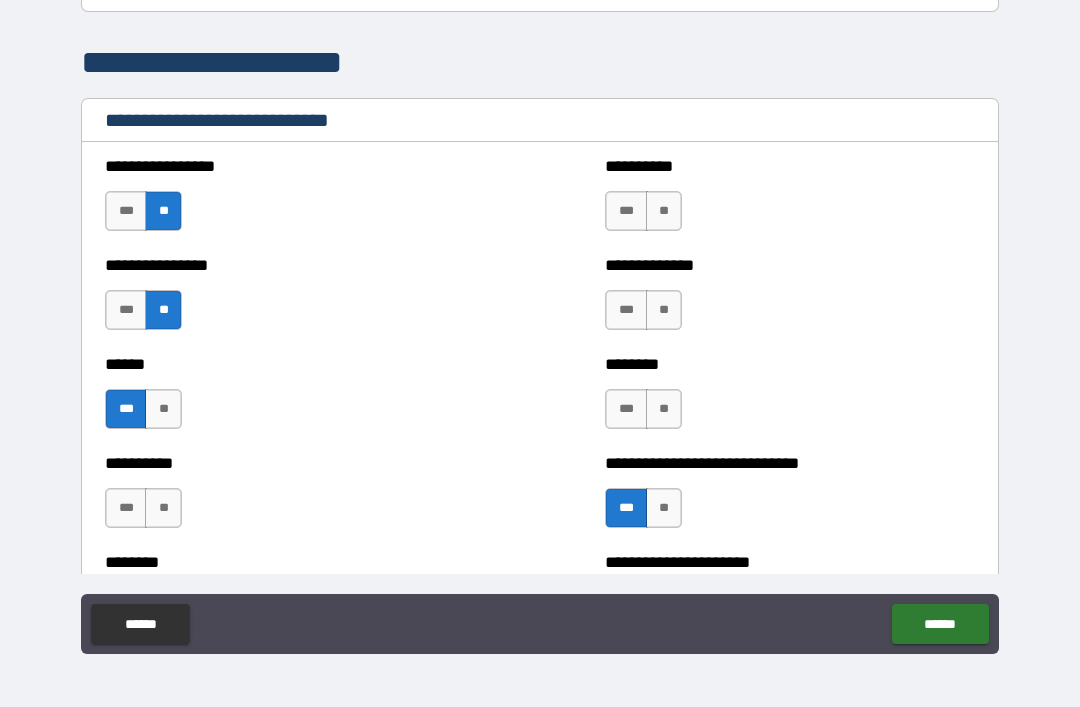 click on "**" at bounding box center [664, 211] 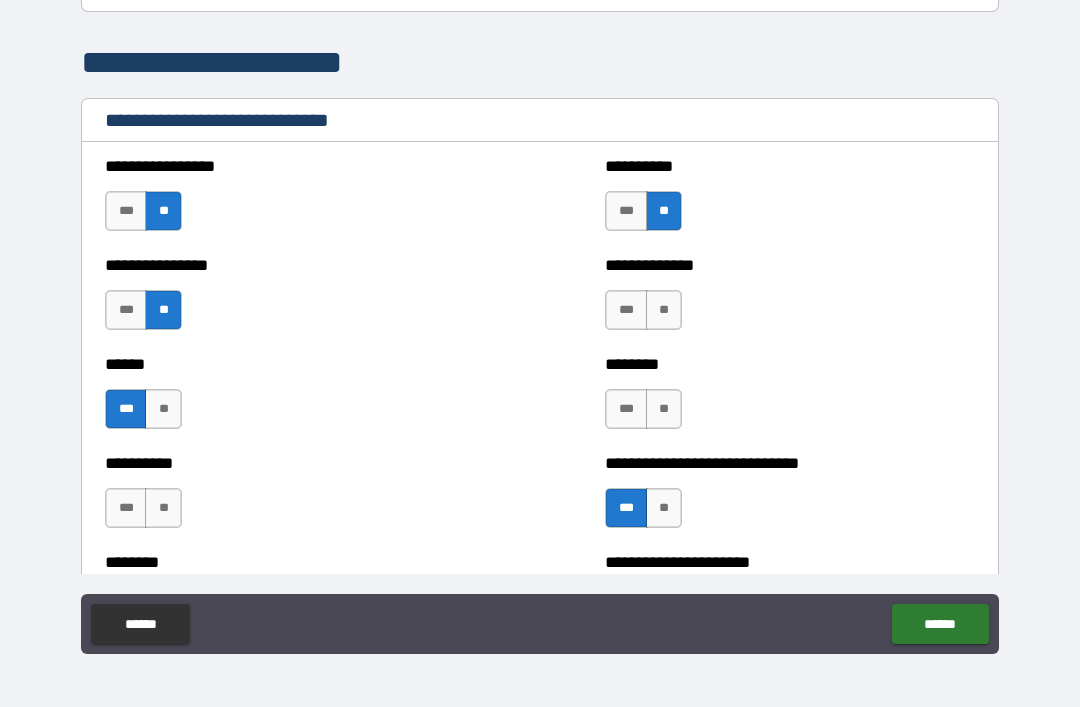 click on "**" at bounding box center [664, 310] 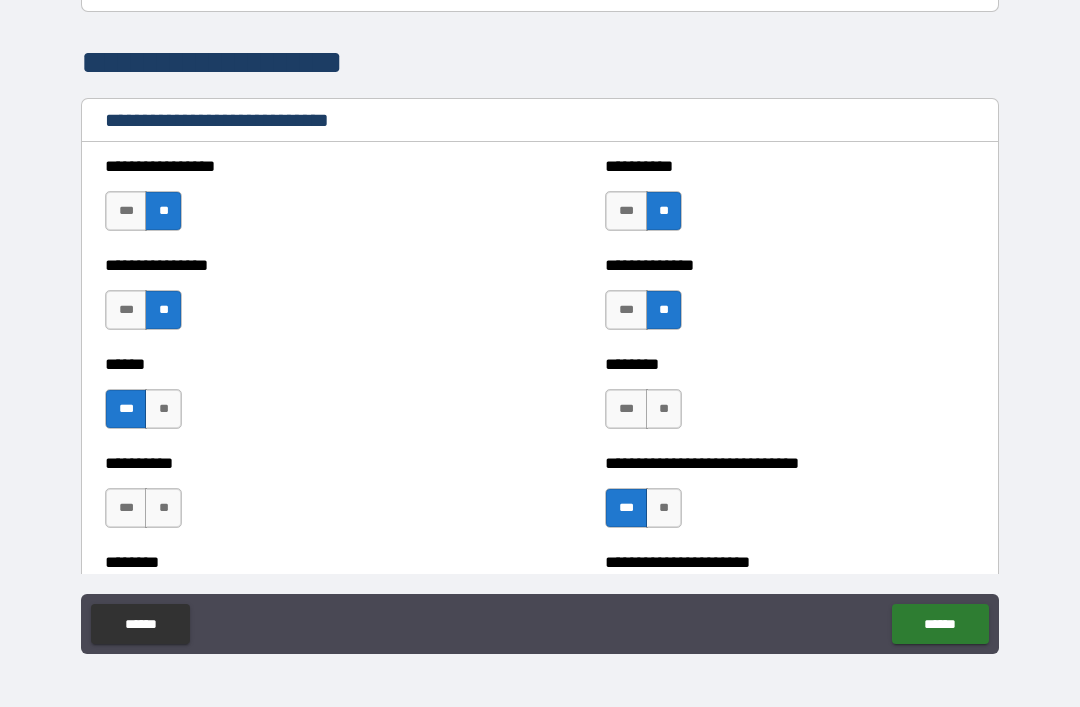 click on "**" at bounding box center (664, 409) 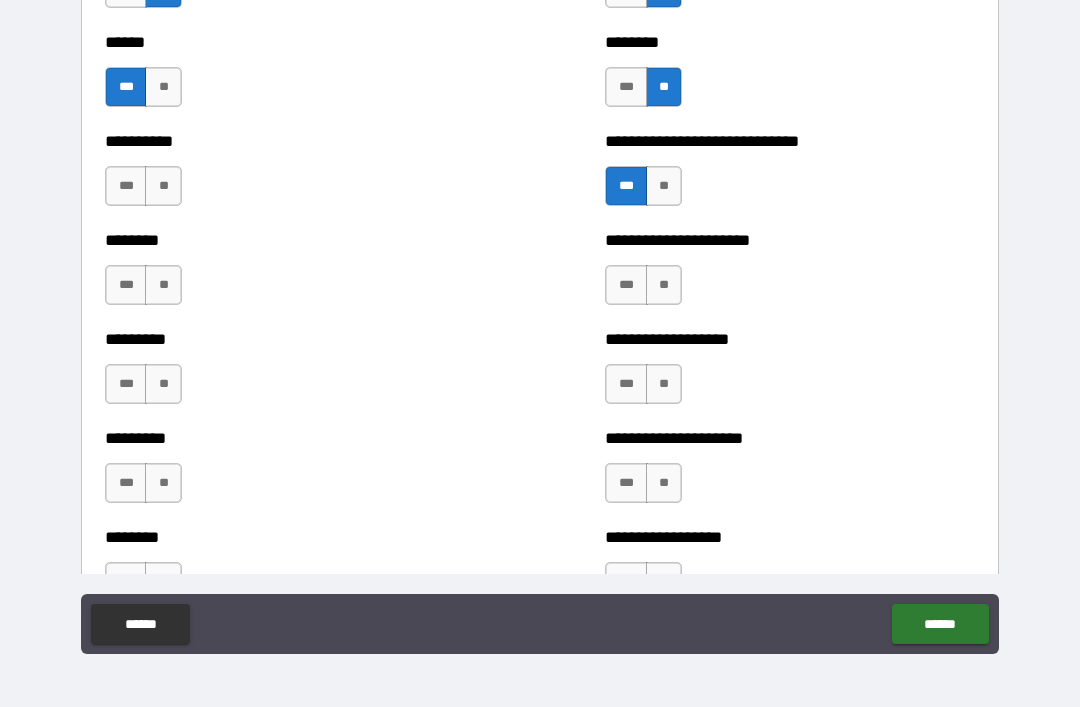 scroll, scrollTop: 6942, scrollLeft: 0, axis: vertical 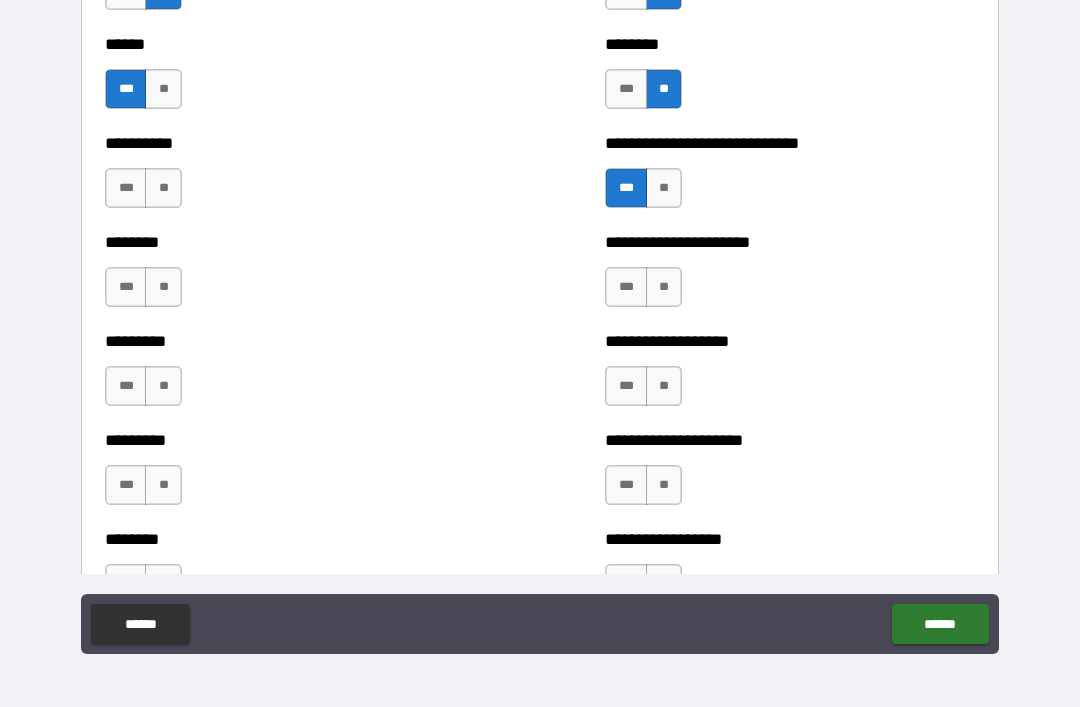 click on "***" at bounding box center (626, 287) 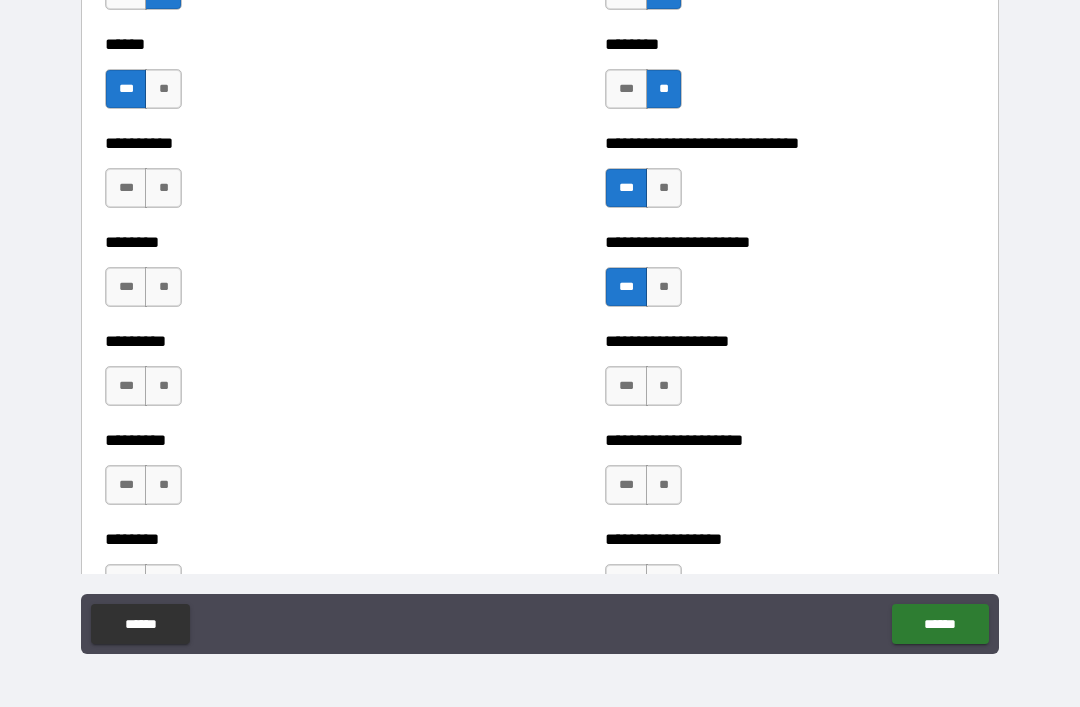 scroll, scrollTop: 7092, scrollLeft: 0, axis: vertical 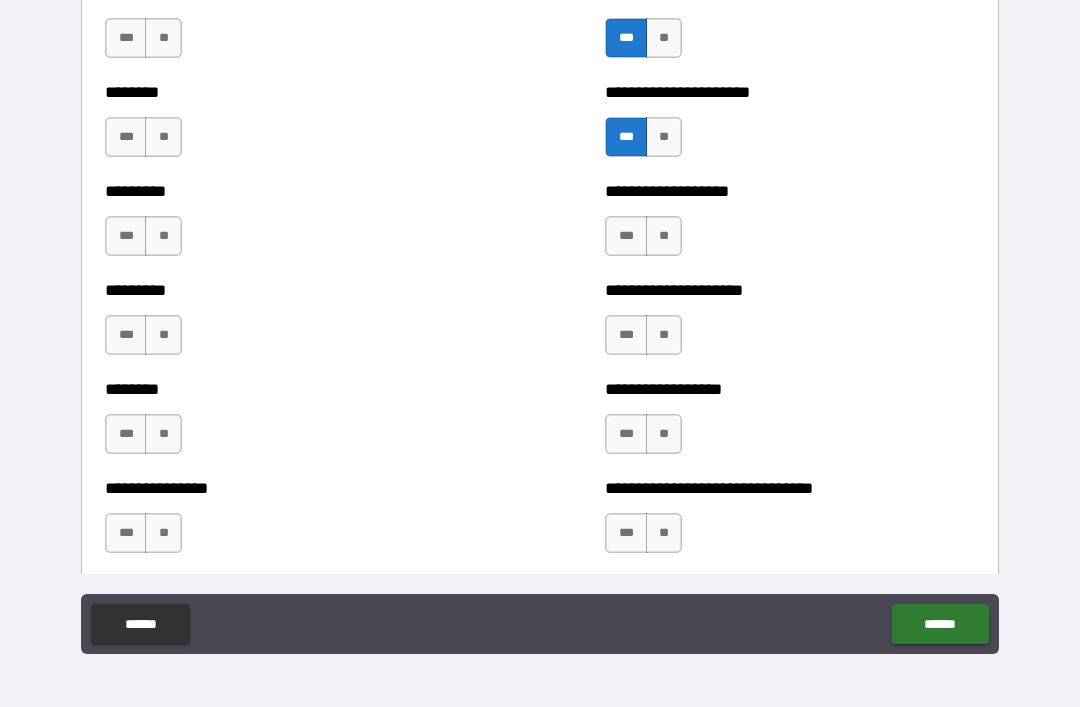 click on "**" at bounding box center [664, 236] 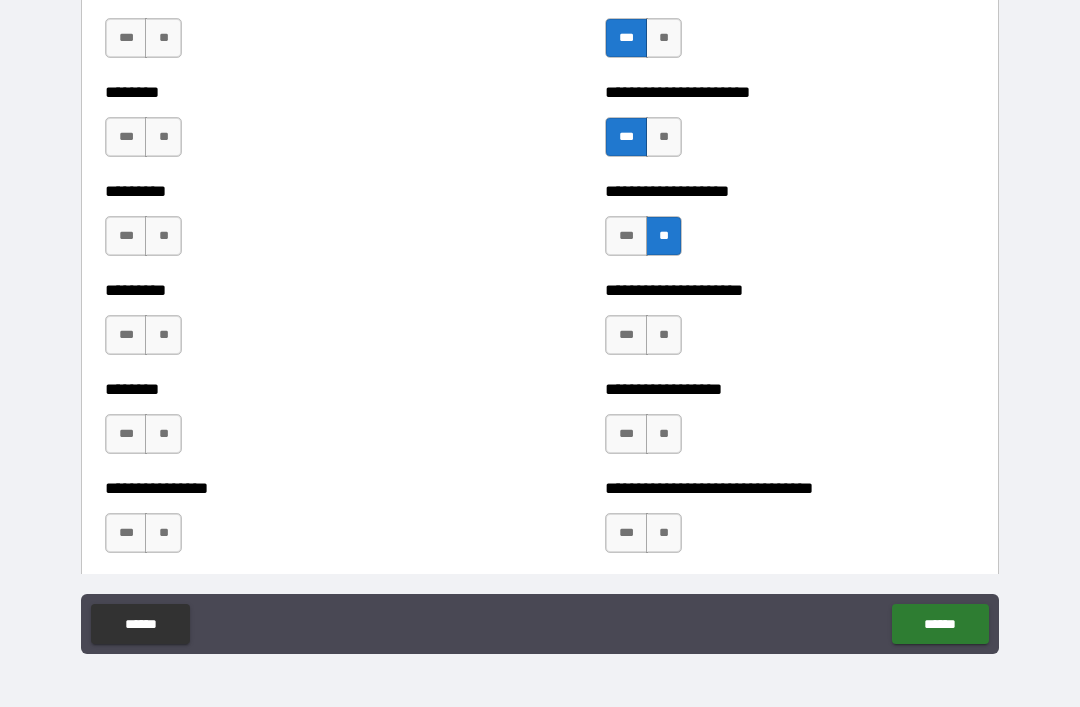 click on "**" at bounding box center [664, 335] 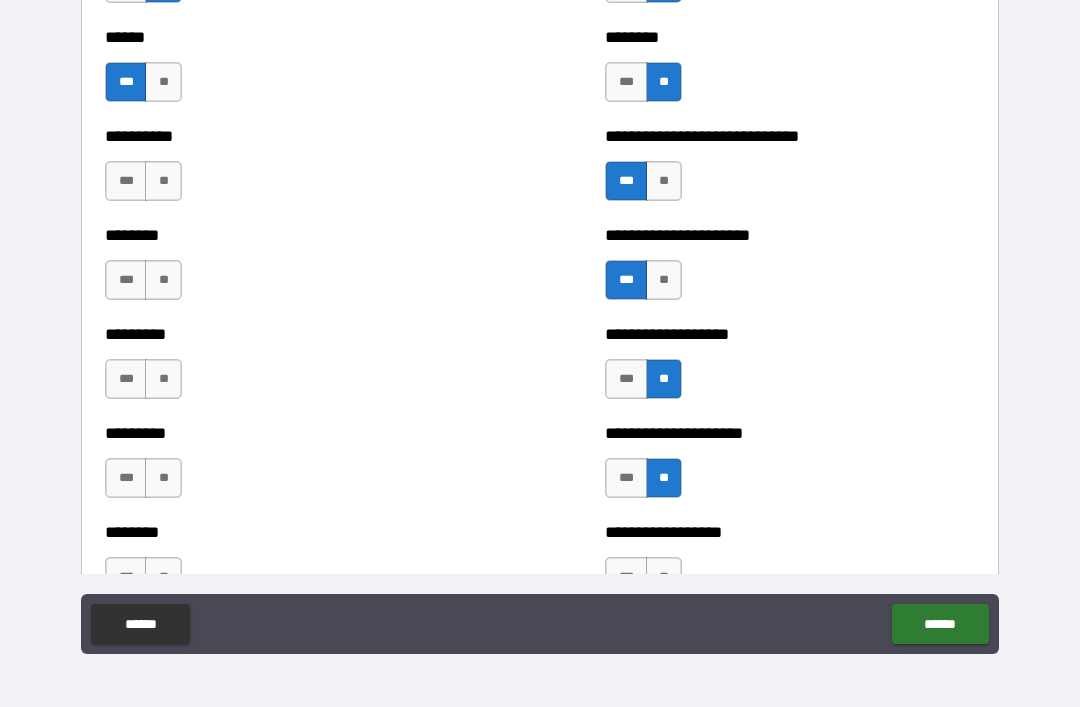 scroll, scrollTop: 6950, scrollLeft: 0, axis: vertical 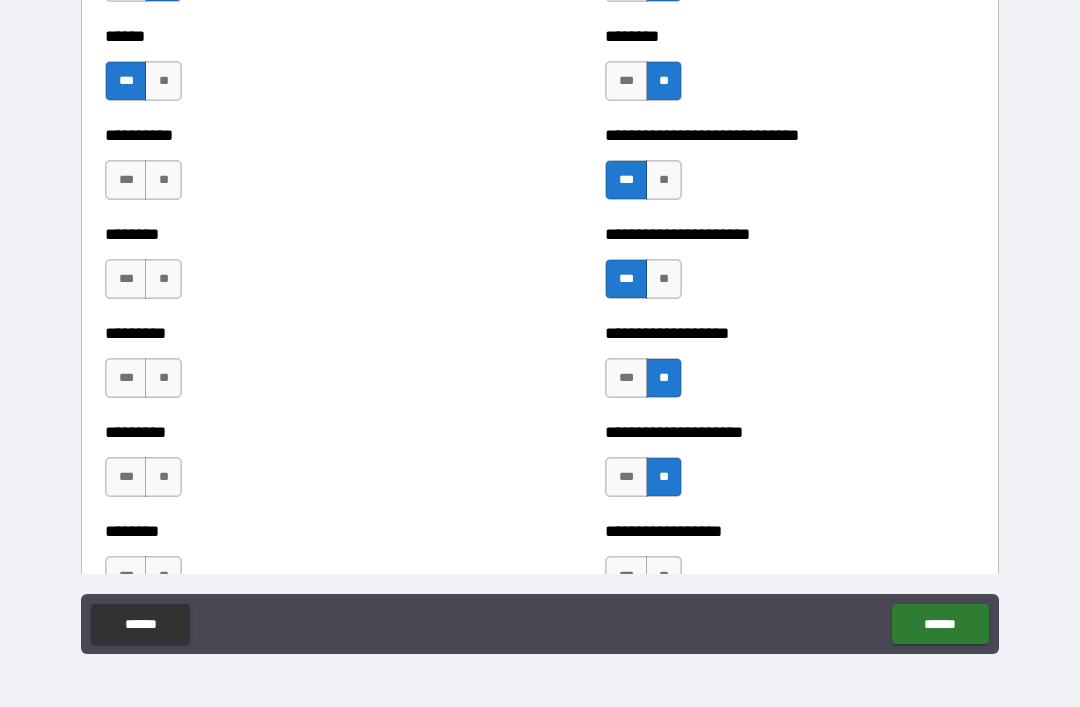 click on "**" at bounding box center (163, 180) 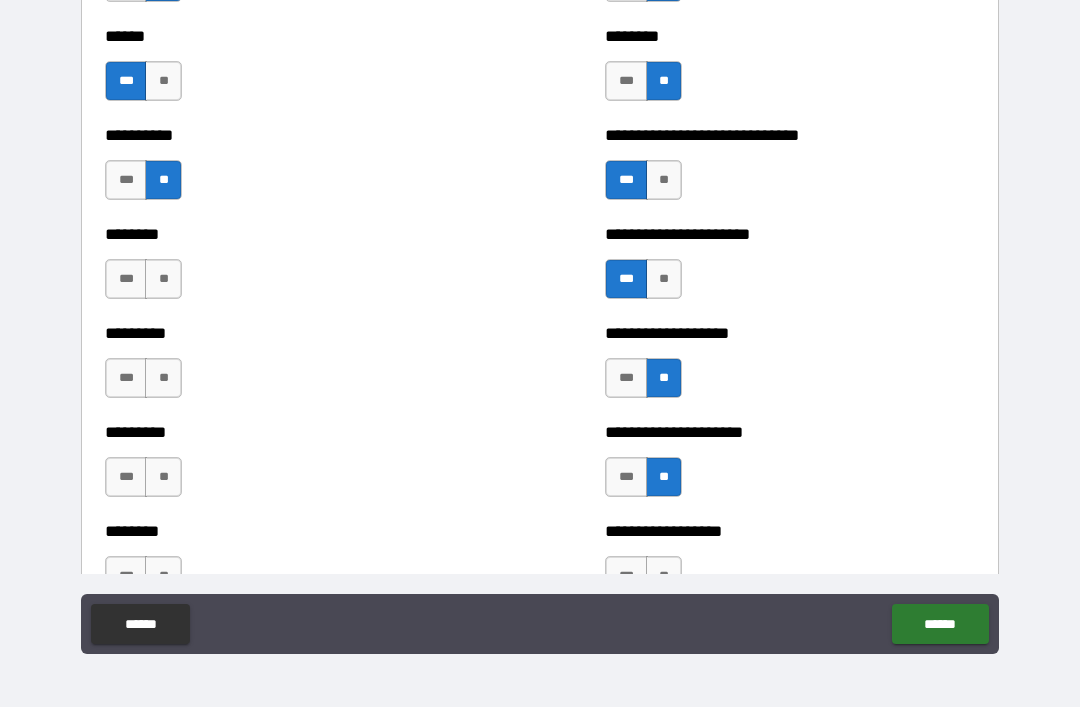 click on "**" at bounding box center (163, 279) 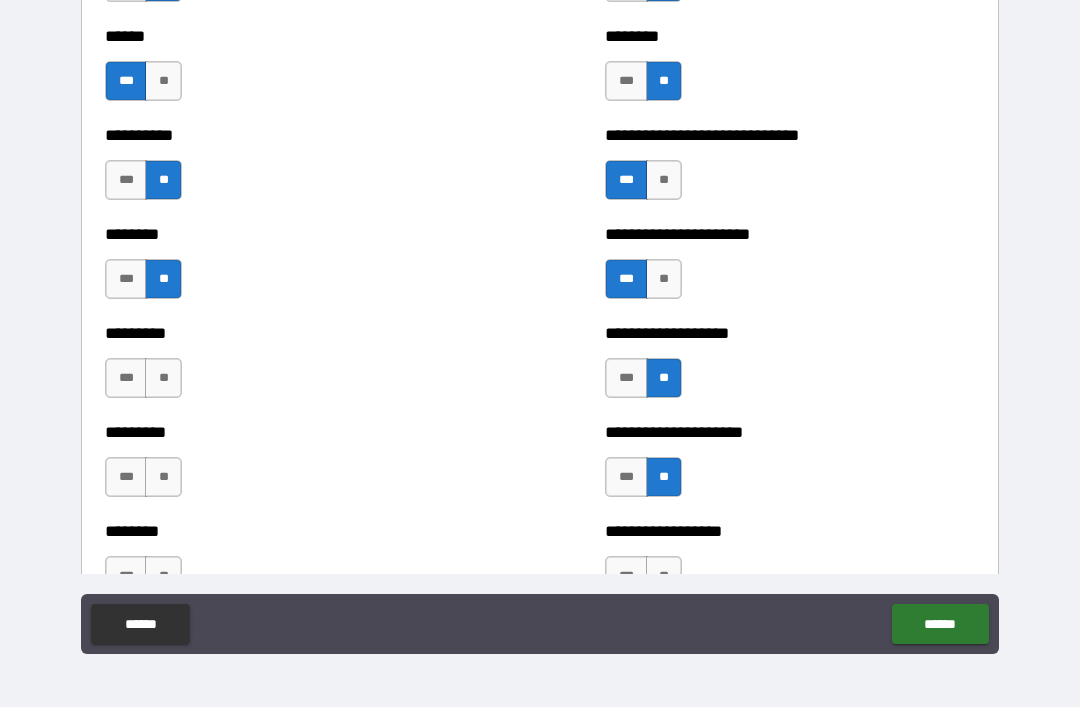 click on "**" at bounding box center [163, 378] 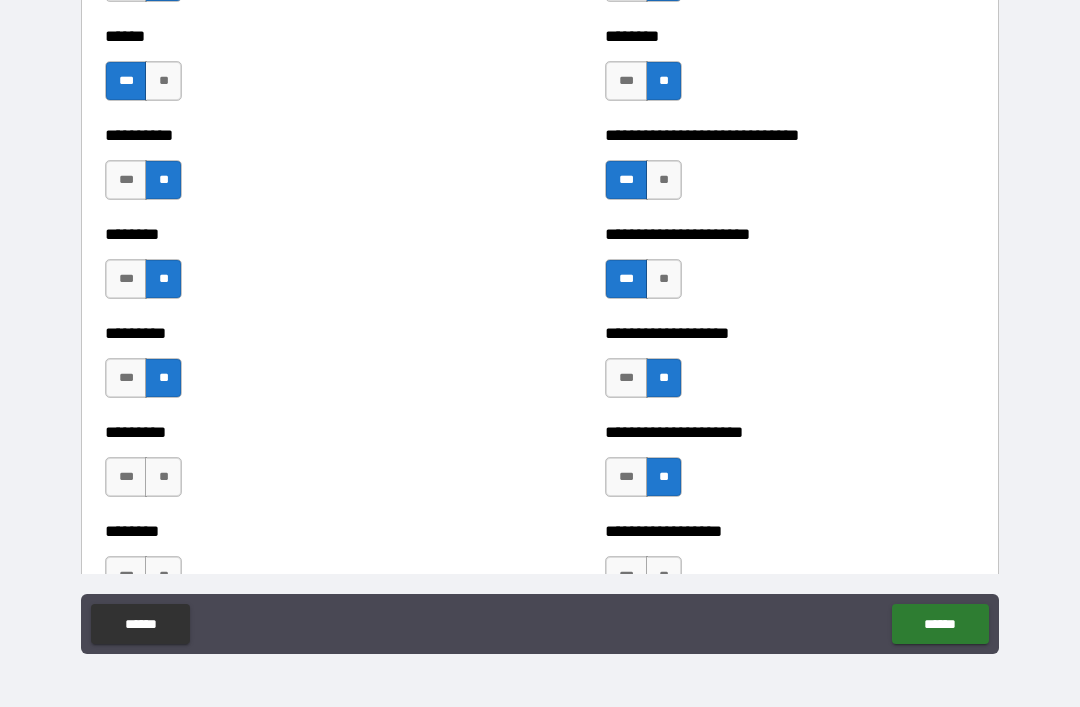 click on "**" at bounding box center (163, 477) 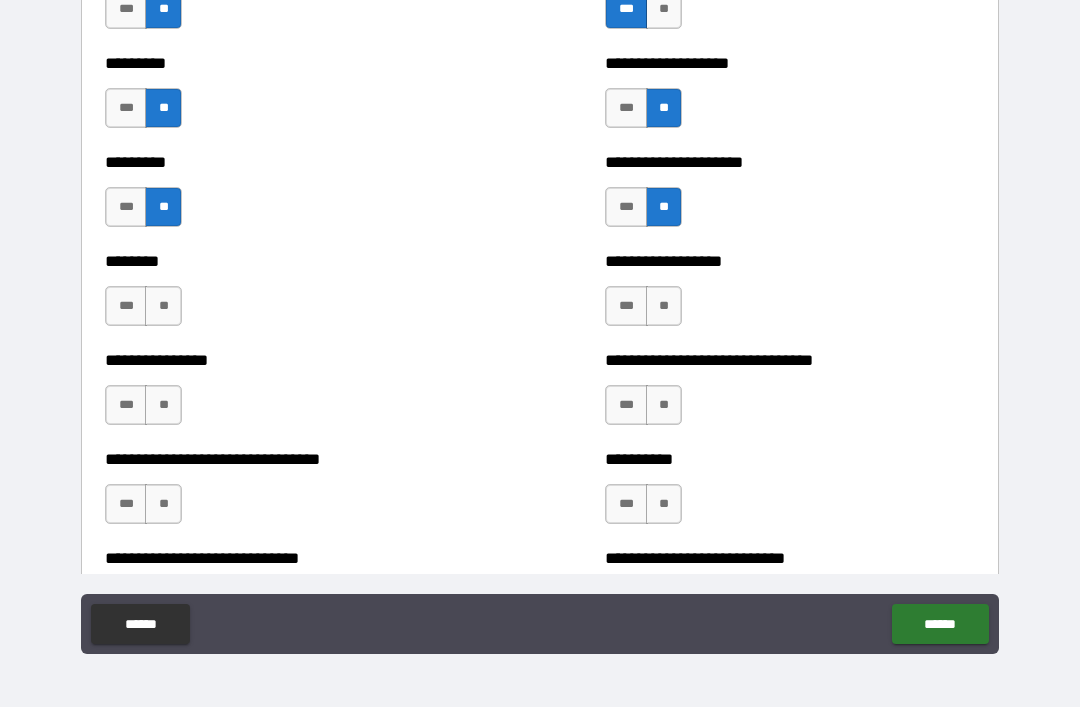 scroll, scrollTop: 7222, scrollLeft: 0, axis: vertical 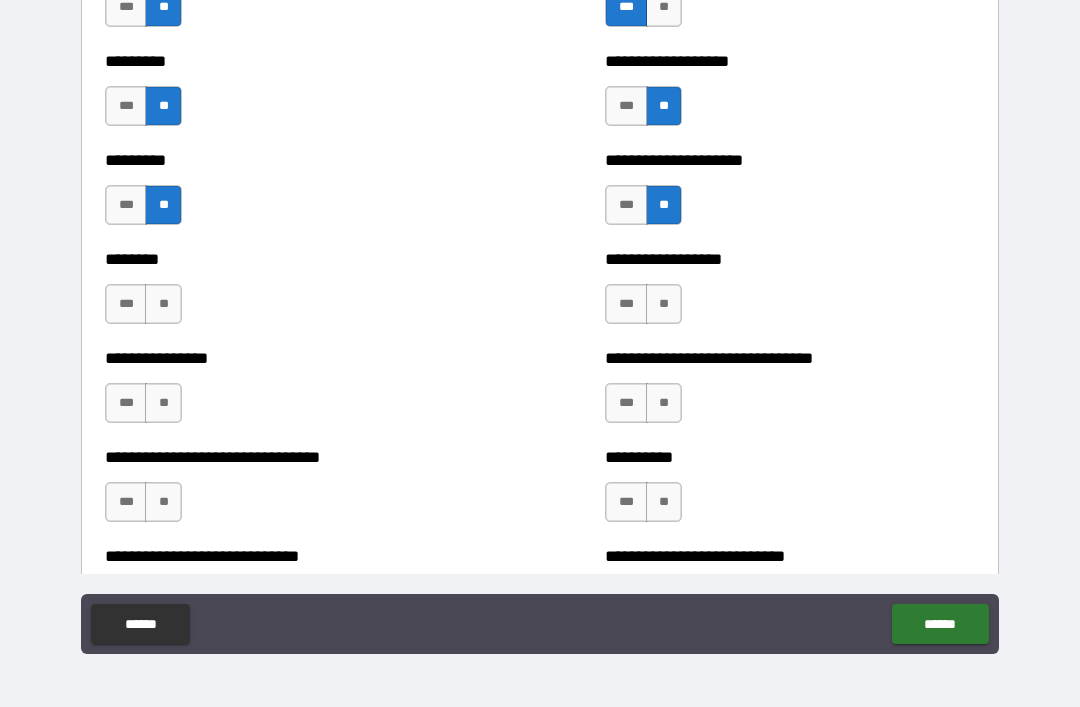 click on "**" at bounding box center (163, 304) 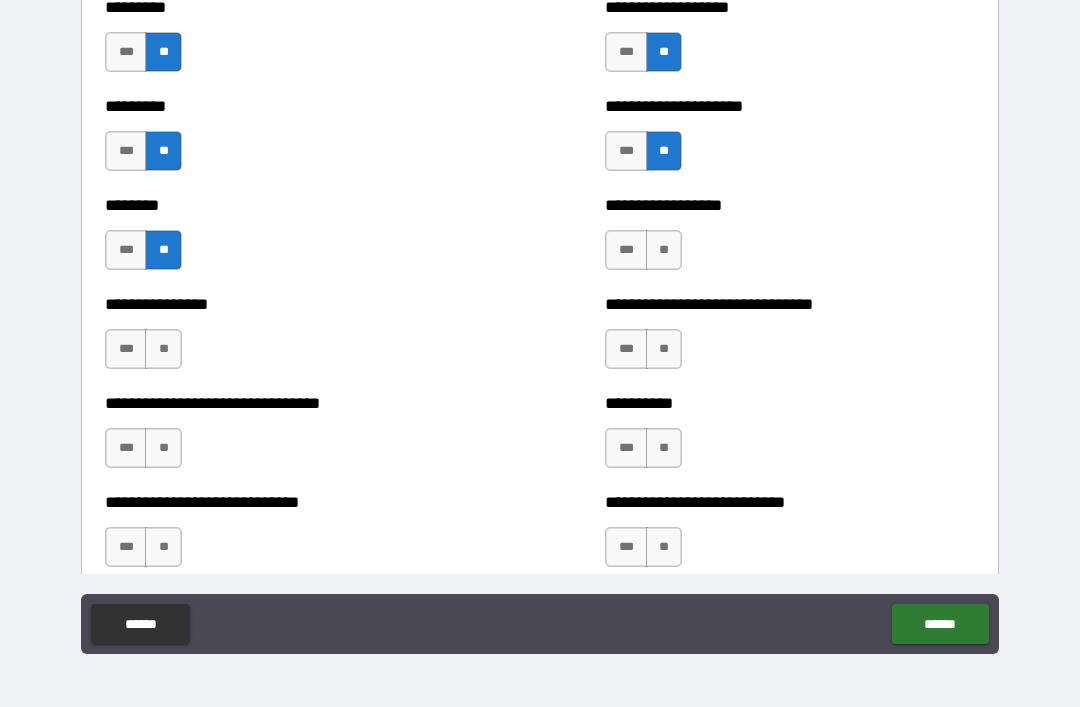 scroll, scrollTop: 7279, scrollLeft: 0, axis: vertical 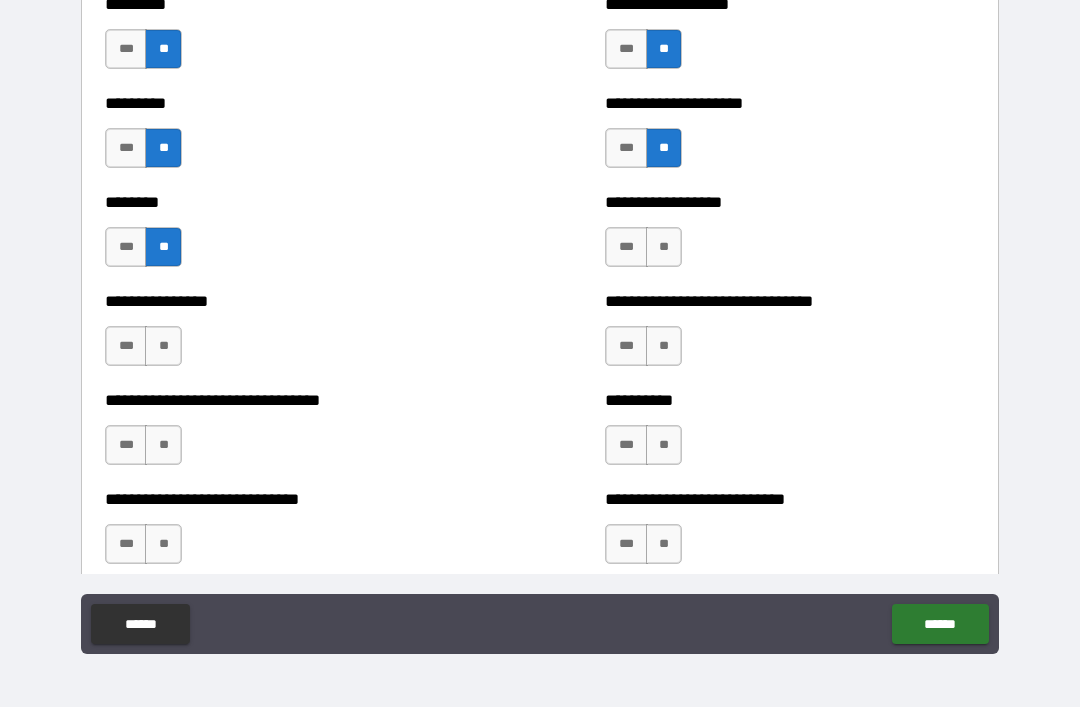 click on "**" at bounding box center (163, 346) 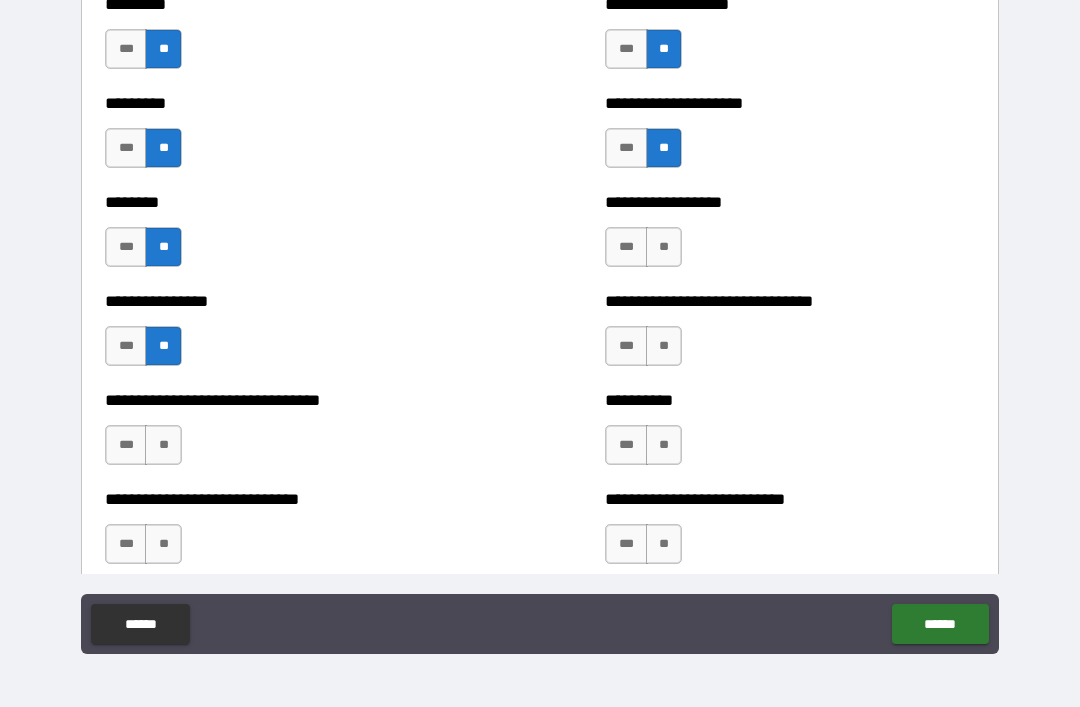 click on "**" at bounding box center [163, 445] 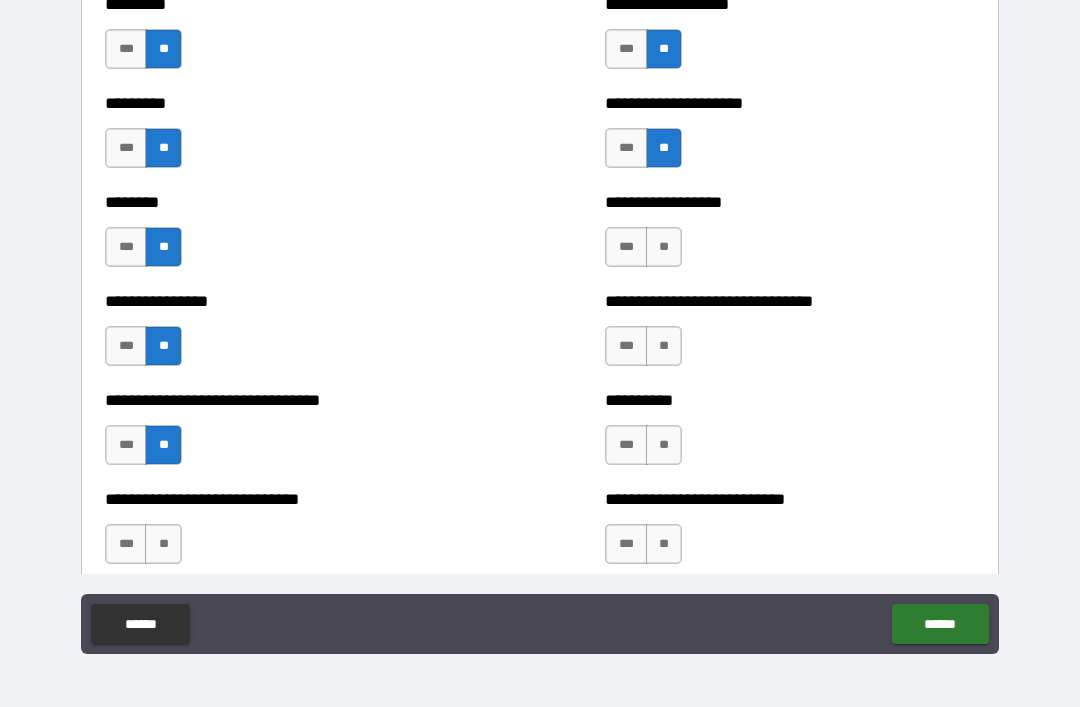 click on "**" at bounding box center [664, 247] 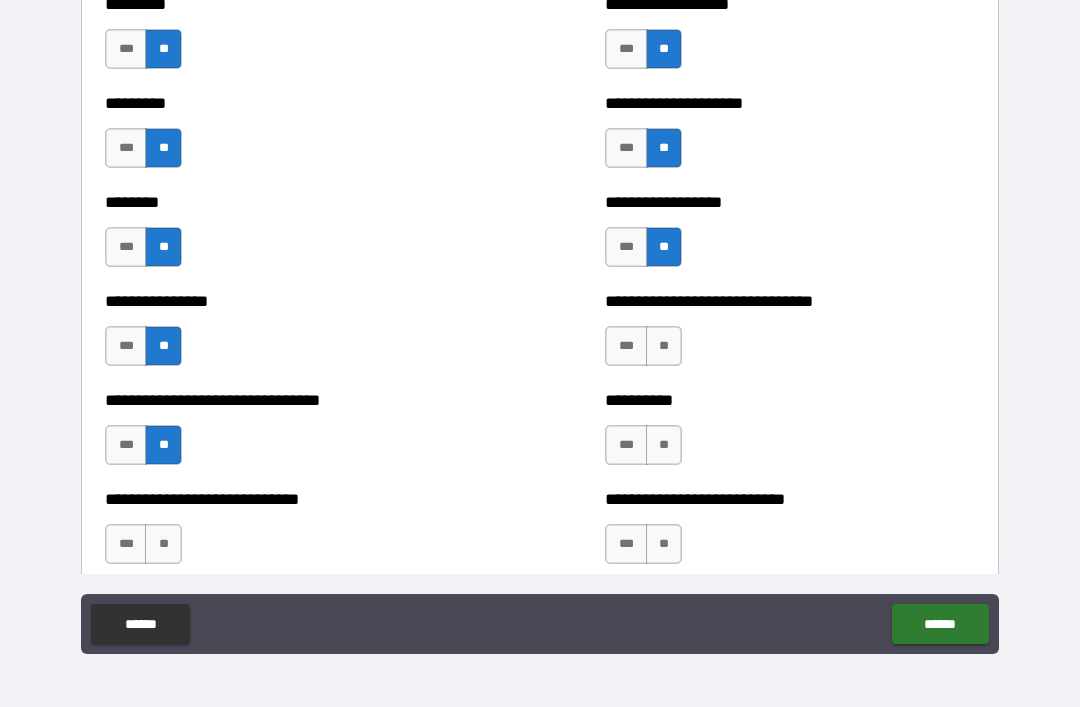 click on "**" at bounding box center [664, 346] 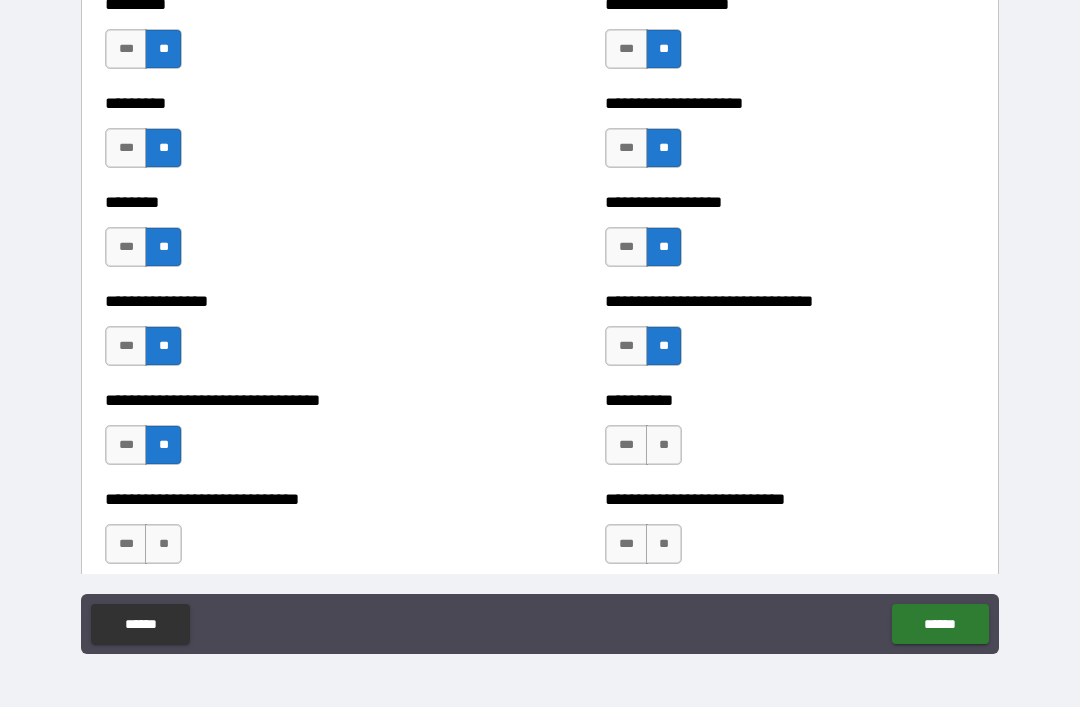 click on "**" at bounding box center (664, 445) 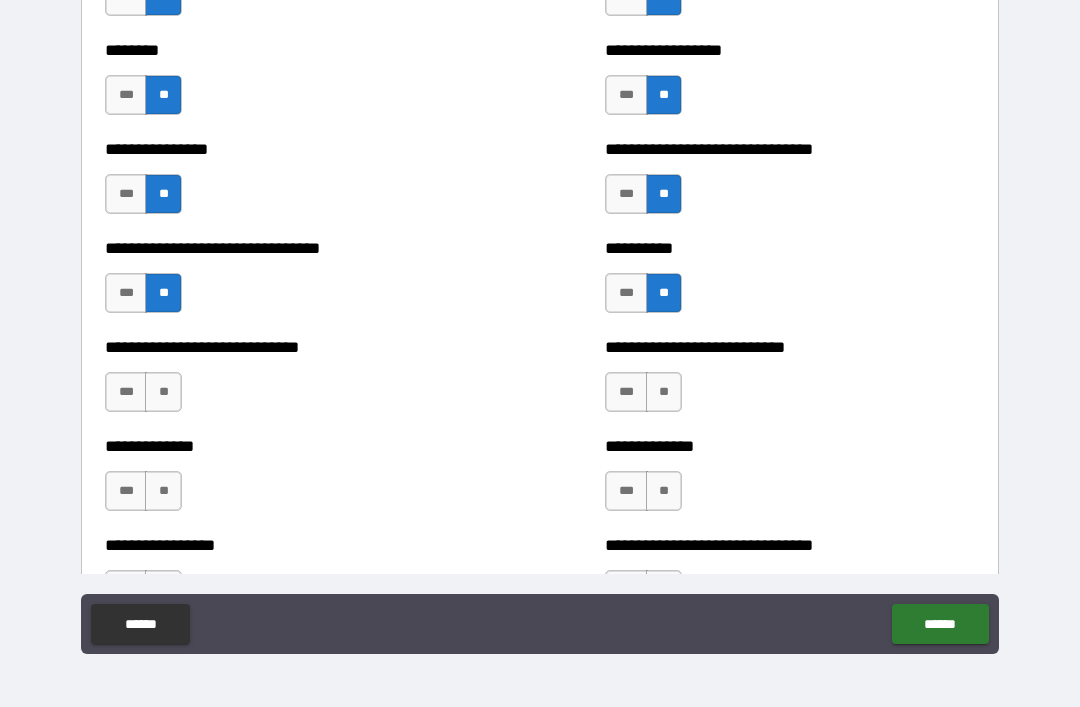 scroll, scrollTop: 7523, scrollLeft: 0, axis: vertical 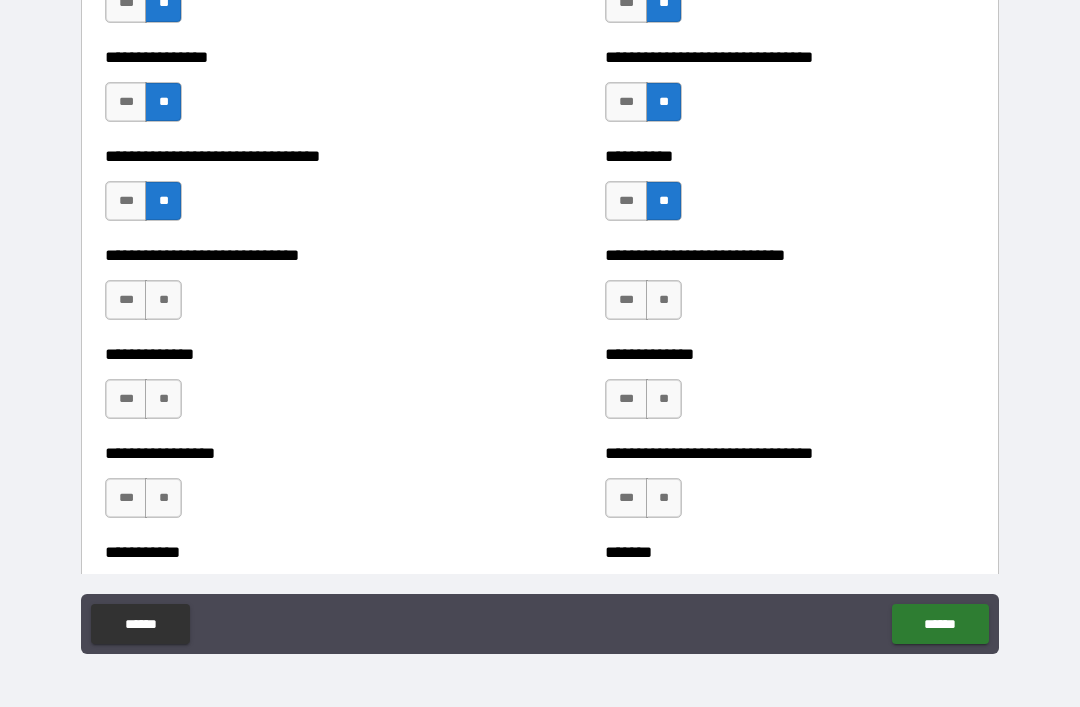 click on "**" at bounding box center [664, 300] 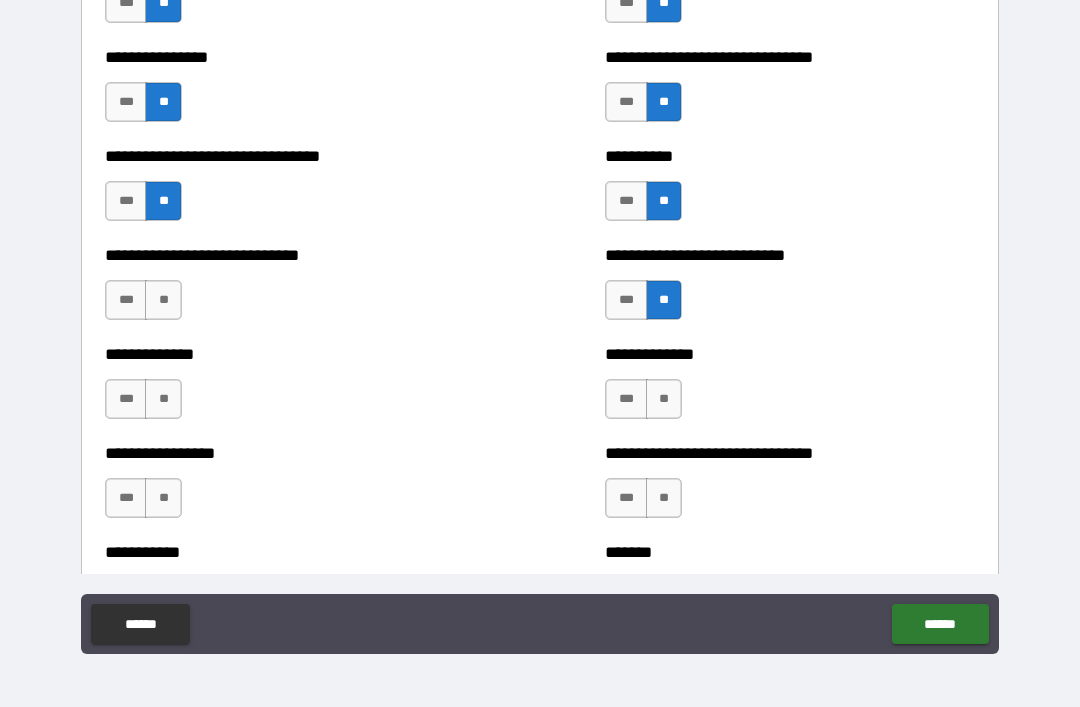 click on "**" at bounding box center (664, 399) 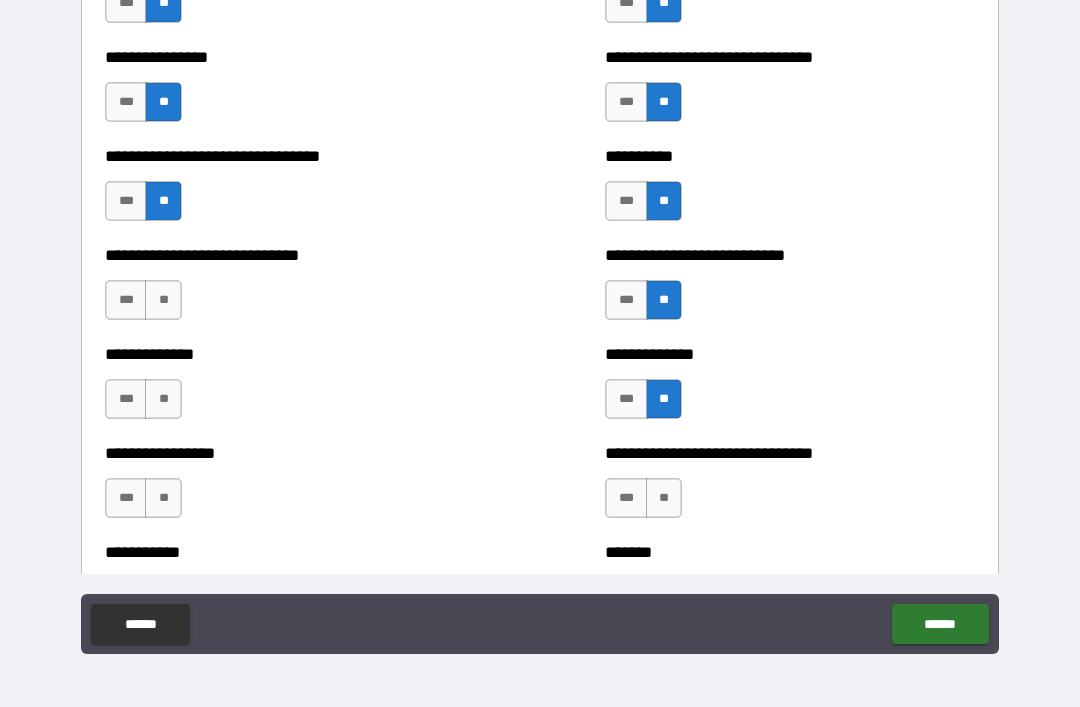 click on "**" at bounding box center (163, 300) 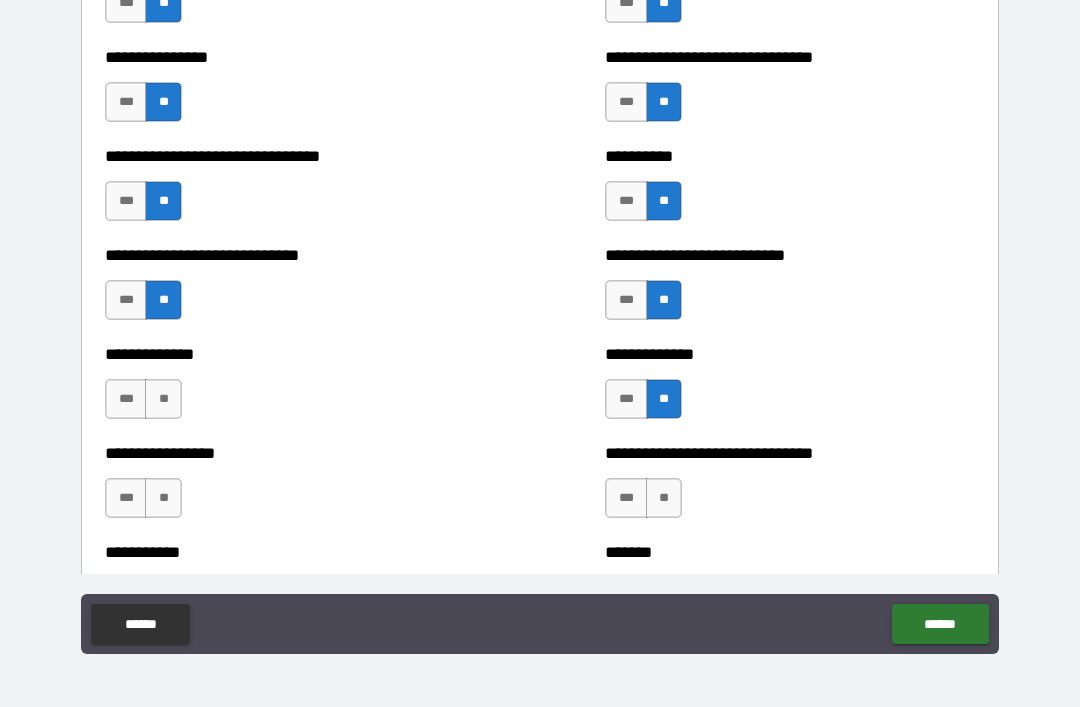 click on "**" at bounding box center (163, 399) 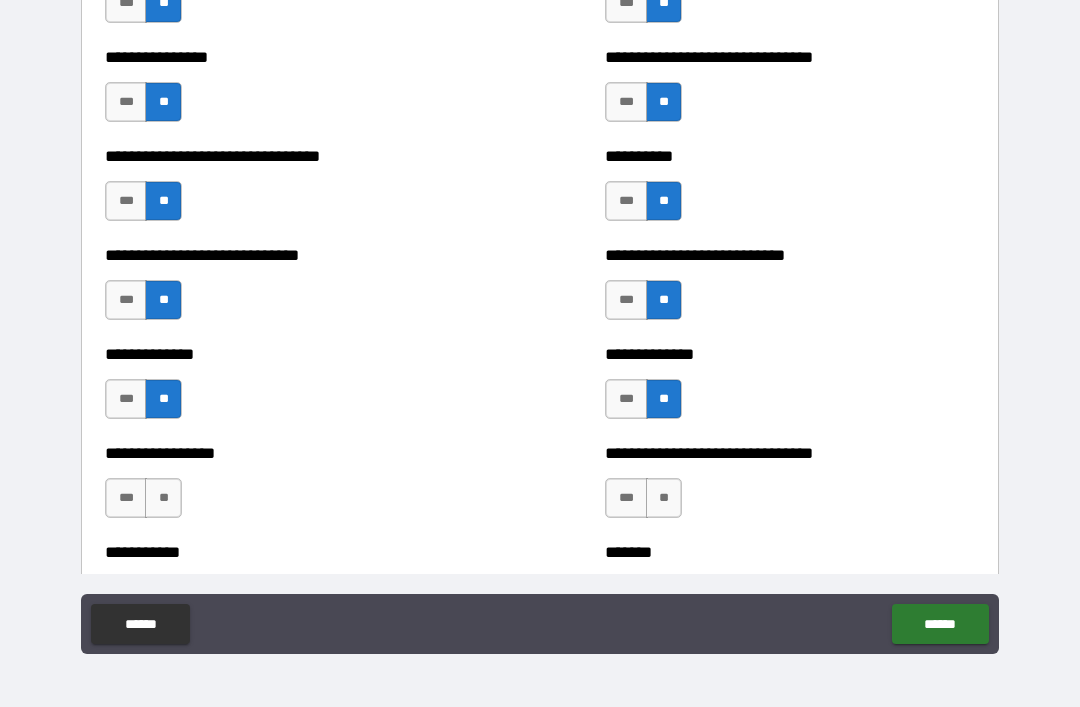 click on "**" at bounding box center [163, 498] 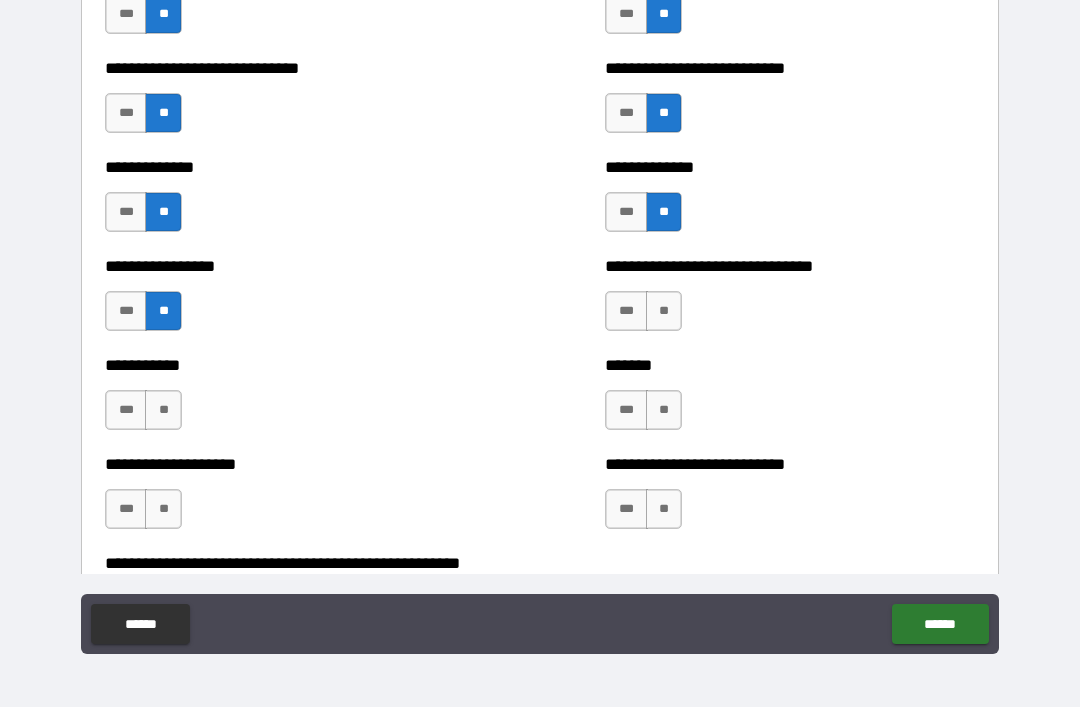 scroll, scrollTop: 7709, scrollLeft: 0, axis: vertical 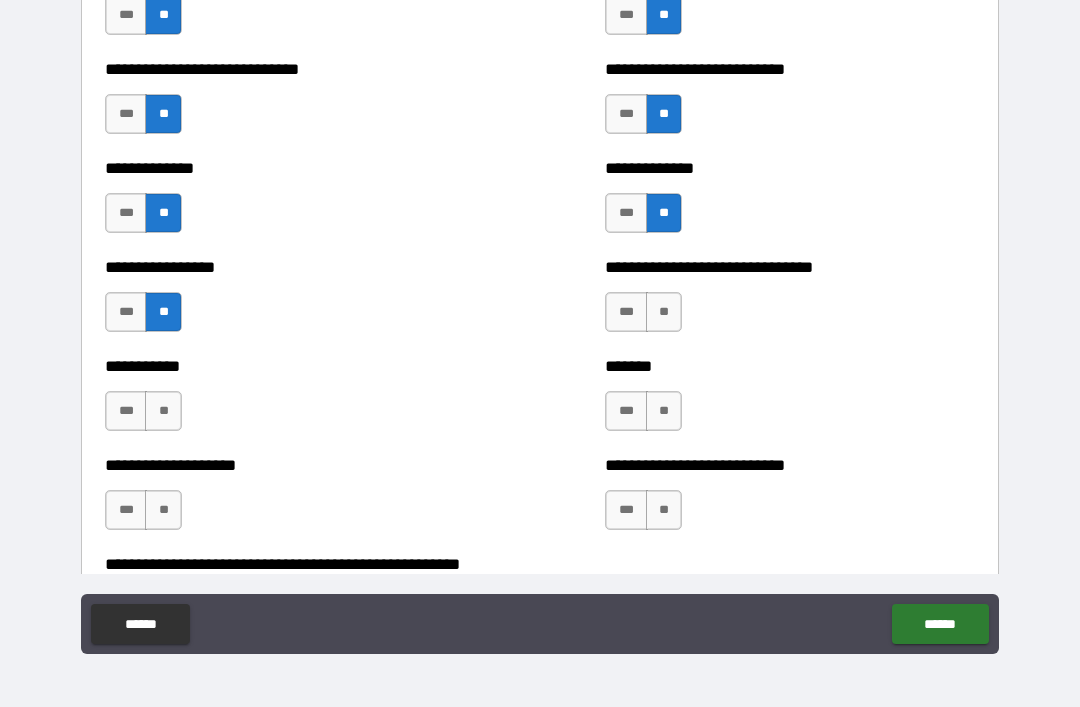 click on "**" at bounding box center (664, 312) 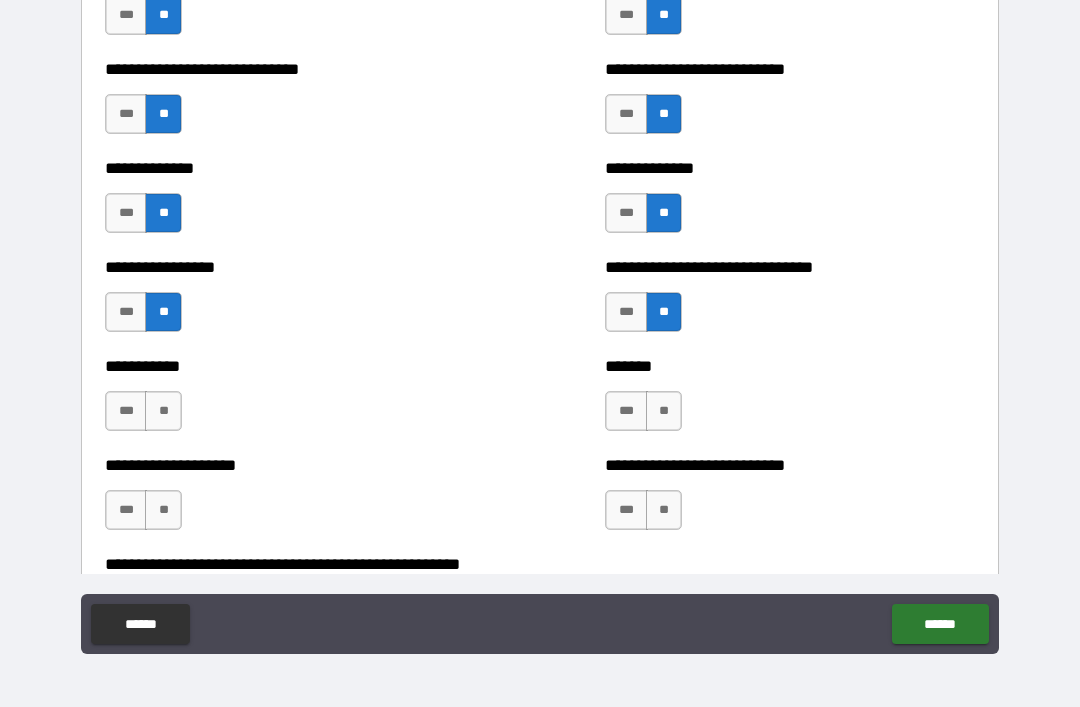 click on "**" at bounding box center (664, 411) 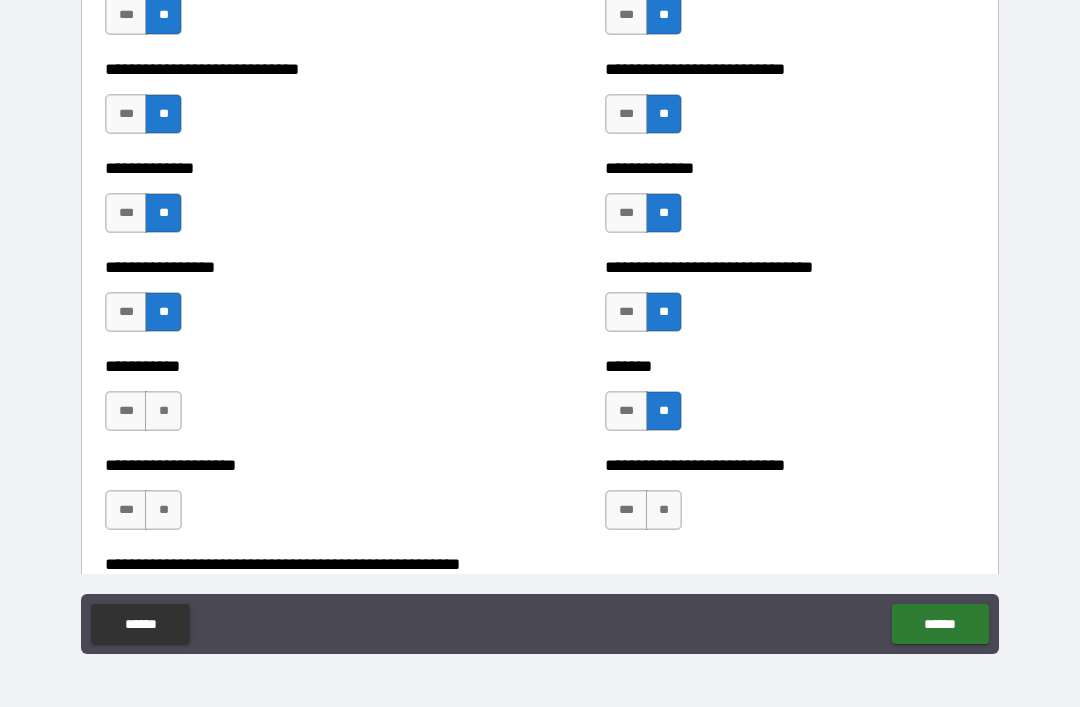 click on "**" at bounding box center (163, 411) 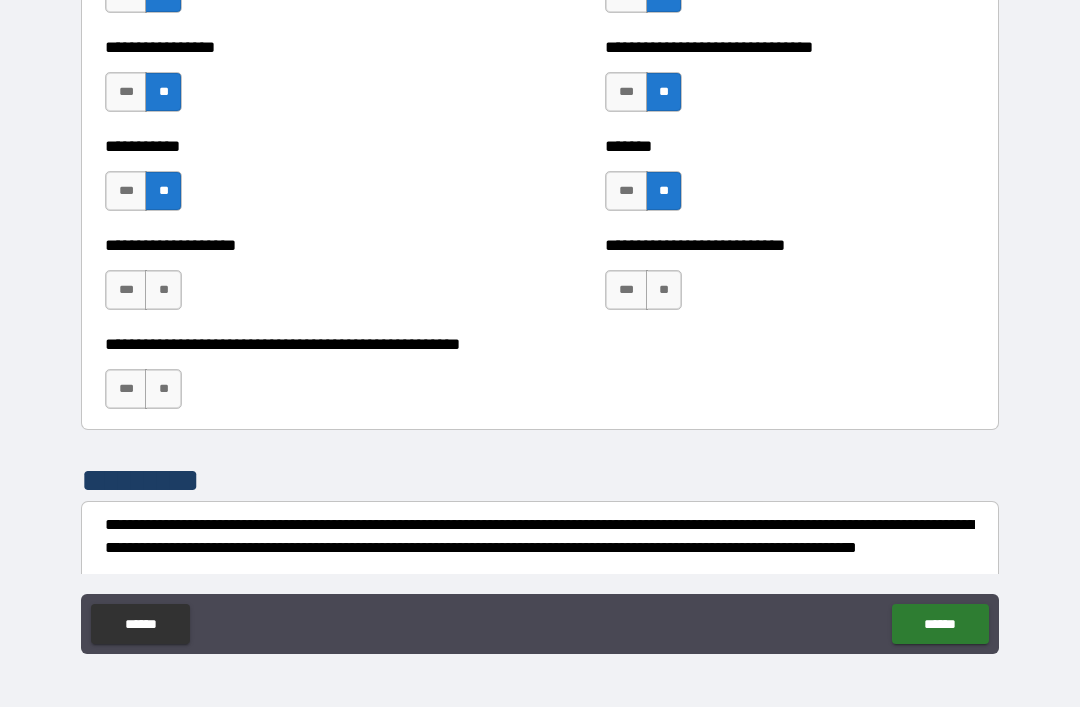scroll, scrollTop: 7948, scrollLeft: 0, axis: vertical 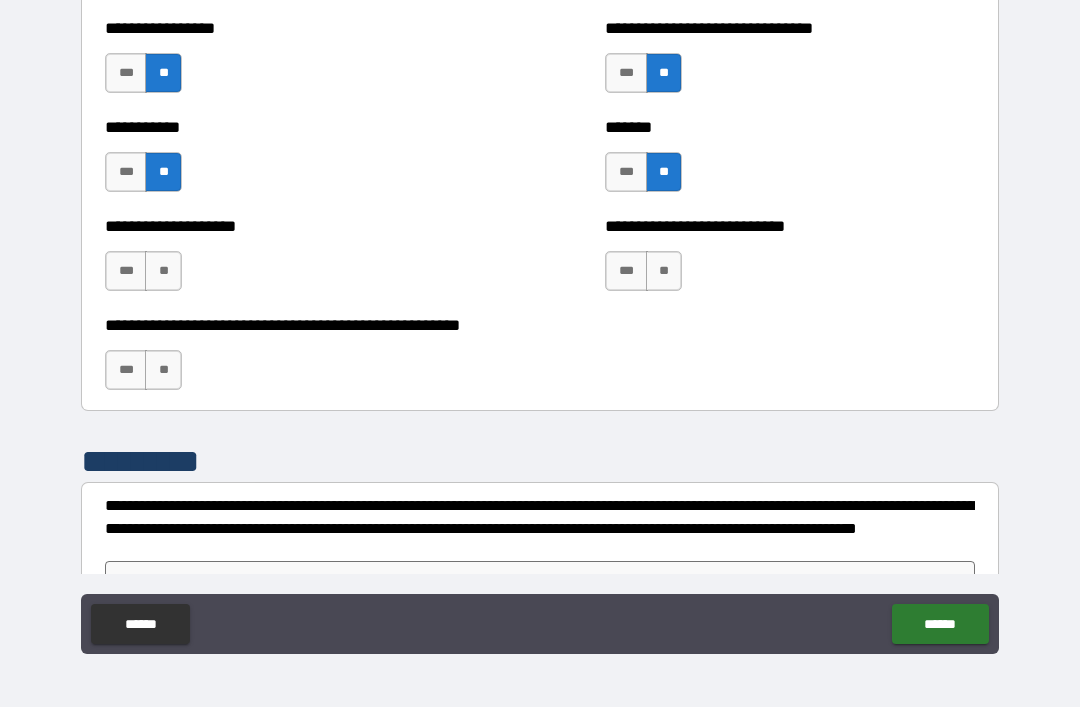 click on "**" at bounding box center [163, 271] 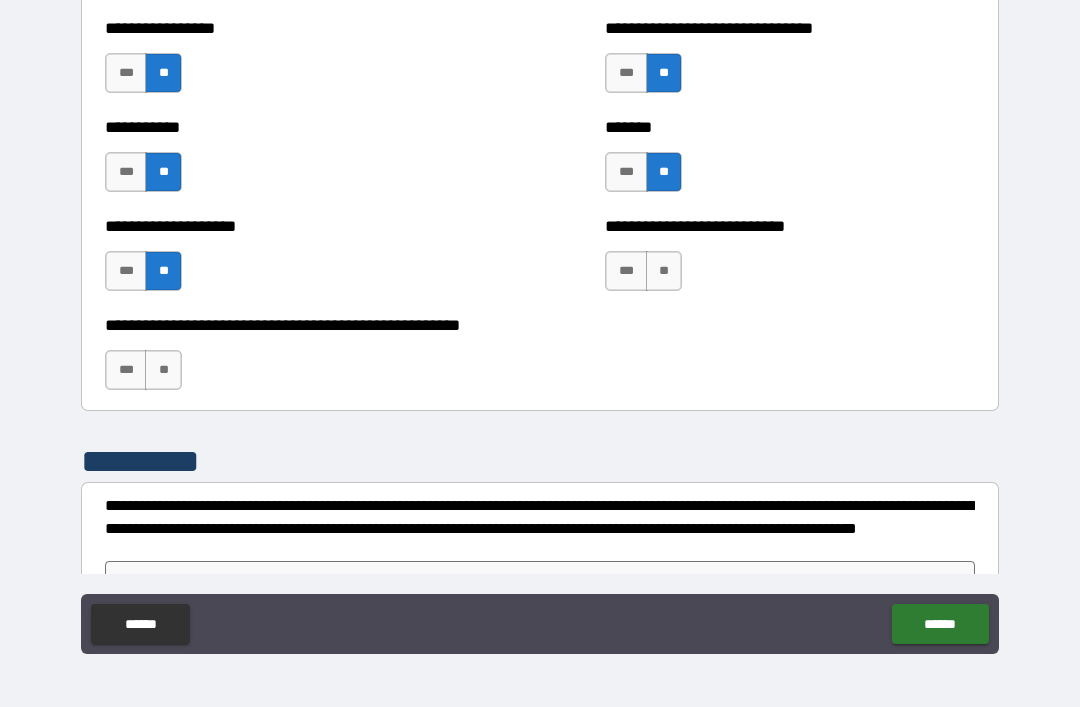 click on "**" at bounding box center (664, 271) 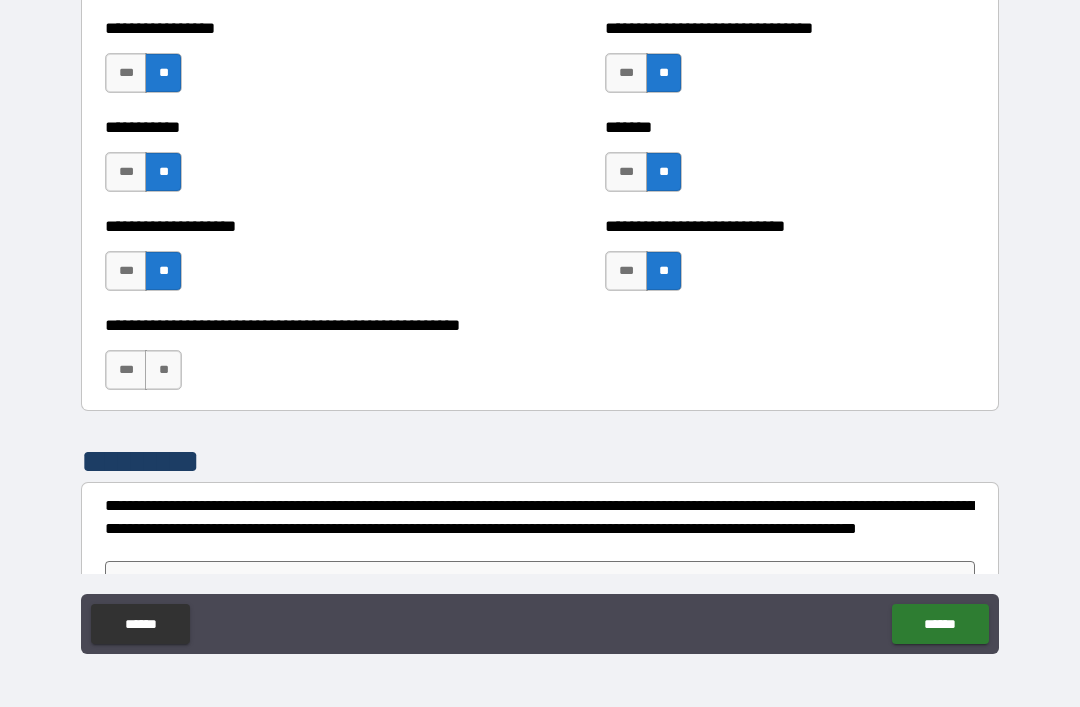 click on "**" at bounding box center (163, 370) 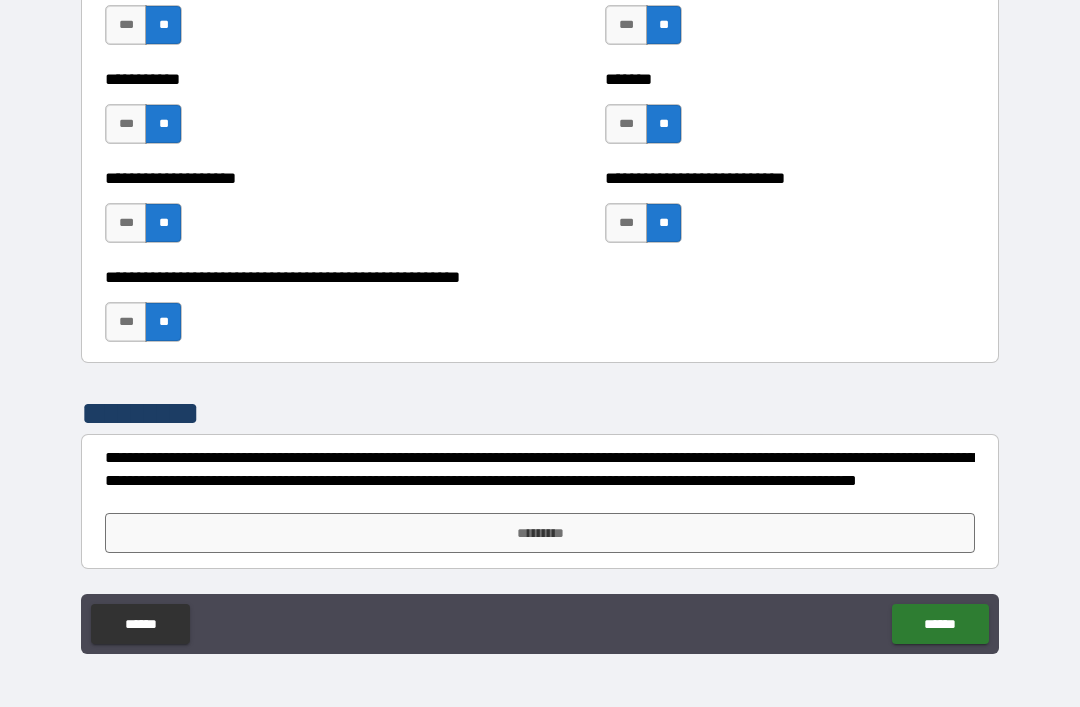 scroll, scrollTop: 7996, scrollLeft: 0, axis: vertical 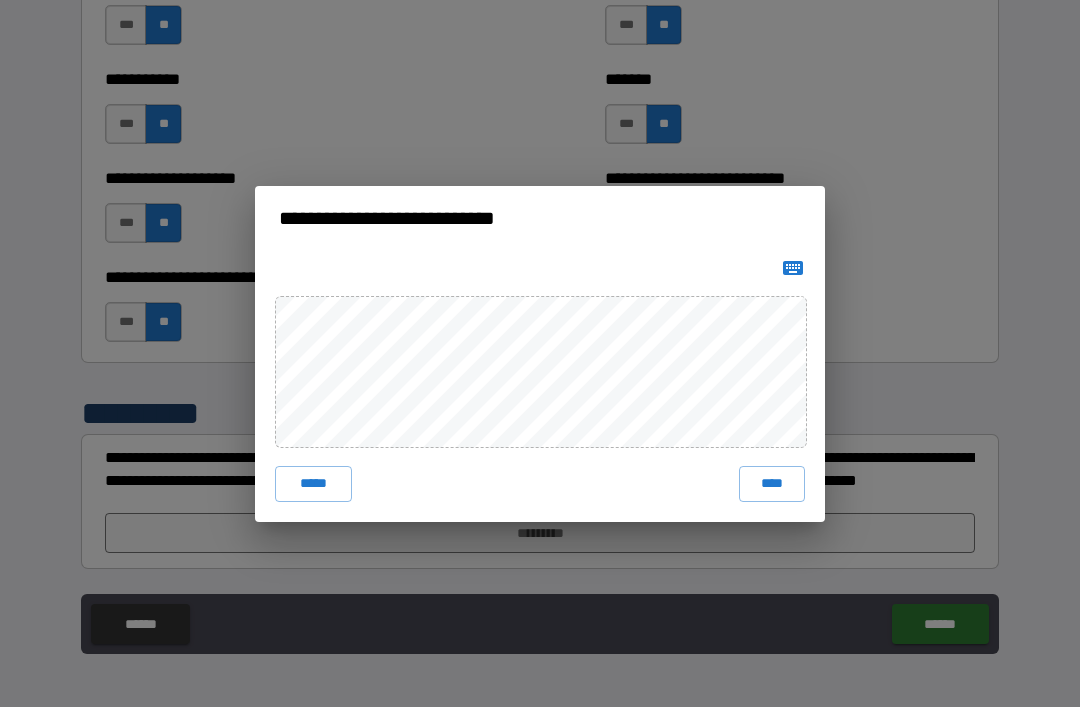 click on "****" at bounding box center [772, 484] 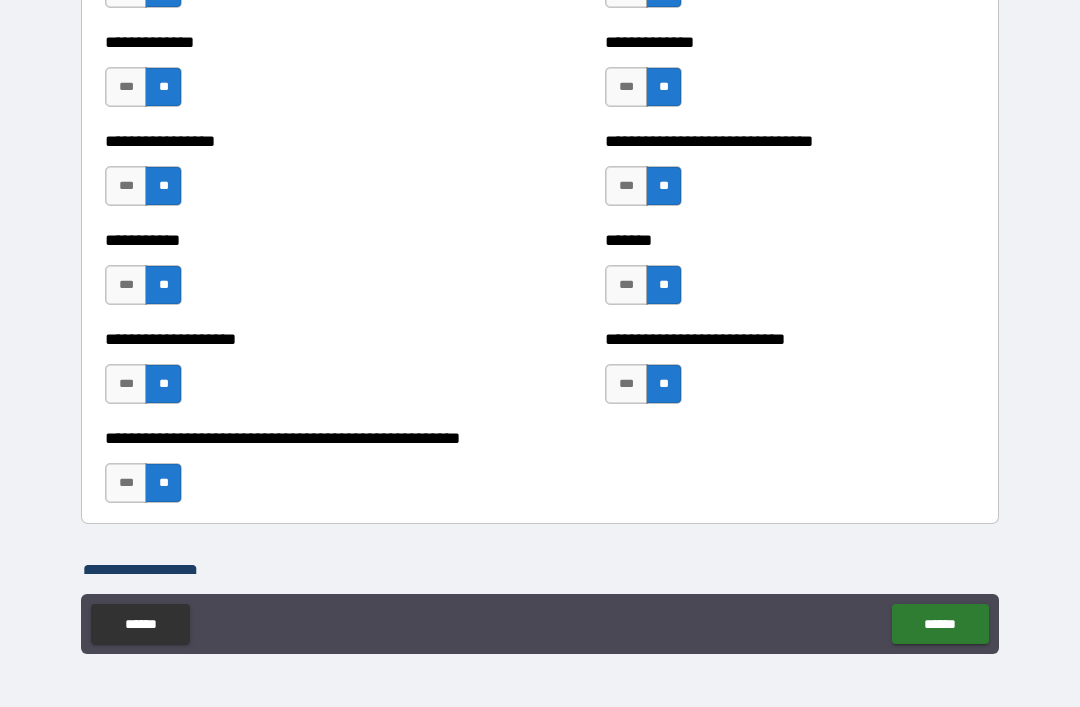 scroll, scrollTop: 7812, scrollLeft: 0, axis: vertical 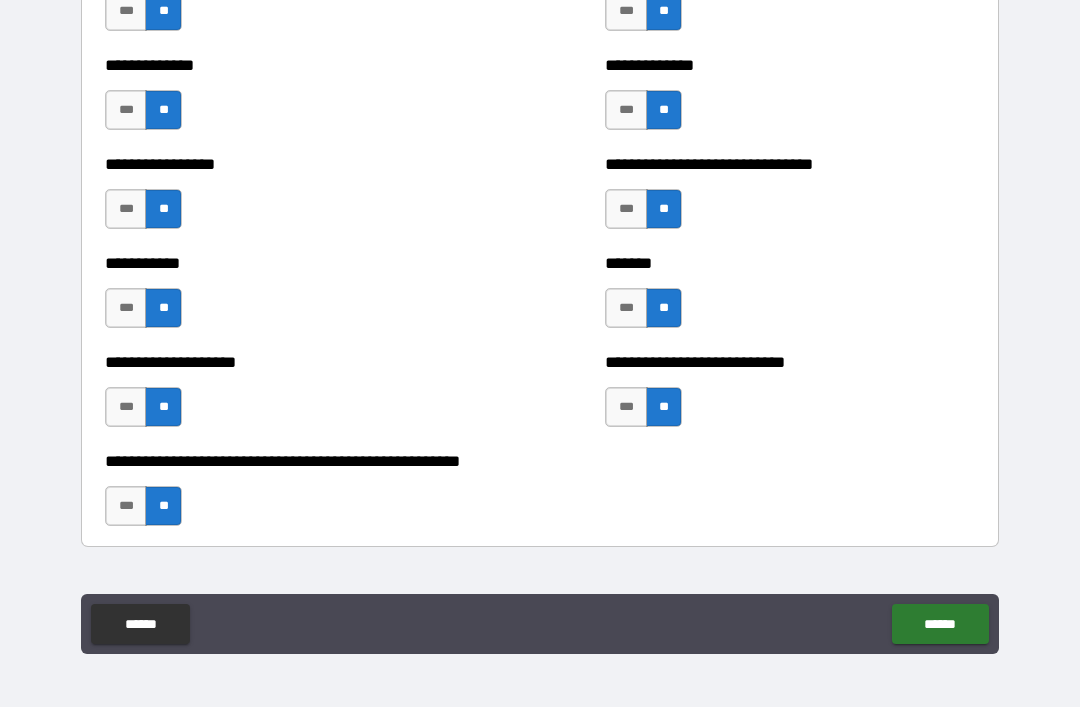 click on "***" at bounding box center (626, 209) 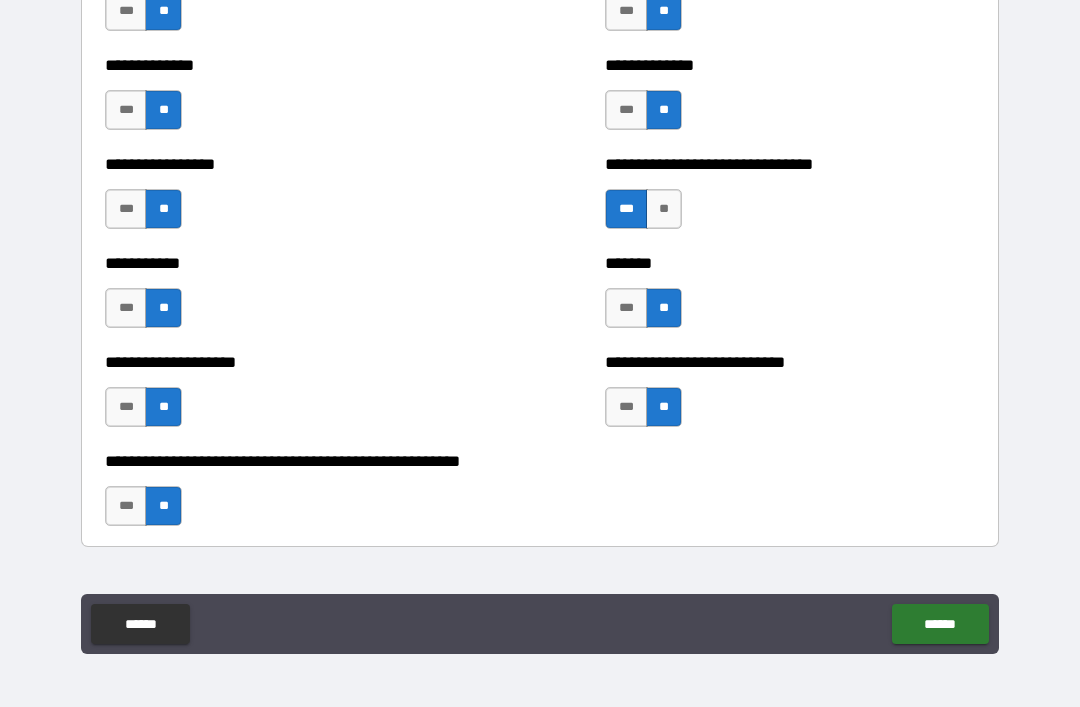 click on "***" at bounding box center [126, 209] 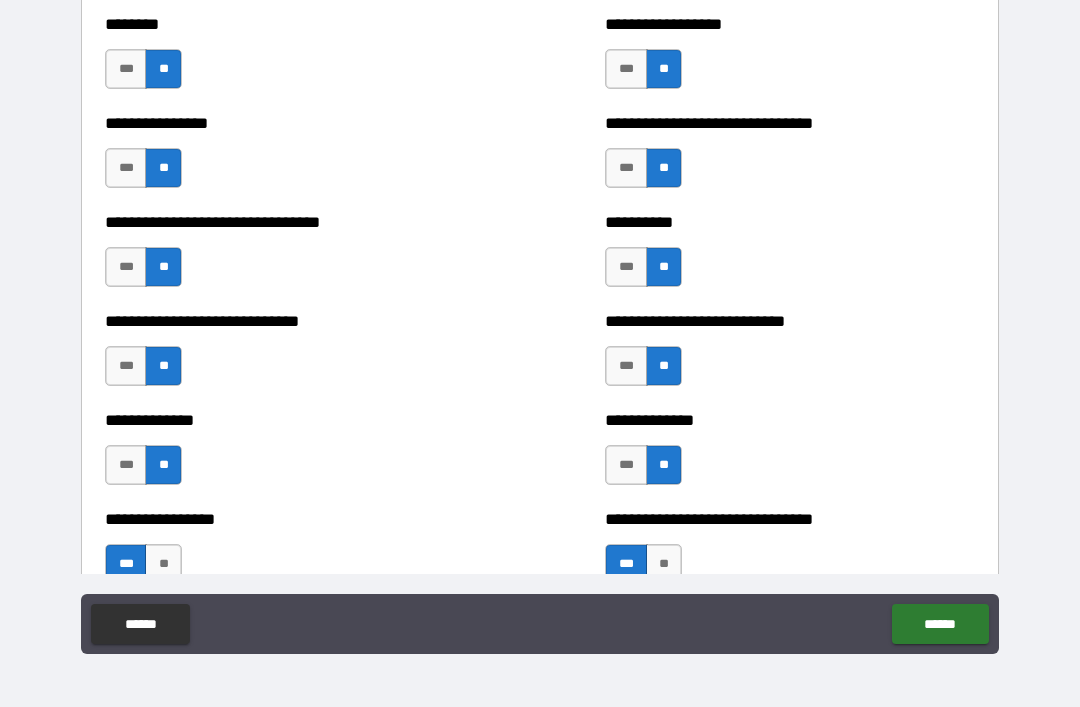 scroll, scrollTop: 7459, scrollLeft: 0, axis: vertical 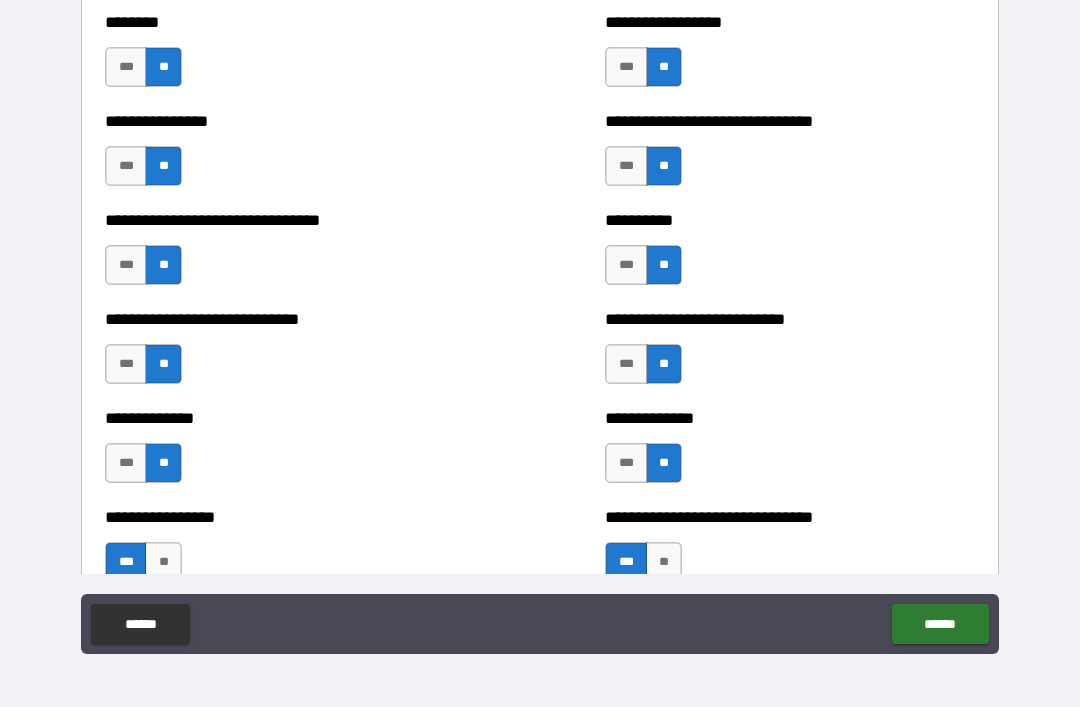 click on "***" at bounding box center (626, 265) 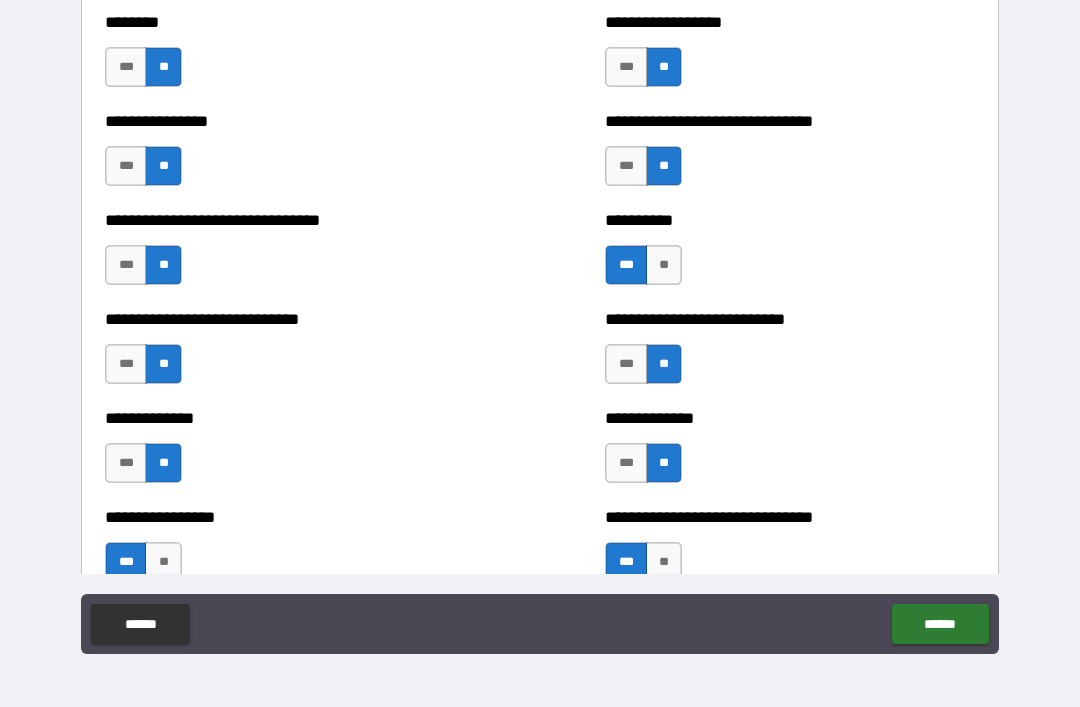 click on "**********" at bounding box center (540, 453) 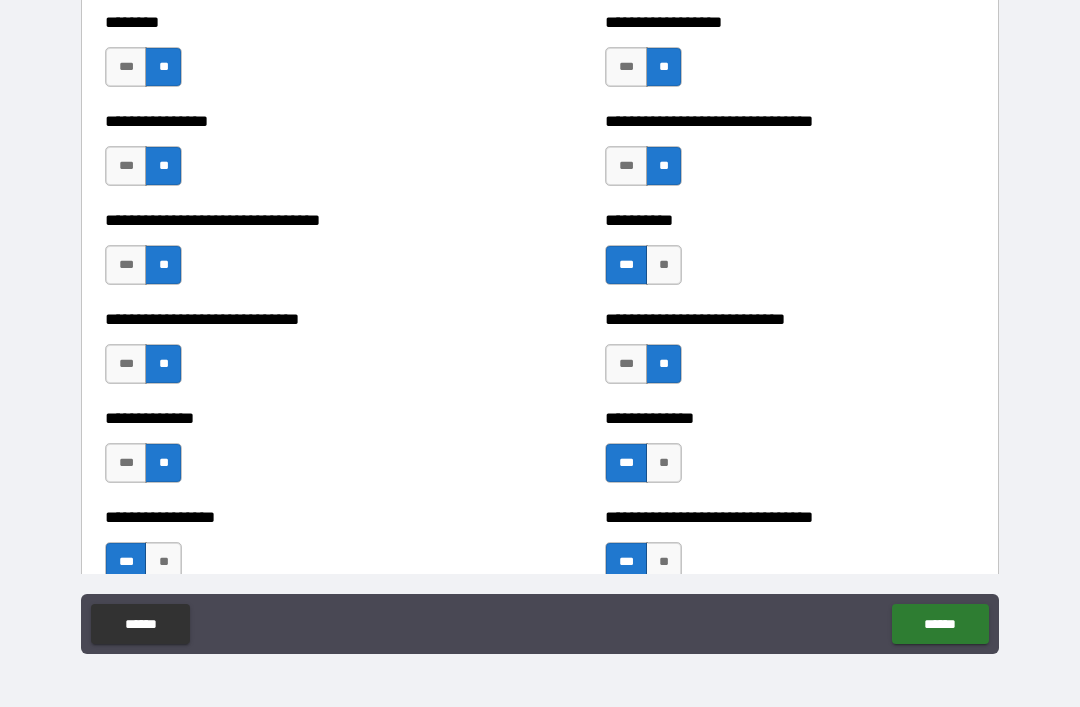 click on "***" at bounding box center (626, 463) 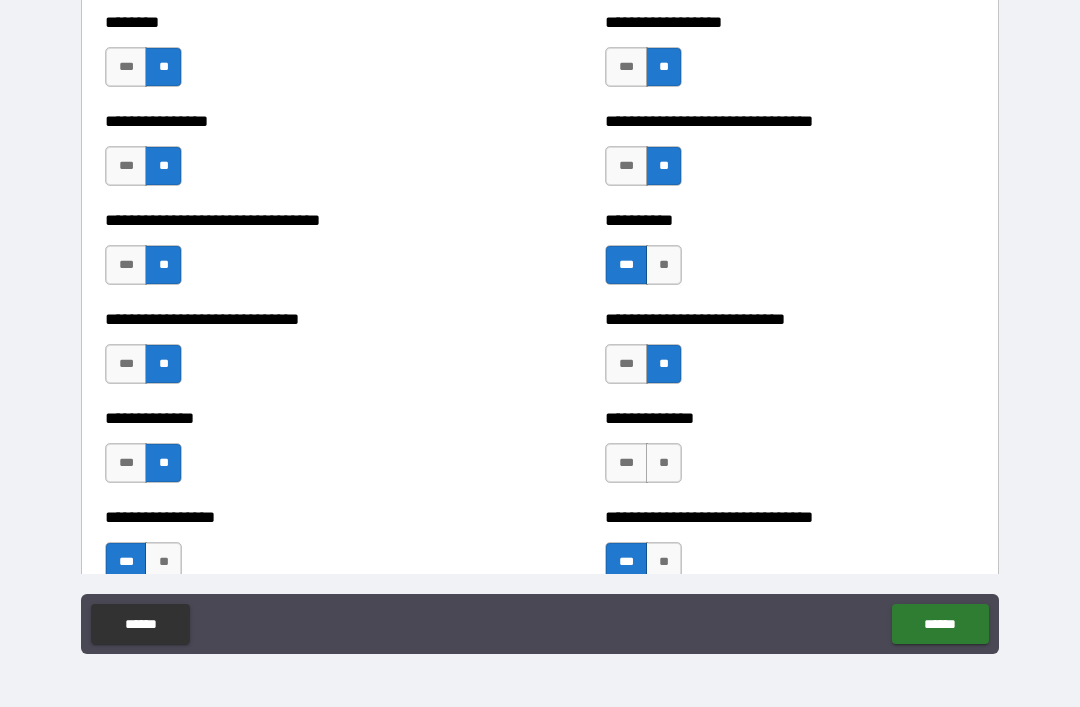 click on "***" at bounding box center [626, 463] 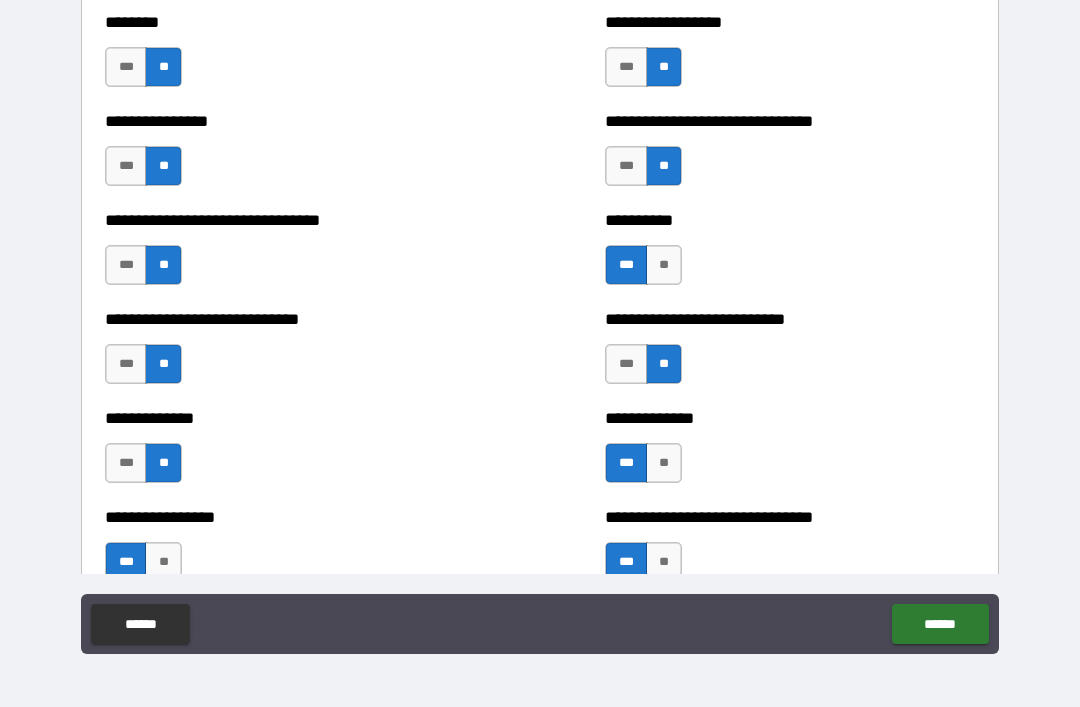 click on "**" at bounding box center [664, 463] 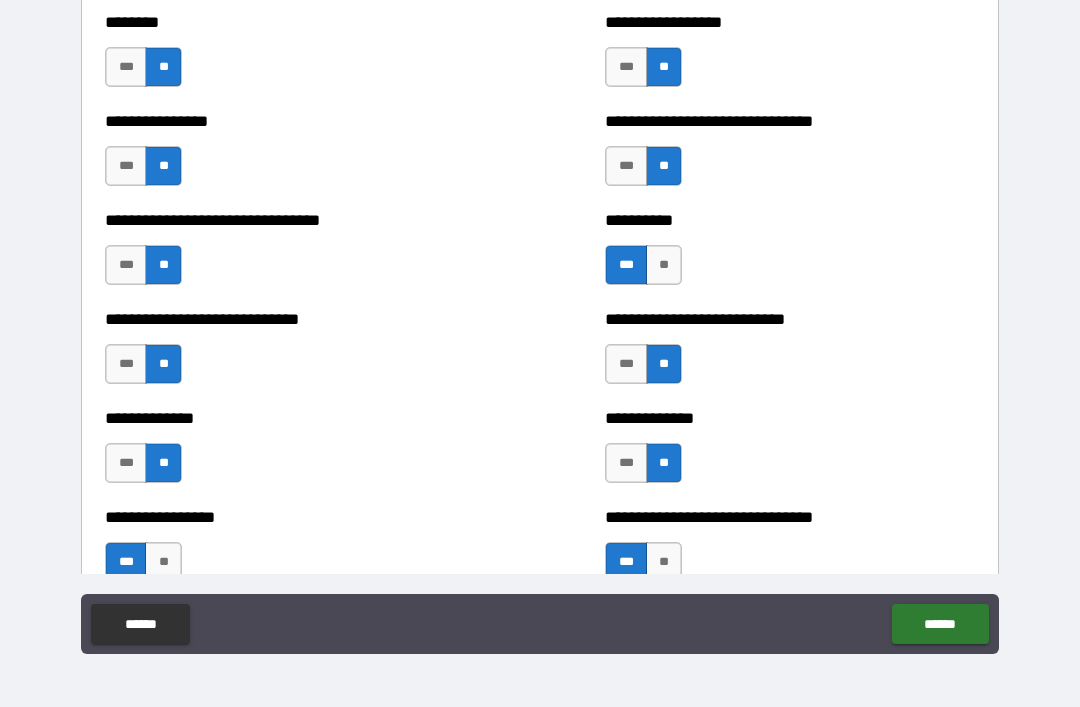 click on "**" at bounding box center [664, 265] 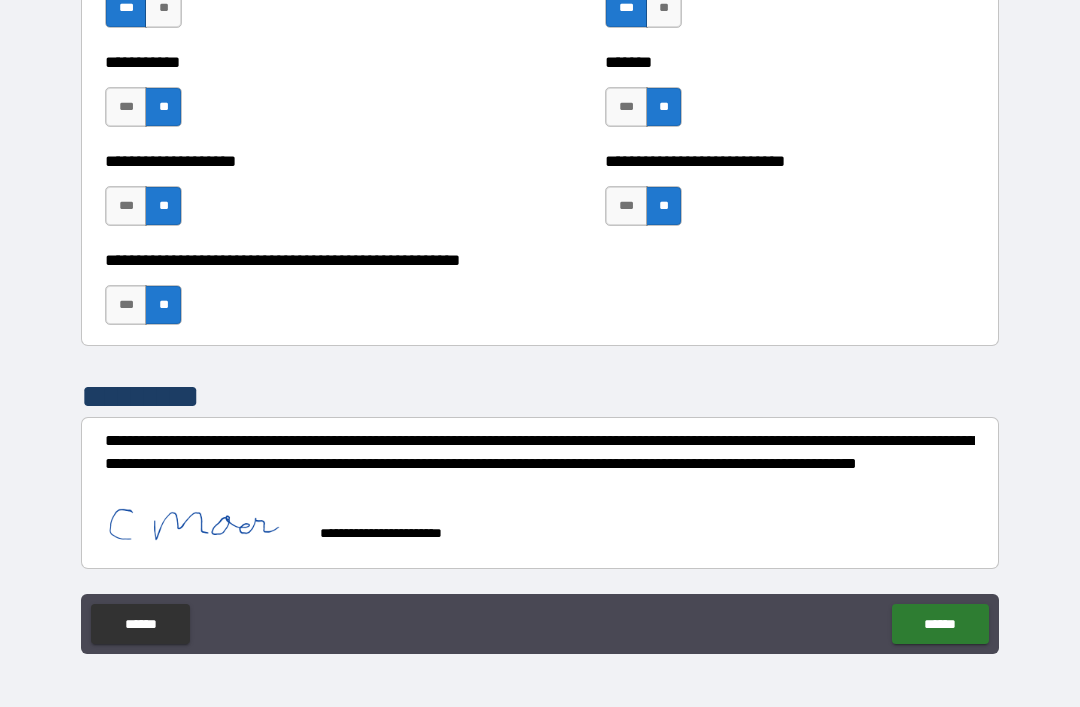 scroll, scrollTop: 8014, scrollLeft: 0, axis: vertical 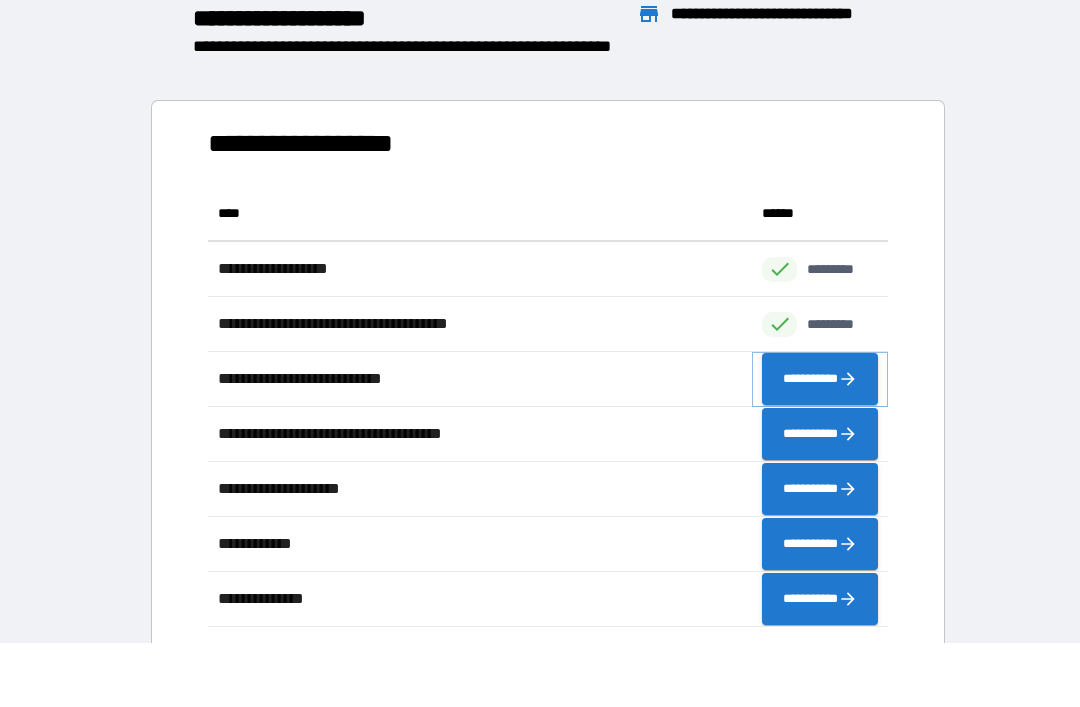 click on "**********" at bounding box center (820, 379) 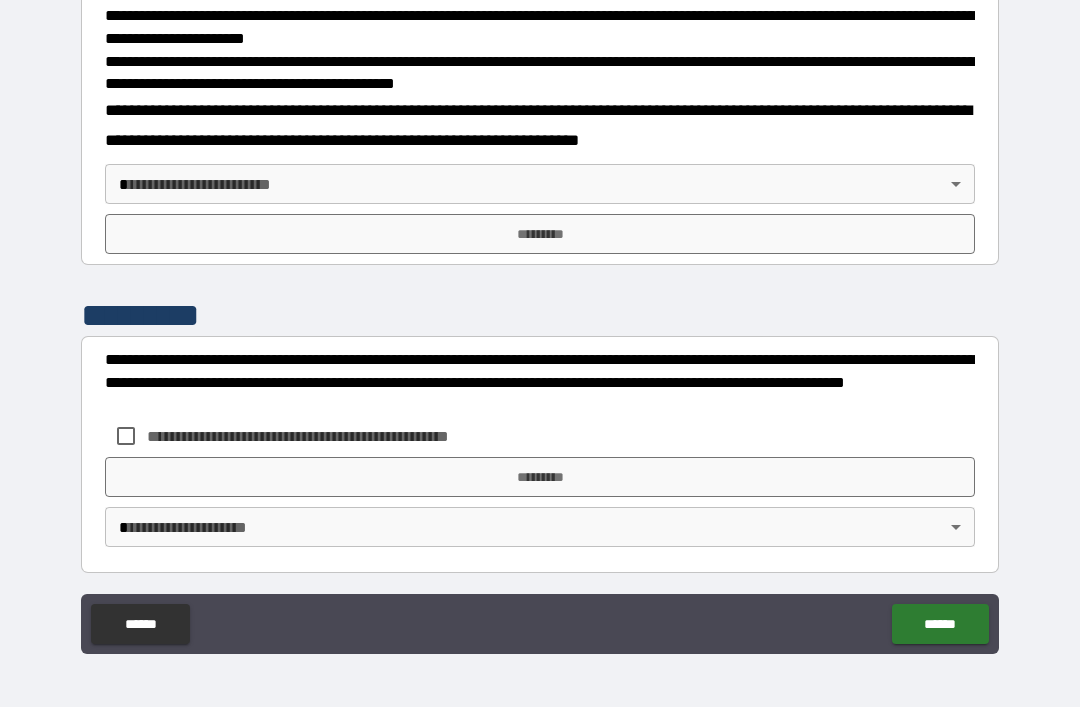 click on "**********" at bounding box center [540, 321] 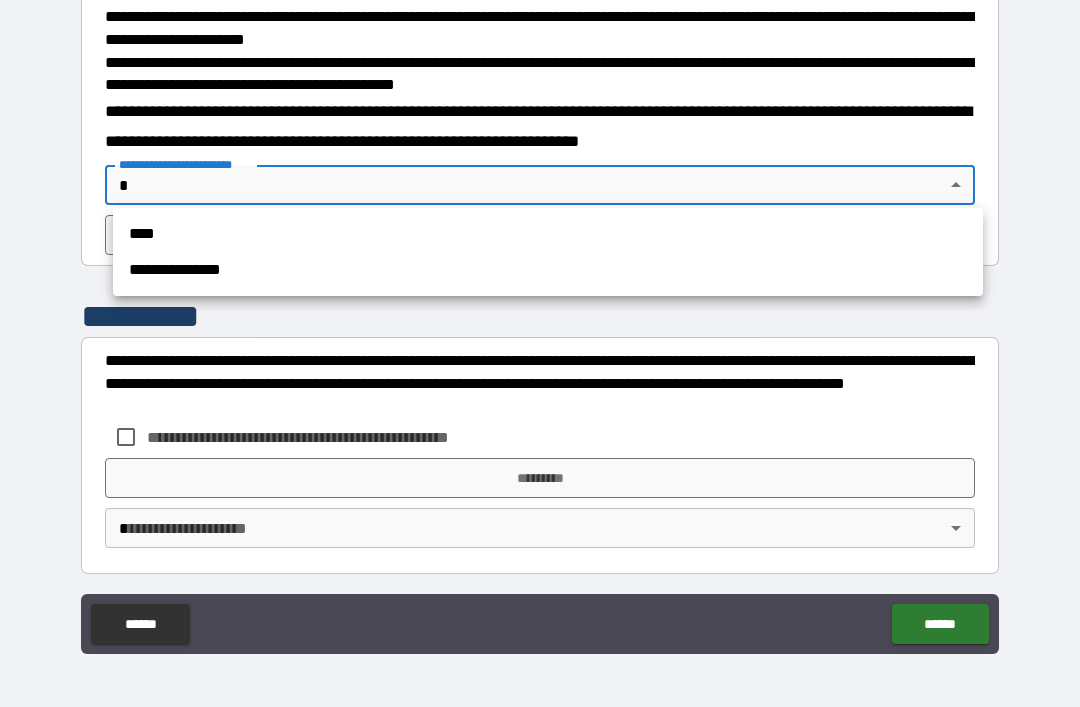 click on "**********" at bounding box center [548, 270] 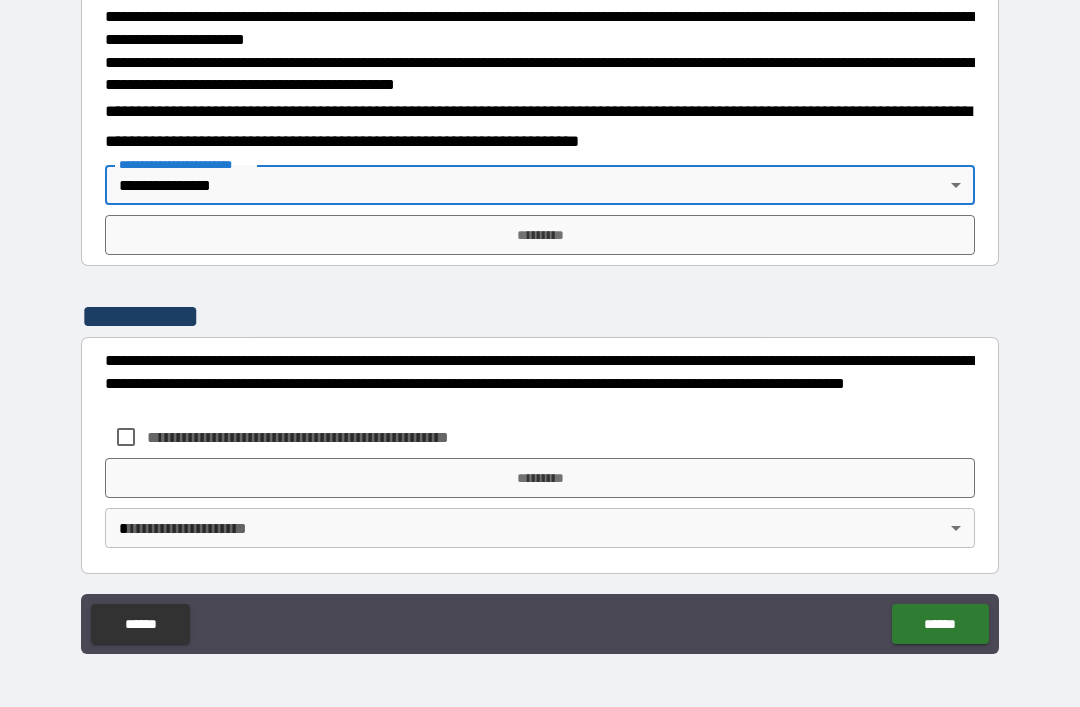click on "*********" at bounding box center [540, 235] 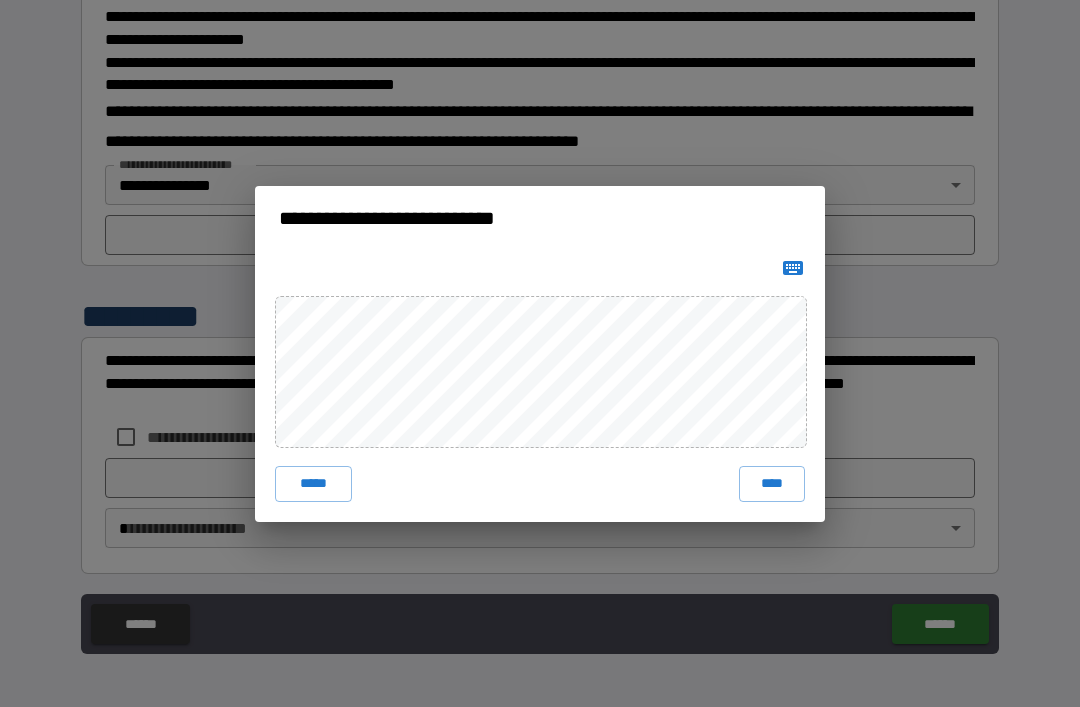 click on "****" at bounding box center [772, 484] 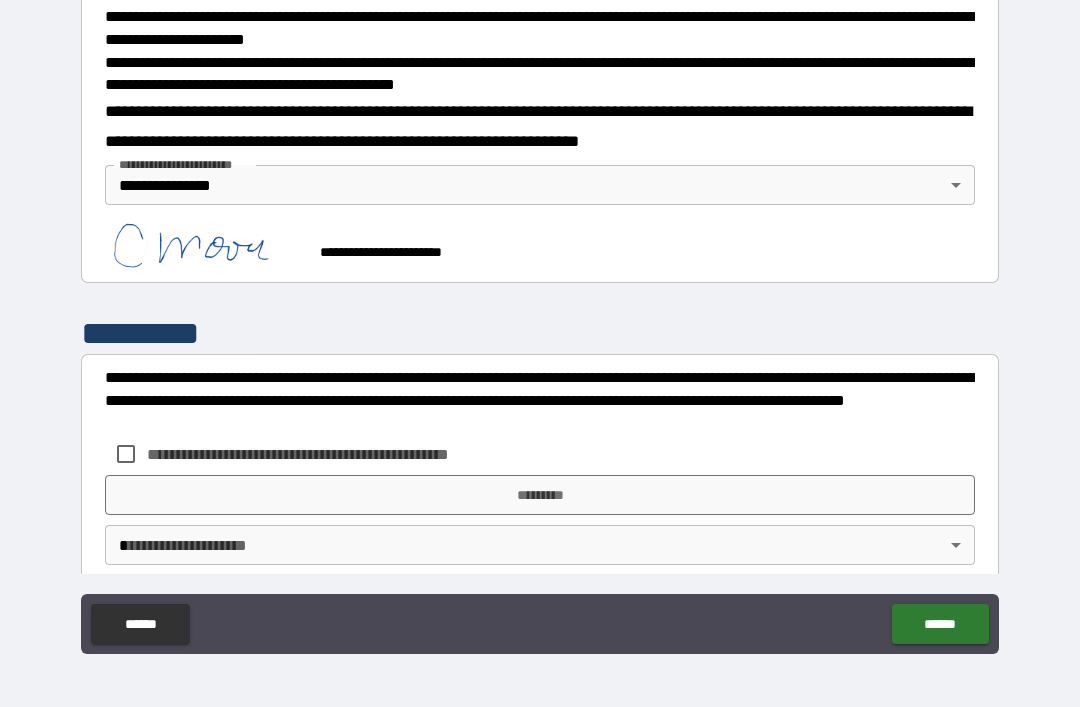 scroll, scrollTop: 667, scrollLeft: 0, axis: vertical 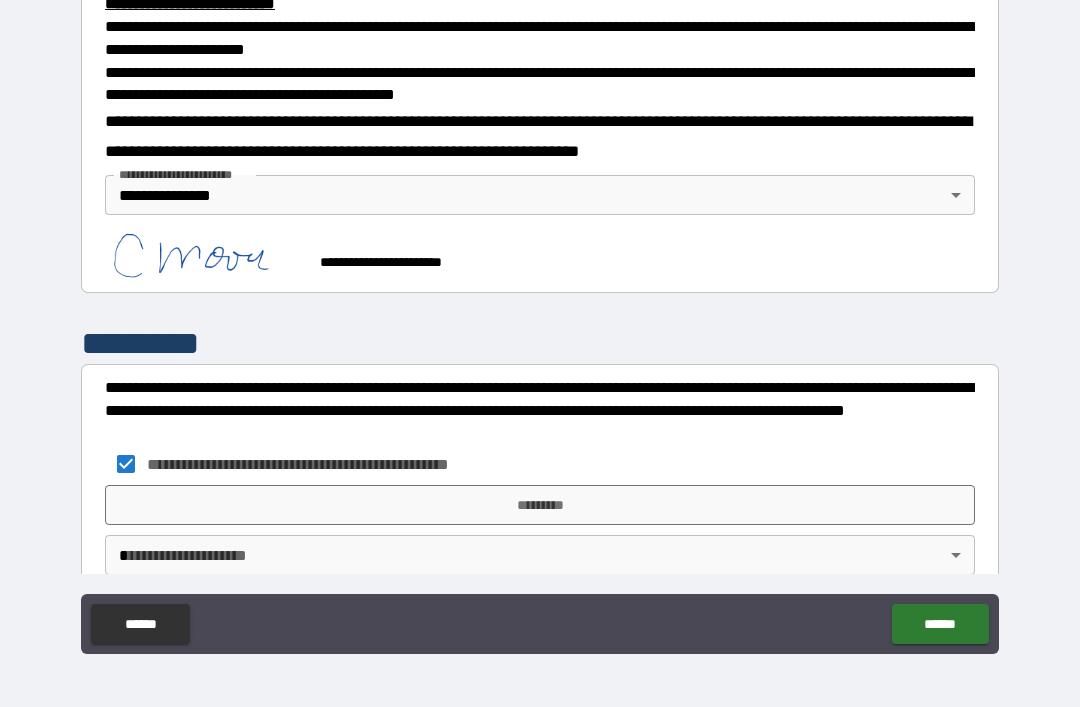 click on "*********" at bounding box center (540, 505) 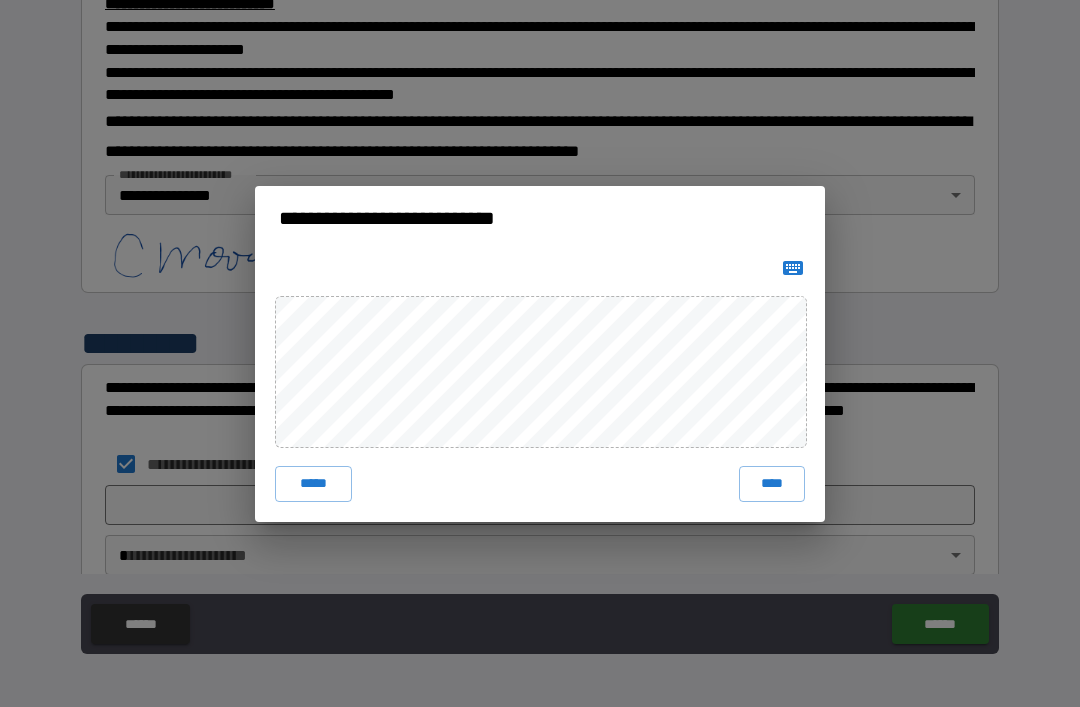 click on "****" at bounding box center [772, 484] 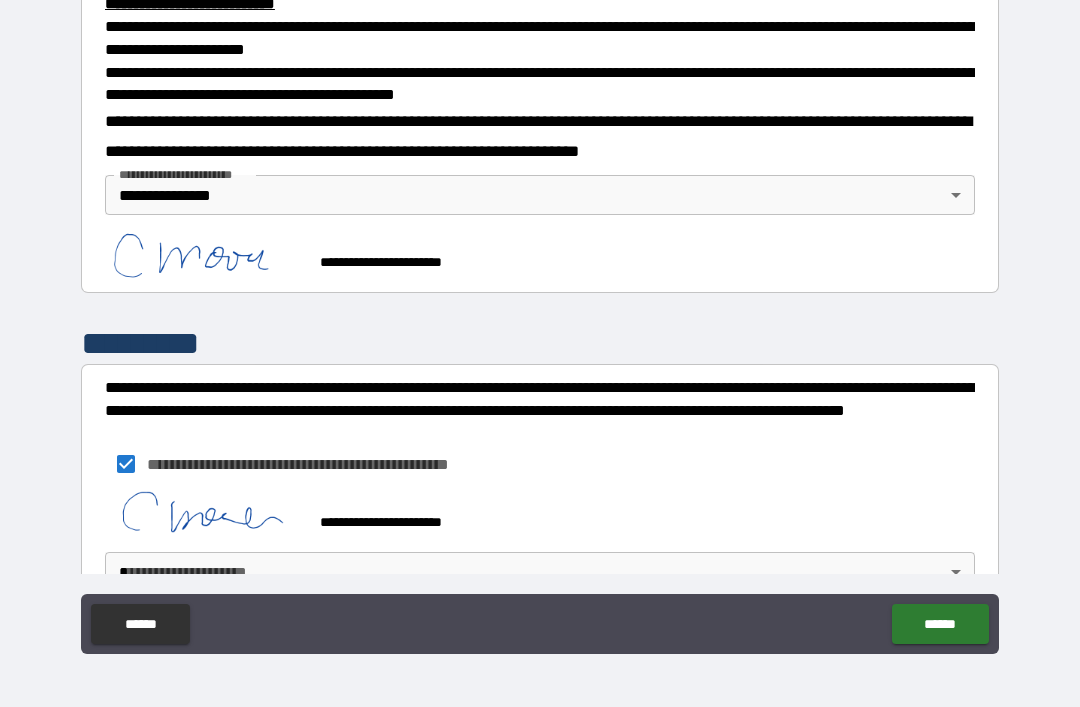 click on "**********" at bounding box center (540, 321) 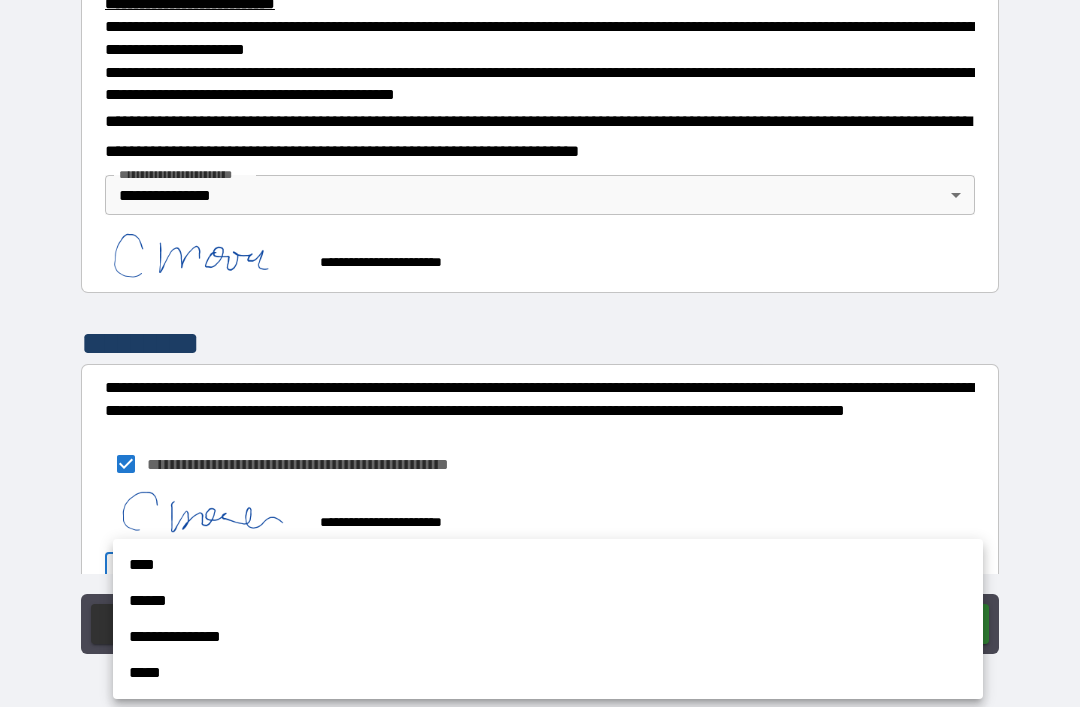 click on "**********" at bounding box center [548, 637] 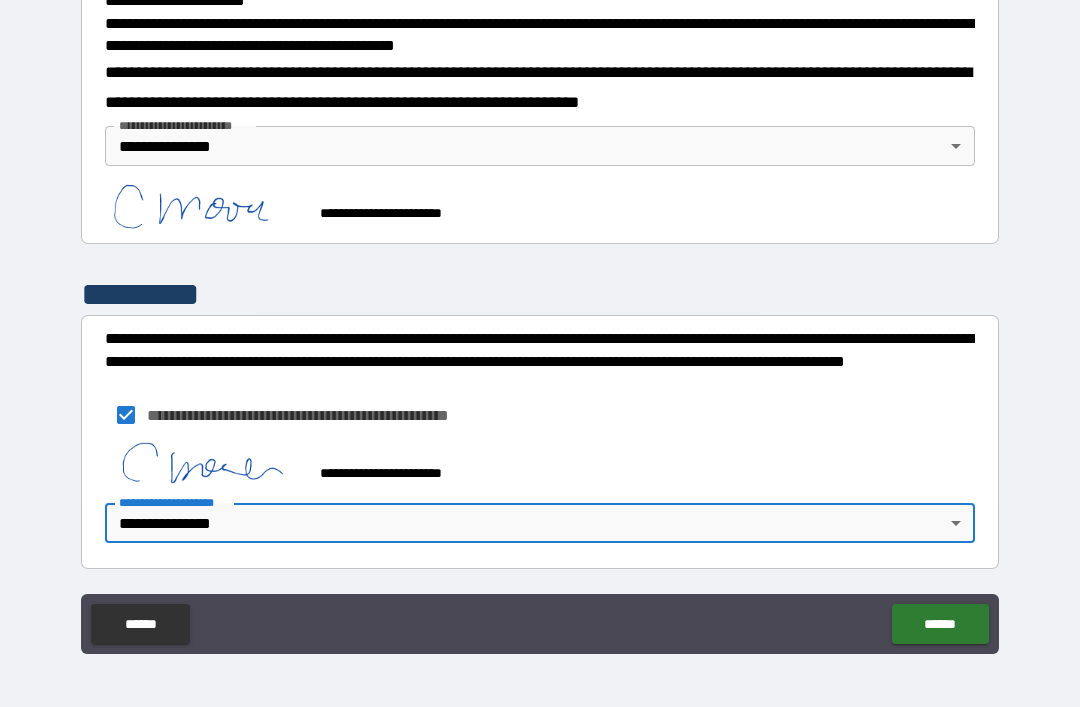 scroll, scrollTop: 712, scrollLeft: 0, axis: vertical 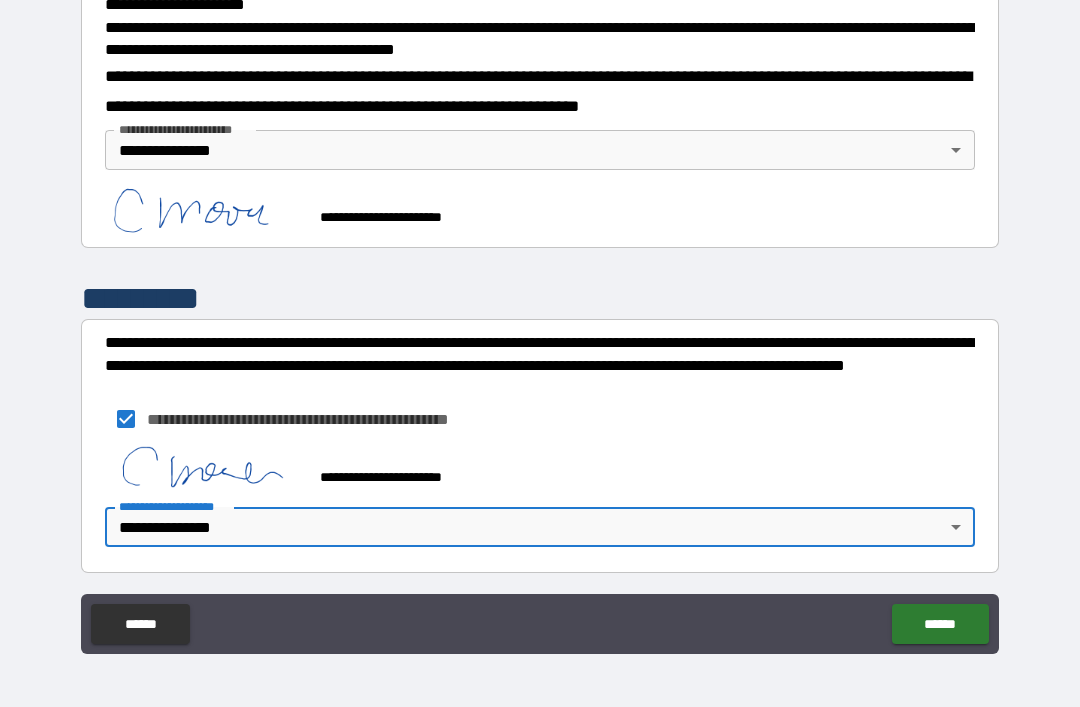 click on "******" at bounding box center (940, 624) 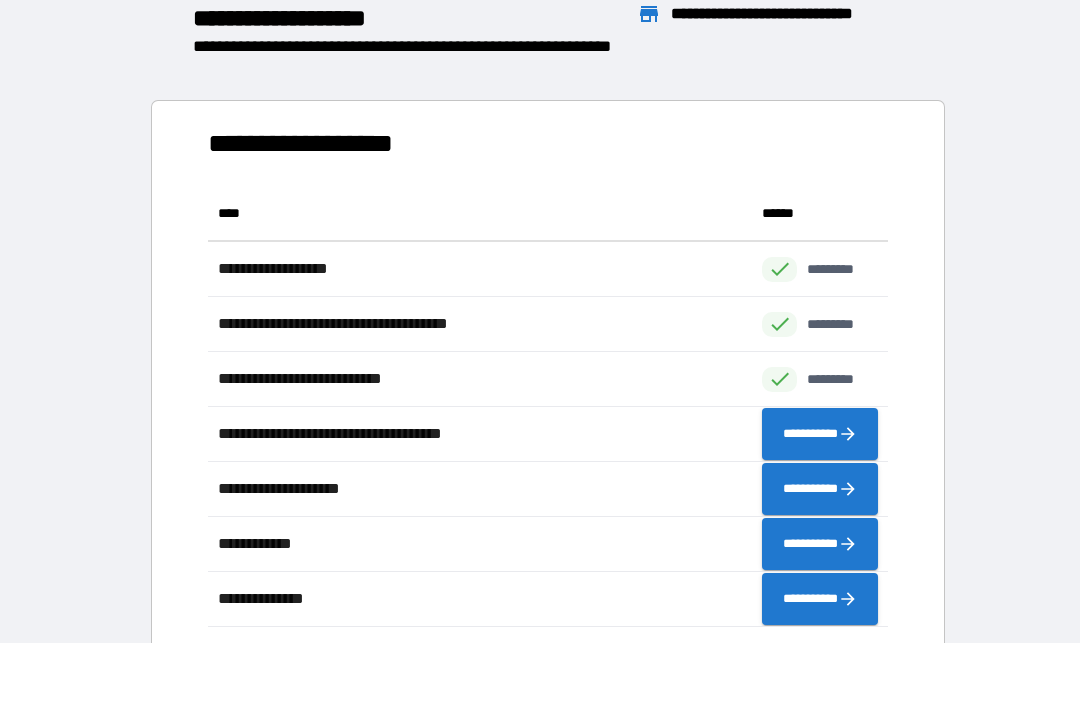 scroll, scrollTop: 1, scrollLeft: 1, axis: both 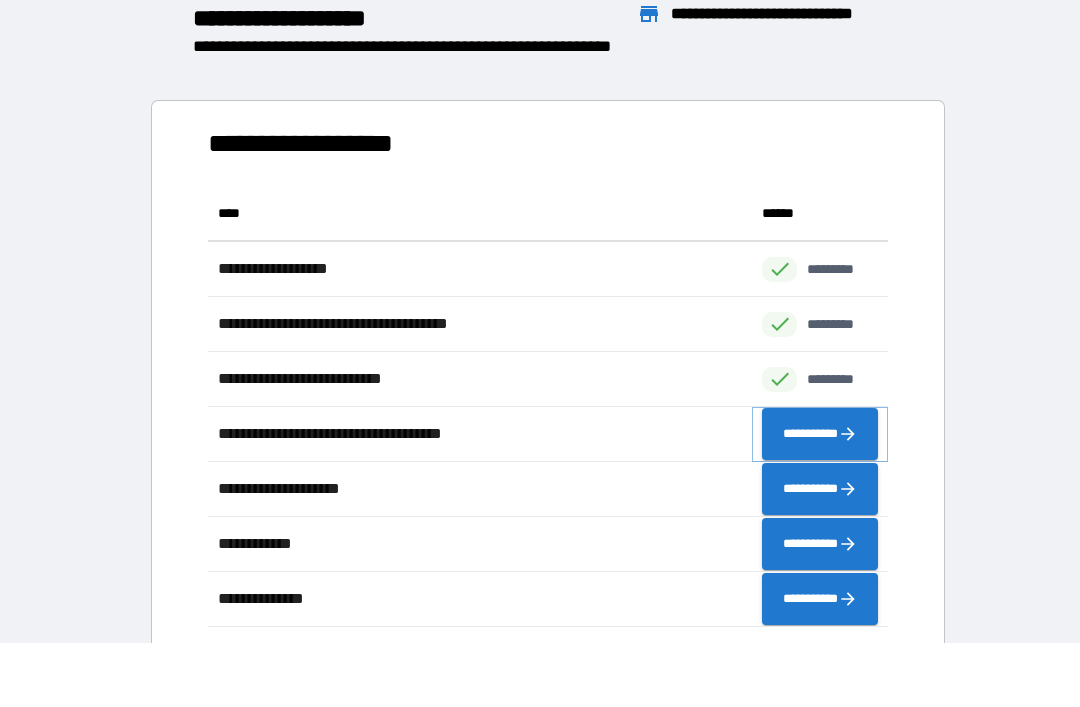 click on "**********" at bounding box center (820, 434) 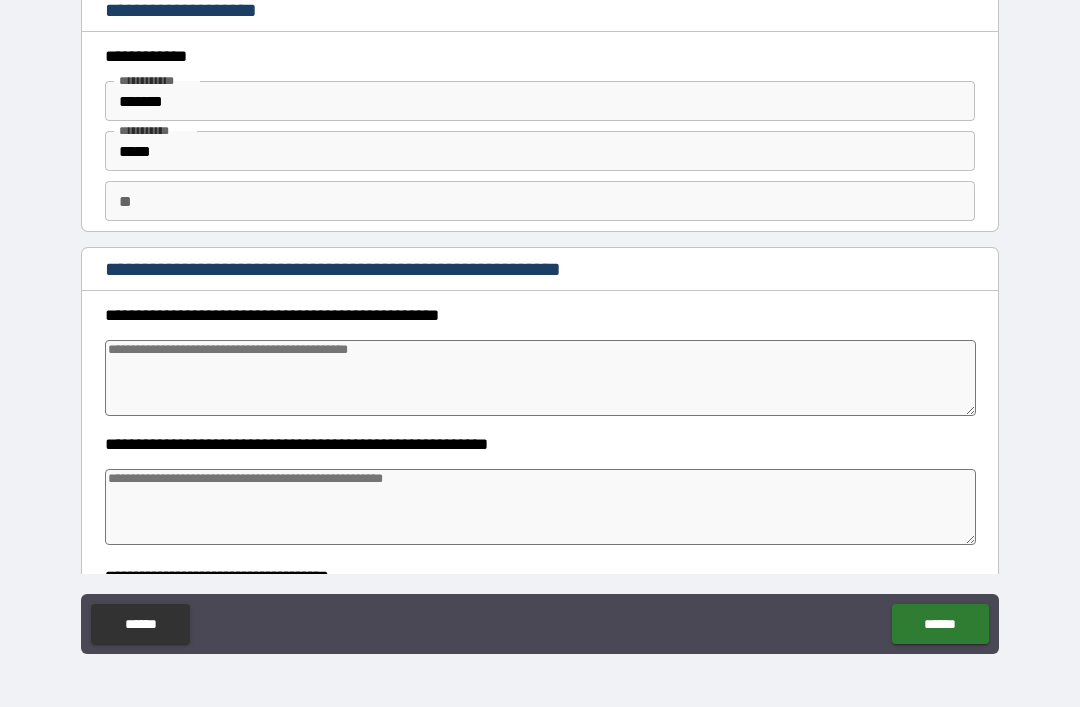 type on "*" 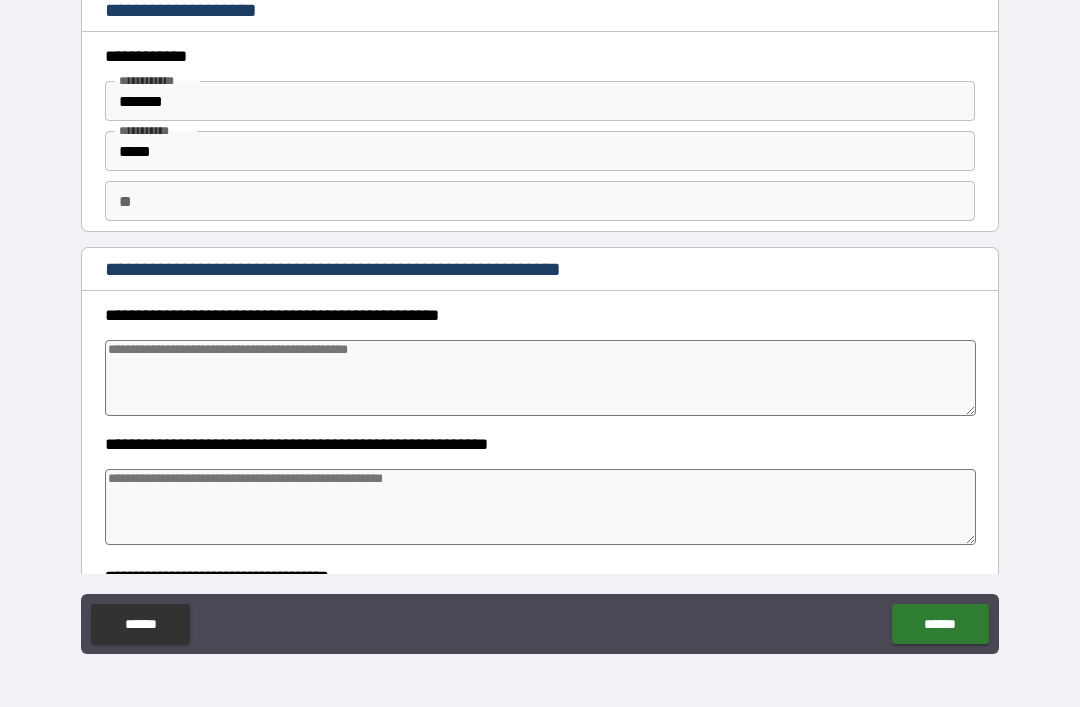 type on "*" 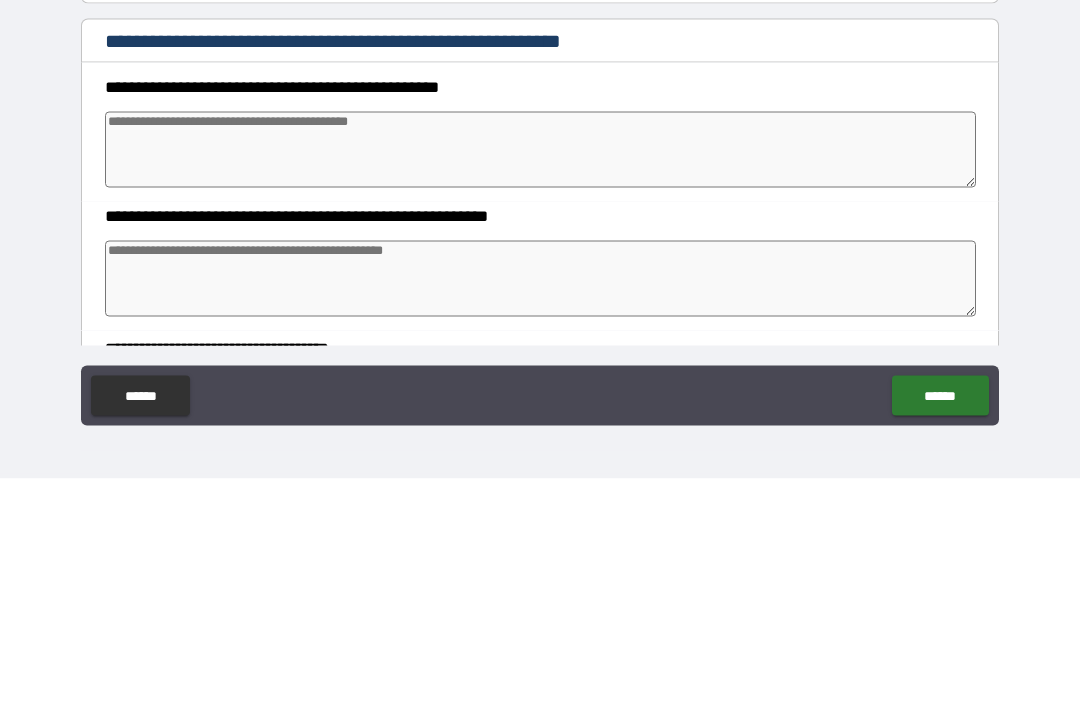 type on "*" 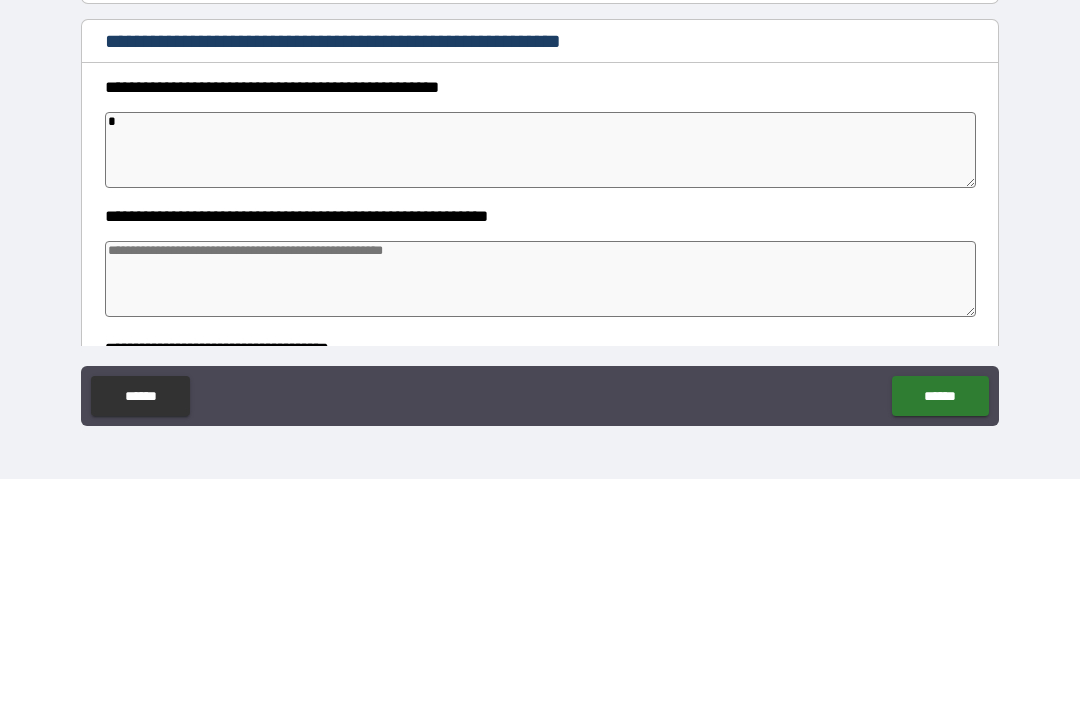 type on "**" 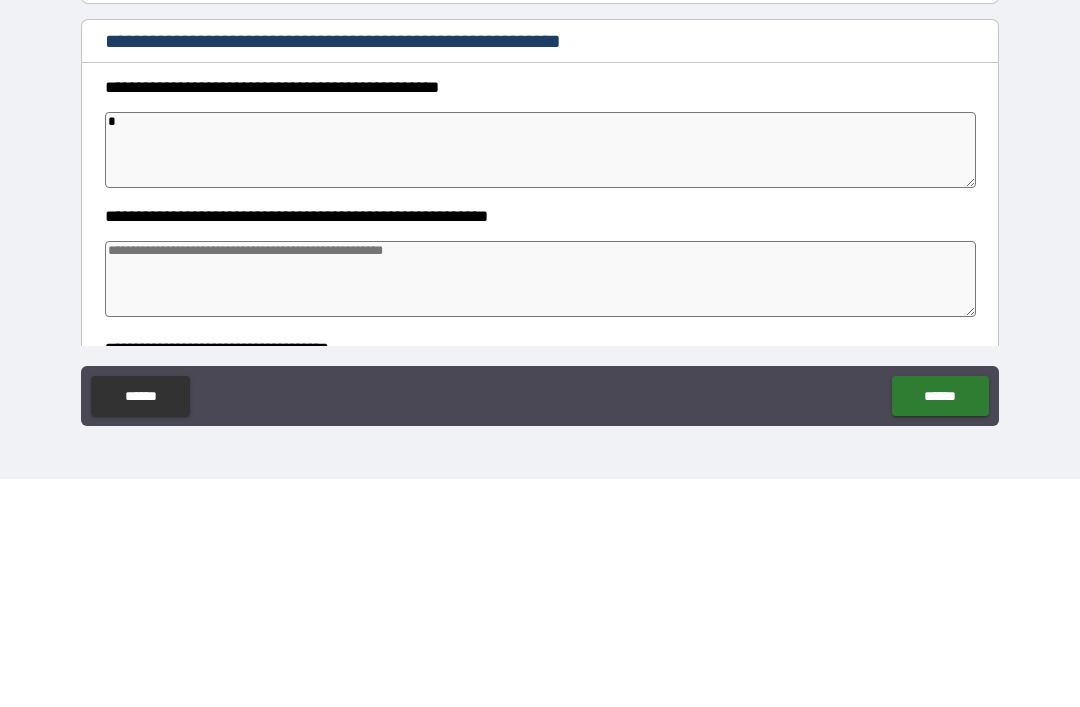 type on "*" 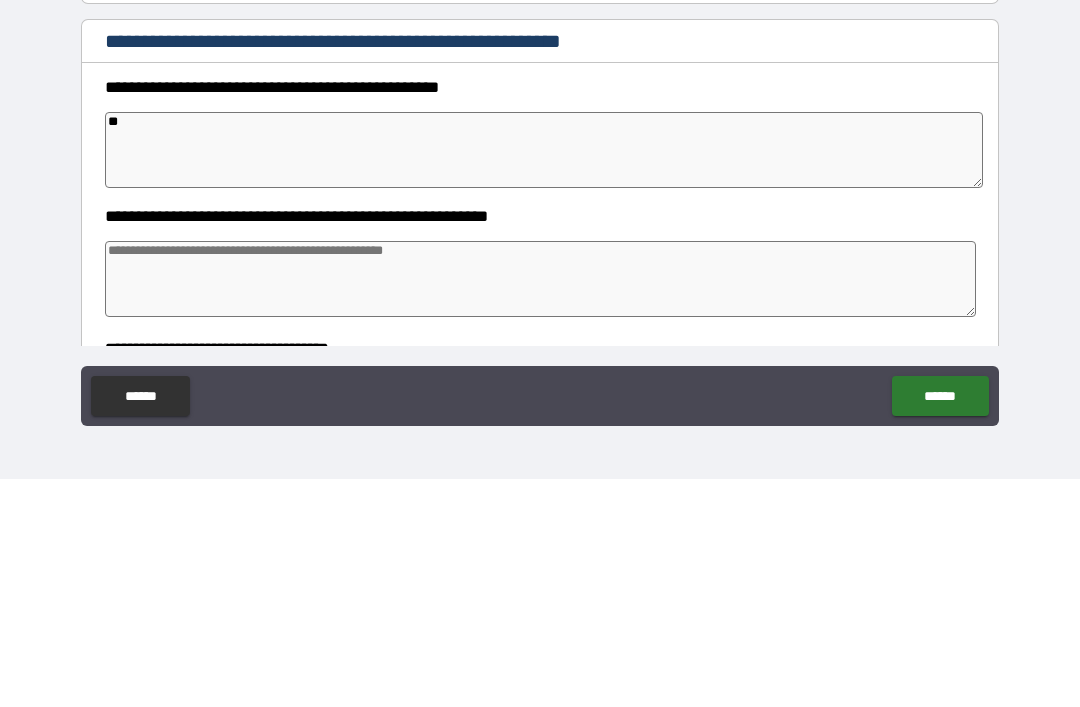 type on "***" 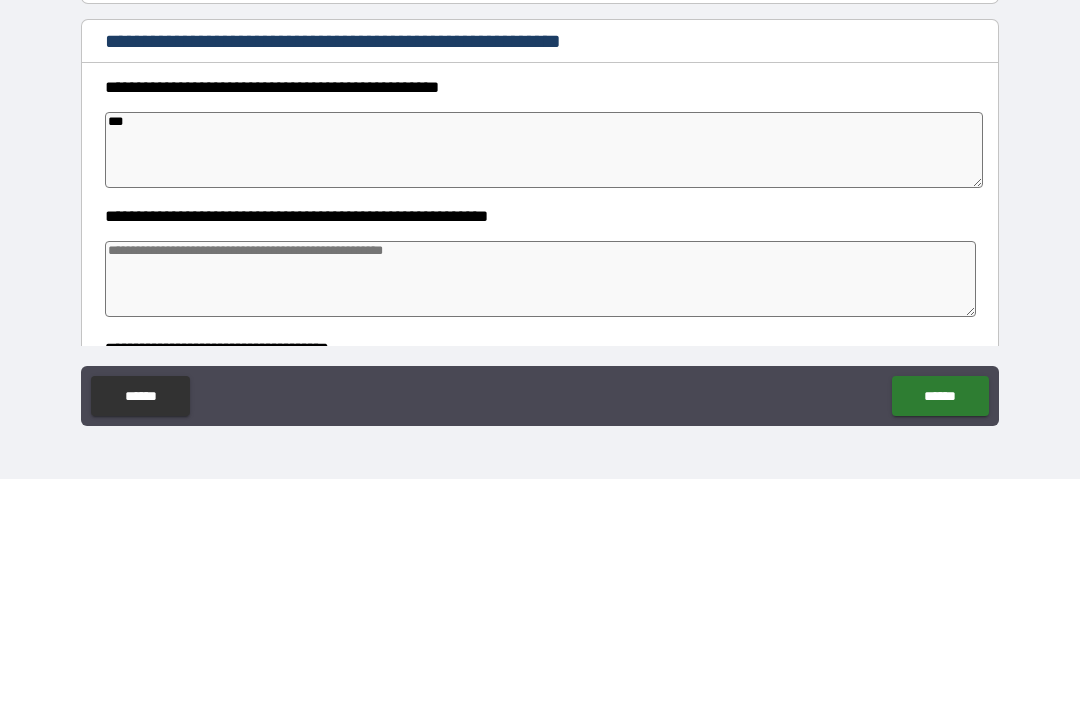 type on "*" 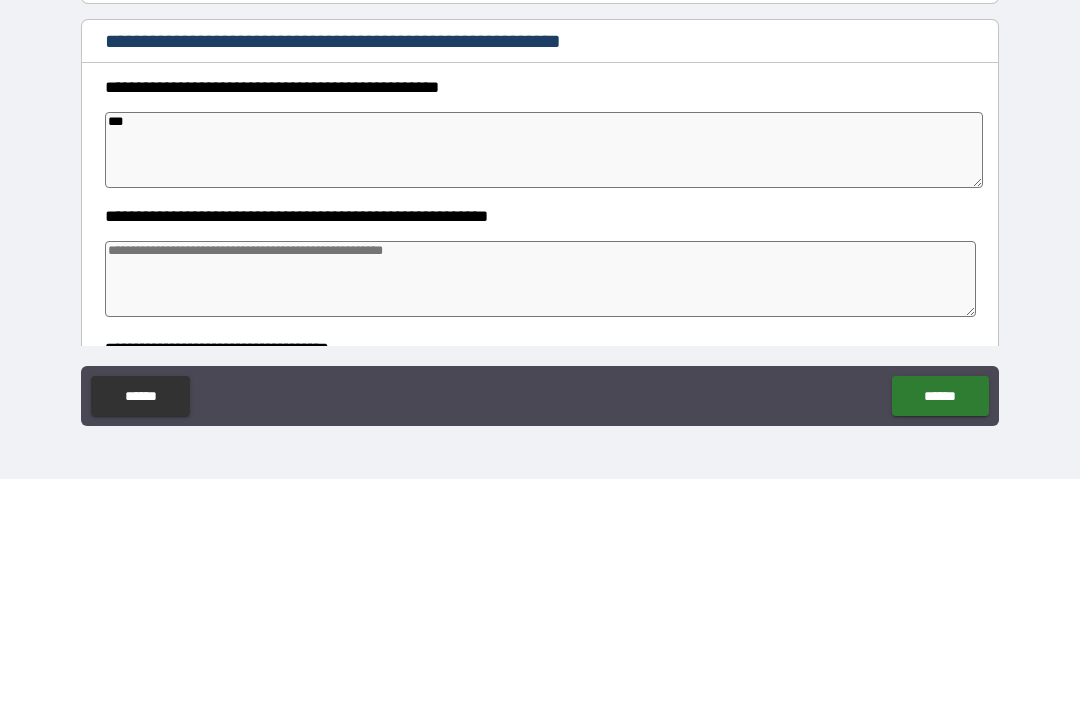 type on "****" 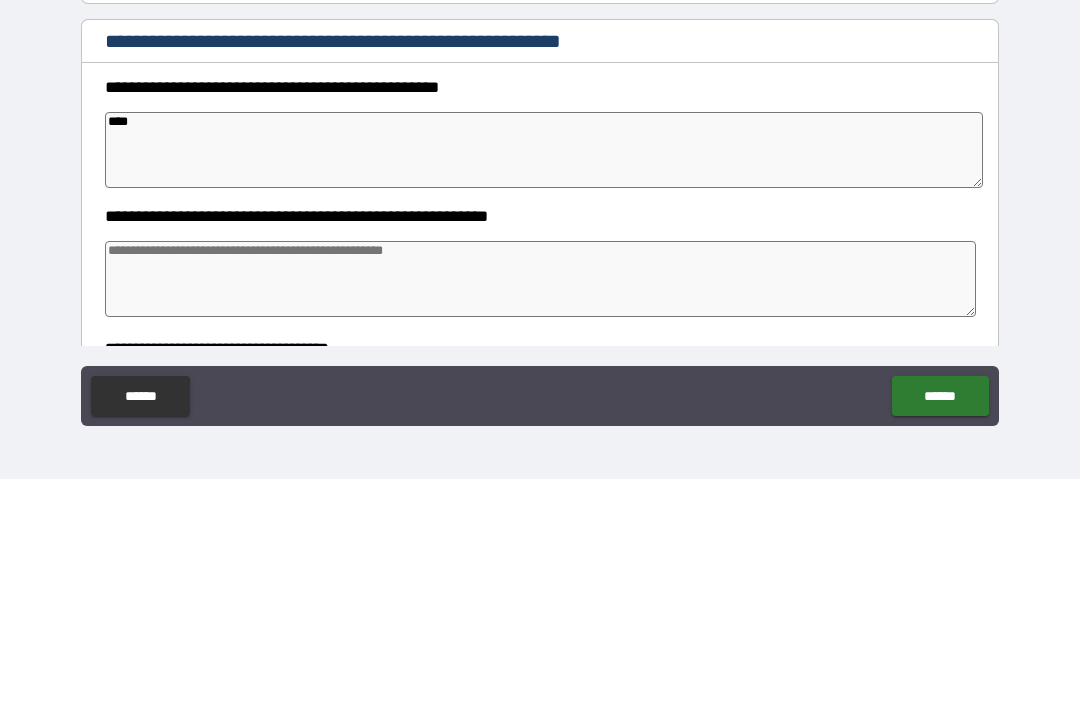 type on "*" 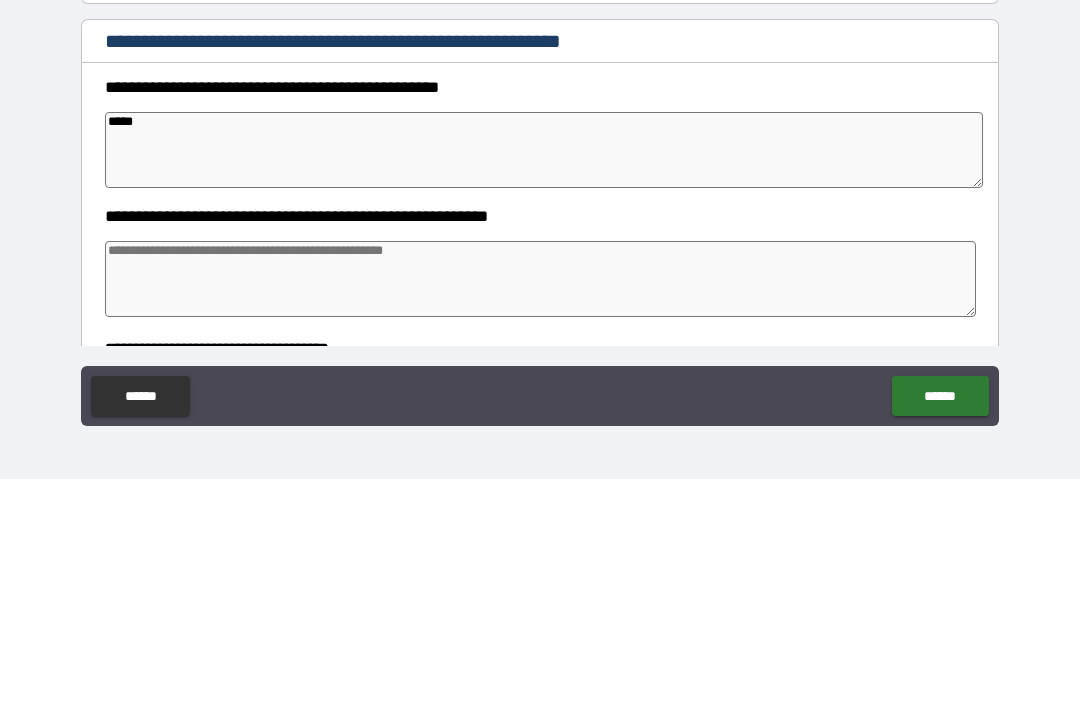 type on "*" 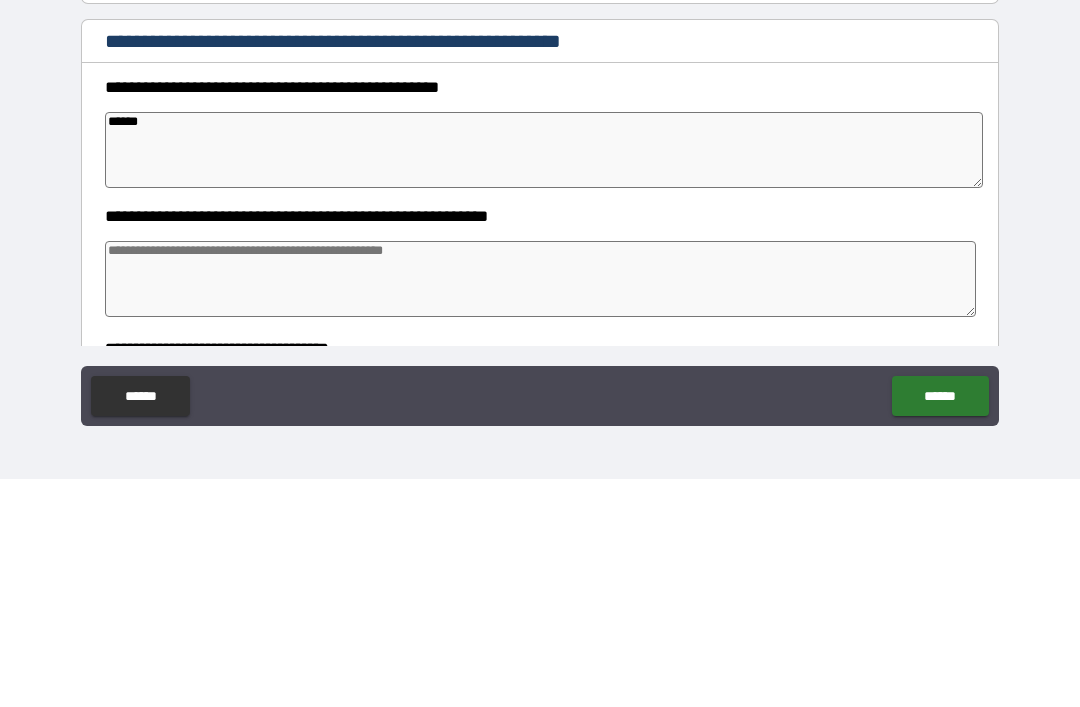 type on "*******" 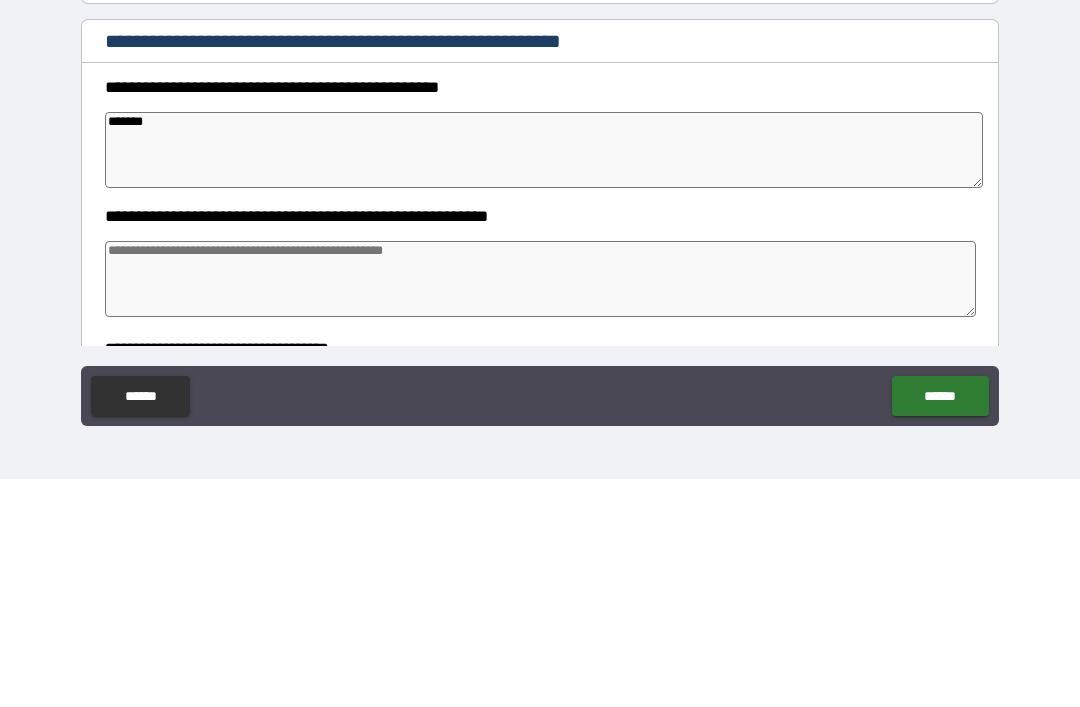 type on "*" 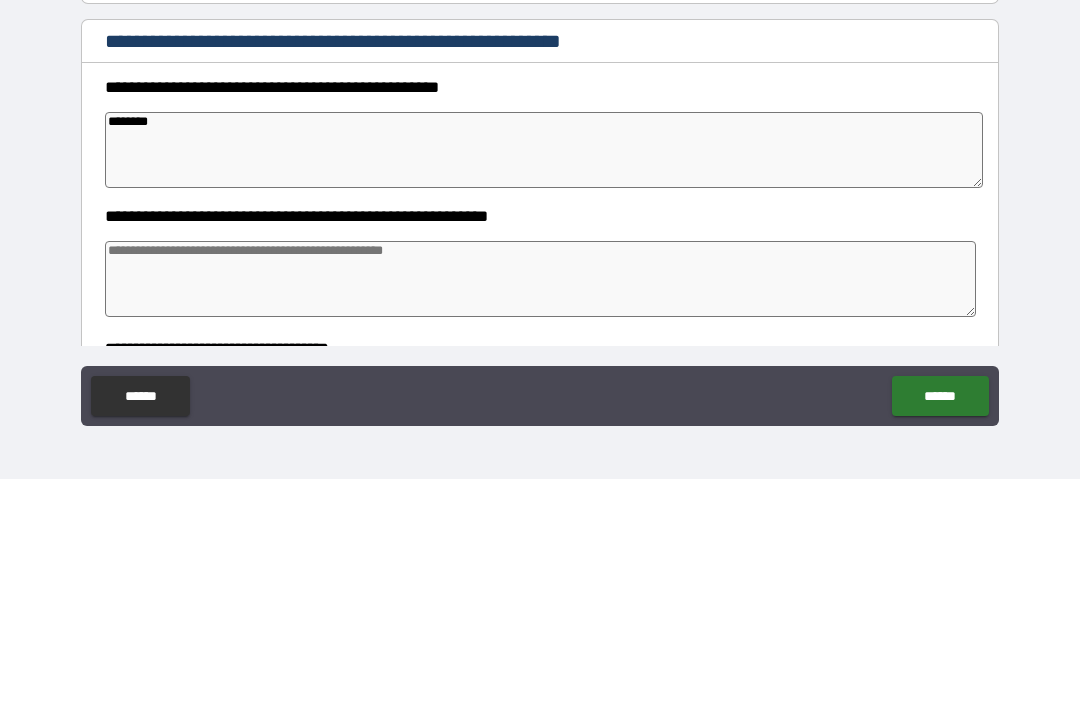type on "*" 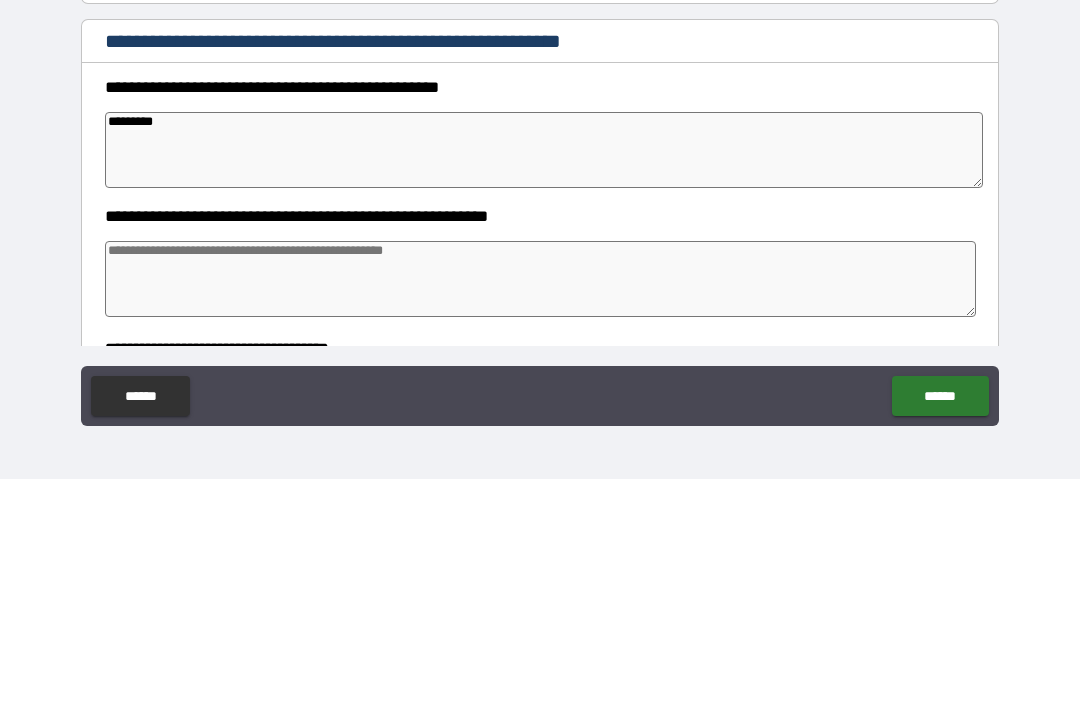 type on "*" 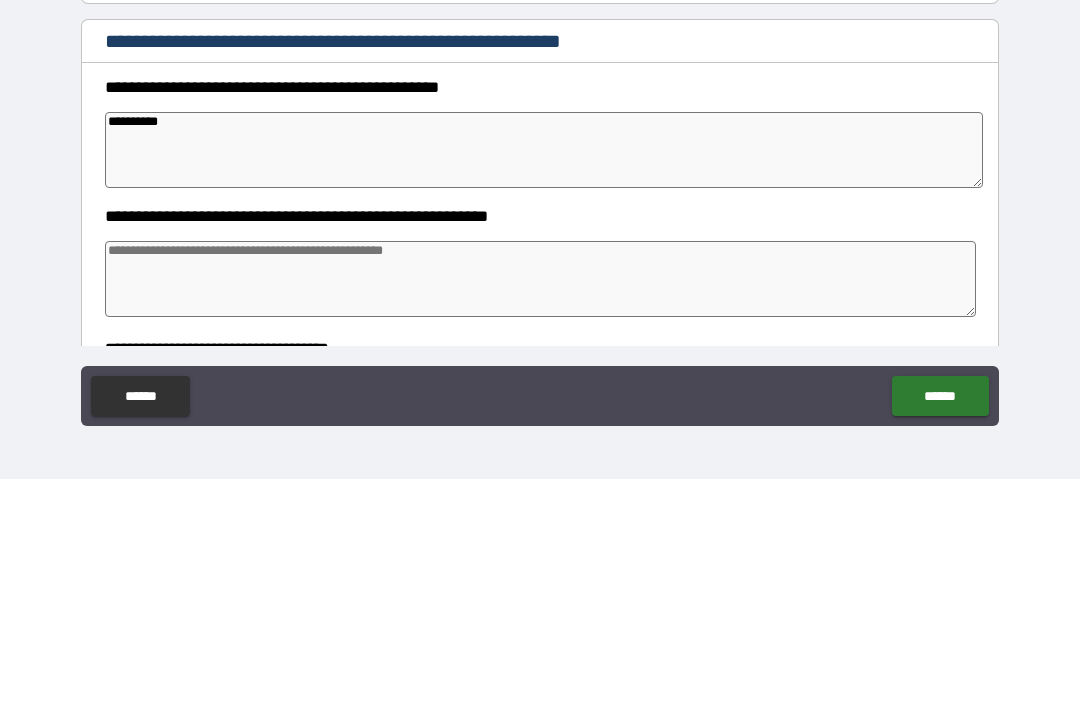 type on "*" 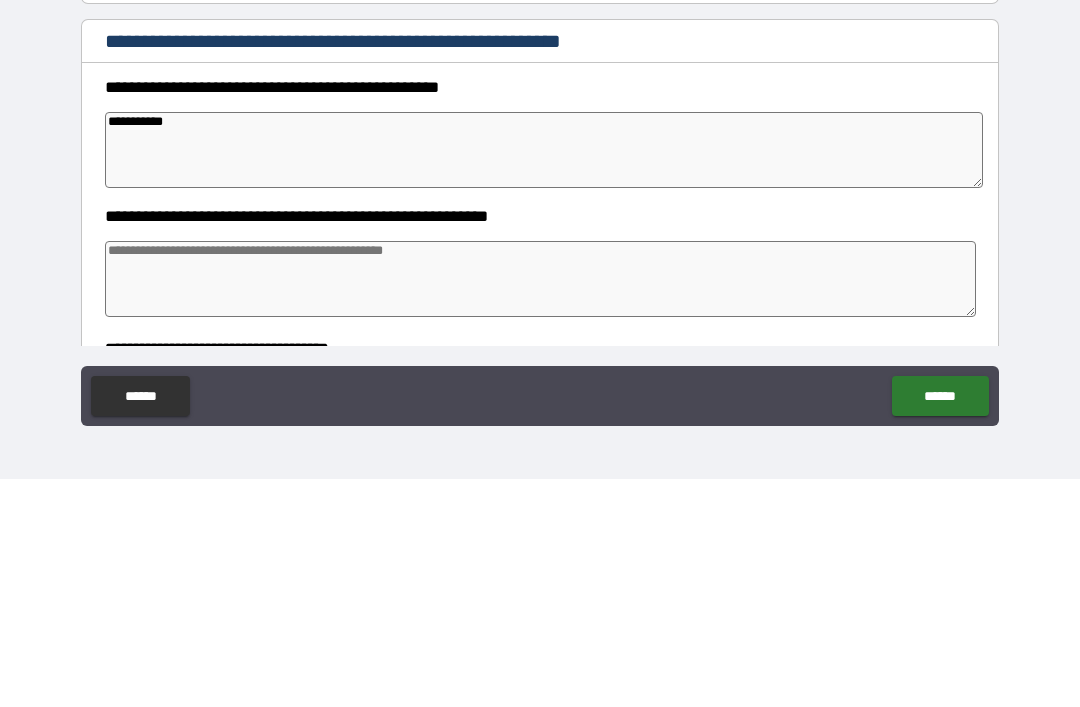 type on "*" 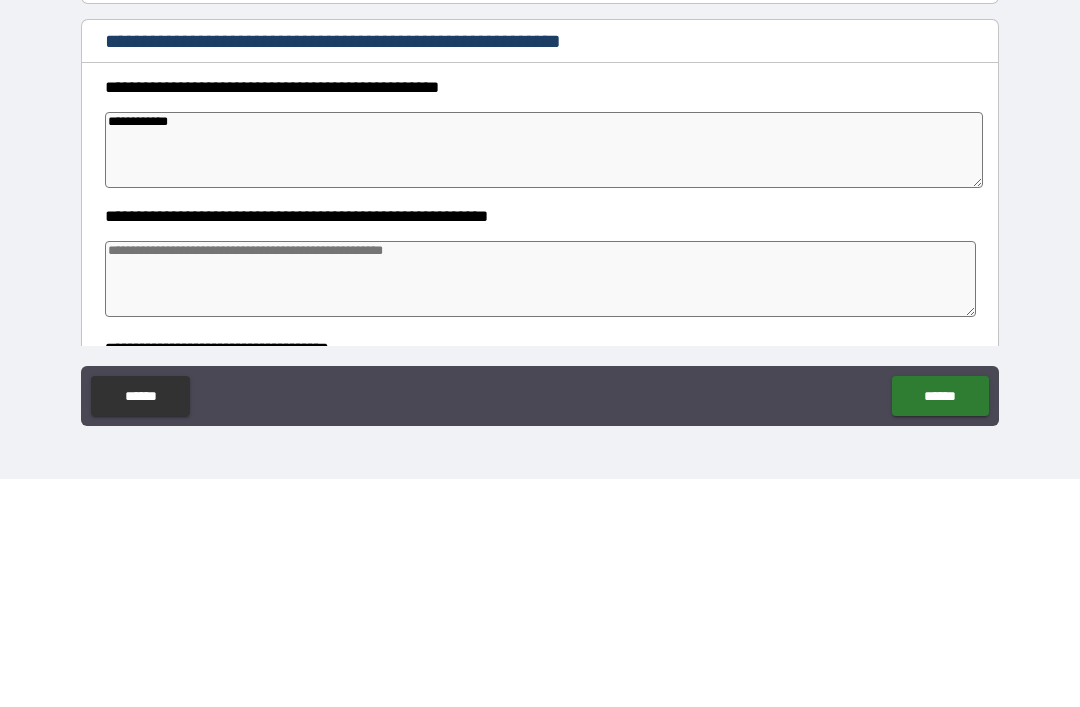 type on "*" 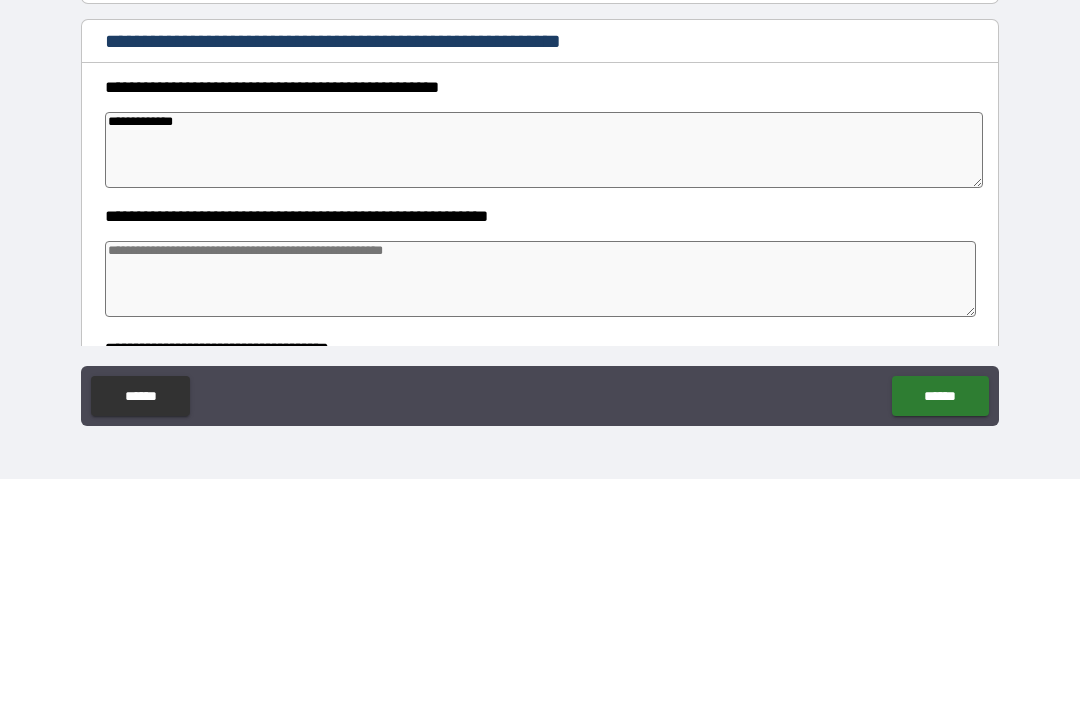 type on "*" 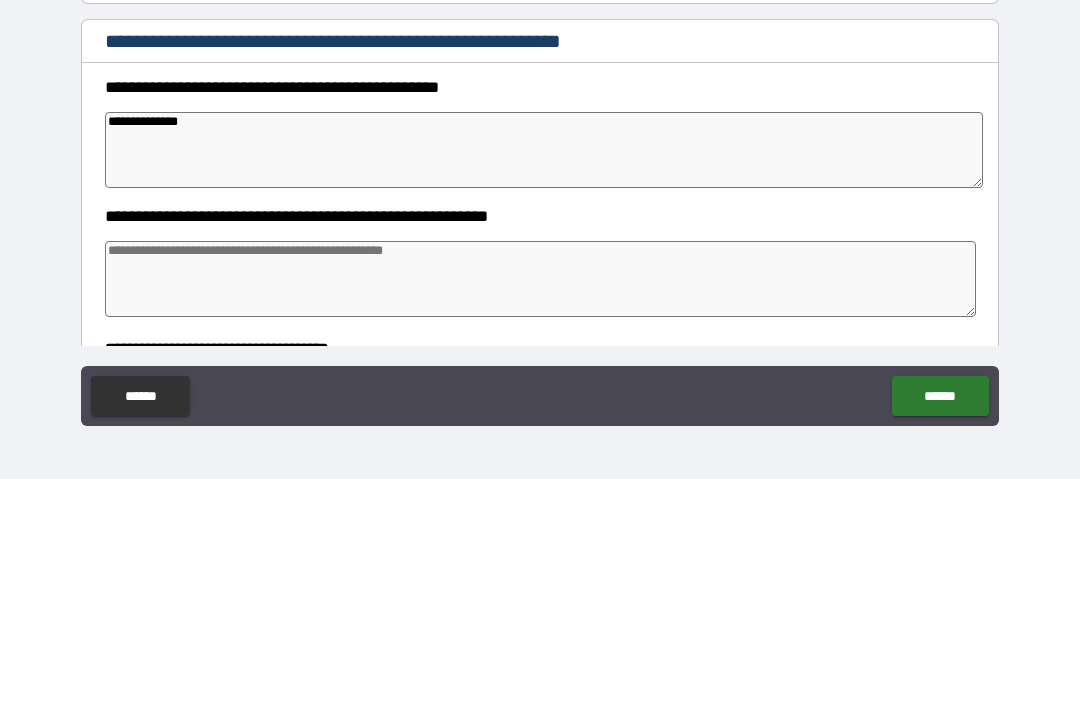 type on "*" 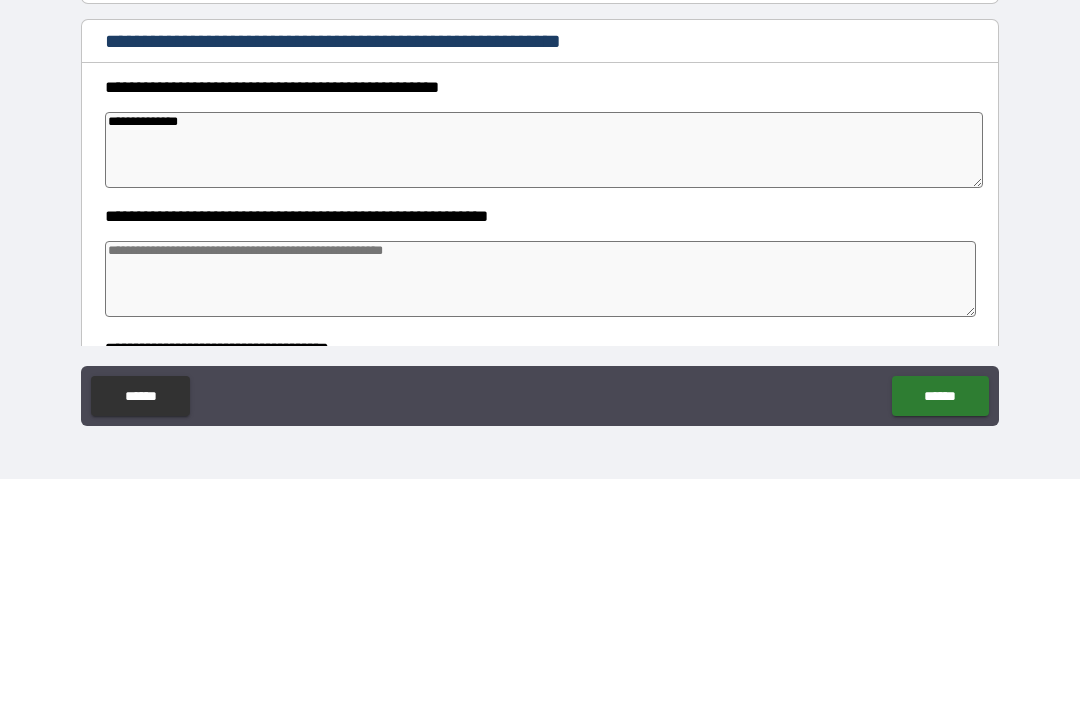 type on "**********" 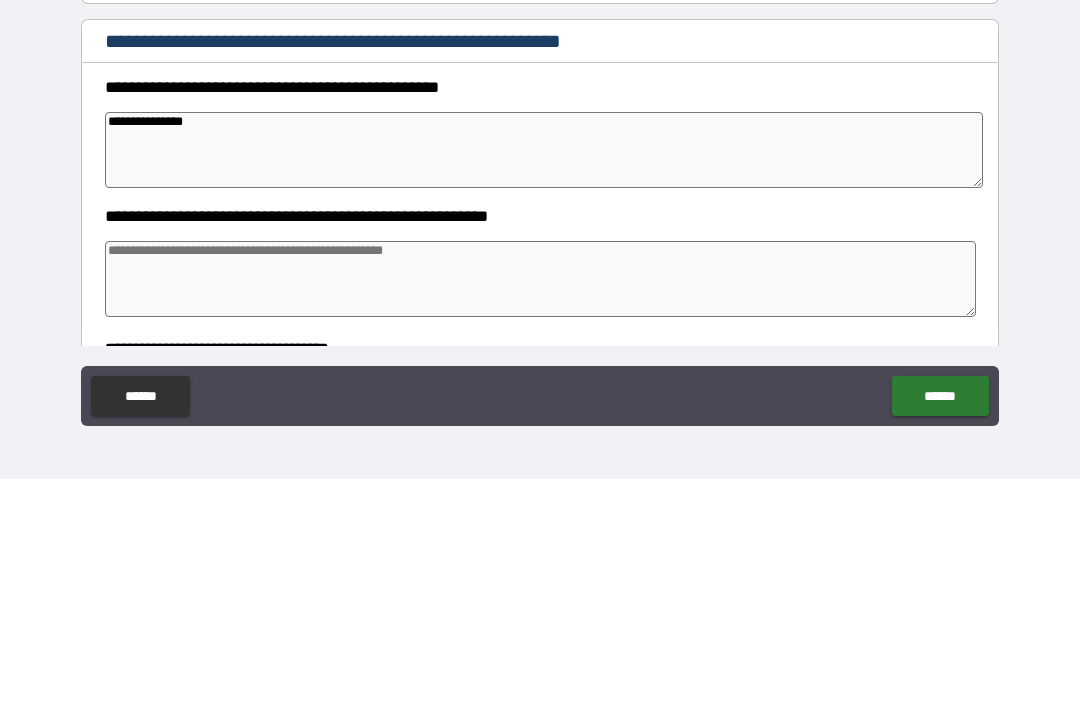 type on "*" 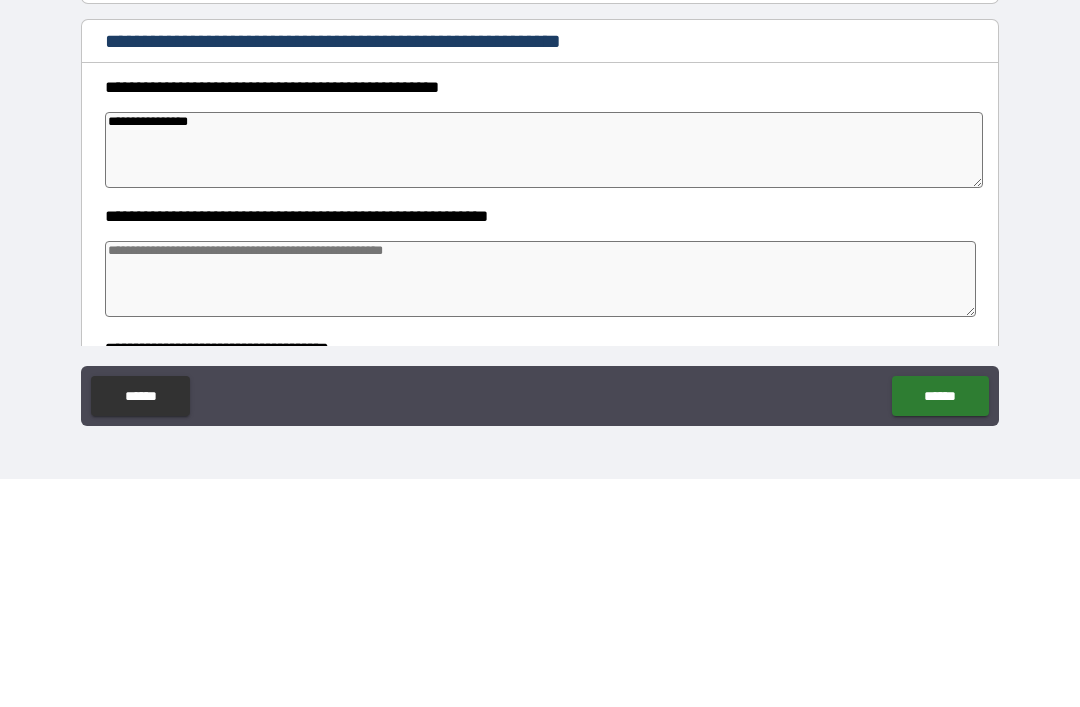 type on "*" 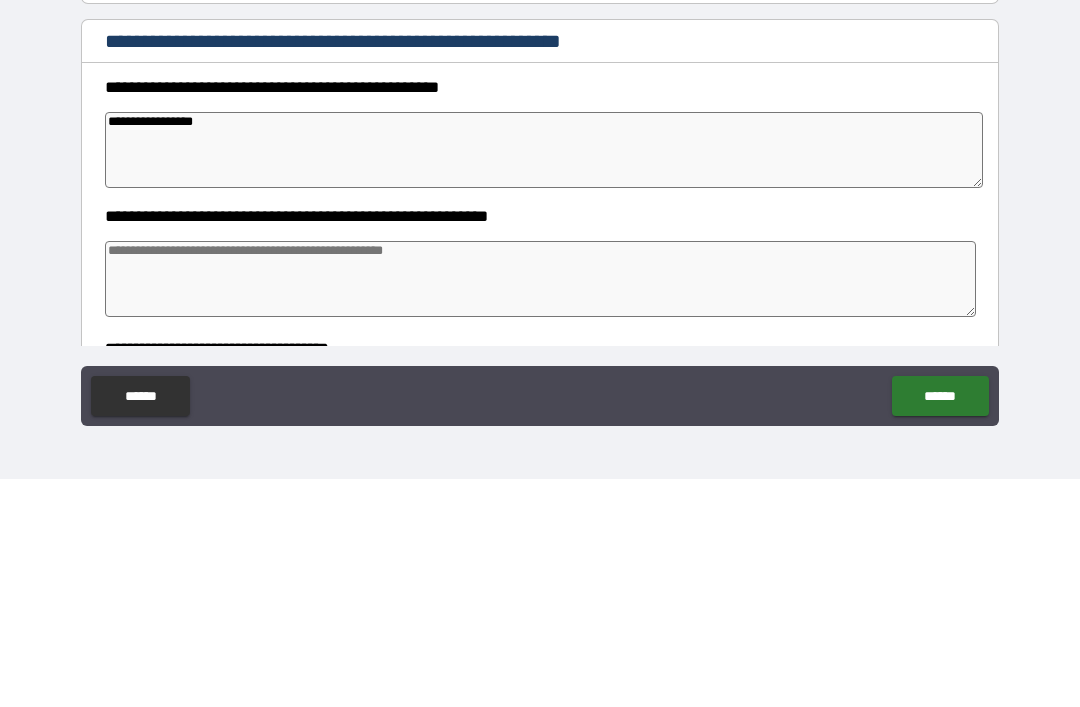 type on "*" 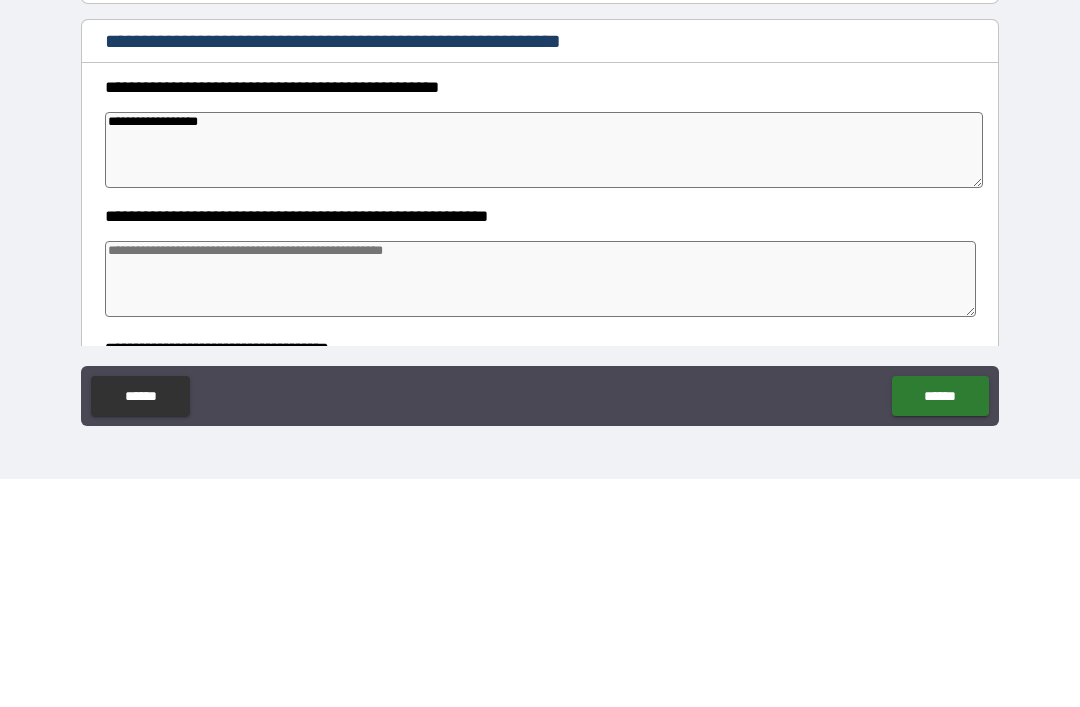 type on "*" 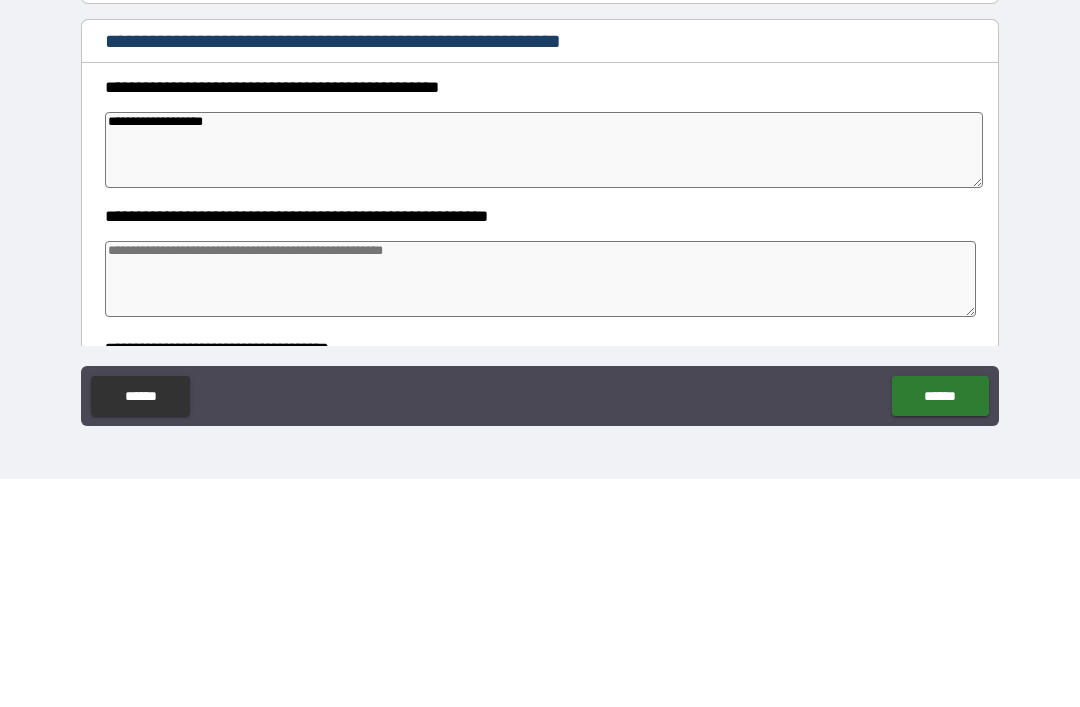 type on "**********" 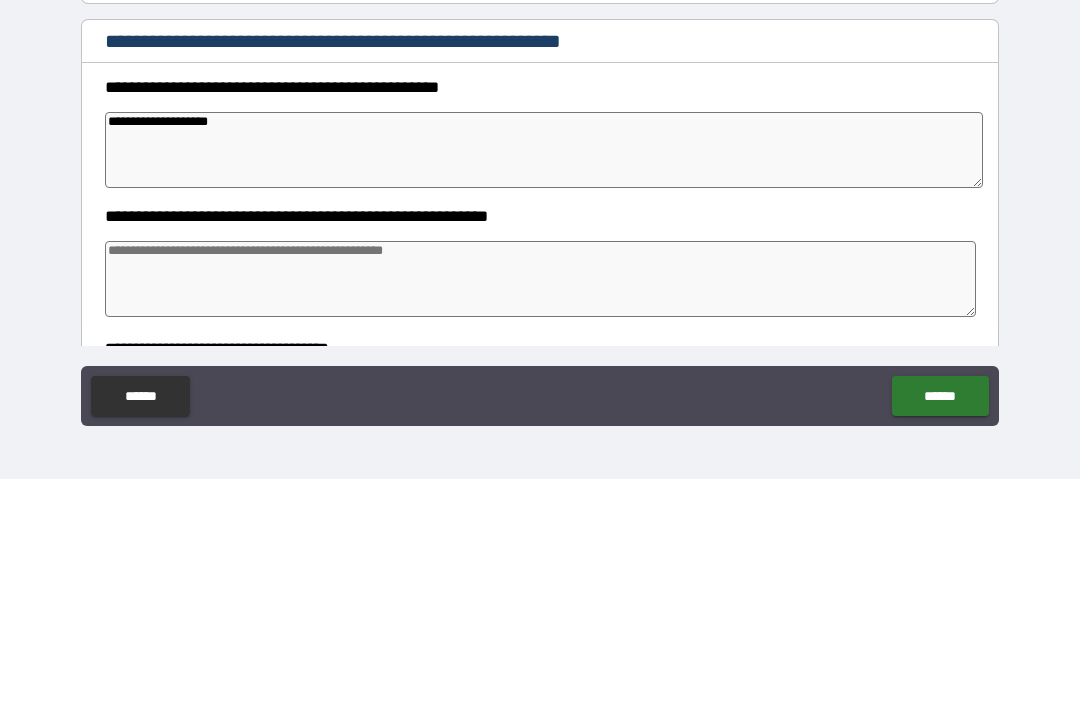 type on "*" 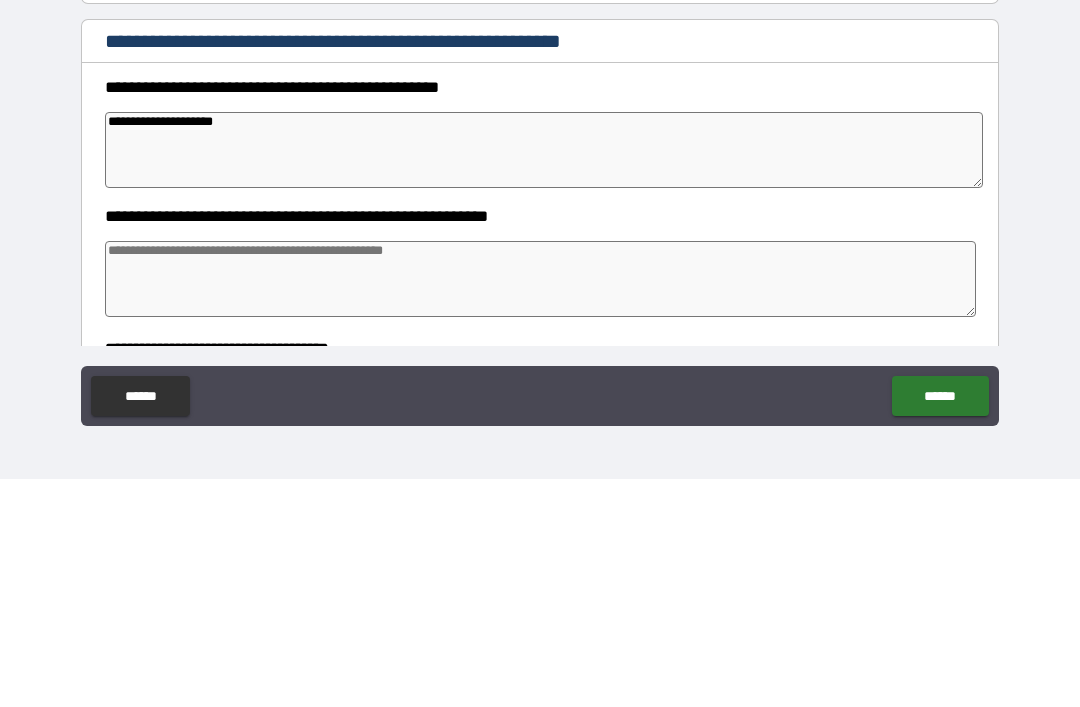 type on "*" 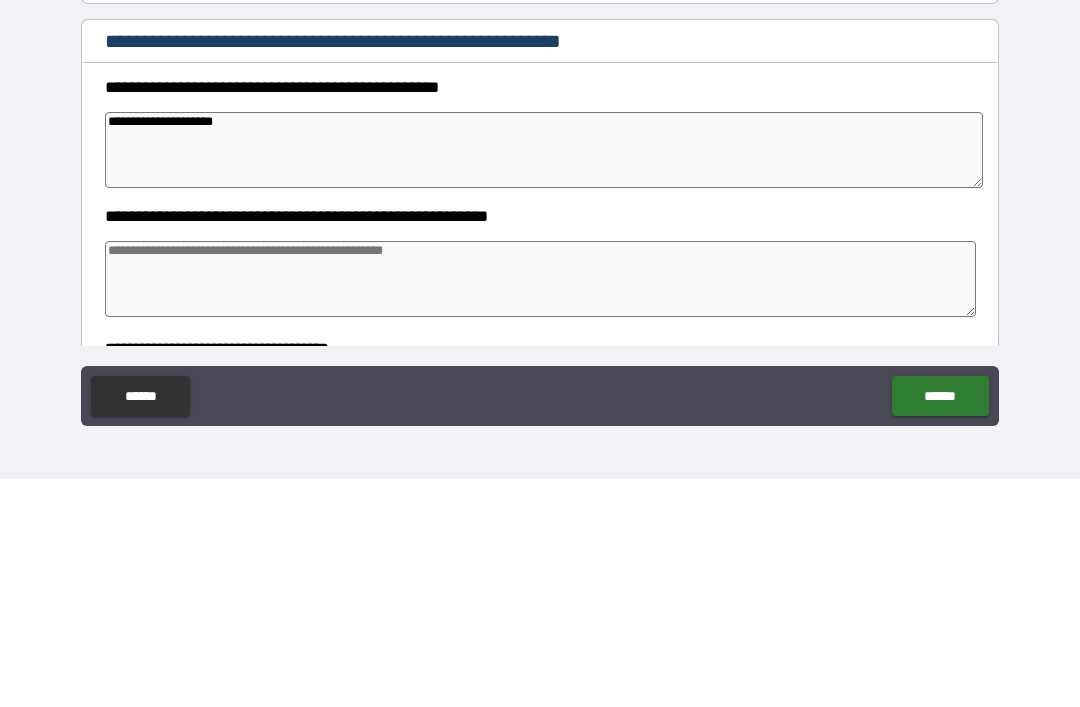 type on "**********" 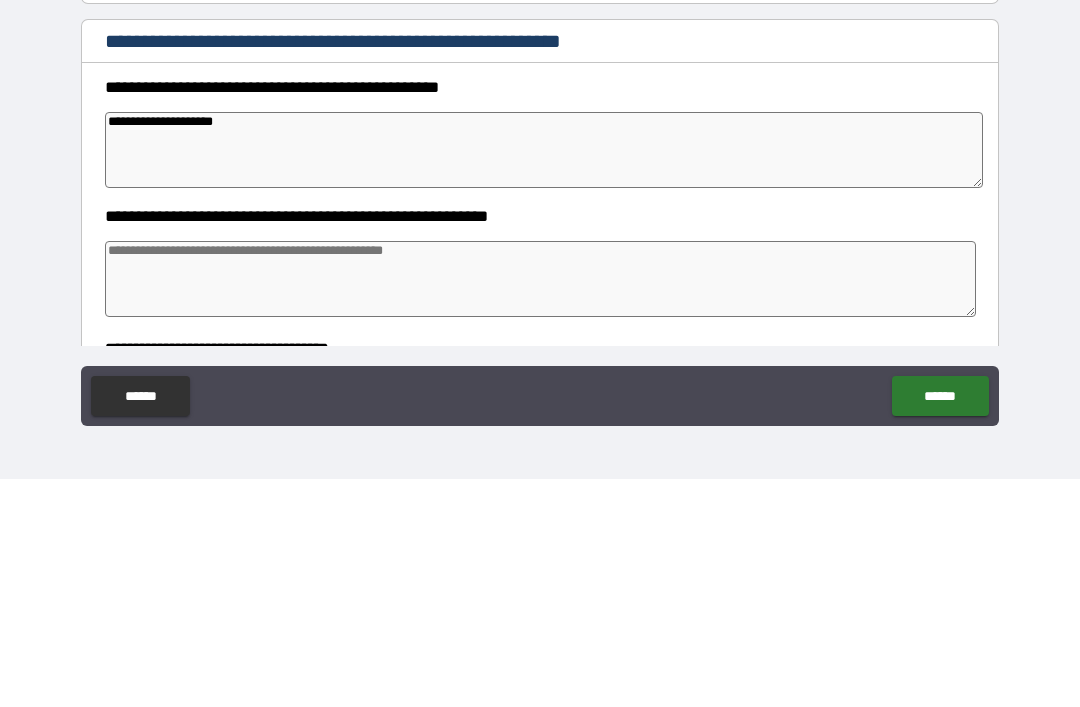type on "*" 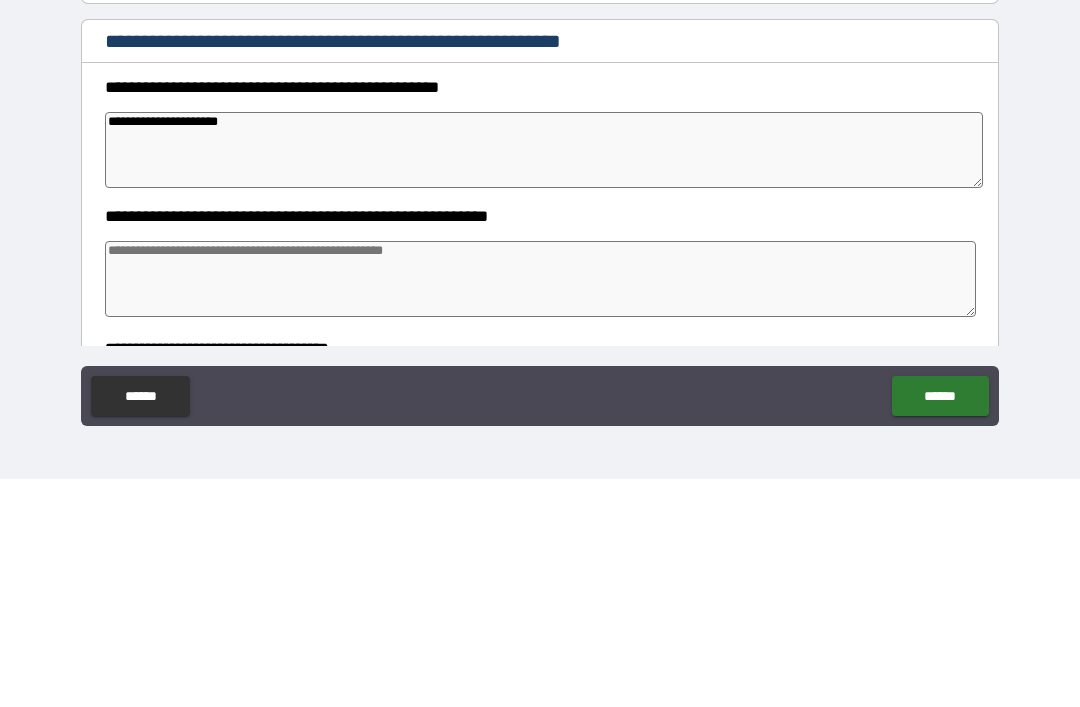 type on "*" 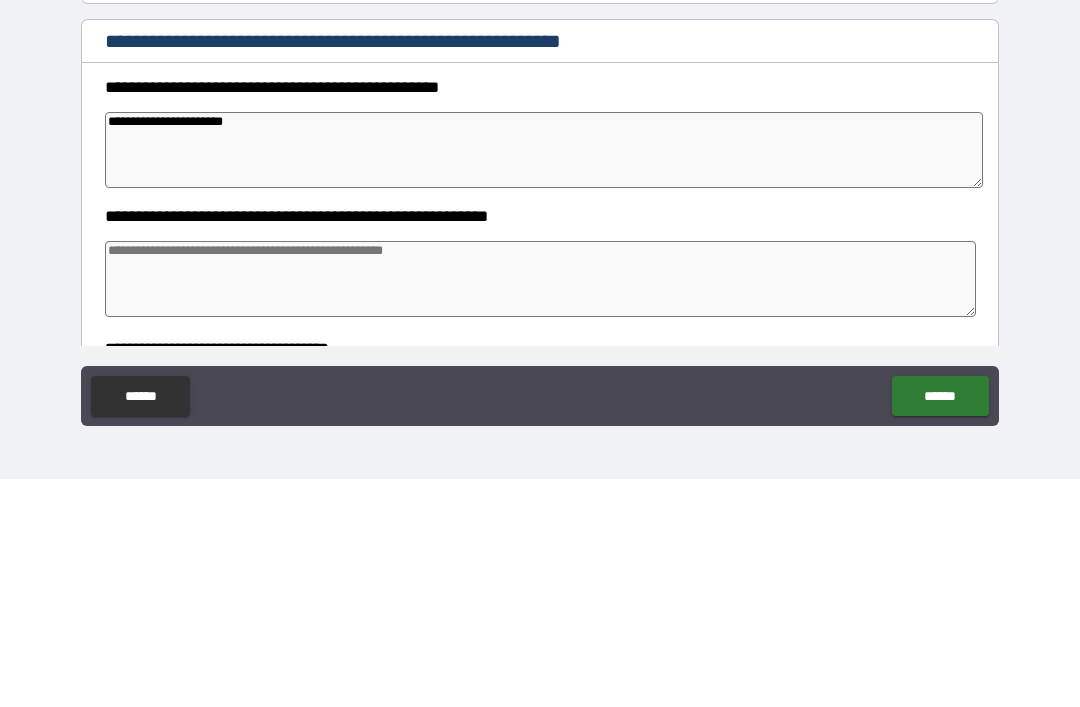 type on "*" 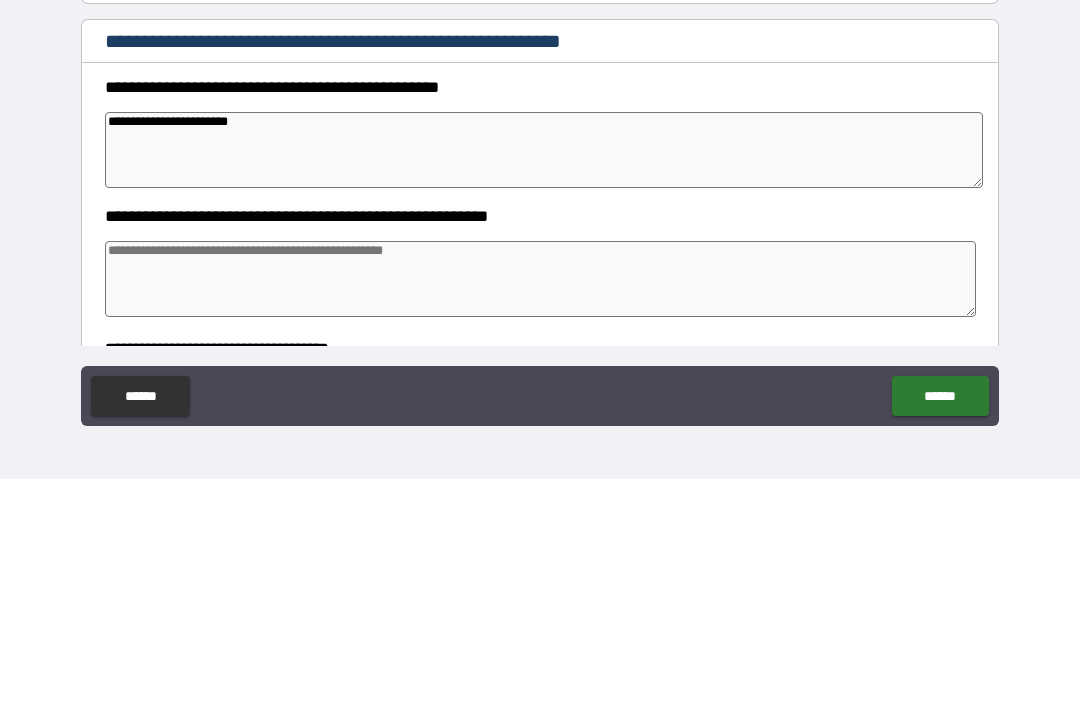 type on "*" 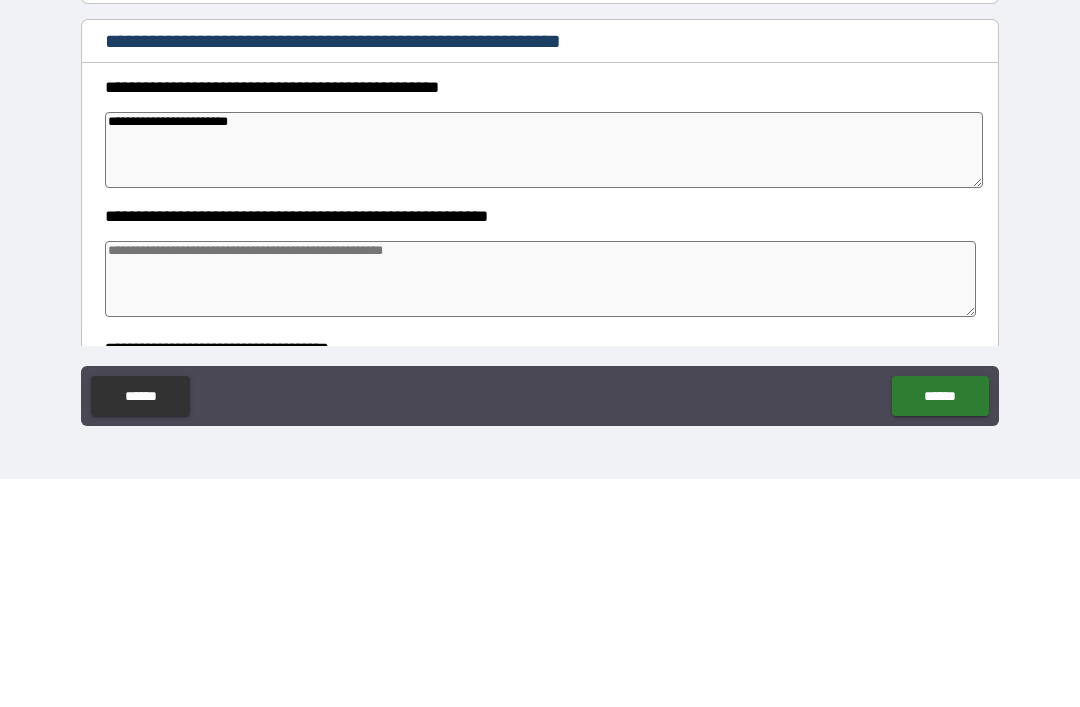 type on "**********" 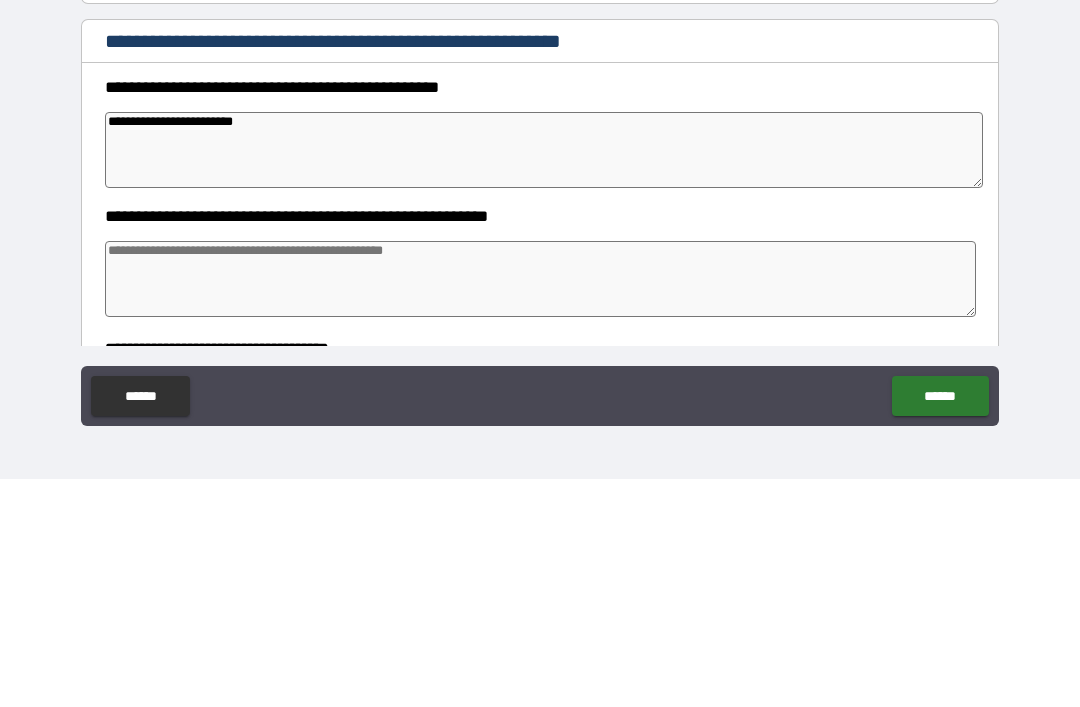 type on "*" 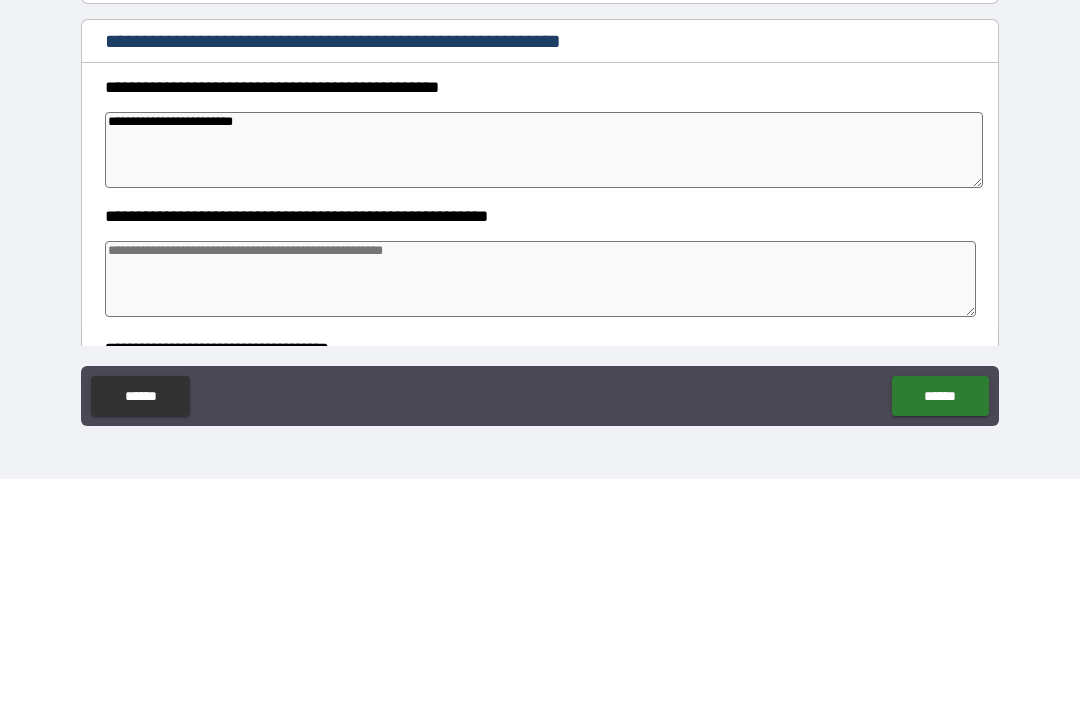 type on "**********" 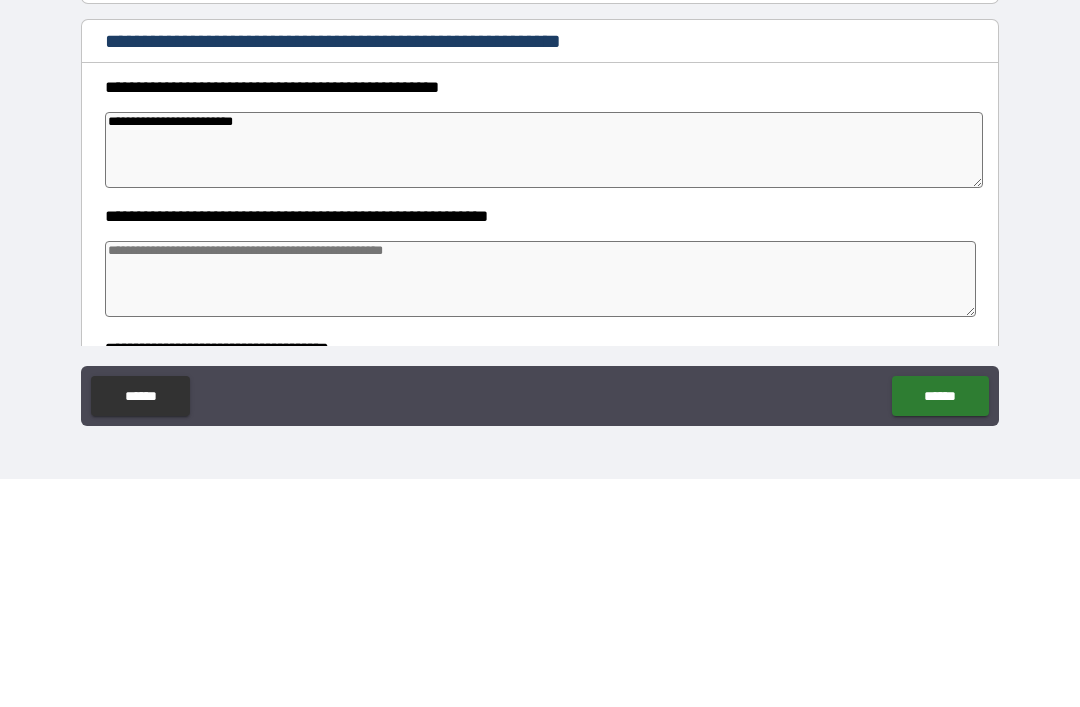 type on "*" 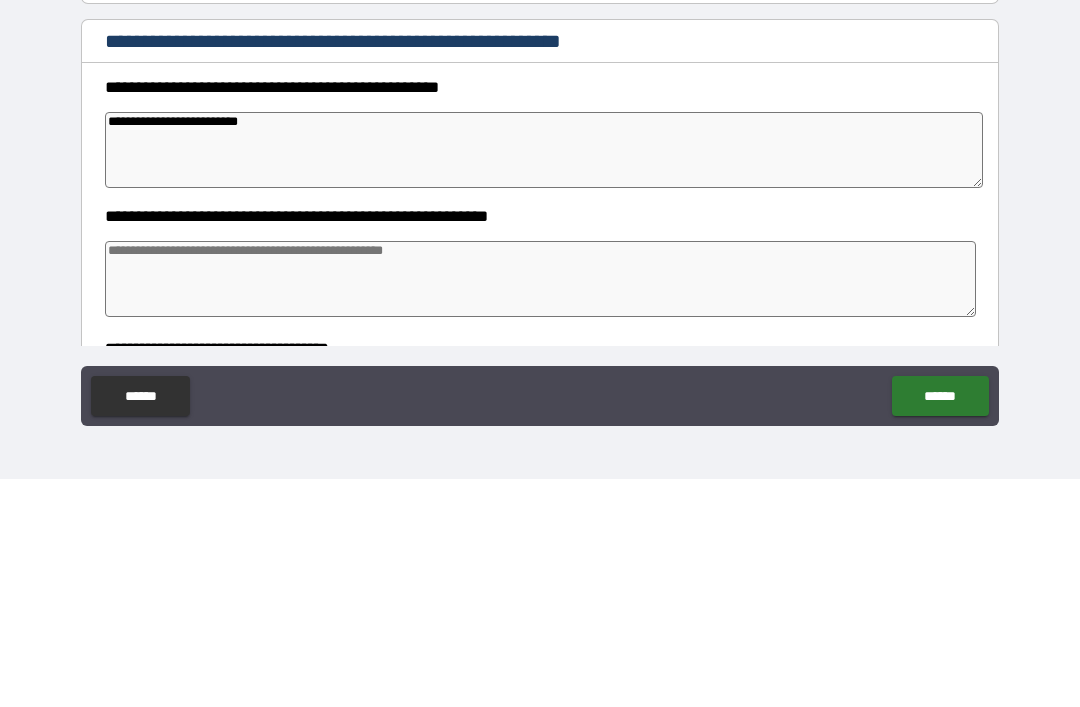 type on "*" 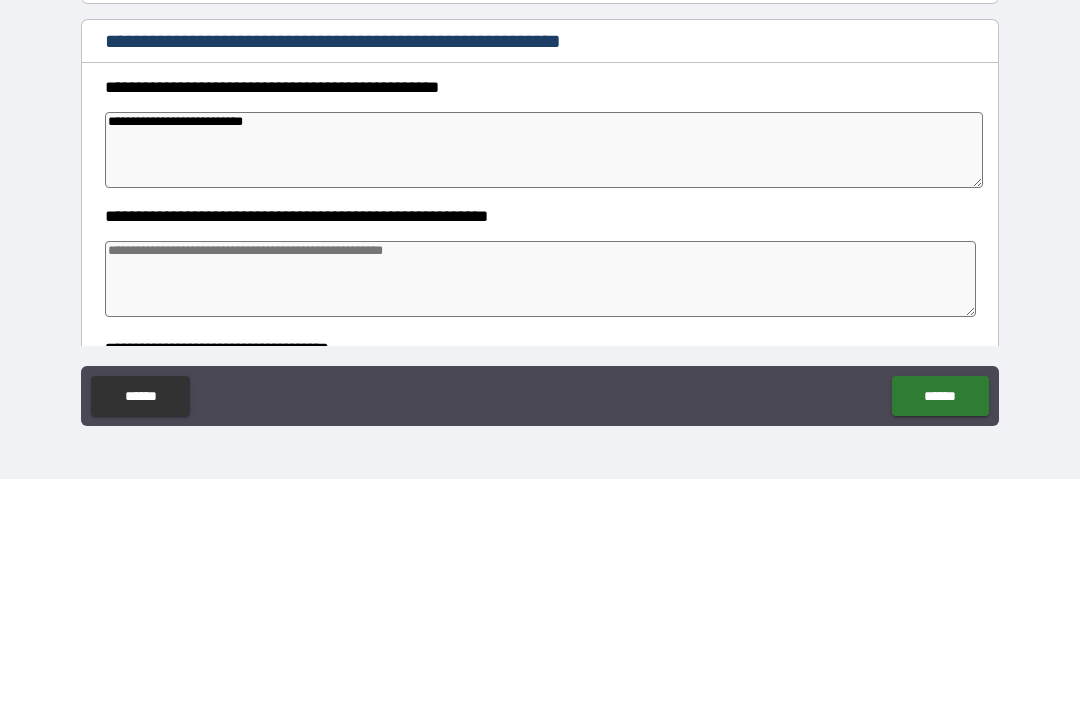type on "*" 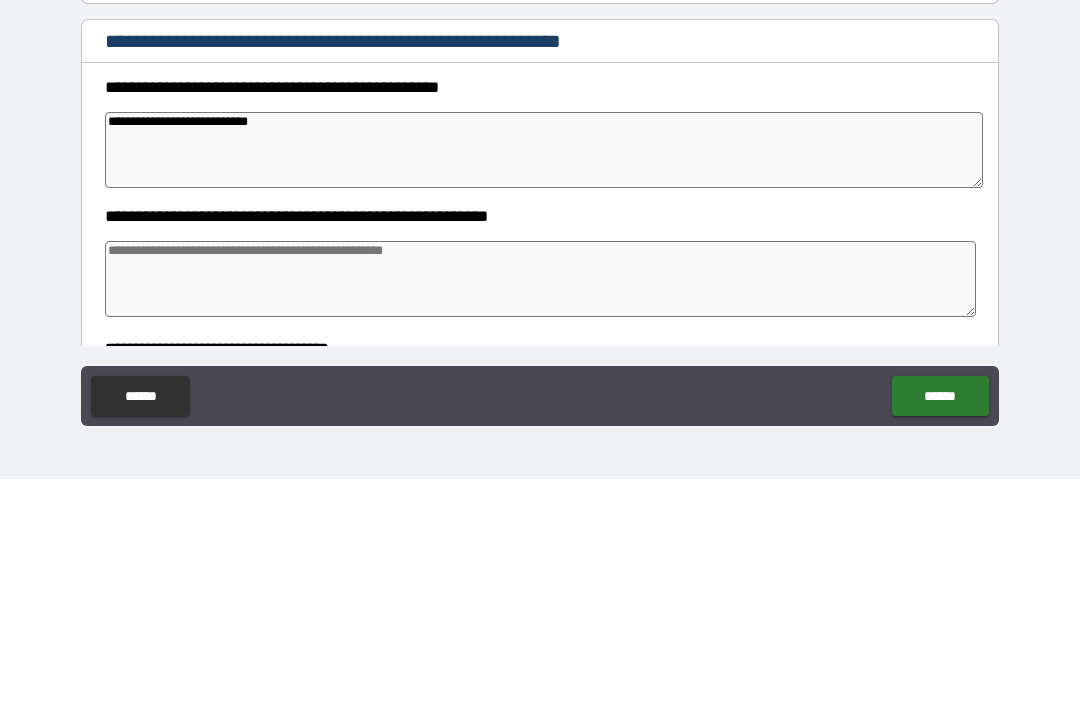 type on "*" 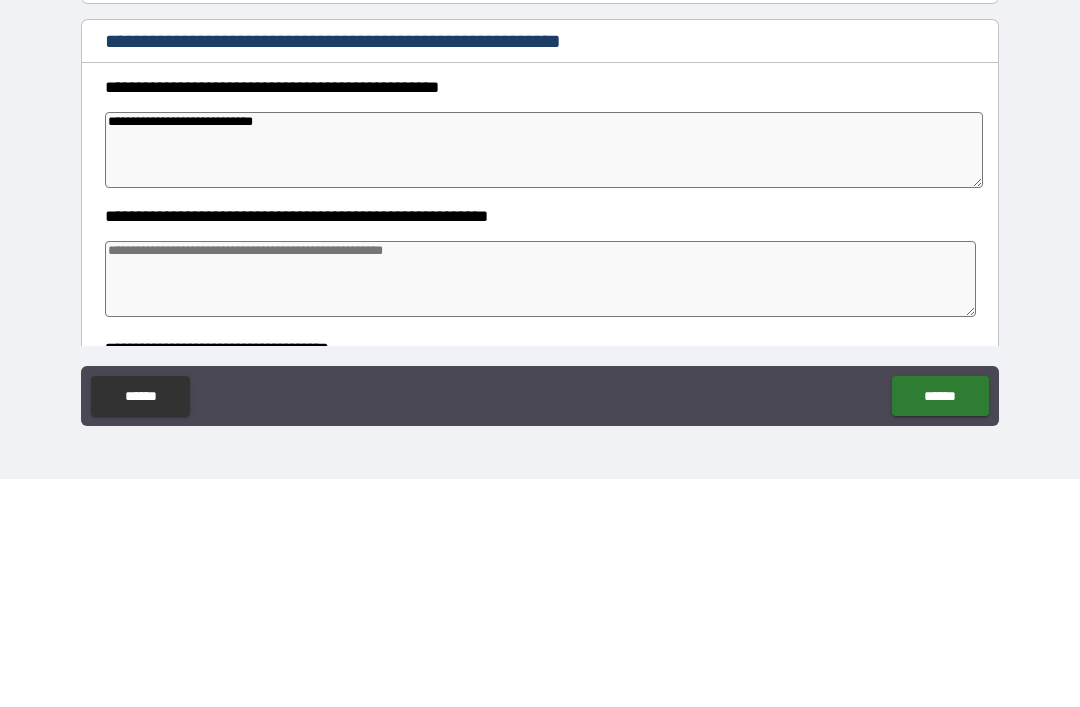 type on "*" 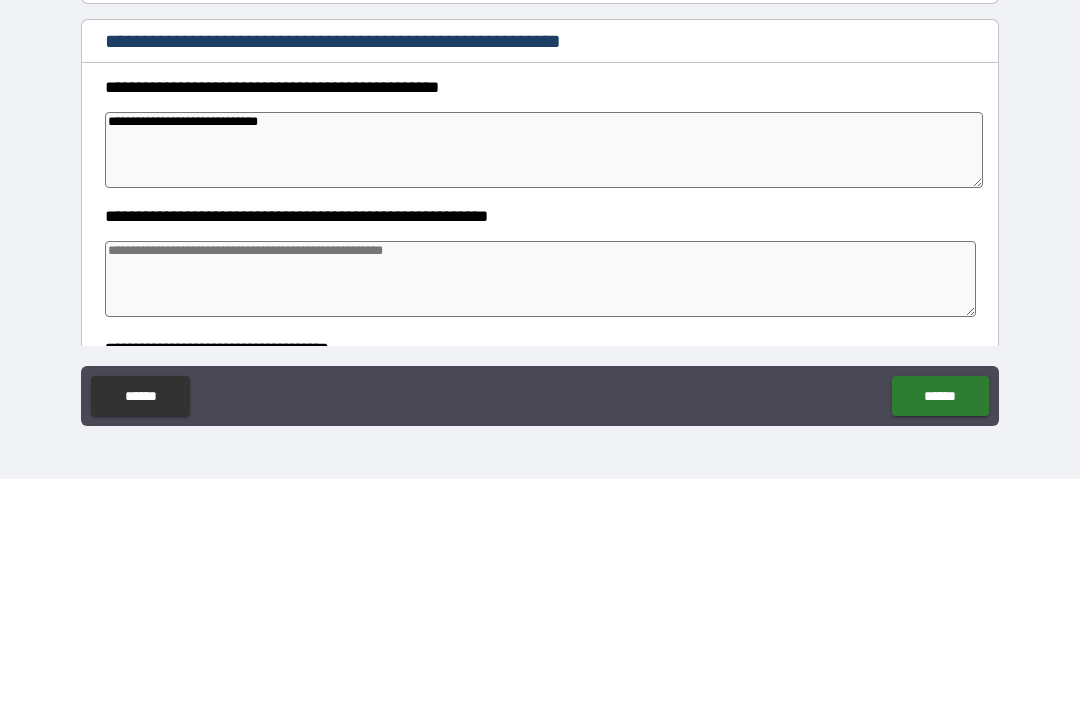 type on "*" 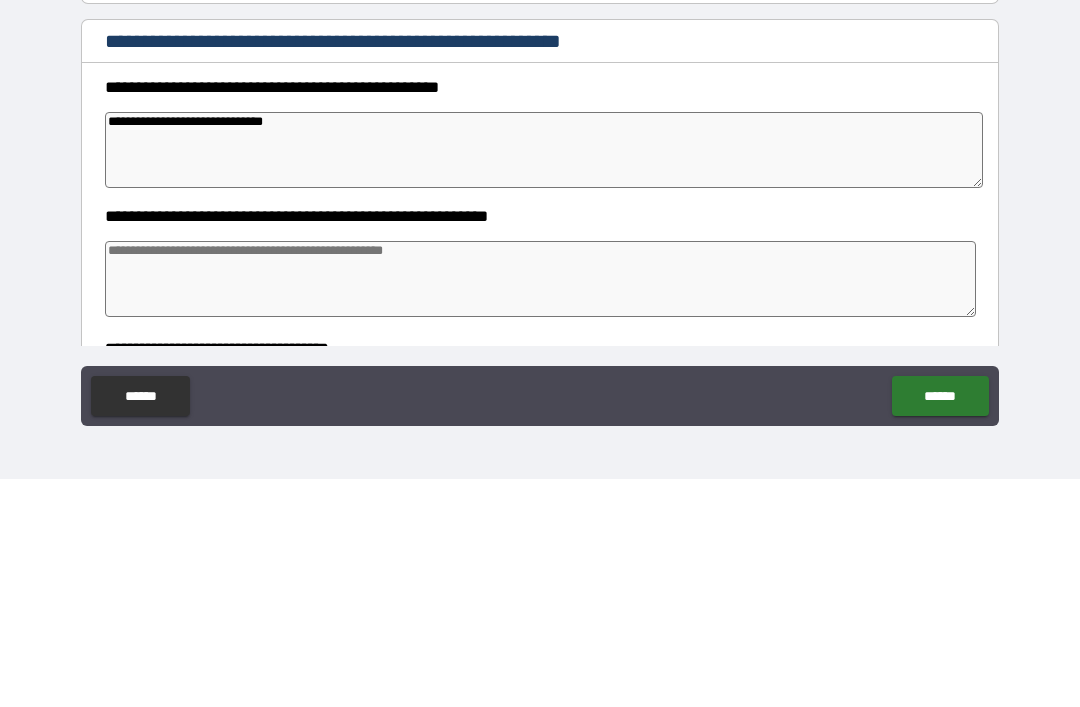 type on "*" 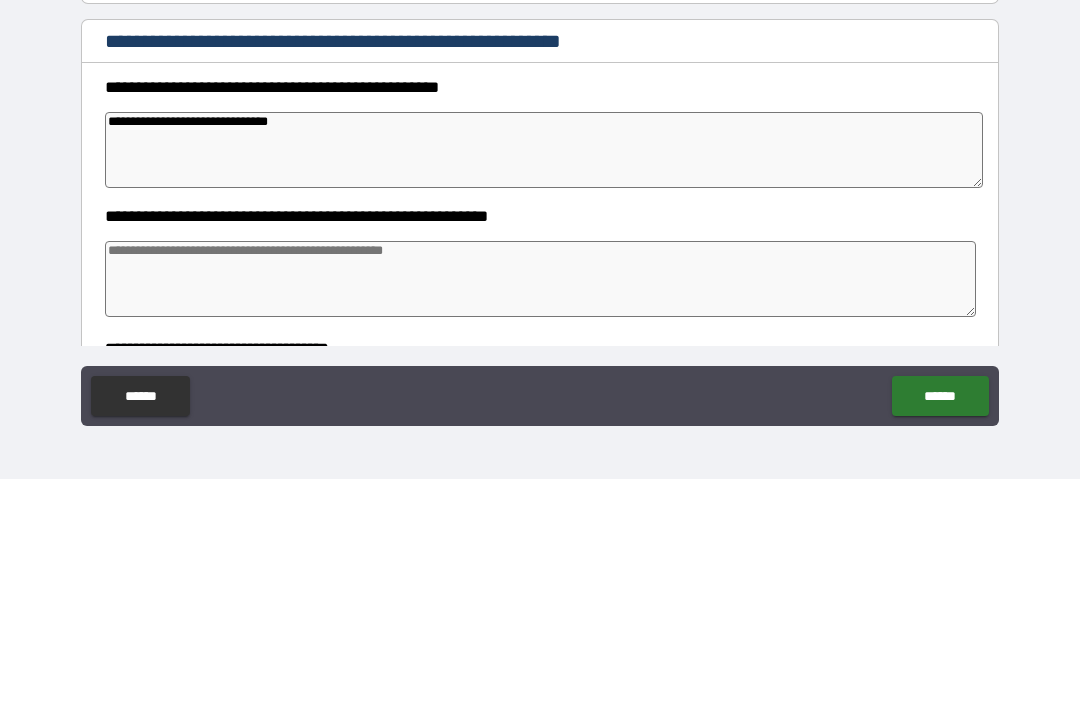 type on "*" 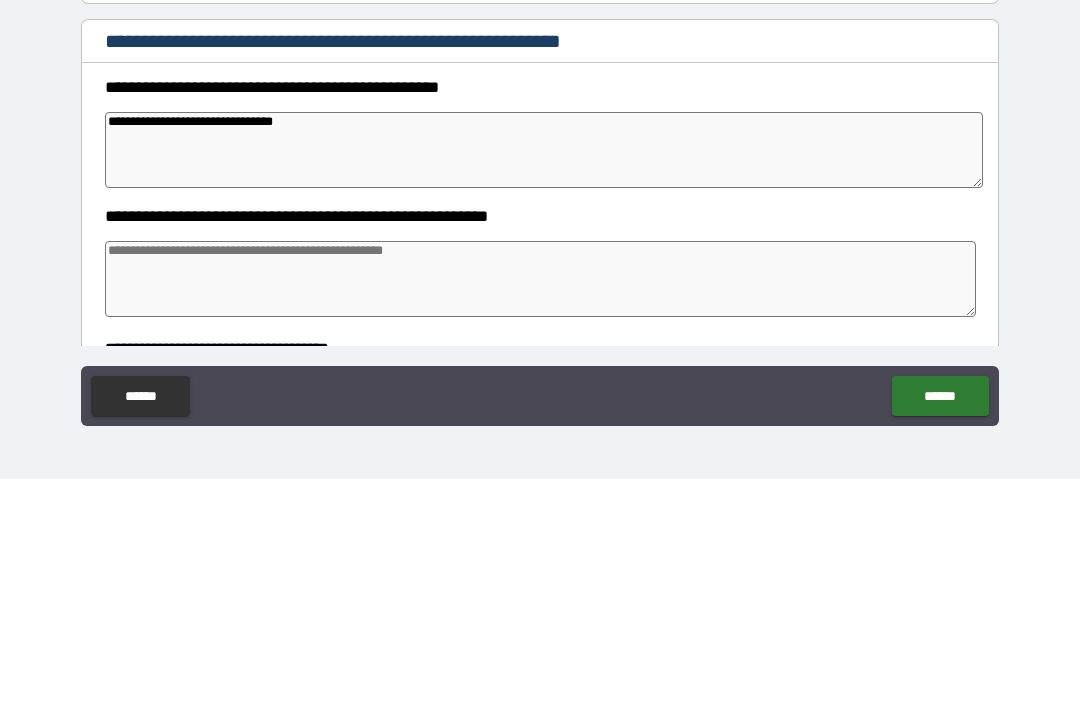 type on "*" 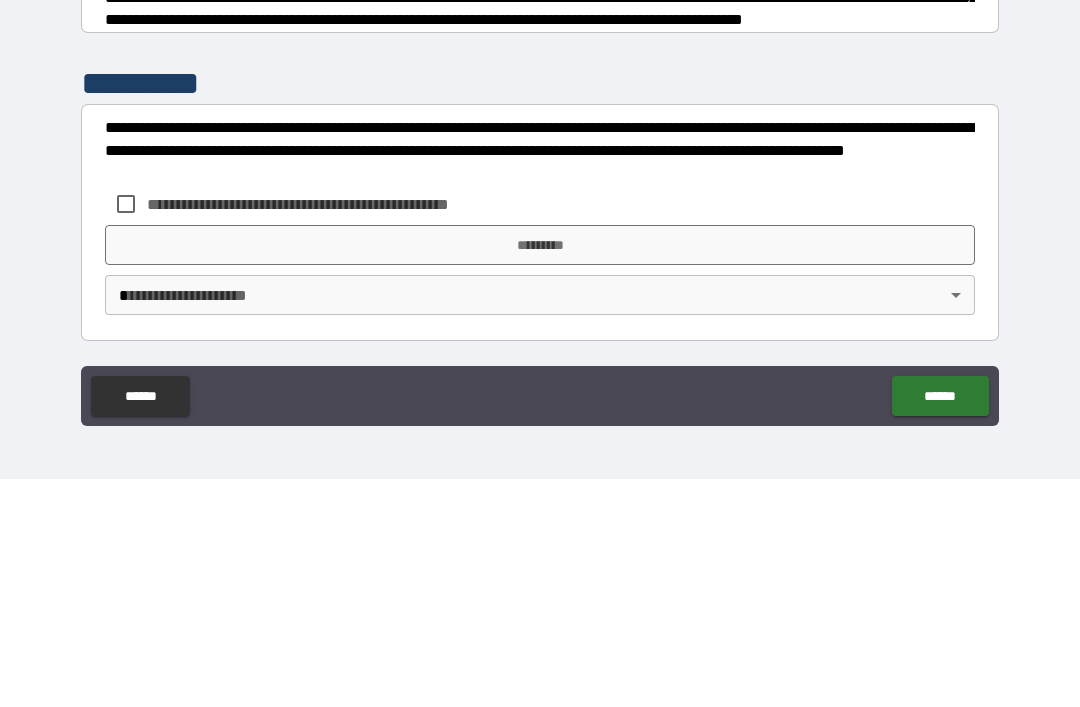 scroll, scrollTop: 504, scrollLeft: 0, axis: vertical 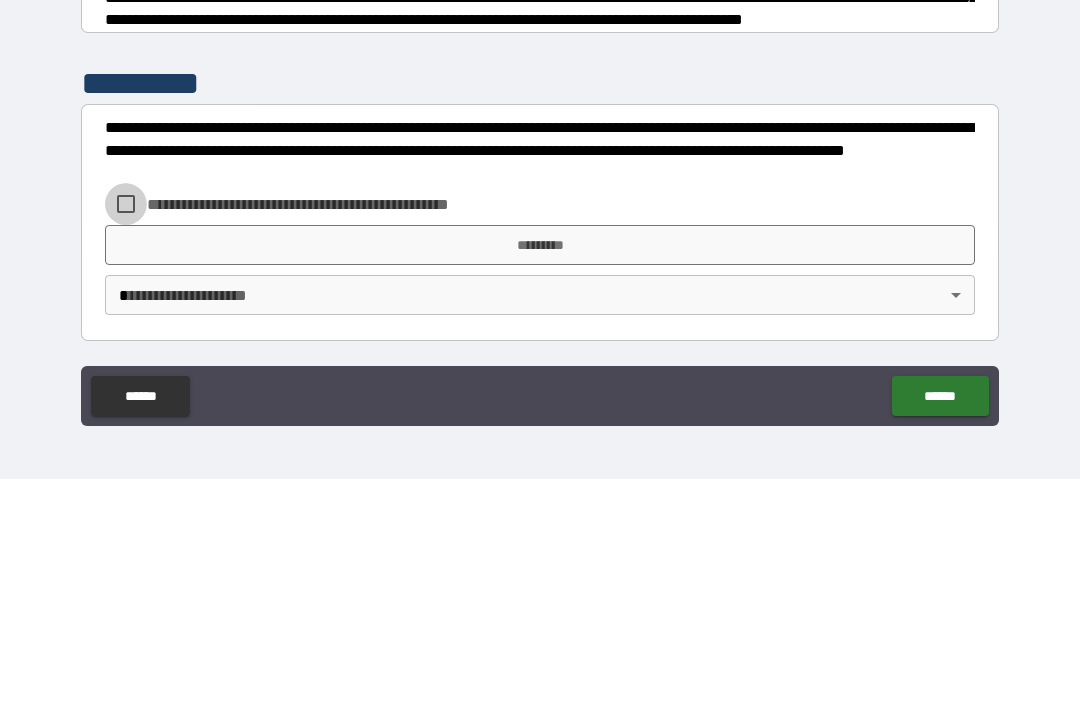 type on "**********" 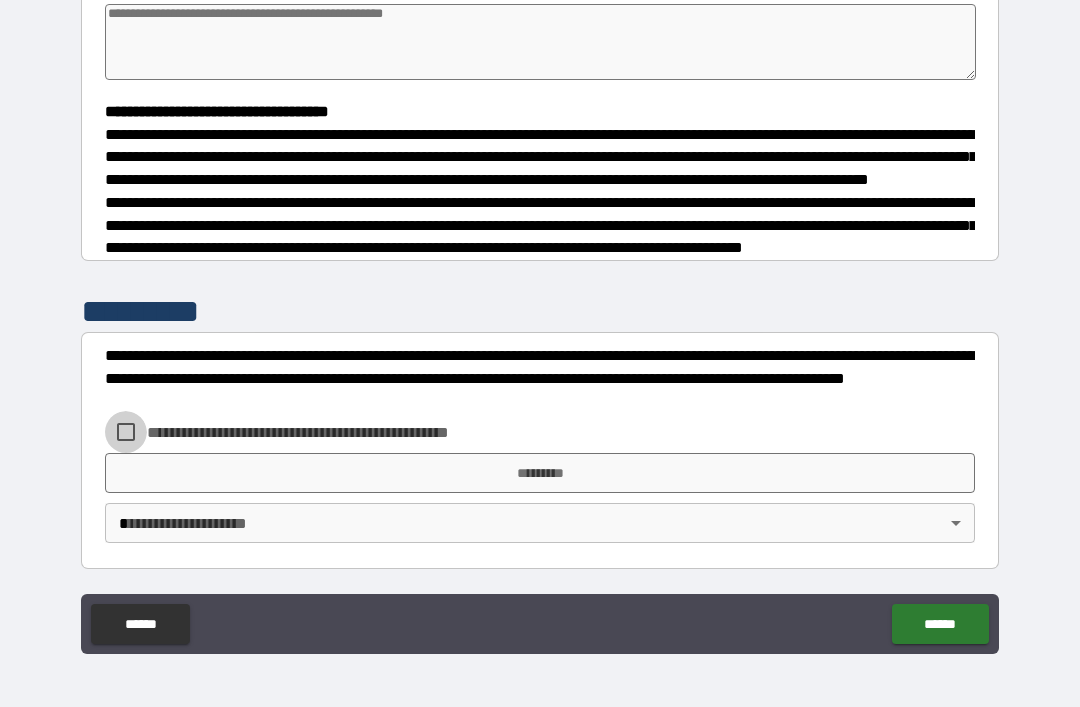 type on "*" 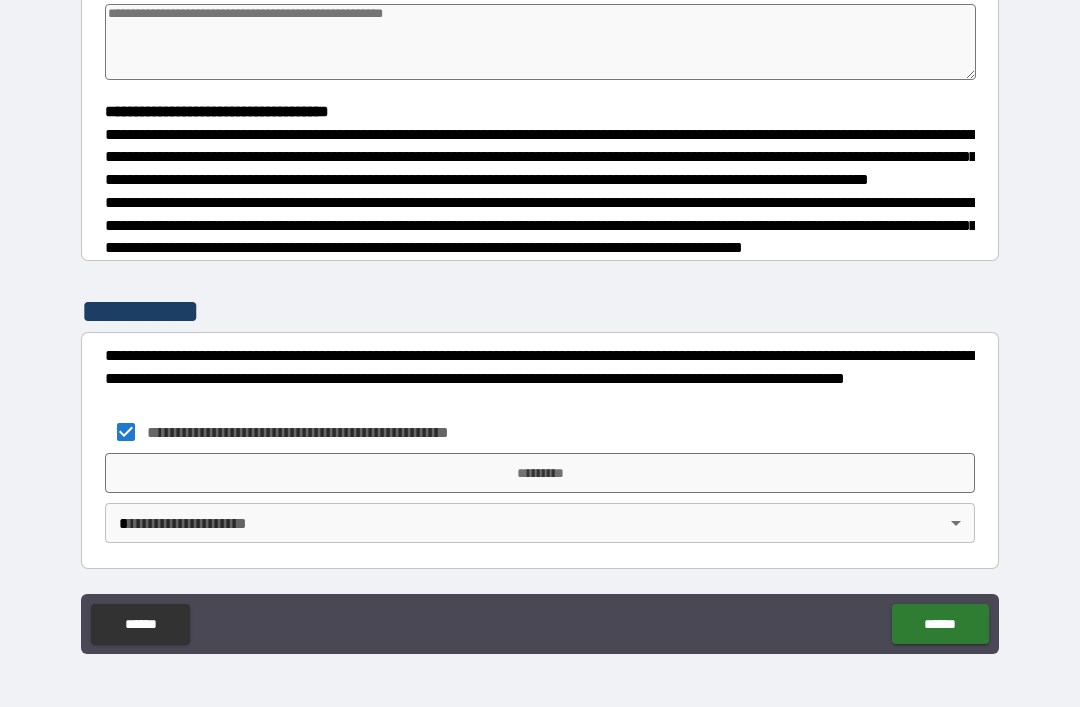 scroll, scrollTop: 504, scrollLeft: 0, axis: vertical 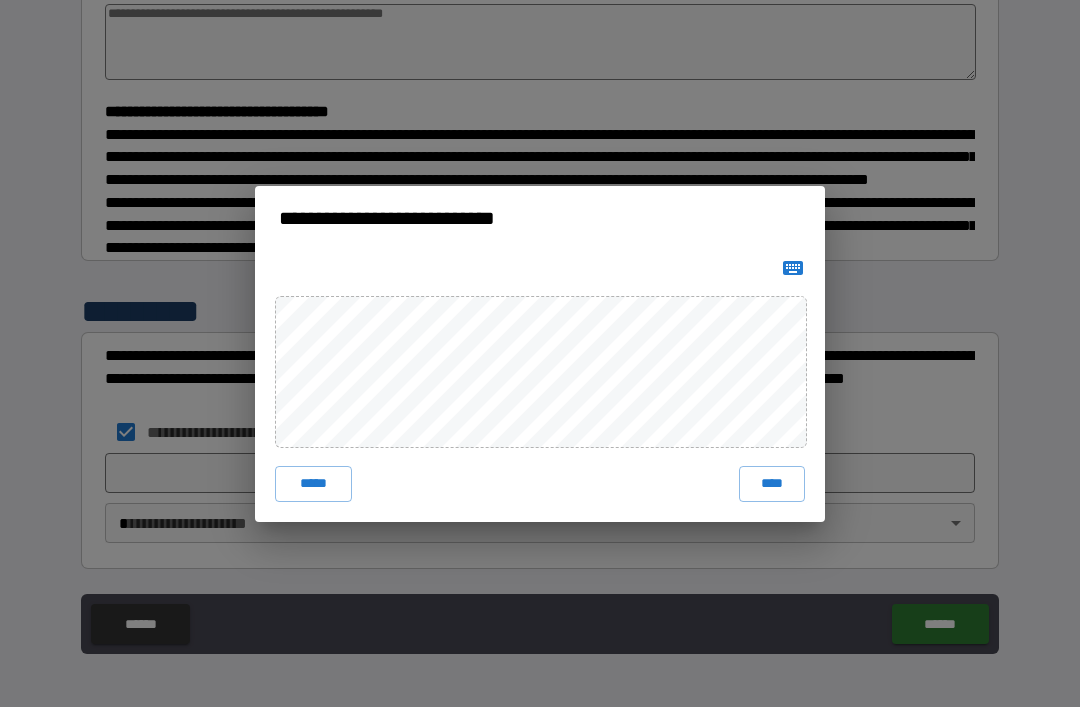 click on "****" at bounding box center [772, 484] 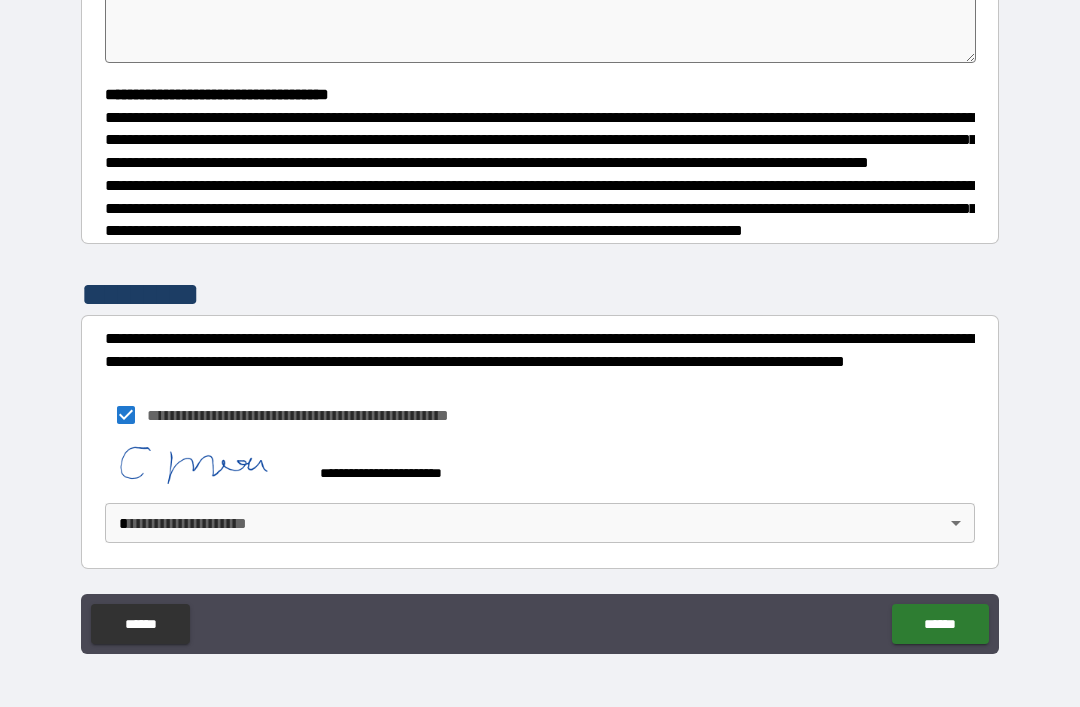 type on "*" 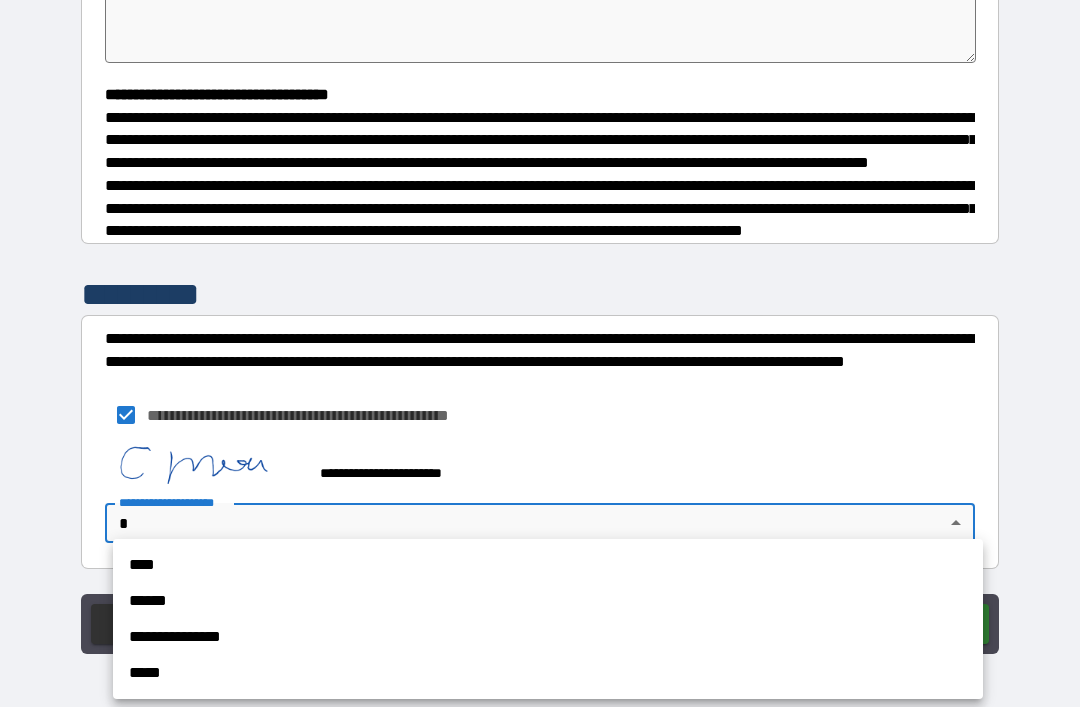 click on "**********" at bounding box center [548, 637] 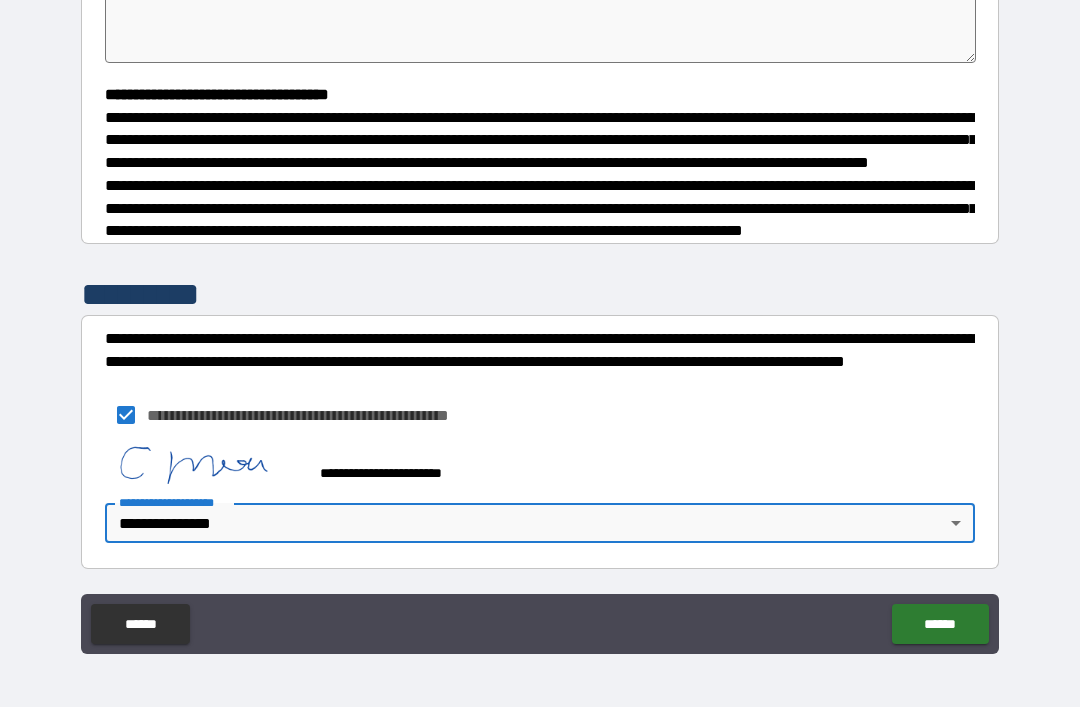 type on "*" 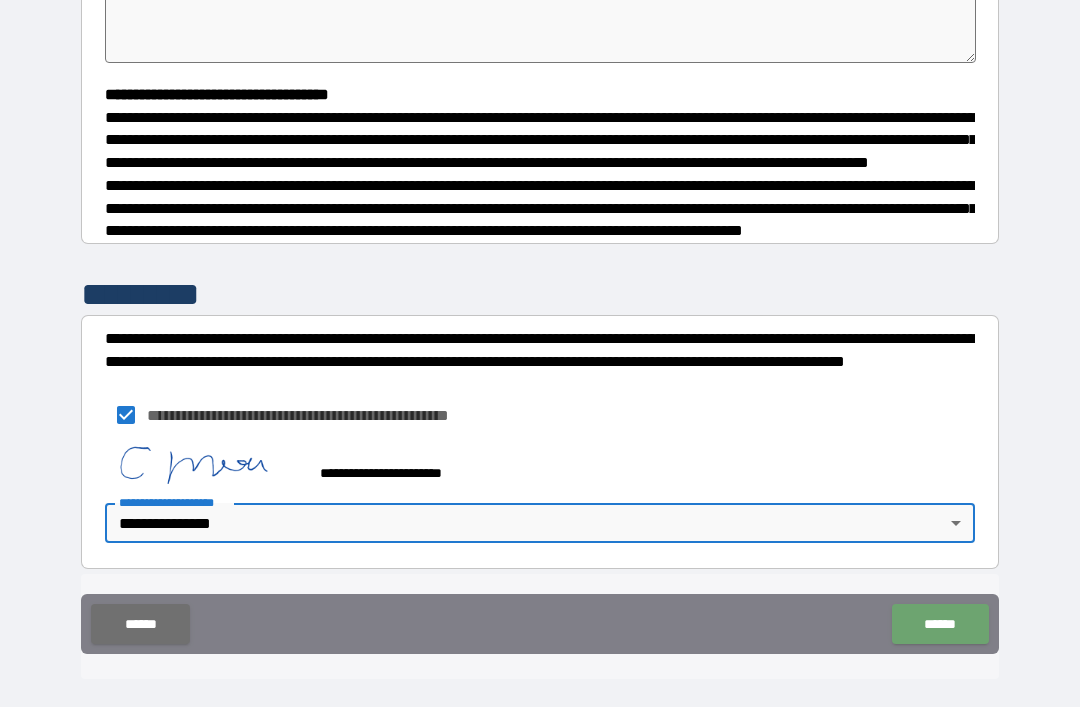 click on "******" at bounding box center [940, 624] 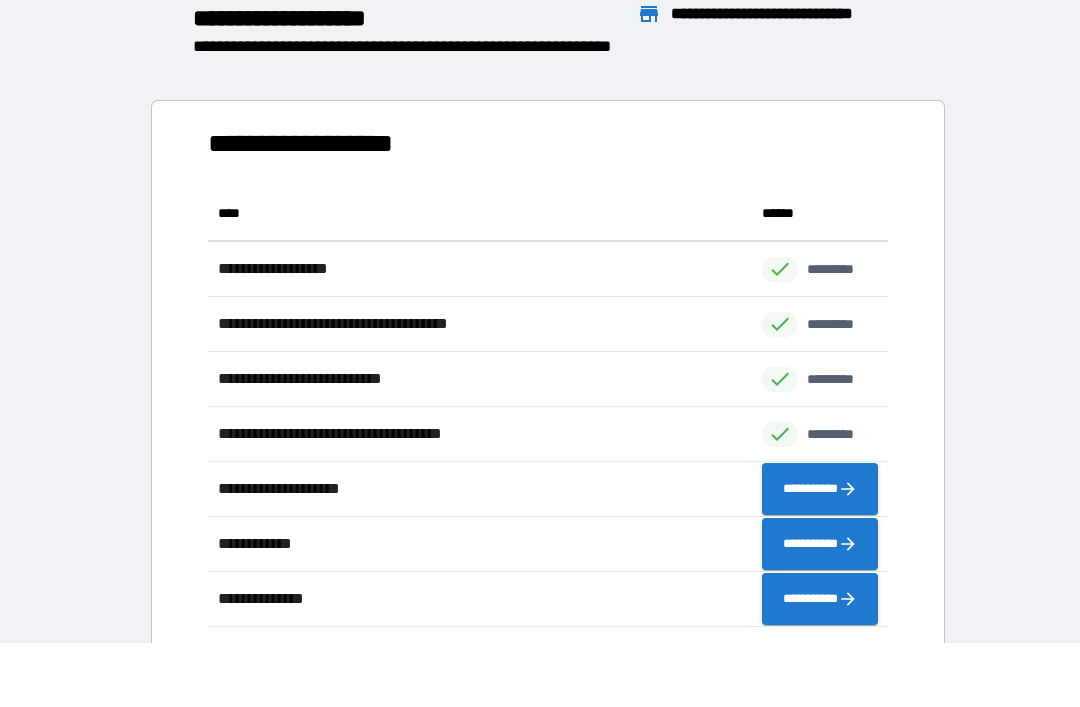 scroll, scrollTop: 1, scrollLeft: 1, axis: both 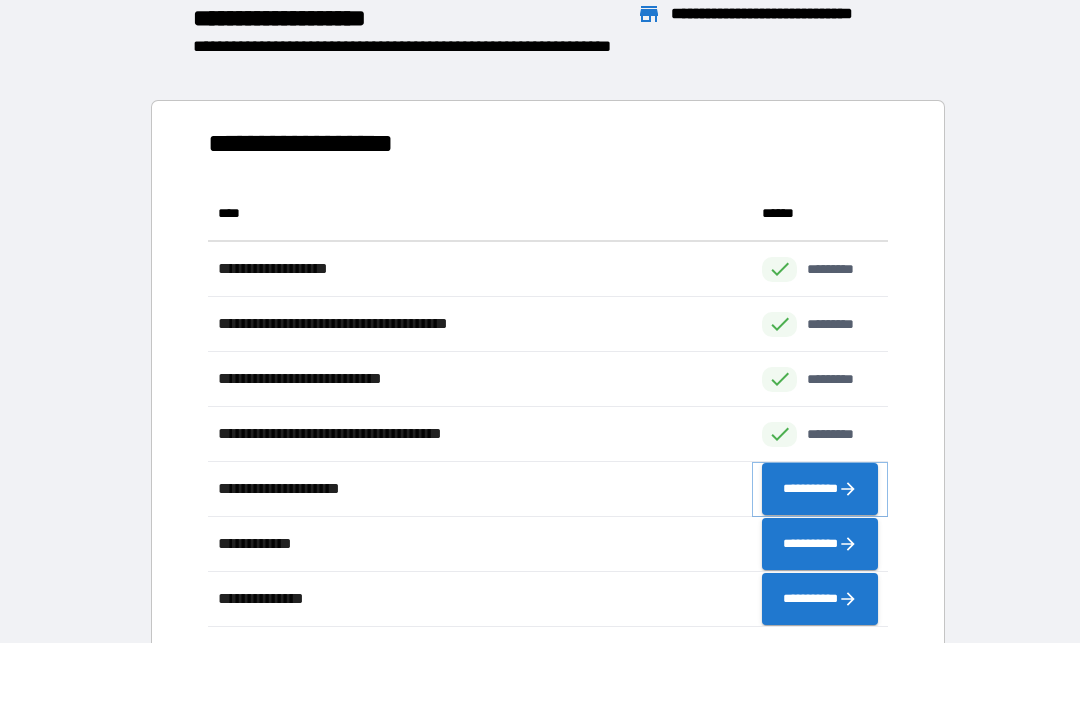 click on "**********" at bounding box center (820, 489) 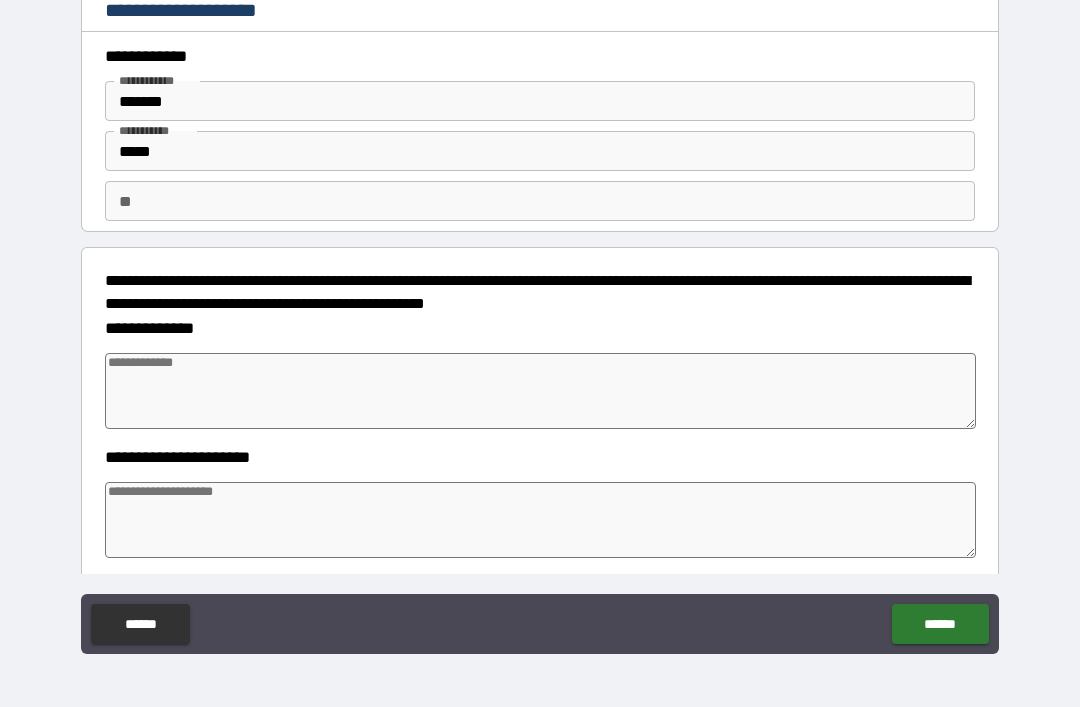 type on "*" 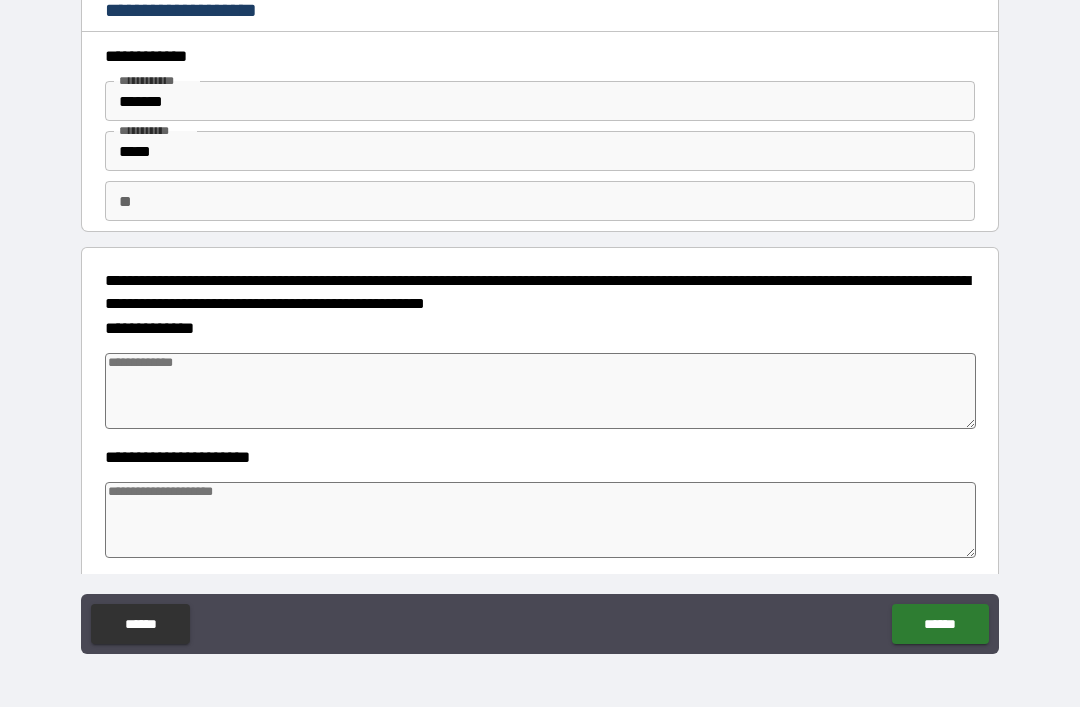 type on "*" 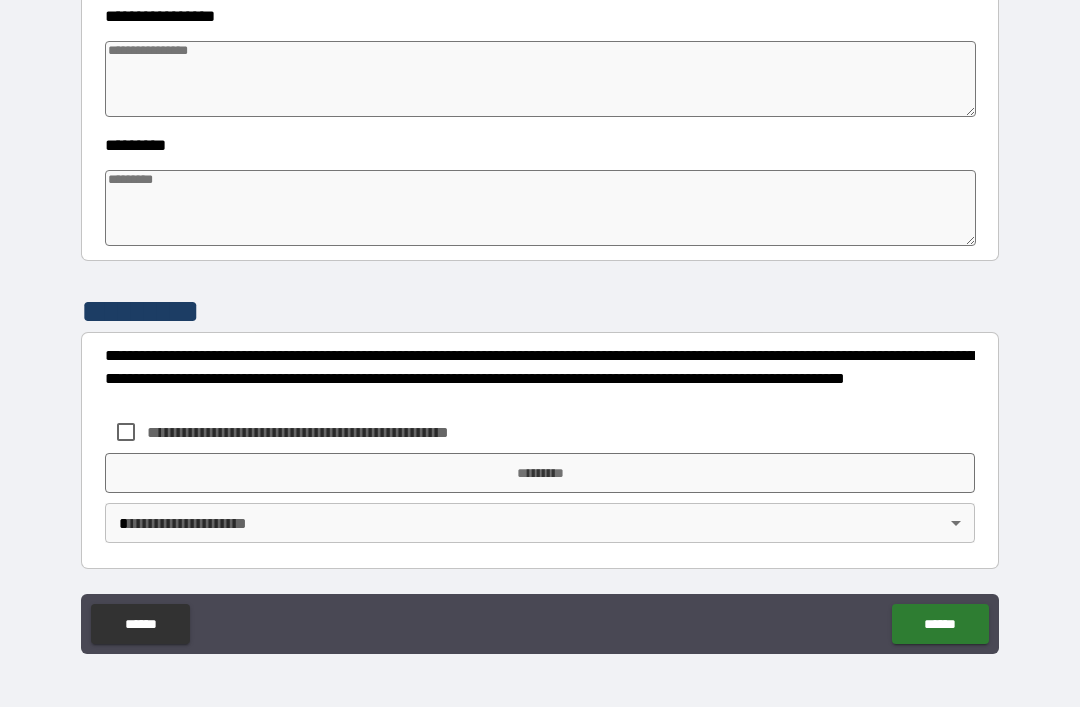 scroll, scrollTop: 570, scrollLeft: 0, axis: vertical 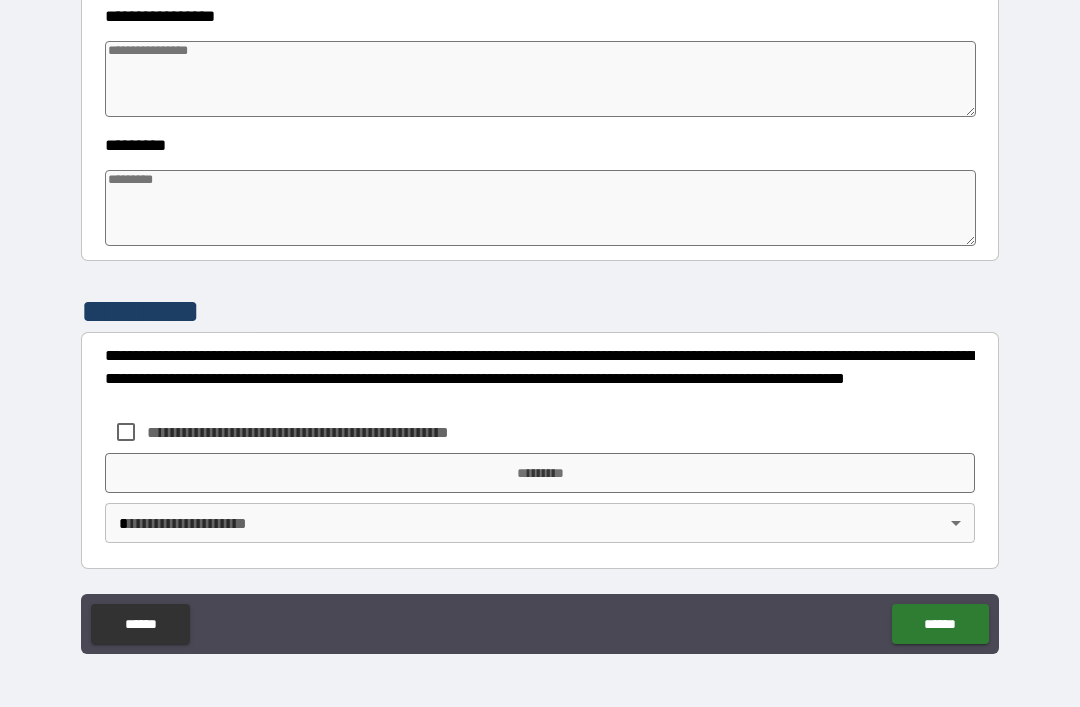 type on "*" 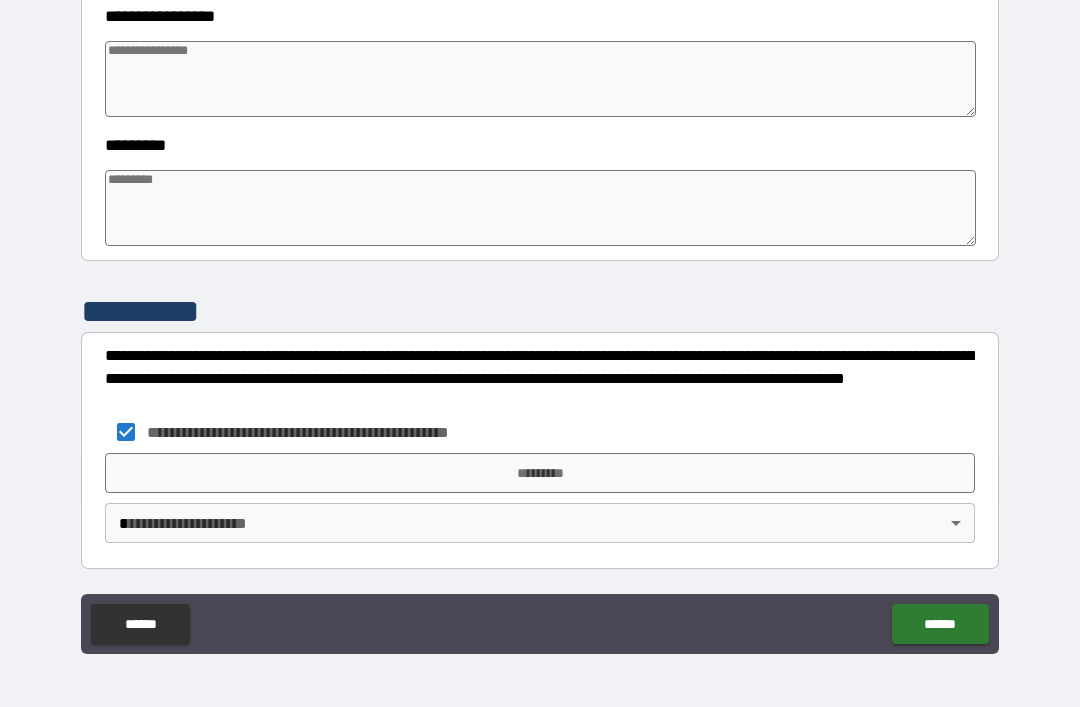 type on "*" 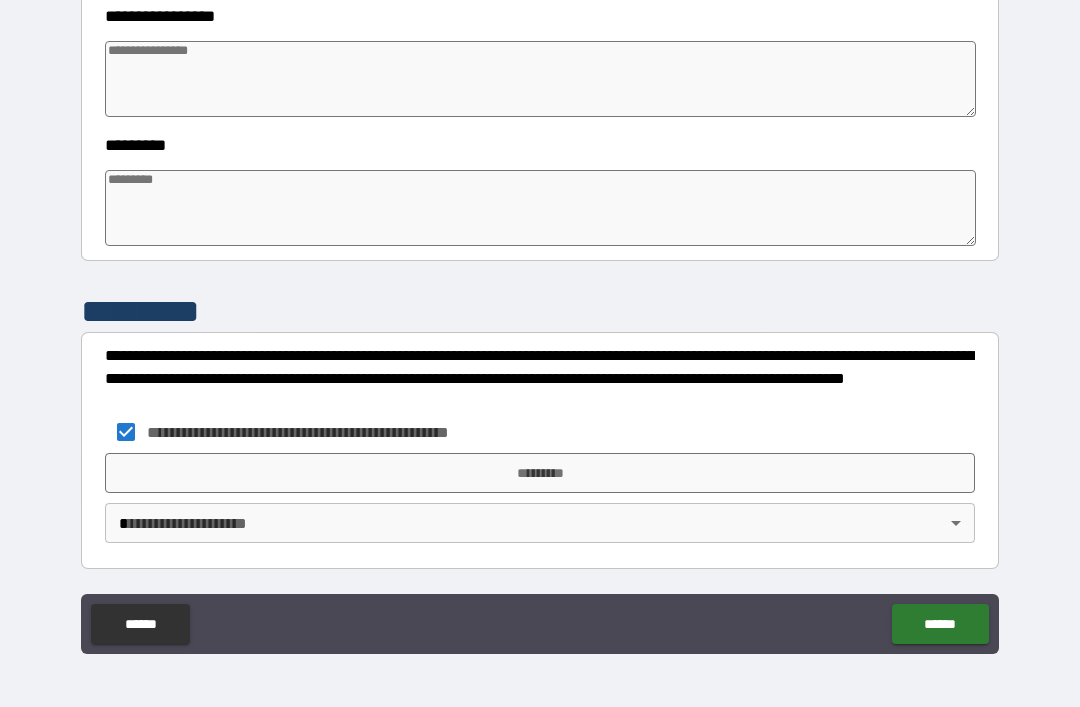 type on "*" 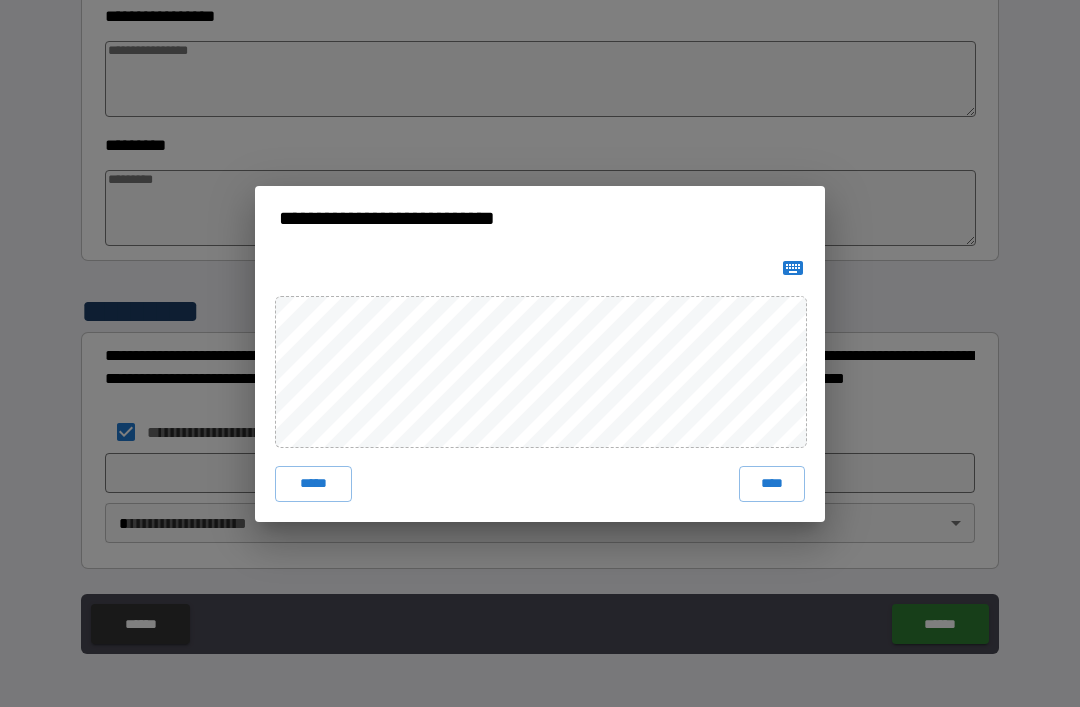click on "****" at bounding box center (772, 484) 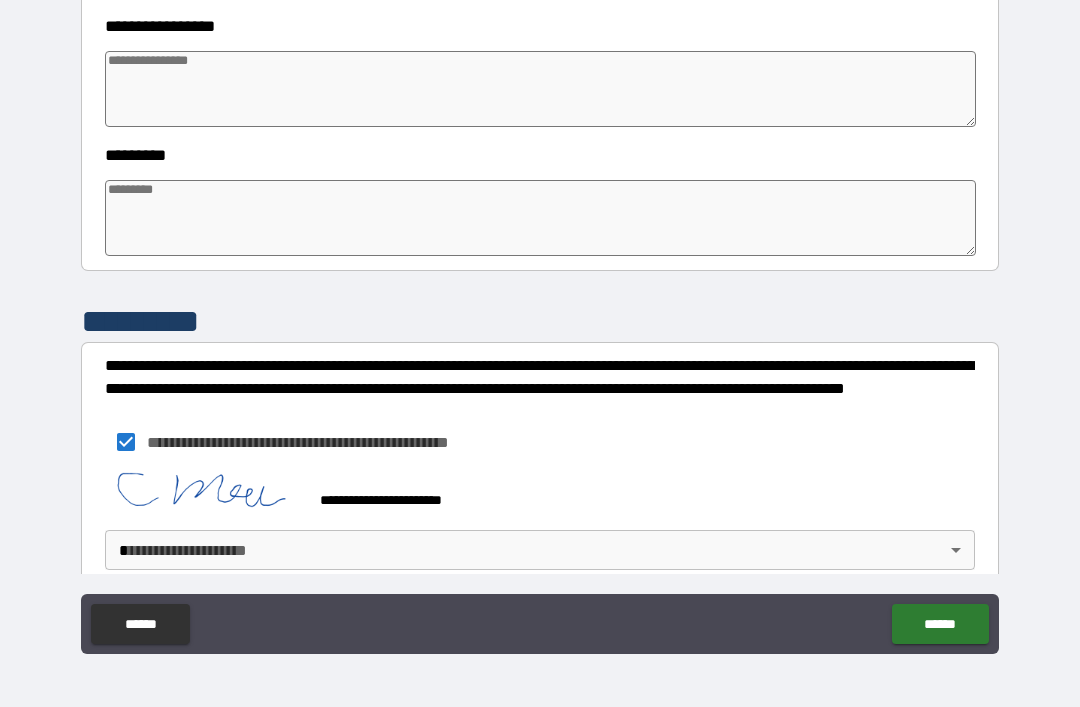 type on "*" 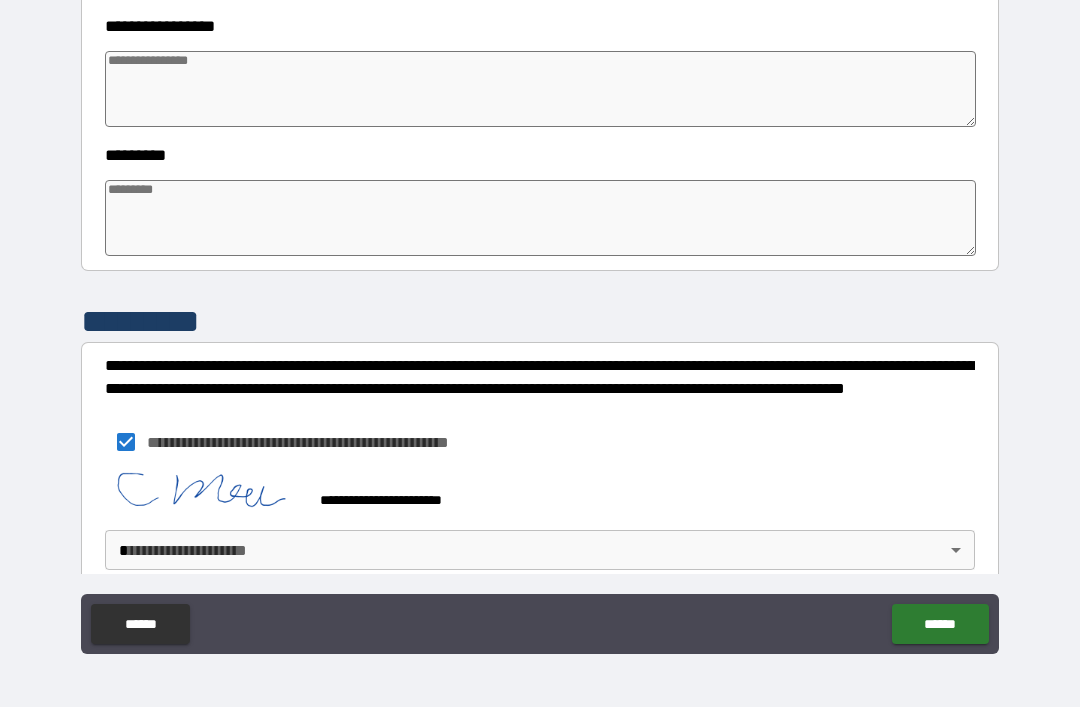 type on "*" 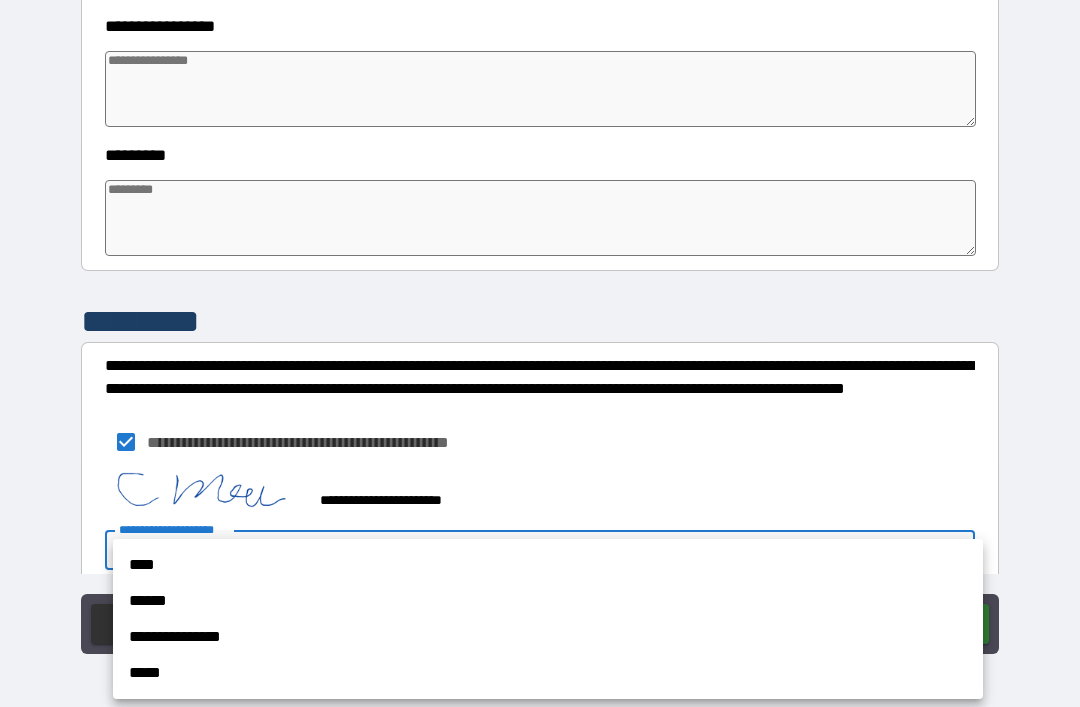 click on "**********" at bounding box center (548, 637) 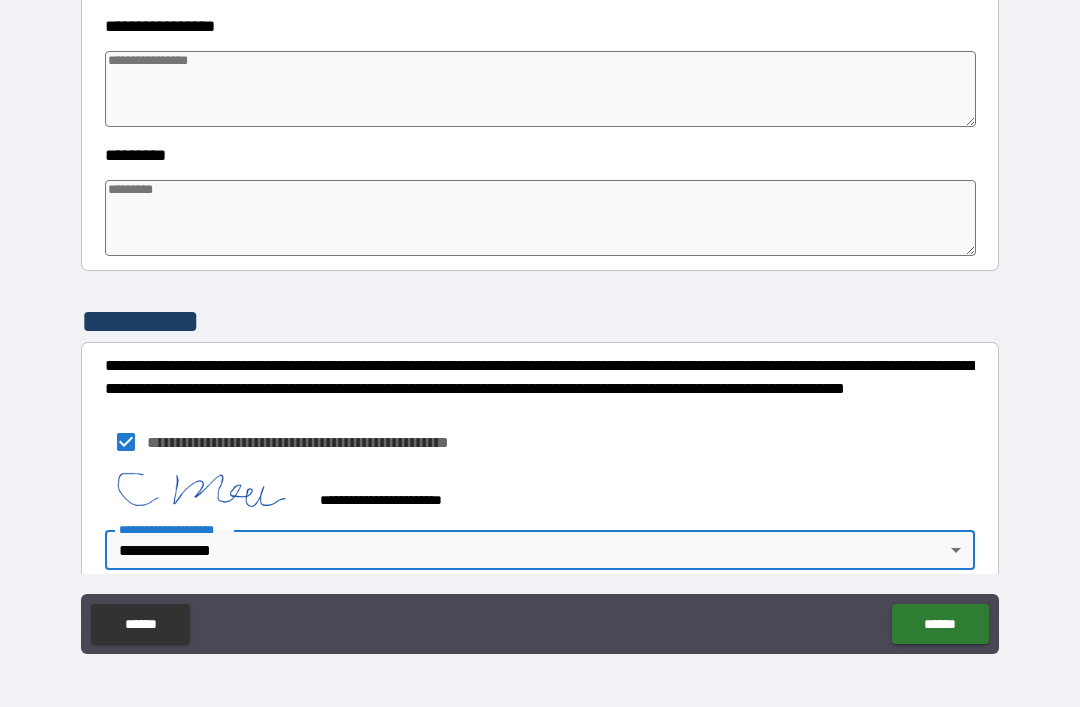type on "*" 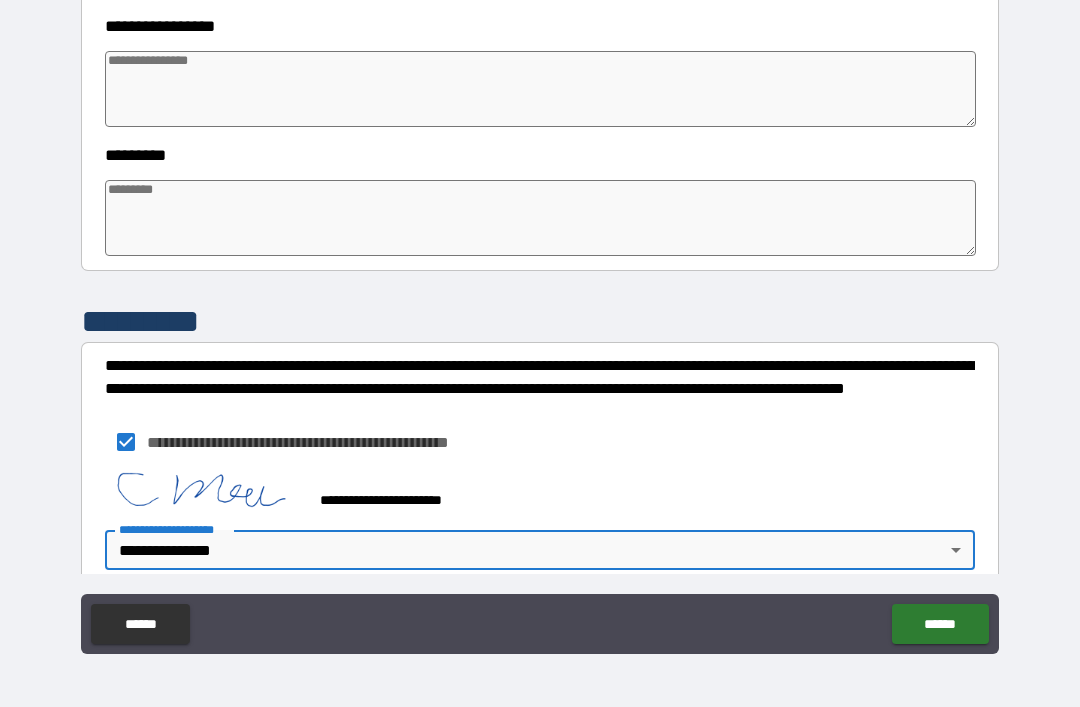 type on "*" 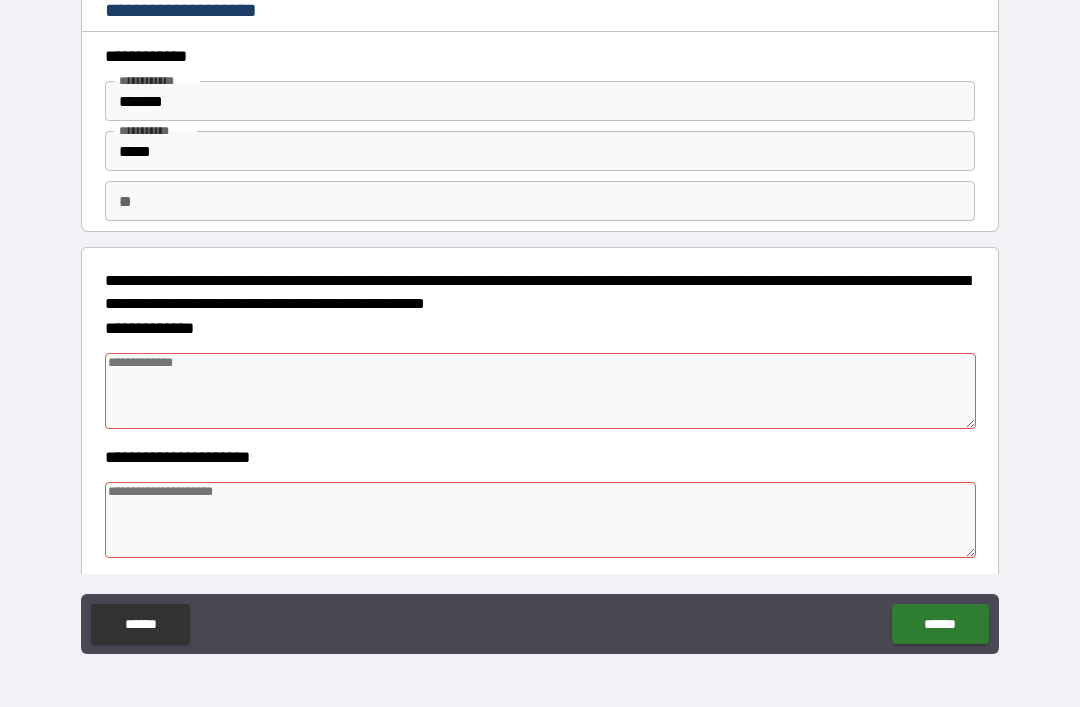scroll, scrollTop: 0, scrollLeft: 0, axis: both 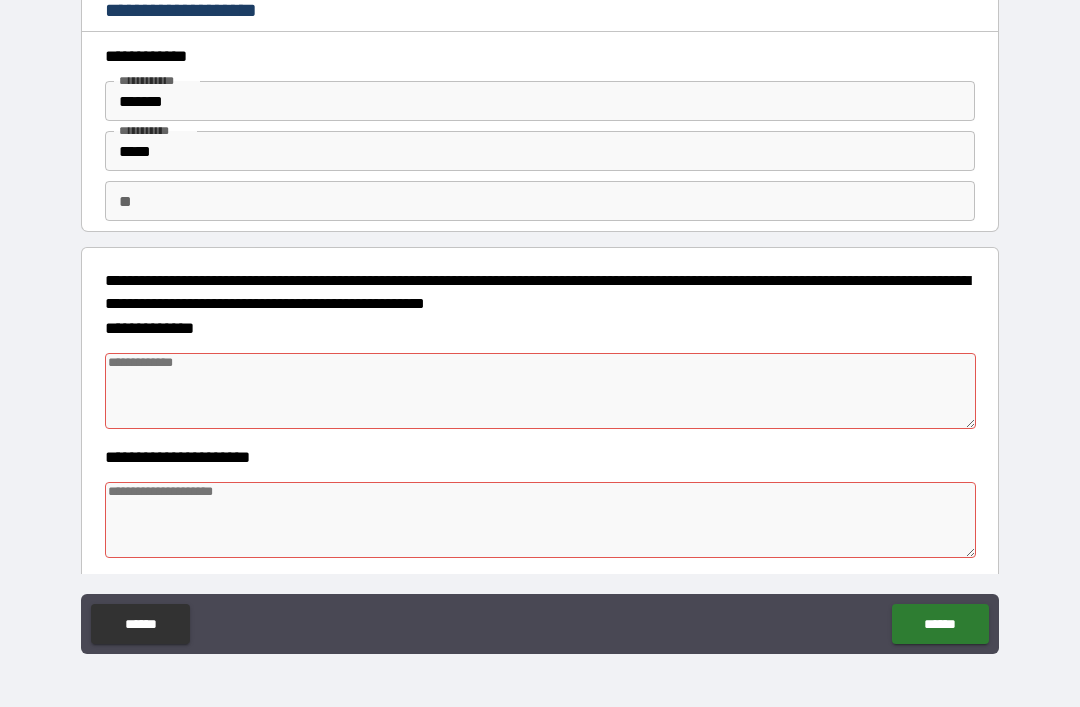 click at bounding box center (540, 391) 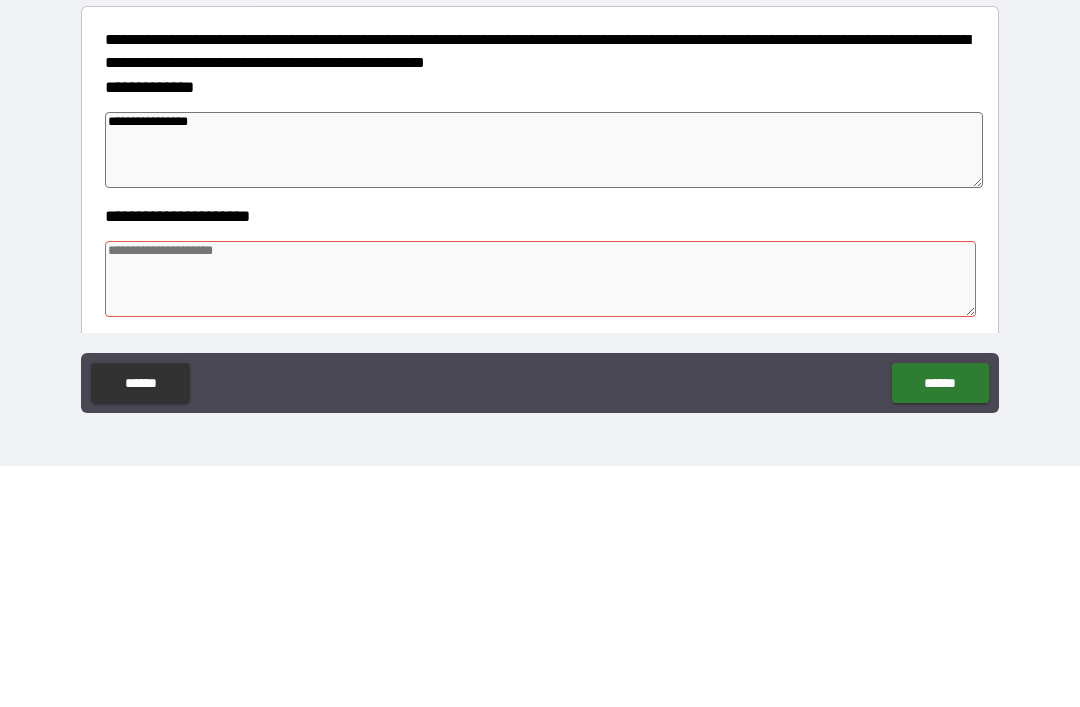 click at bounding box center (540, 520) 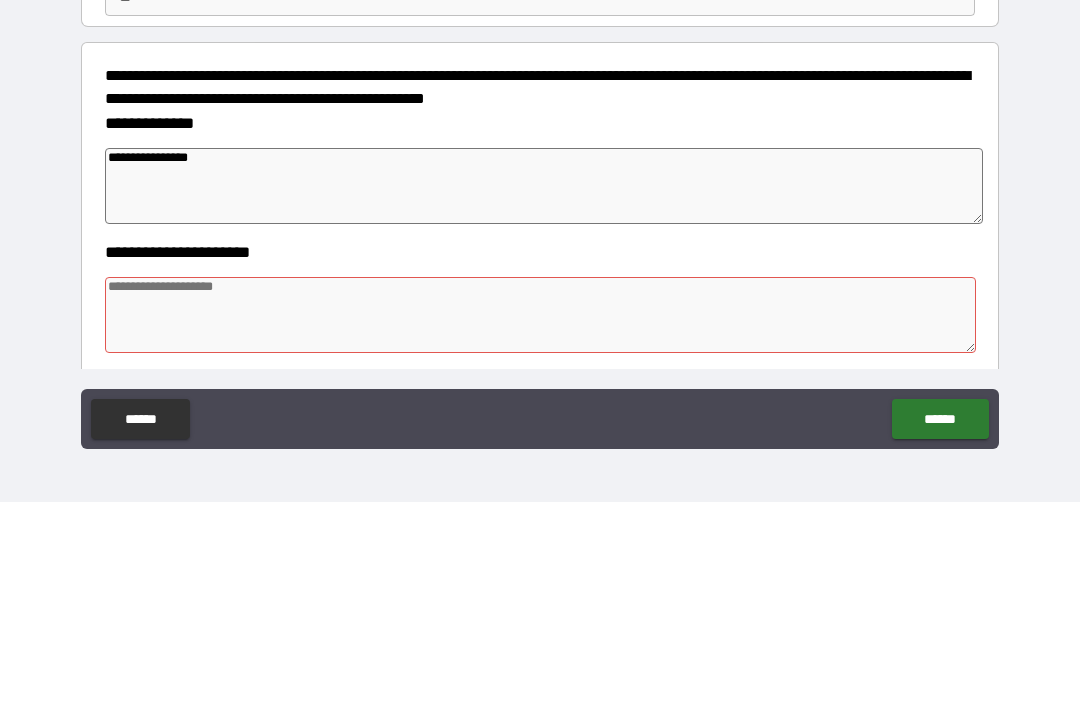 click on "**********" at bounding box center (544, 391) 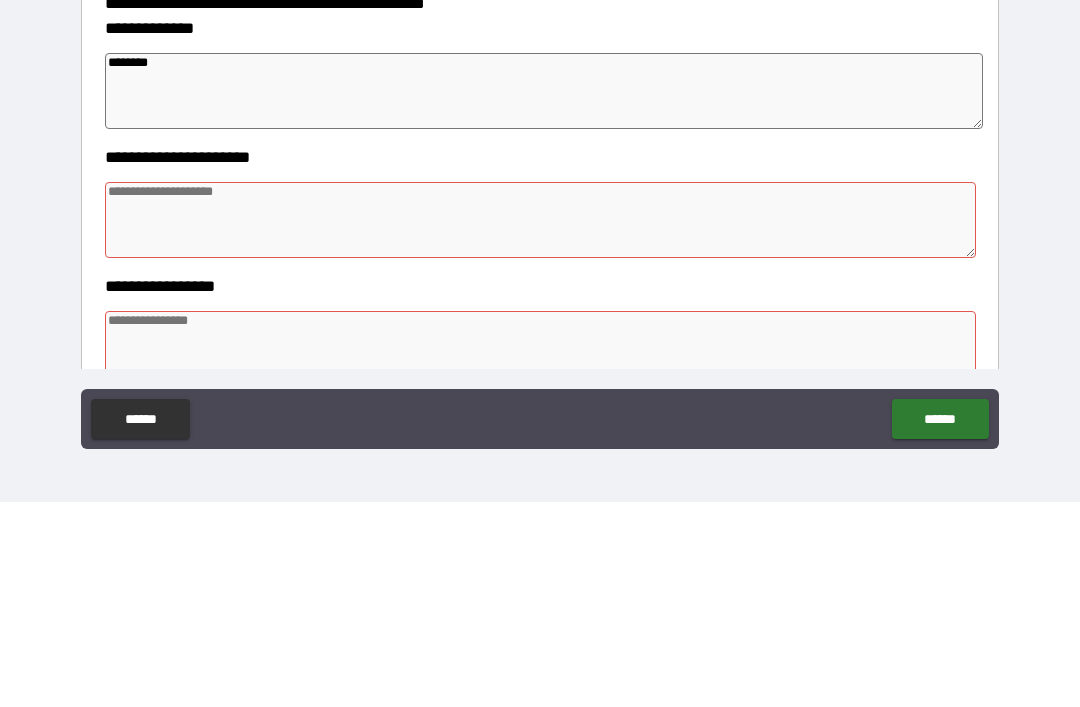 scroll, scrollTop: 96, scrollLeft: 0, axis: vertical 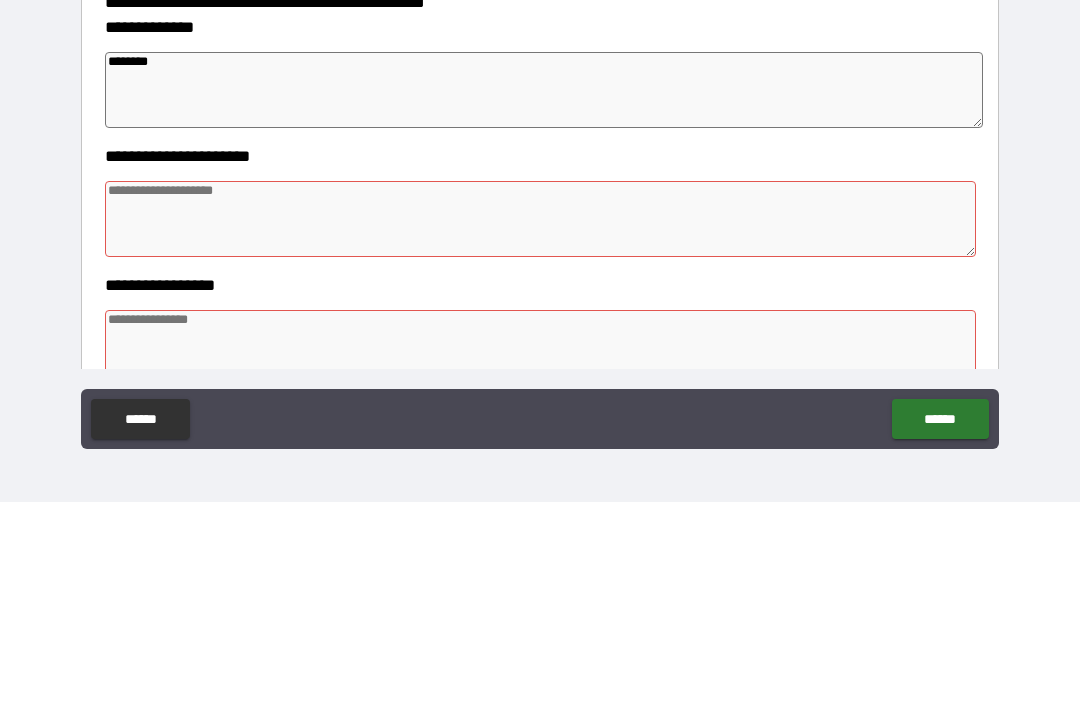 click at bounding box center [540, 424] 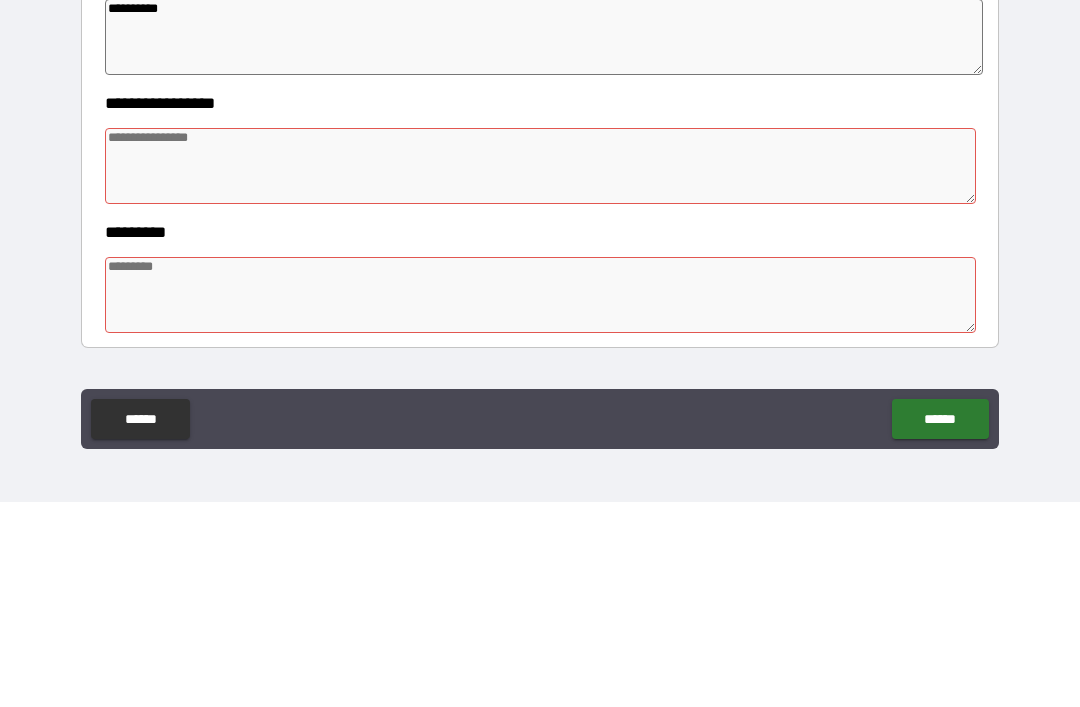 scroll, scrollTop: 275, scrollLeft: 0, axis: vertical 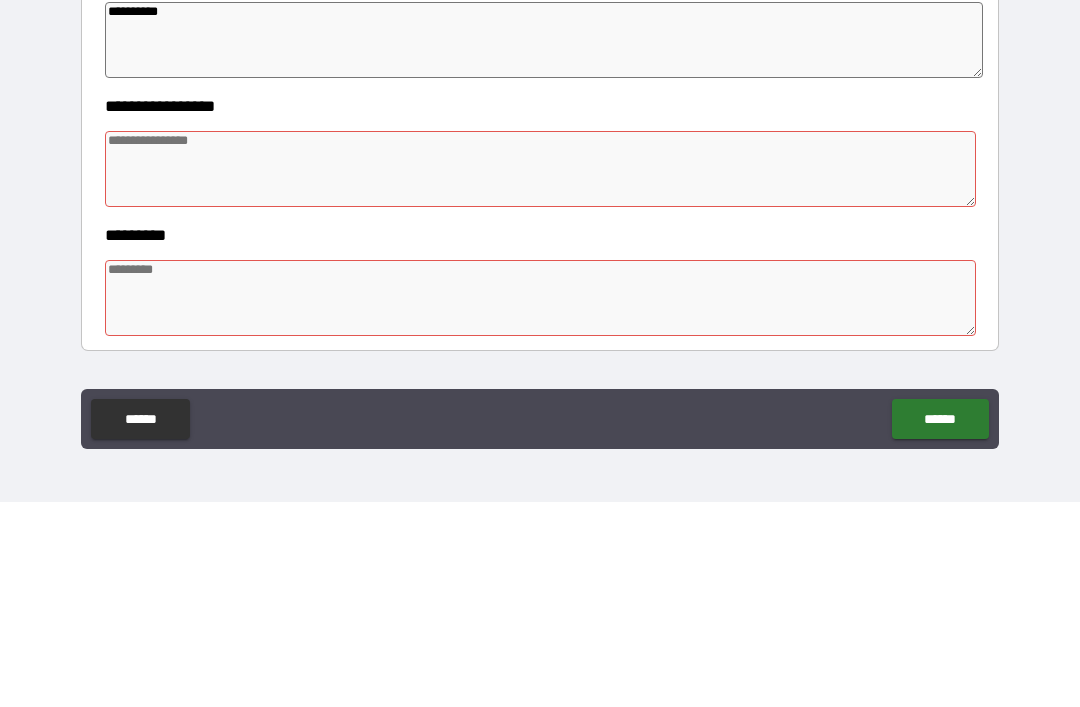 click at bounding box center [540, 374] 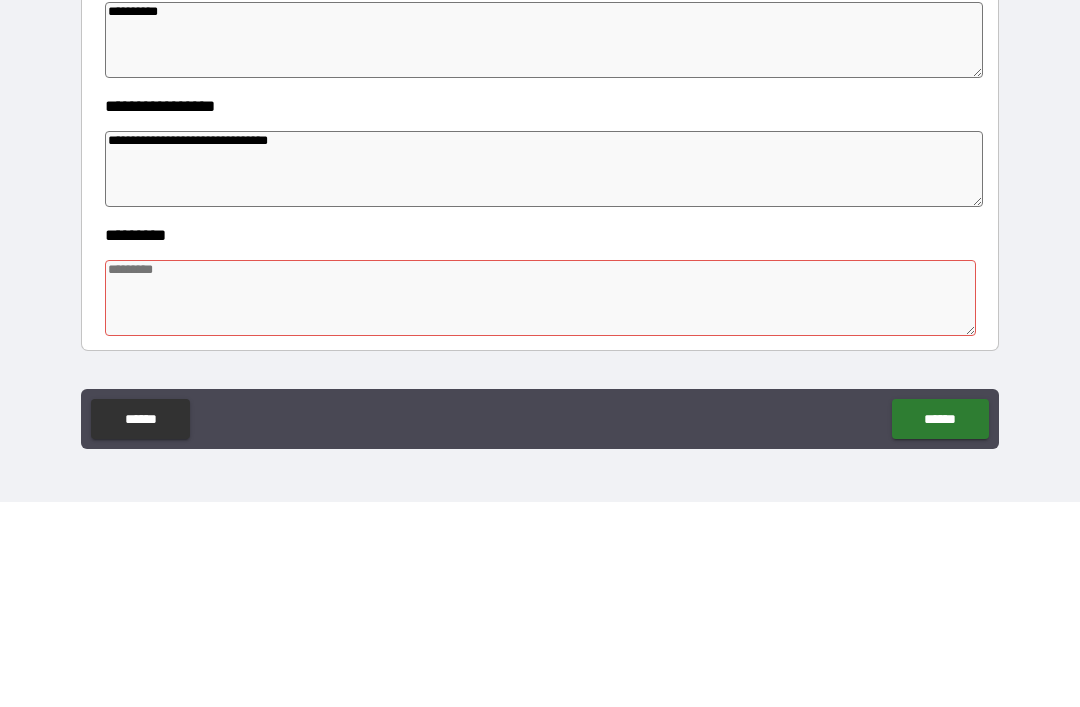 click at bounding box center [540, 503] 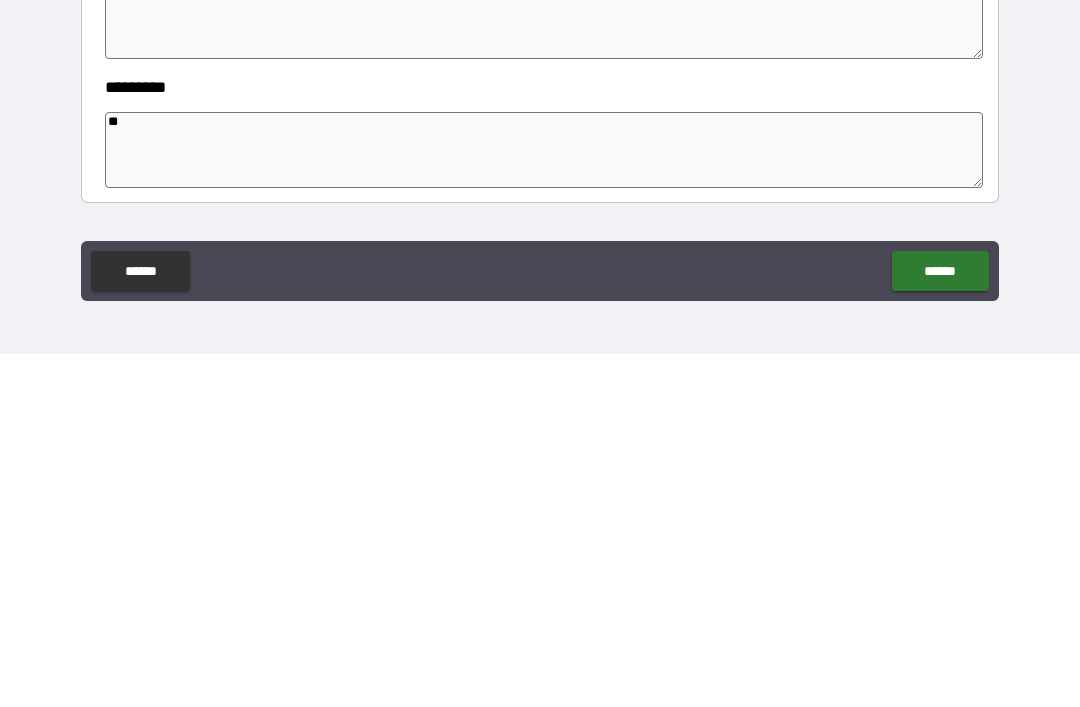 click on "******" at bounding box center [940, 624] 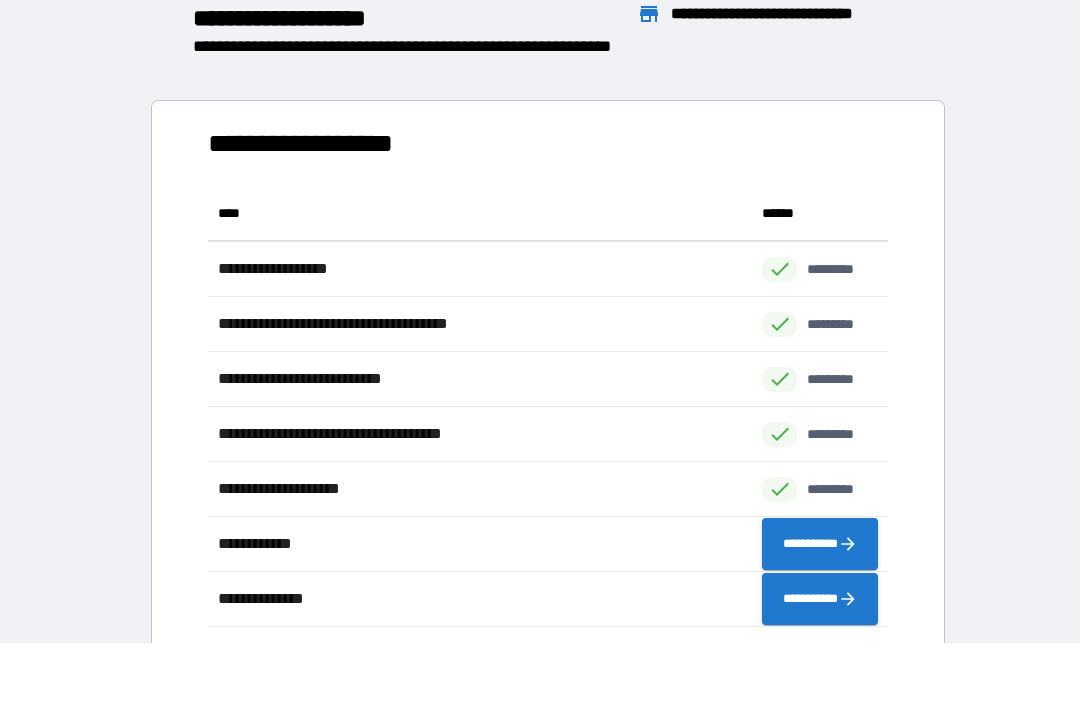 scroll, scrollTop: 1, scrollLeft: 1, axis: both 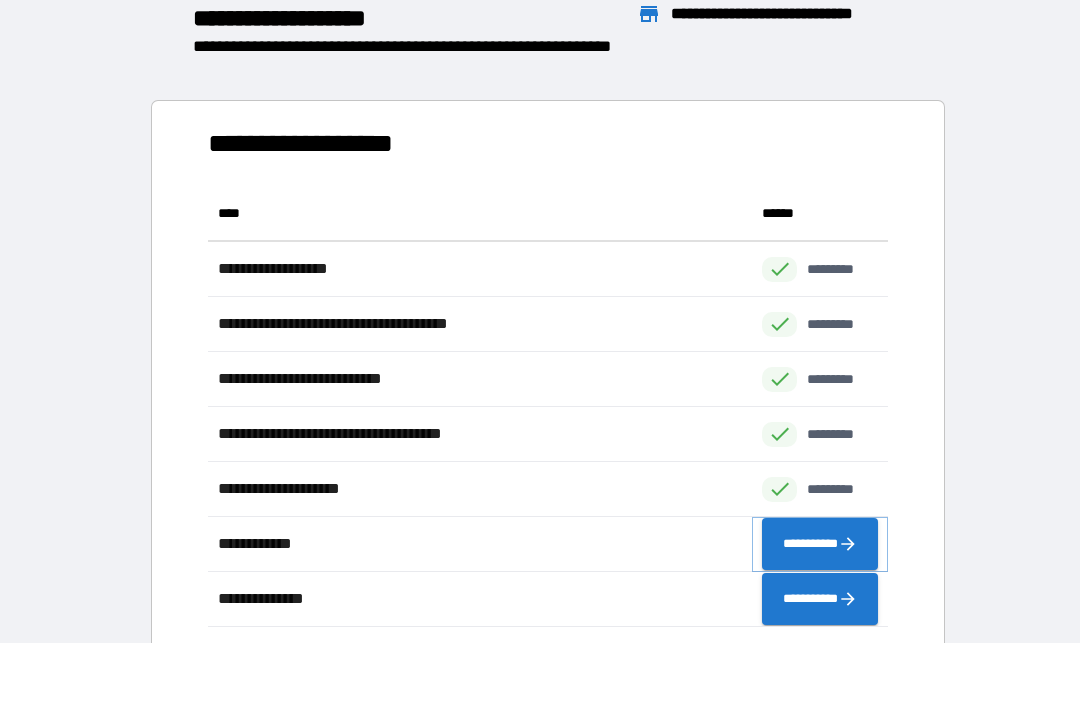 click 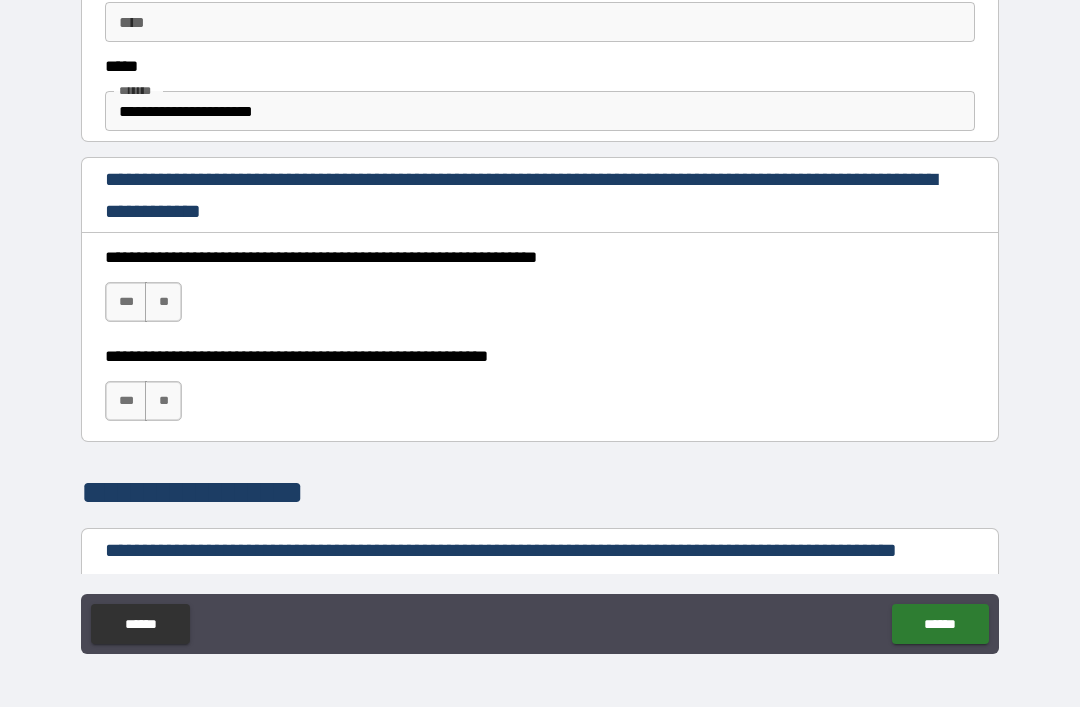 scroll, scrollTop: 1186, scrollLeft: 0, axis: vertical 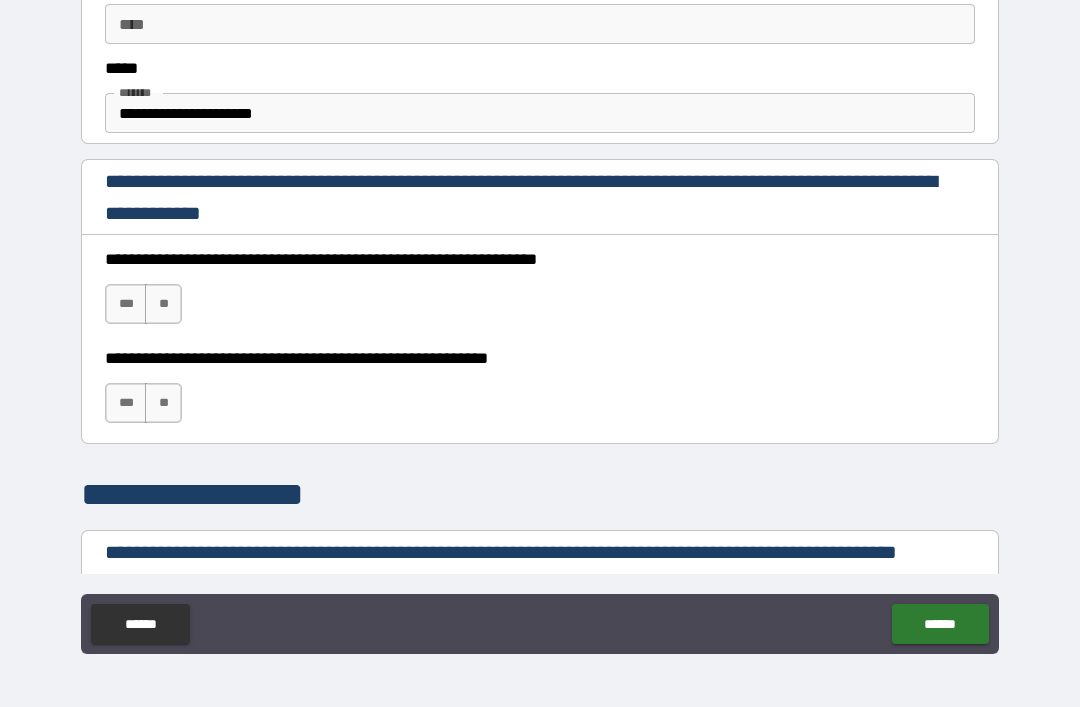 click on "***" at bounding box center [126, 304] 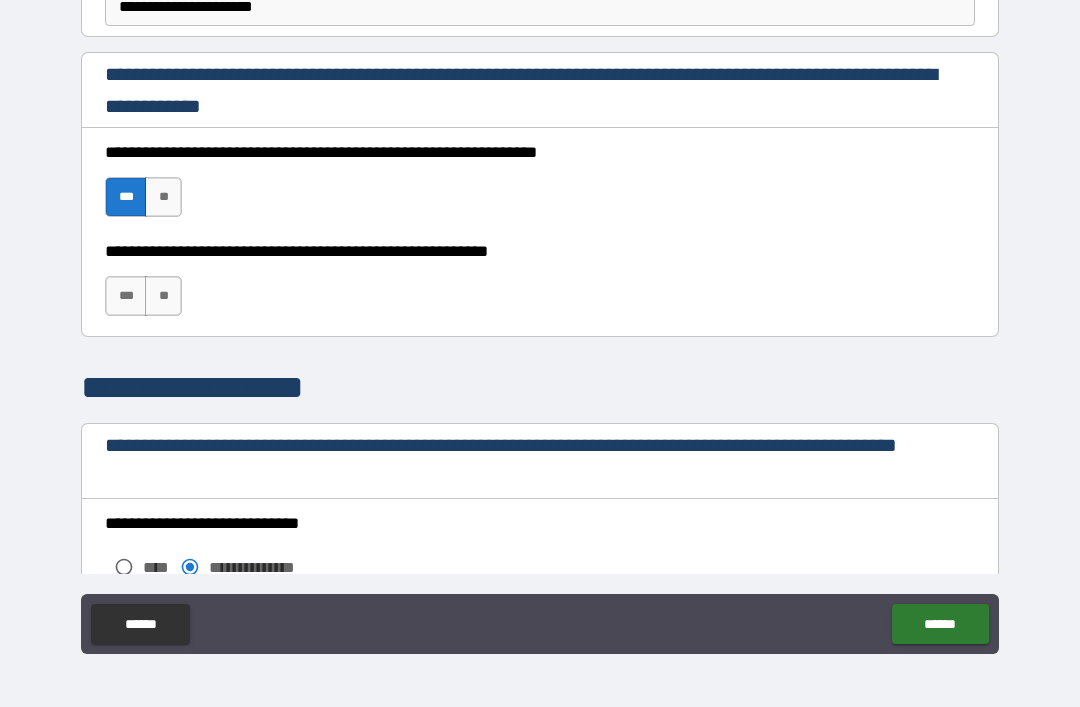 scroll, scrollTop: 1289, scrollLeft: 0, axis: vertical 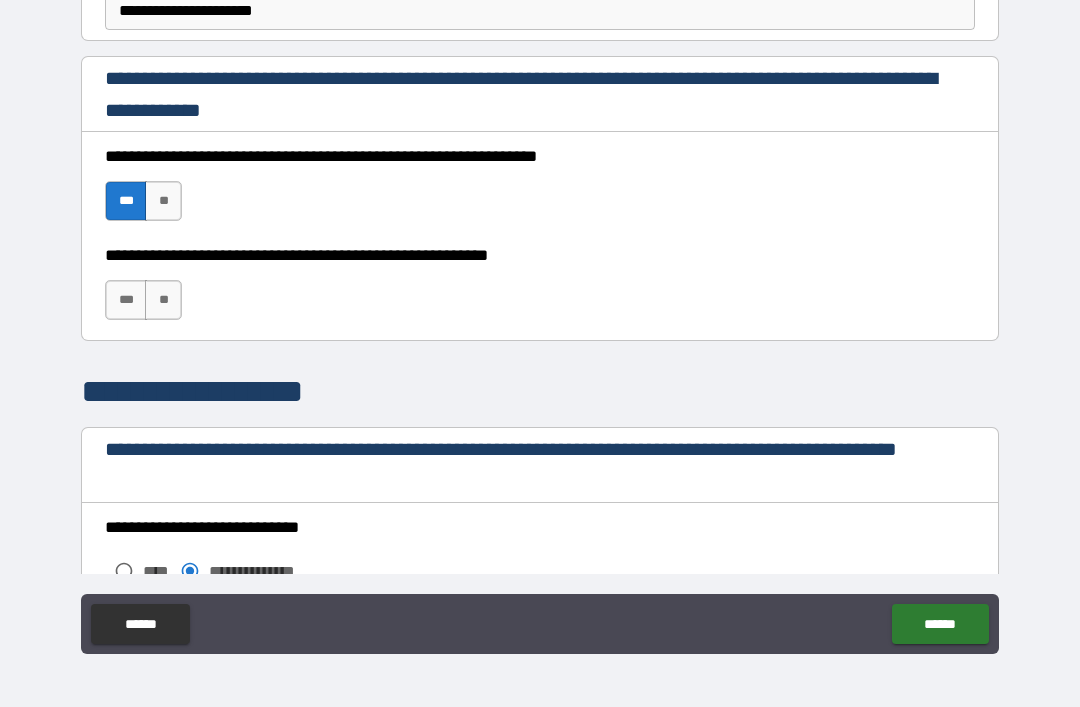click on "***" at bounding box center (126, 300) 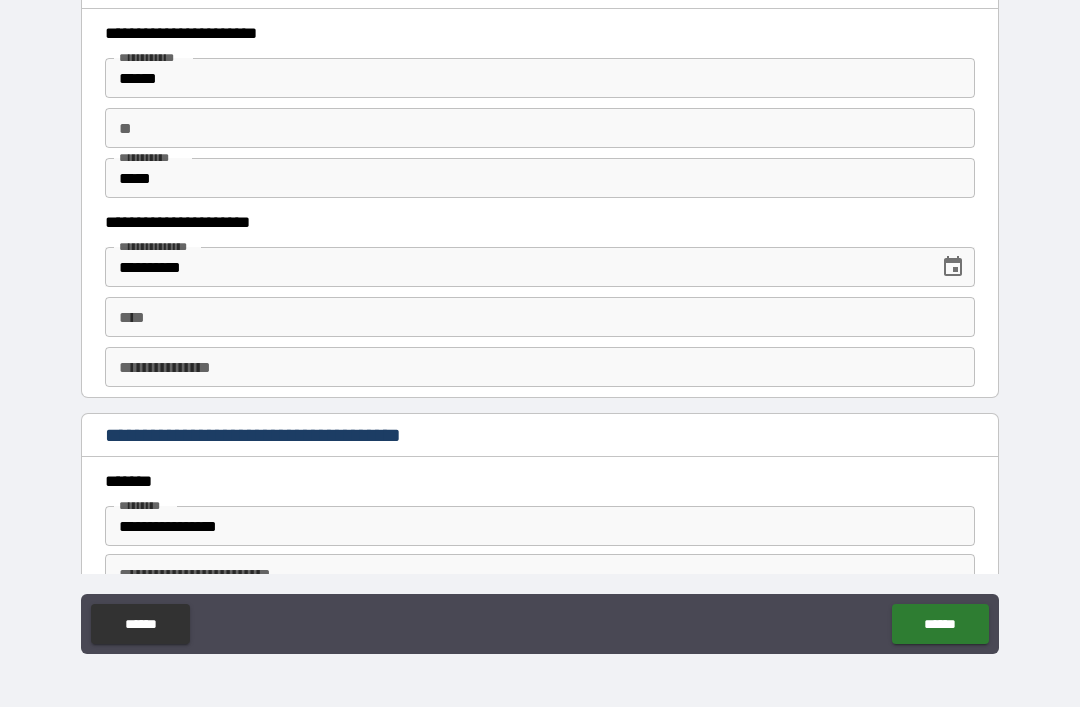 scroll, scrollTop: 1963, scrollLeft: 0, axis: vertical 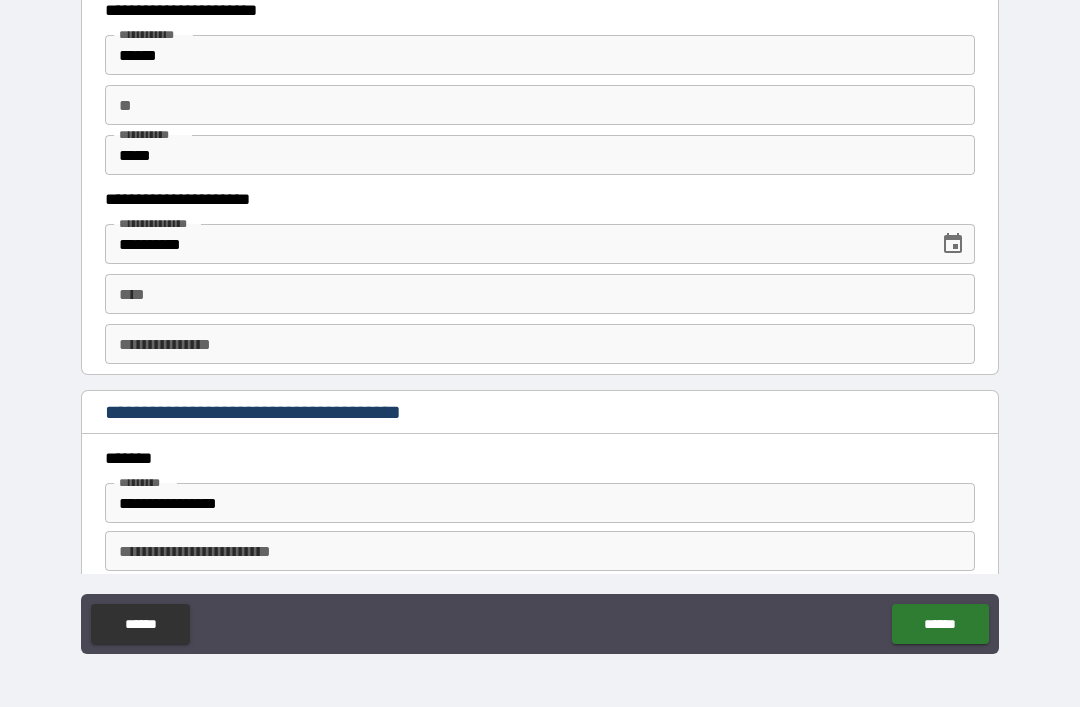 click on "****" at bounding box center [540, 294] 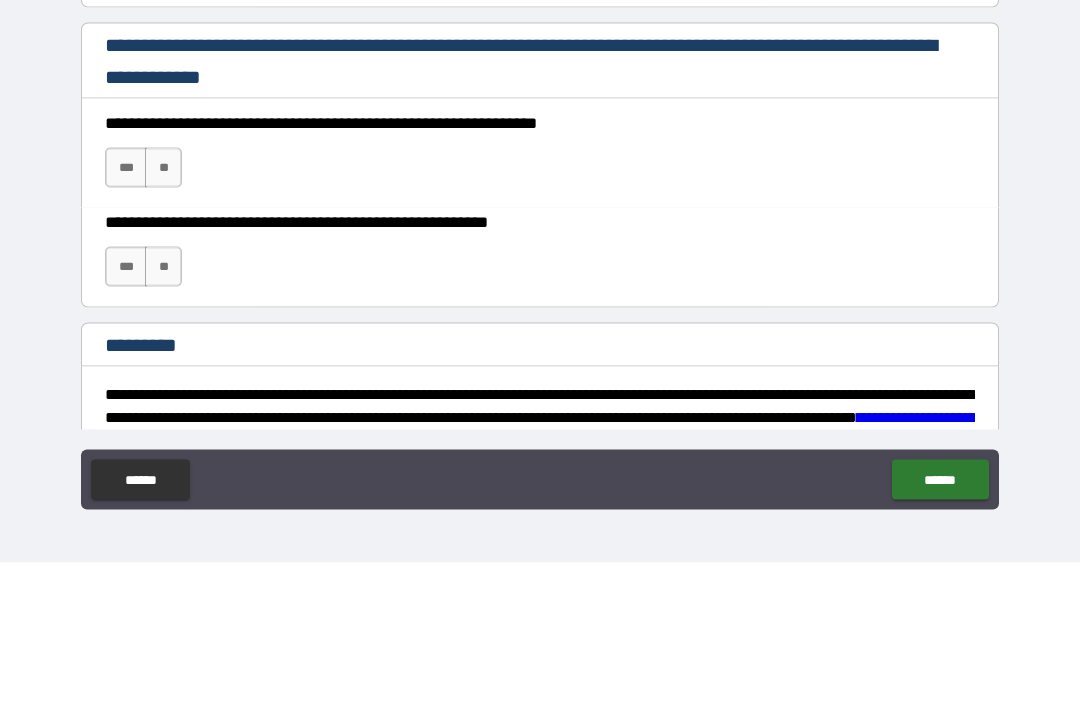scroll, scrollTop: 2831, scrollLeft: 0, axis: vertical 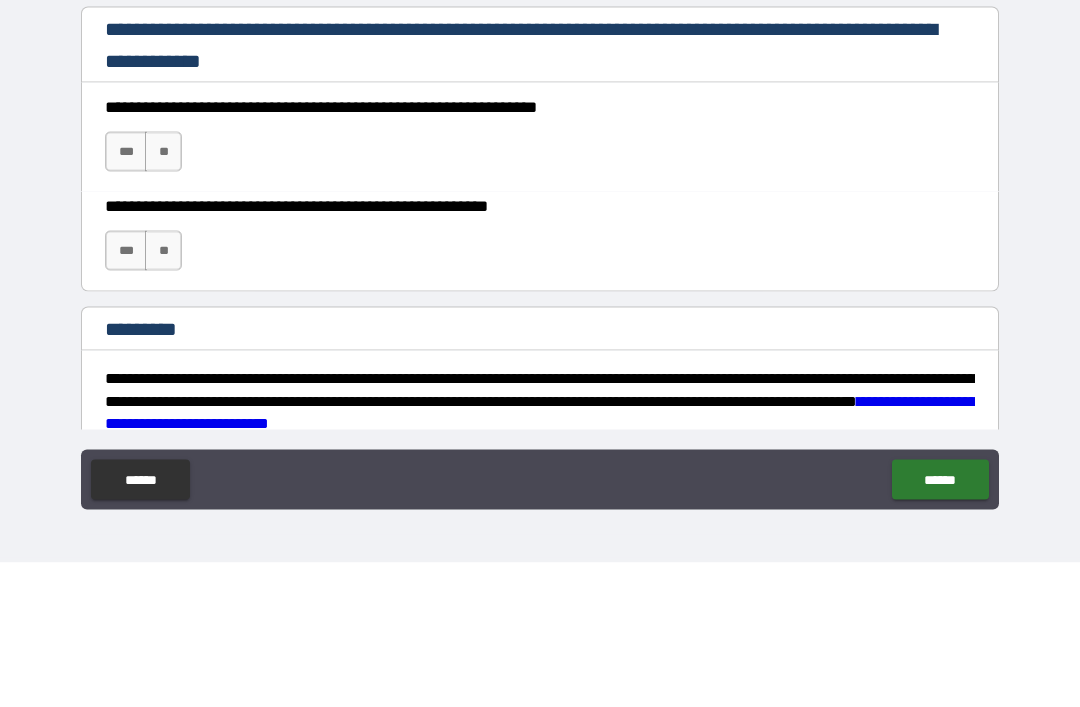 click on "***" at bounding box center [126, 296] 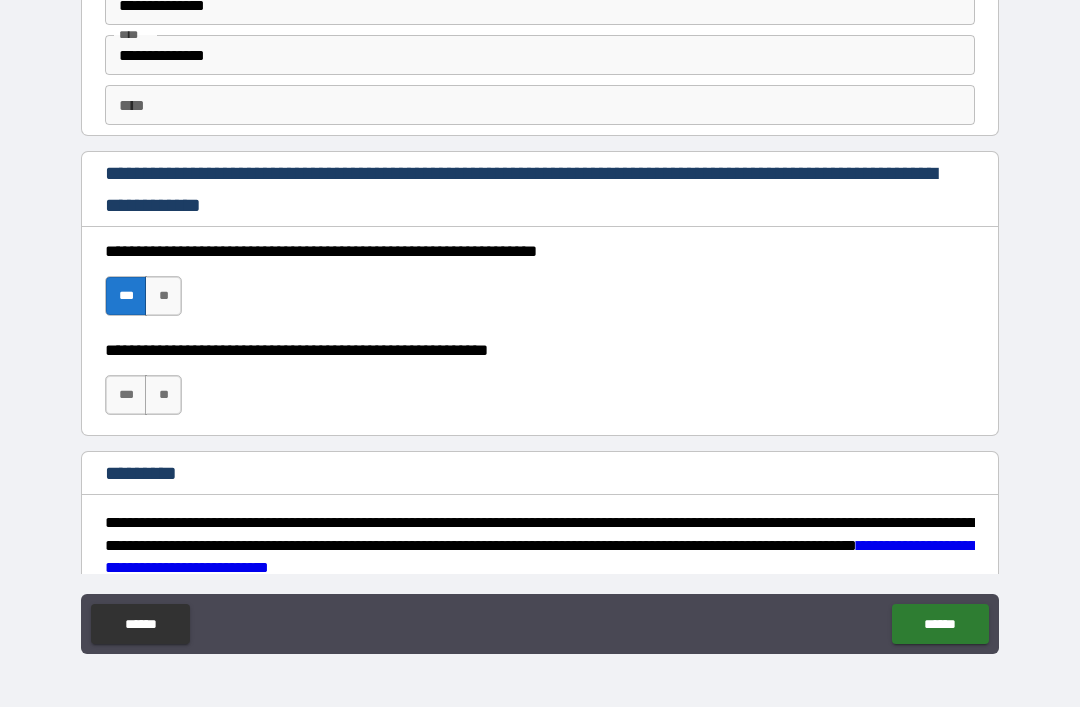 click on "***" at bounding box center (126, 395) 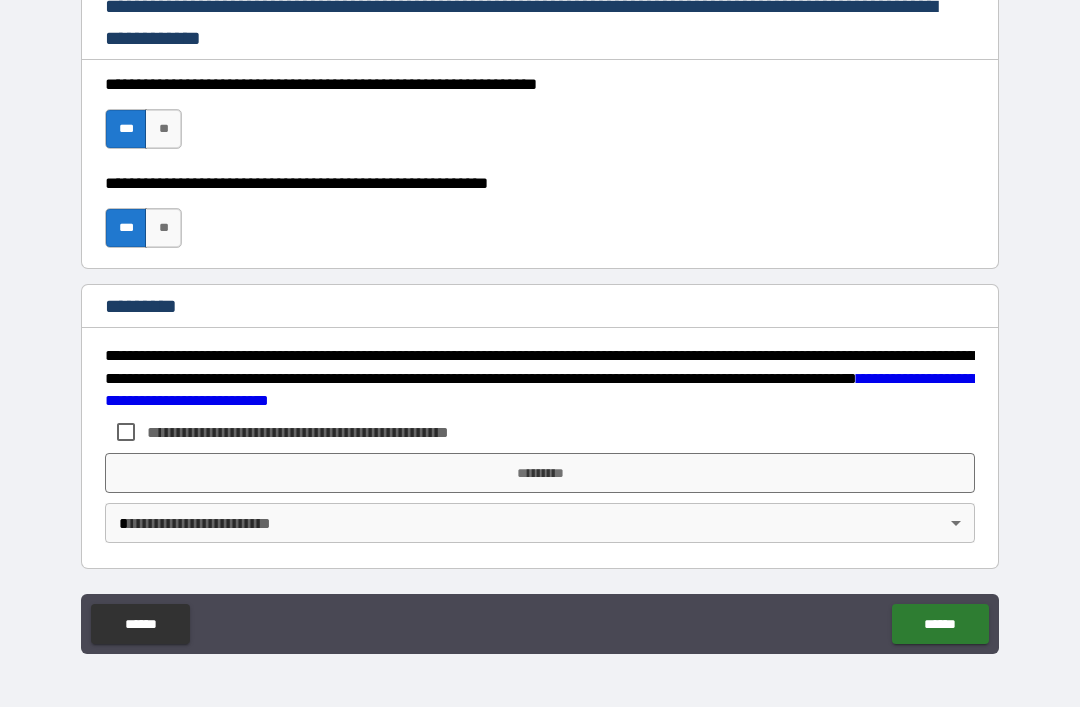 scroll, scrollTop: 2998, scrollLeft: 0, axis: vertical 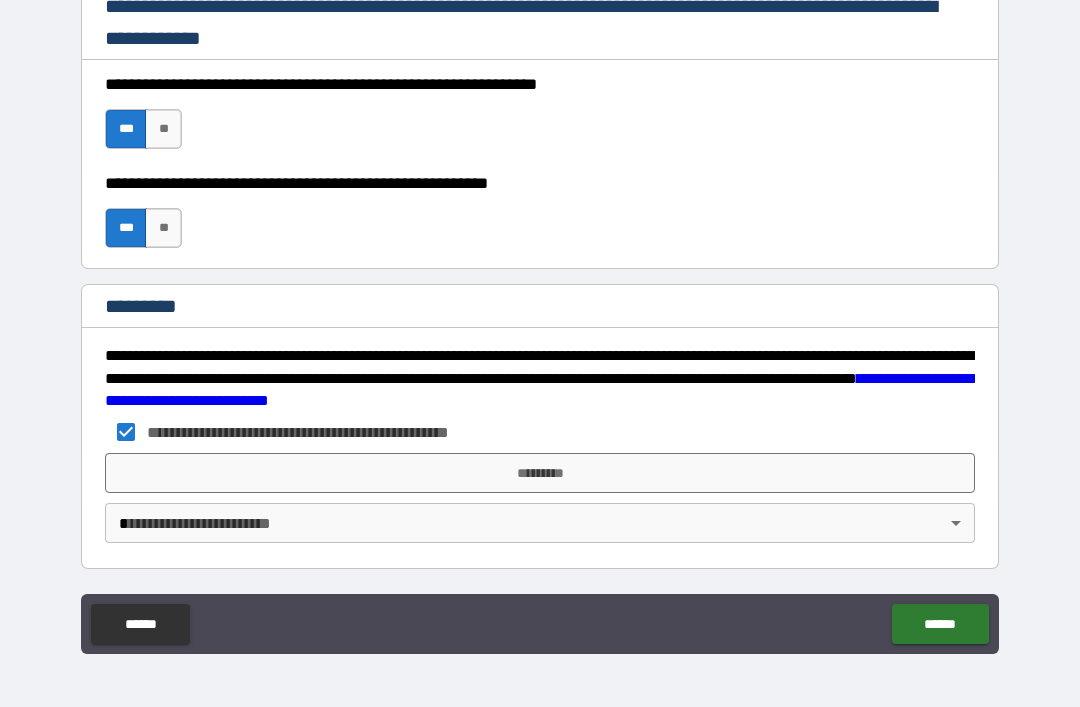 click on "*********" at bounding box center [540, 473] 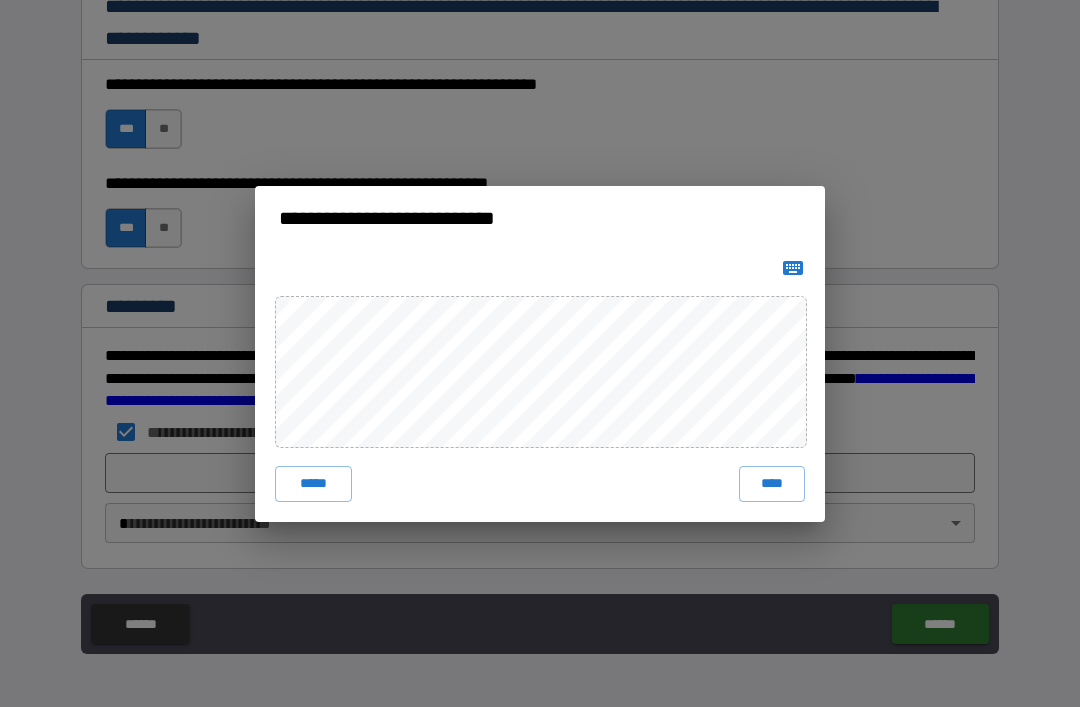 click on "****" at bounding box center (772, 484) 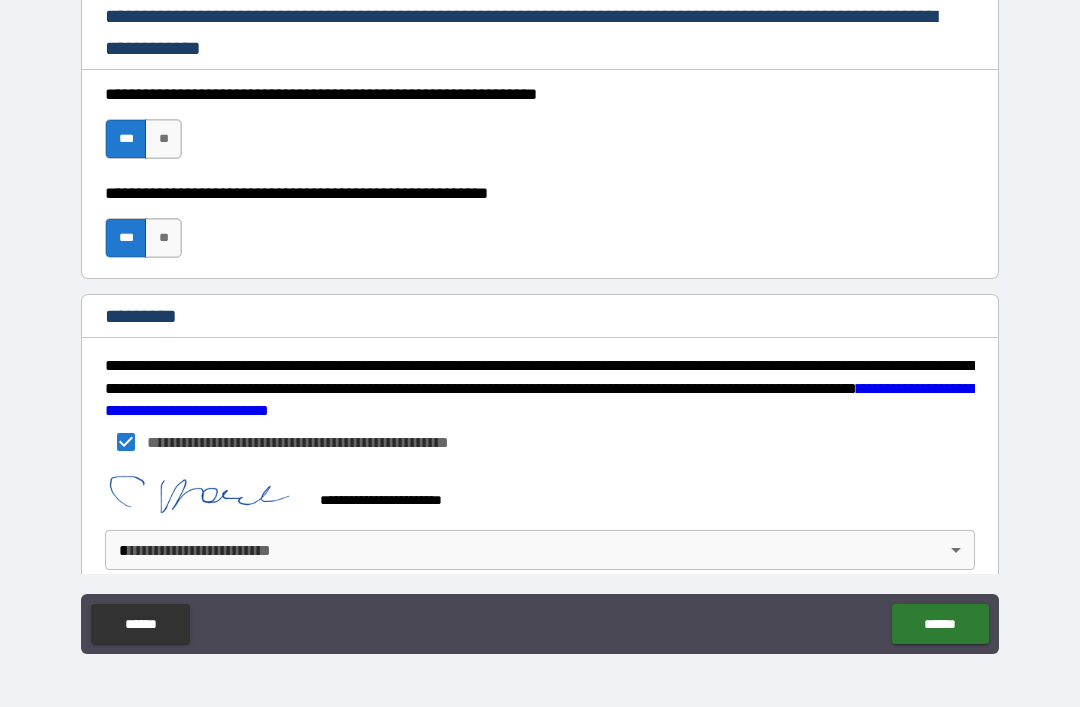 click on "**********" at bounding box center [540, 321] 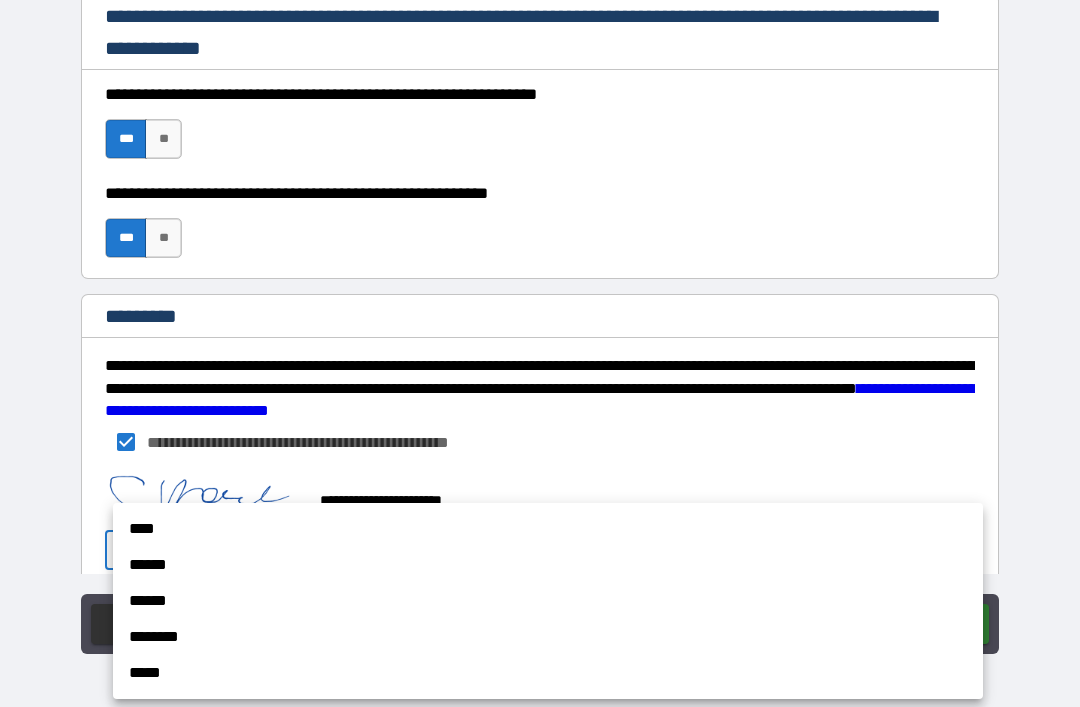 click on "********" at bounding box center [548, 637] 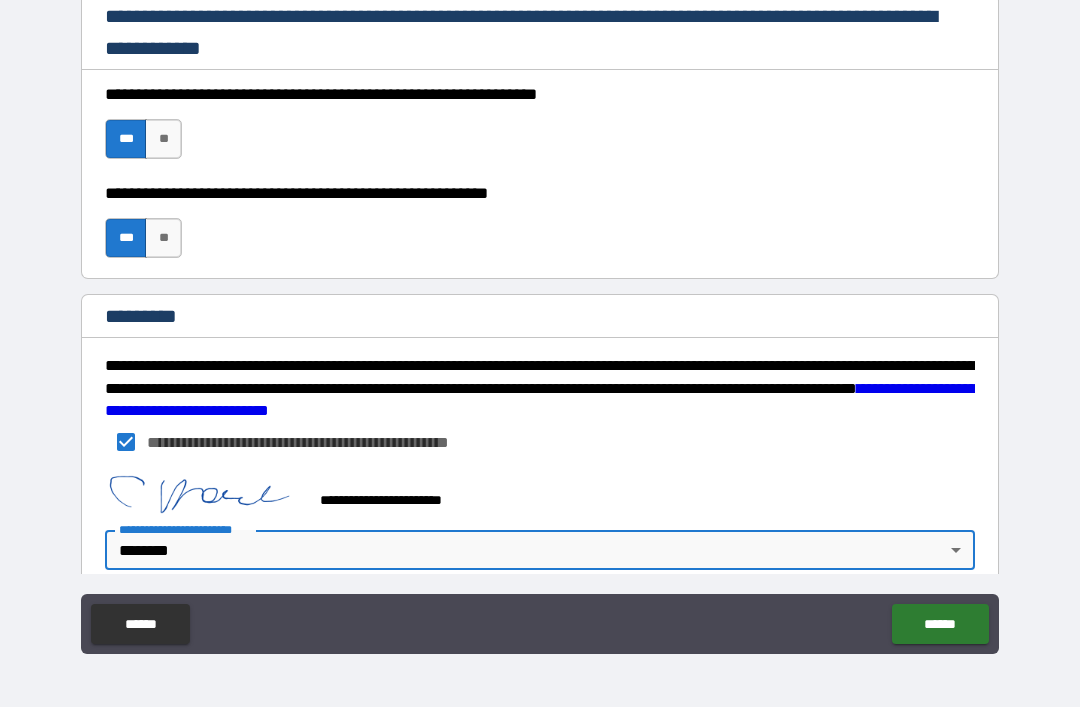 click on "**********" at bounding box center [540, 321] 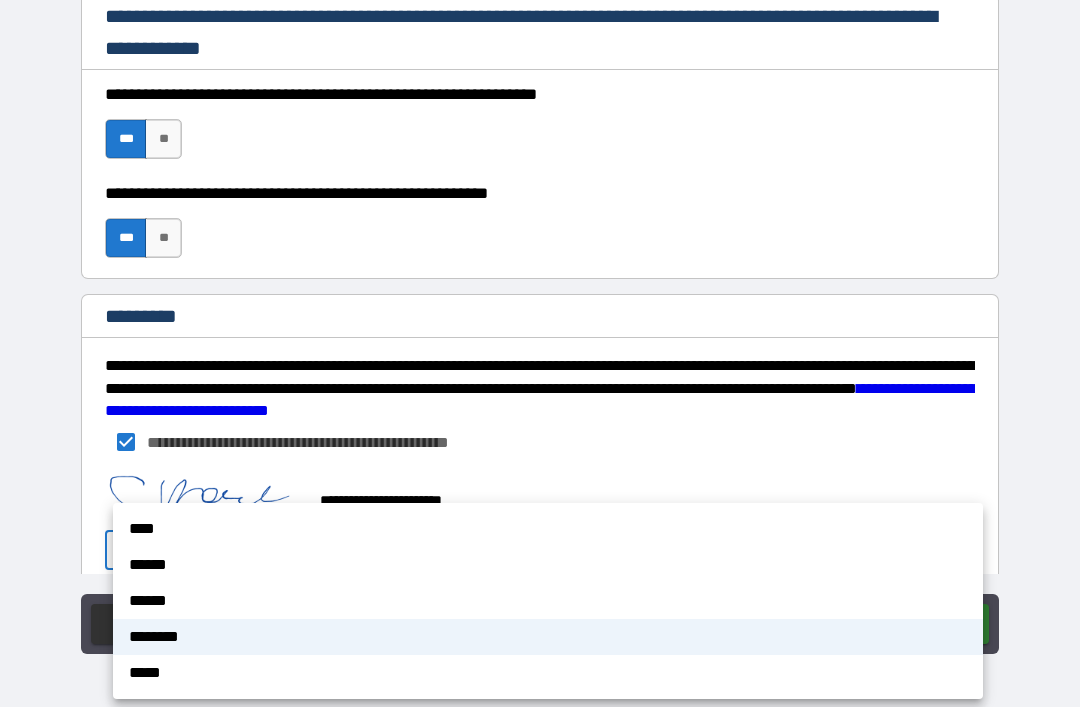 click on "******" at bounding box center (548, 565) 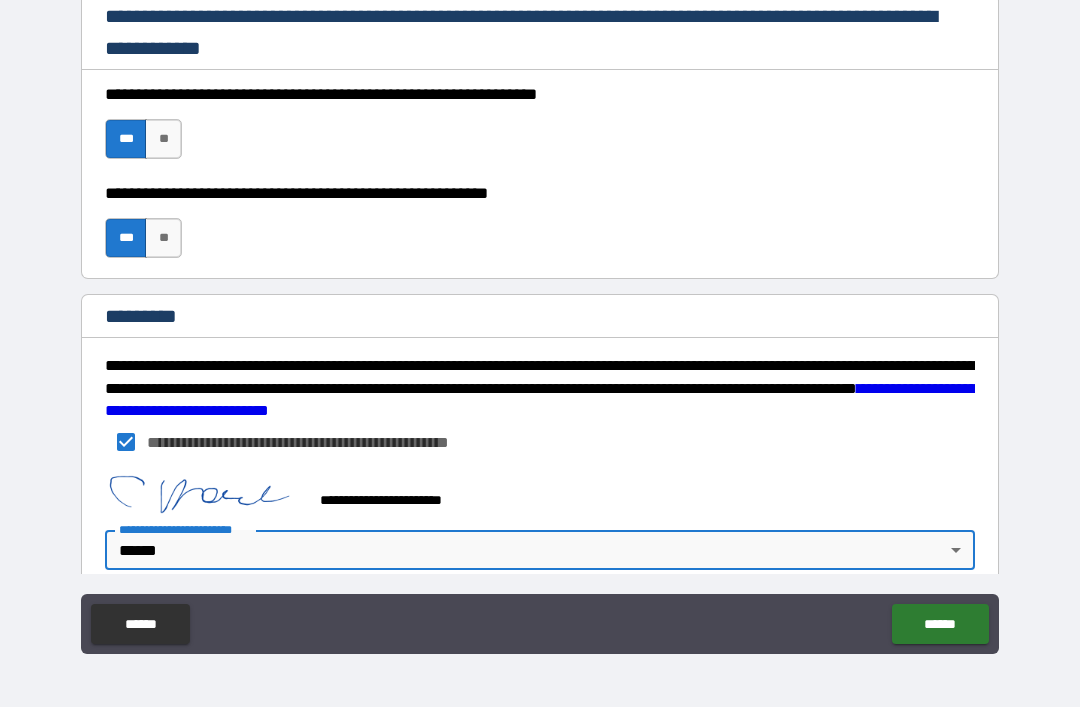 click on "******" at bounding box center [940, 624] 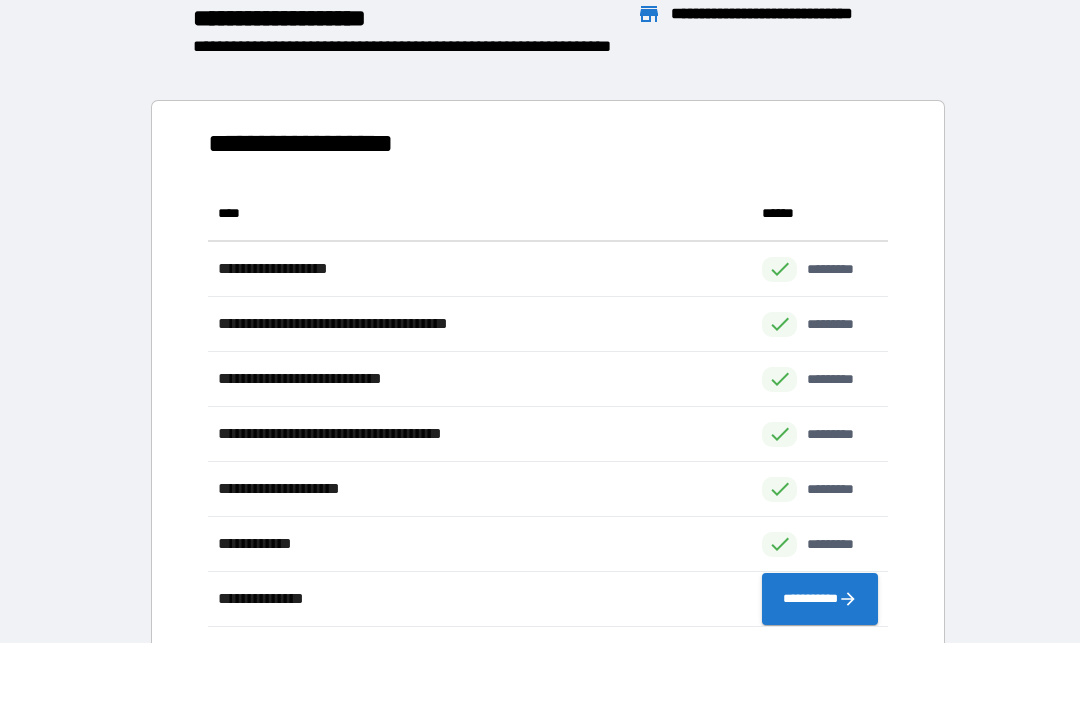 scroll, scrollTop: 1, scrollLeft: 1, axis: both 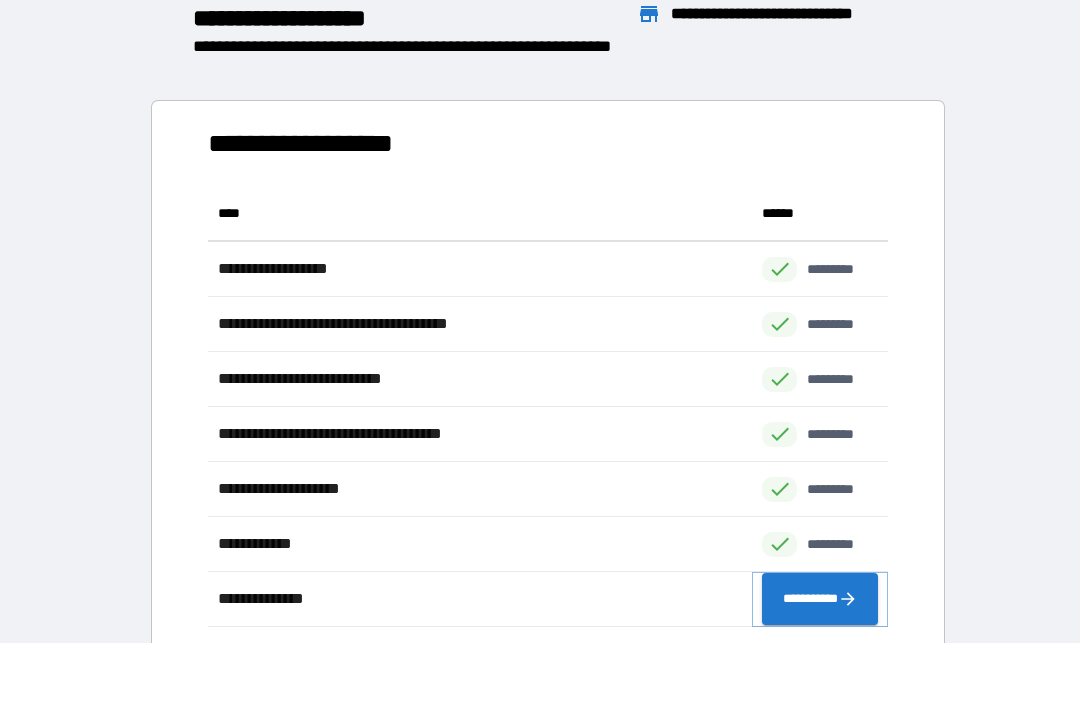 click on "**********" at bounding box center (820, 599) 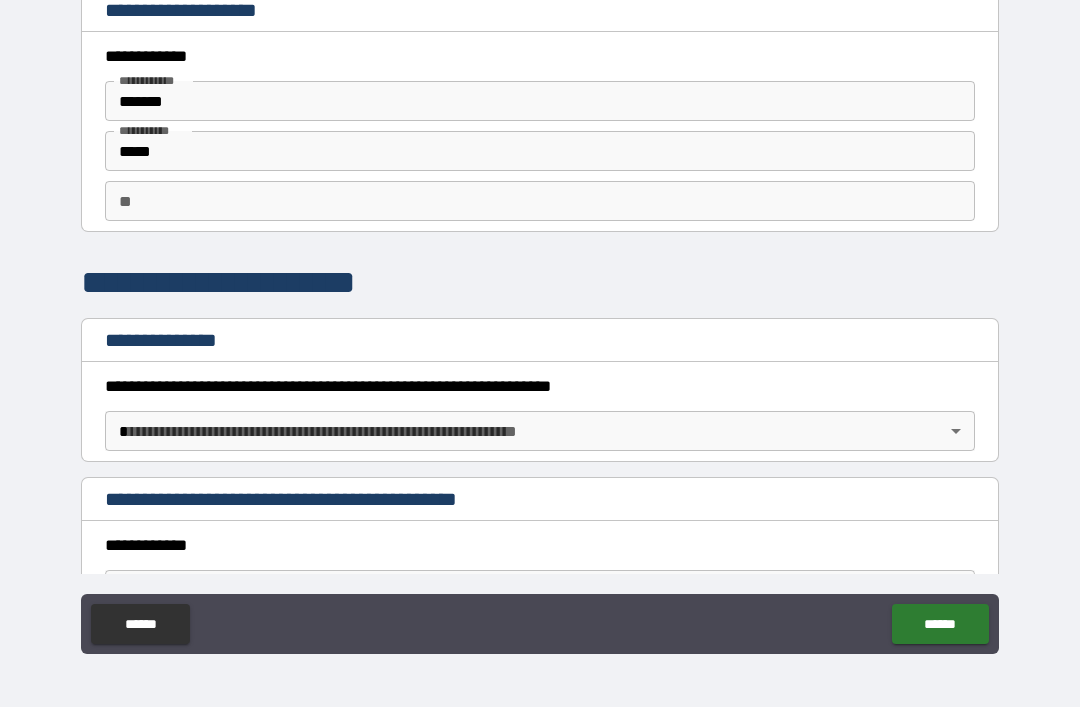 click on "**********" at bounding box center (540, 321) 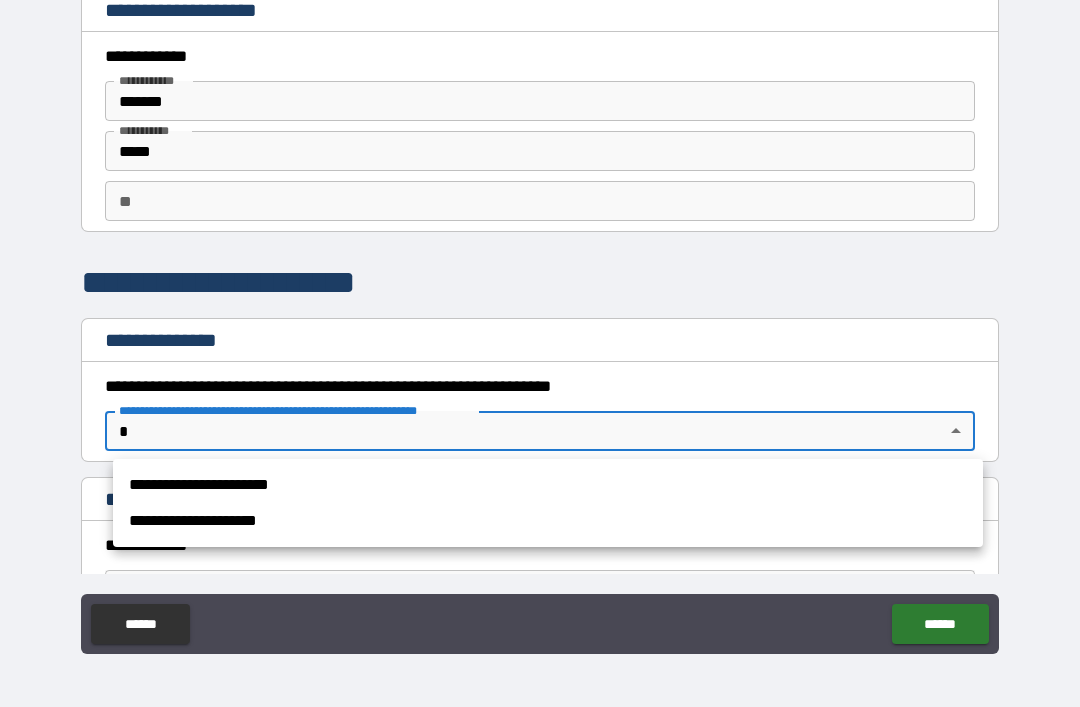 click on "**********" at bounding box center [548, 485] 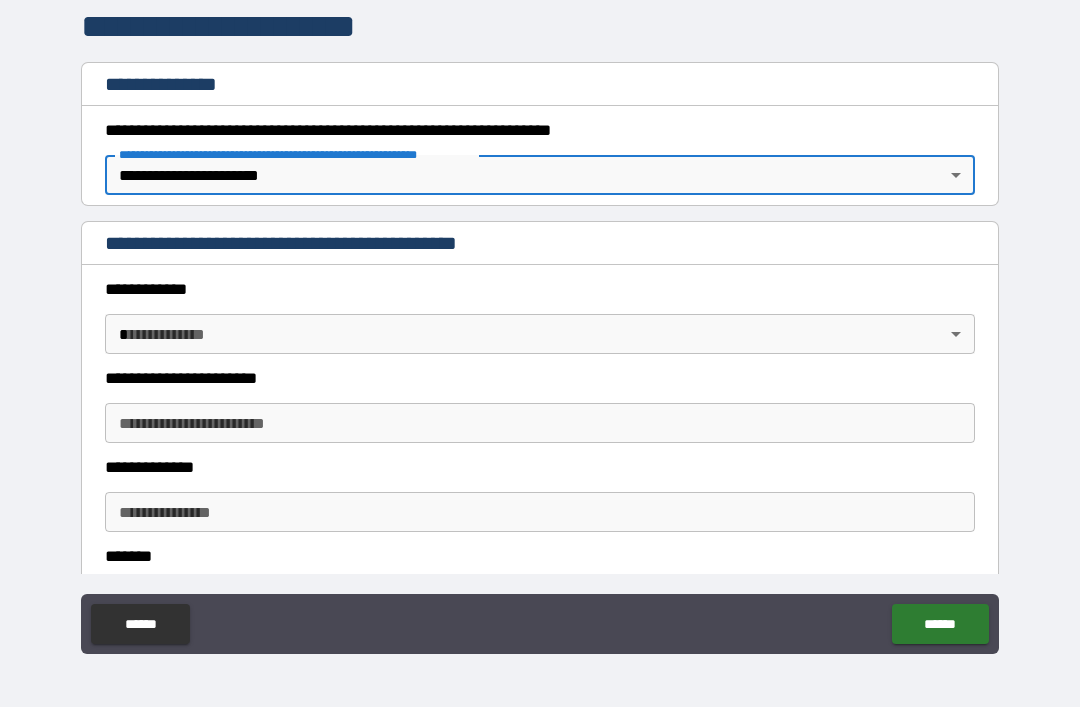 scroll, scrollTop: 309, scrollLeft: 0, axis: vertical 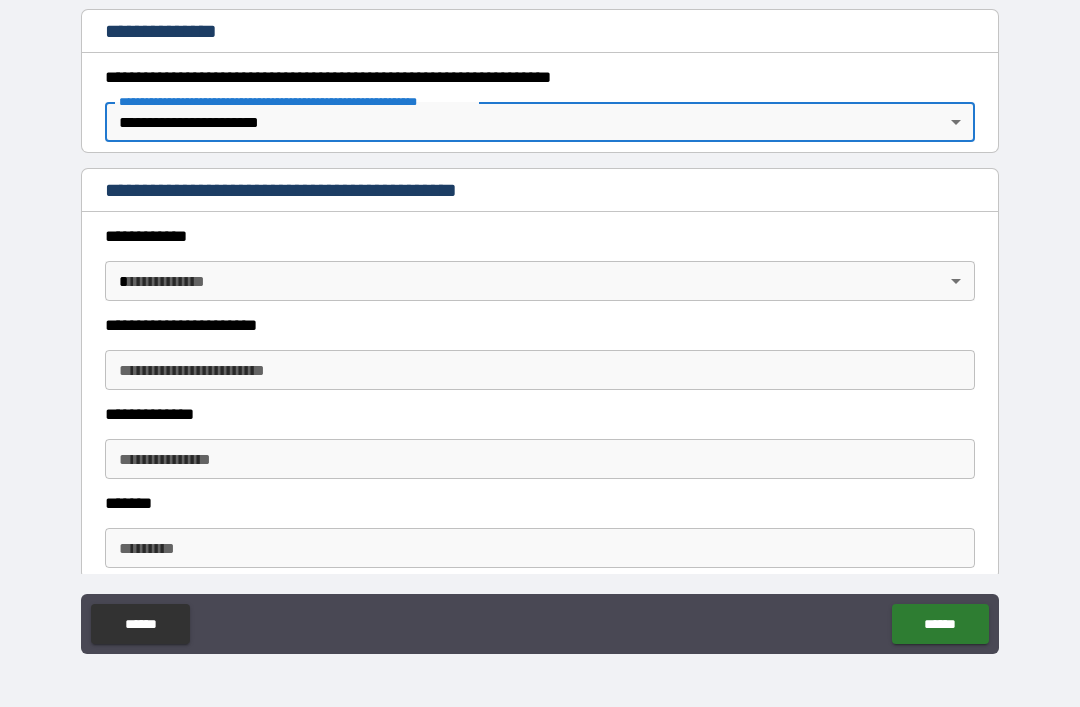 click on "**********" at bounding box center (540, 321) 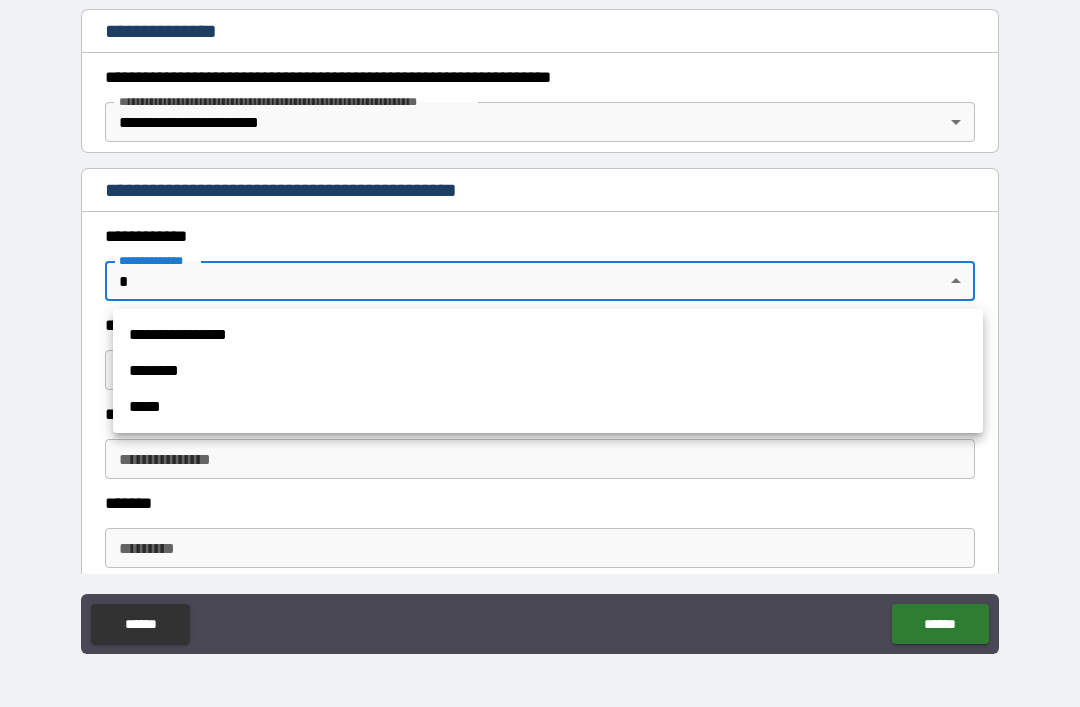click on "********" at bounding box center [548, 371] 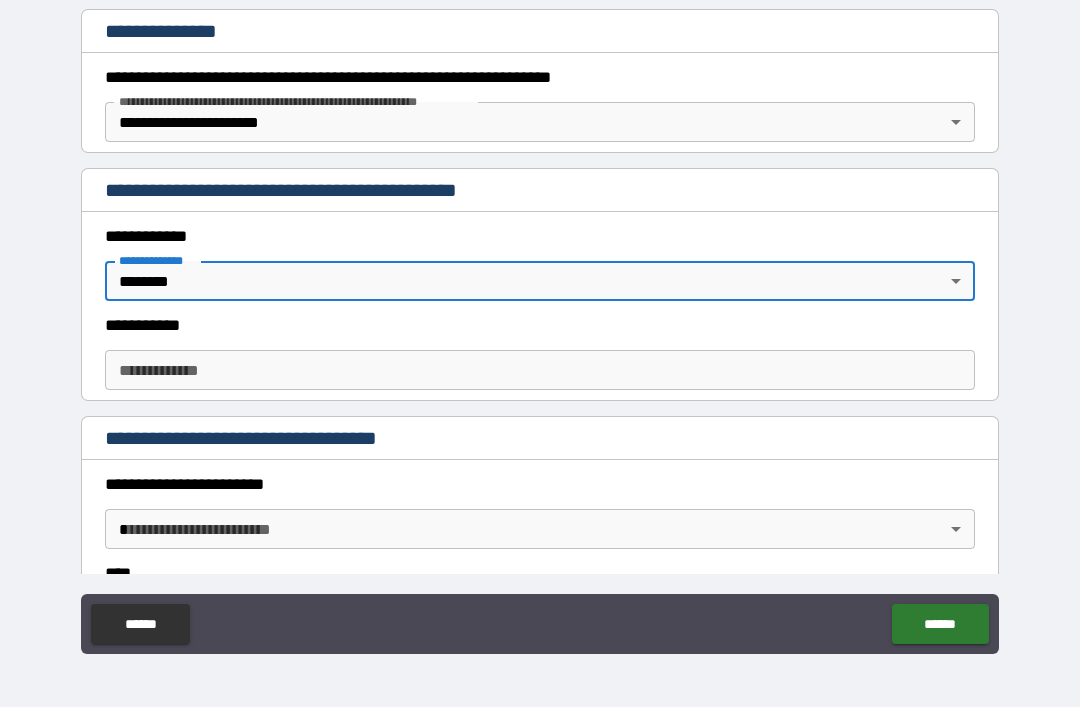 click on "**********" at bounding box center (540, 370) 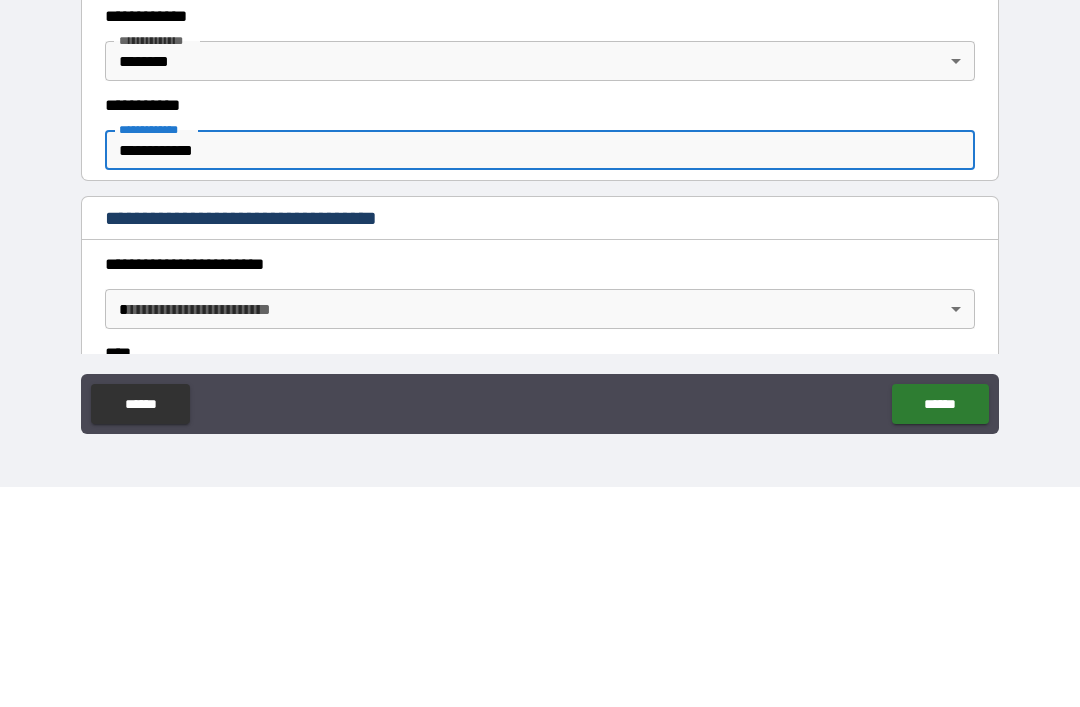 click on "**********" at bounding box center [540, 484] 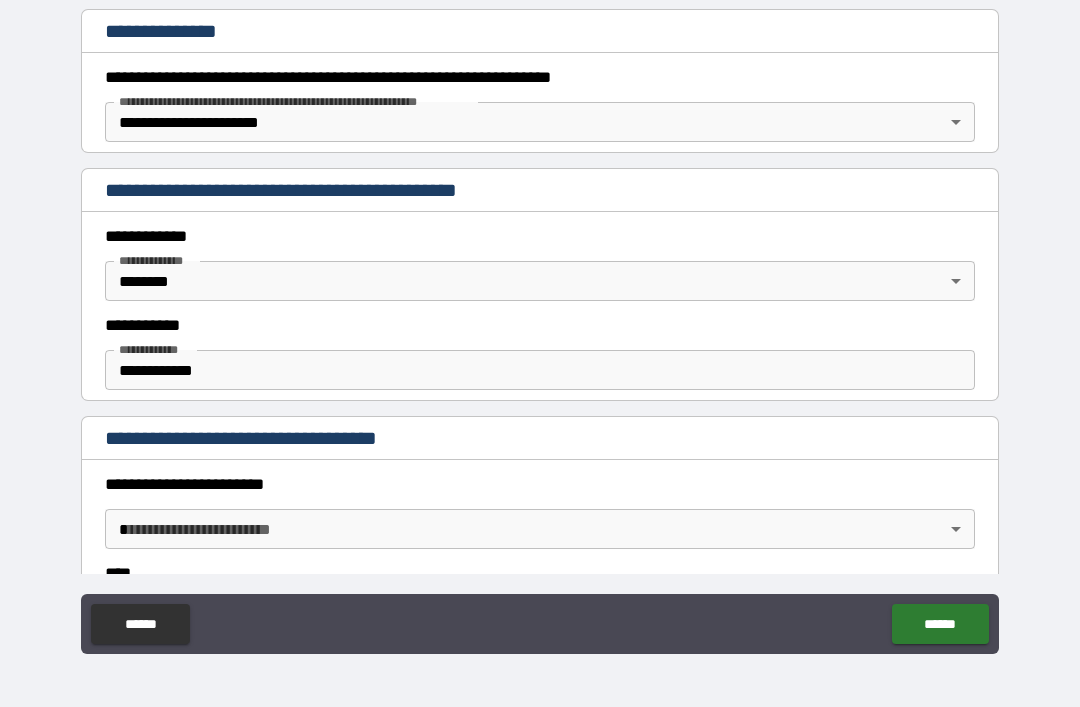 click on "**********" at bounding box center [540, 321] 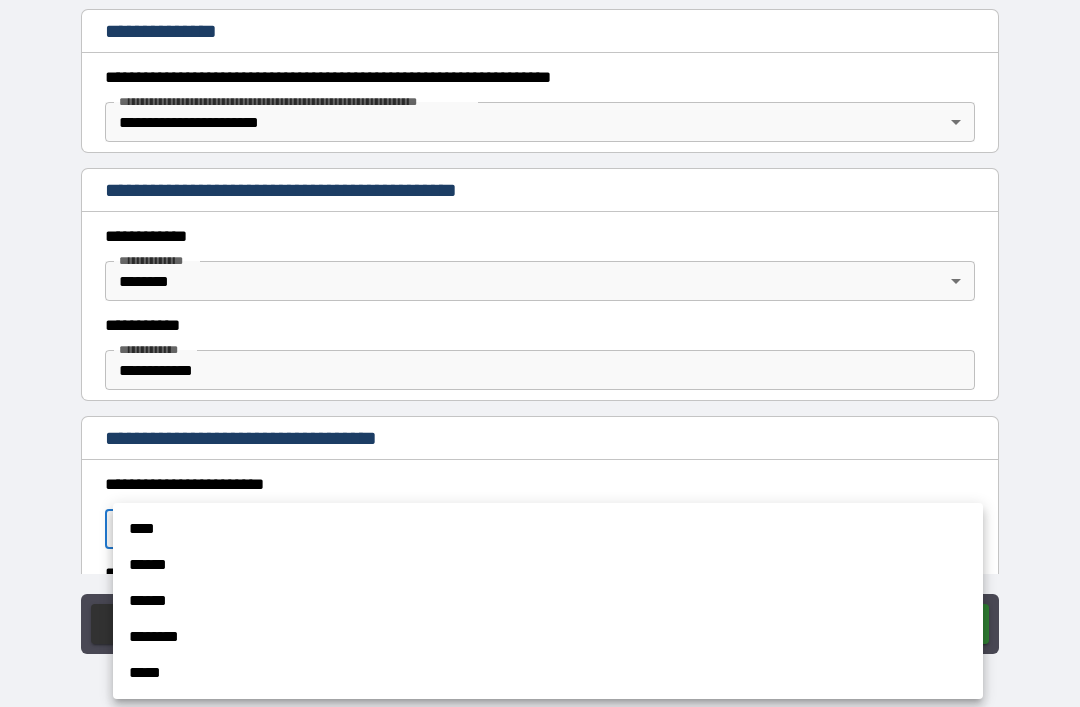 click on "******" at bounding box center (548, 565) 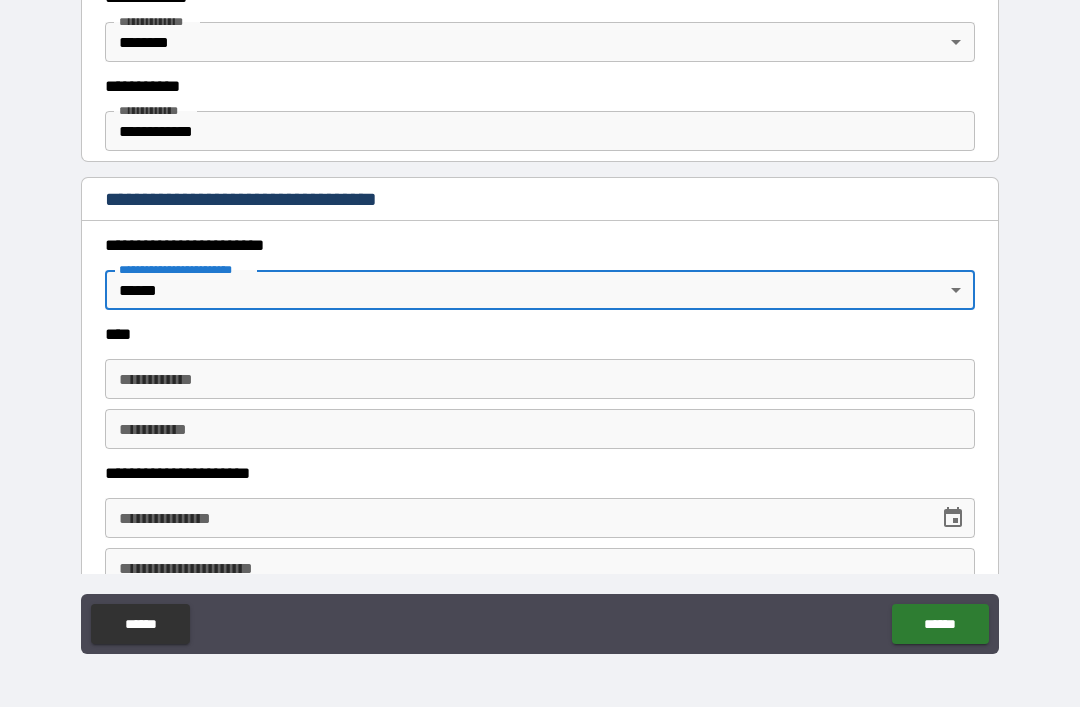 scroll, scrollTop: 549, scrollLeft: 0, axis: vertical 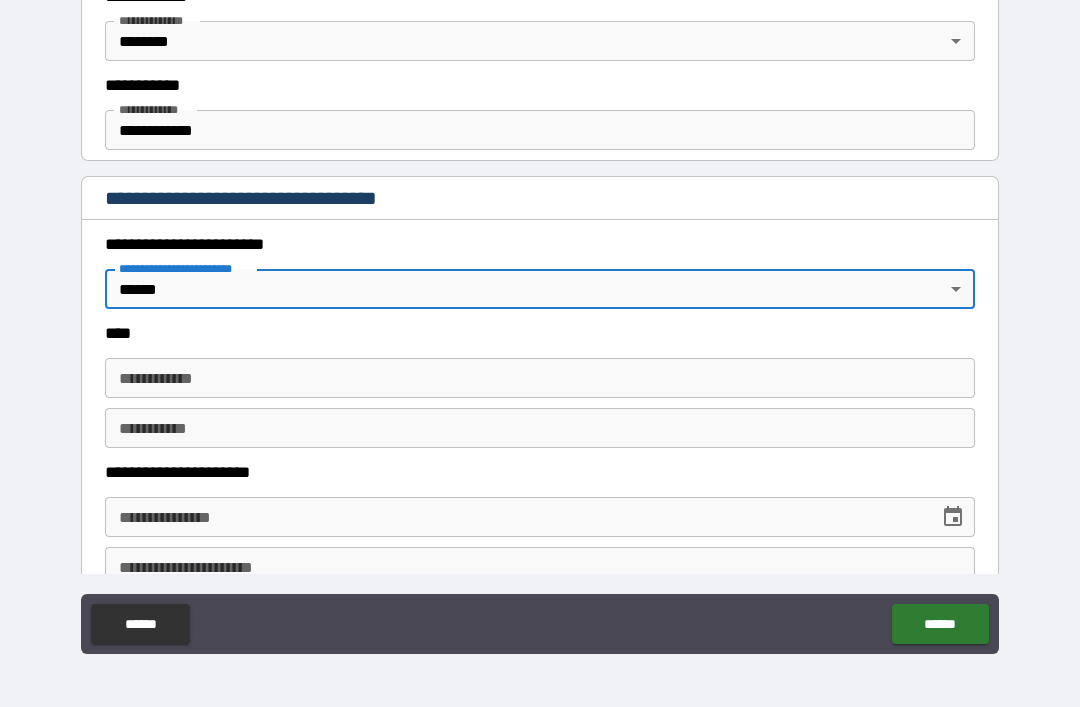 click on "**********" at bounding box center [540, 378] 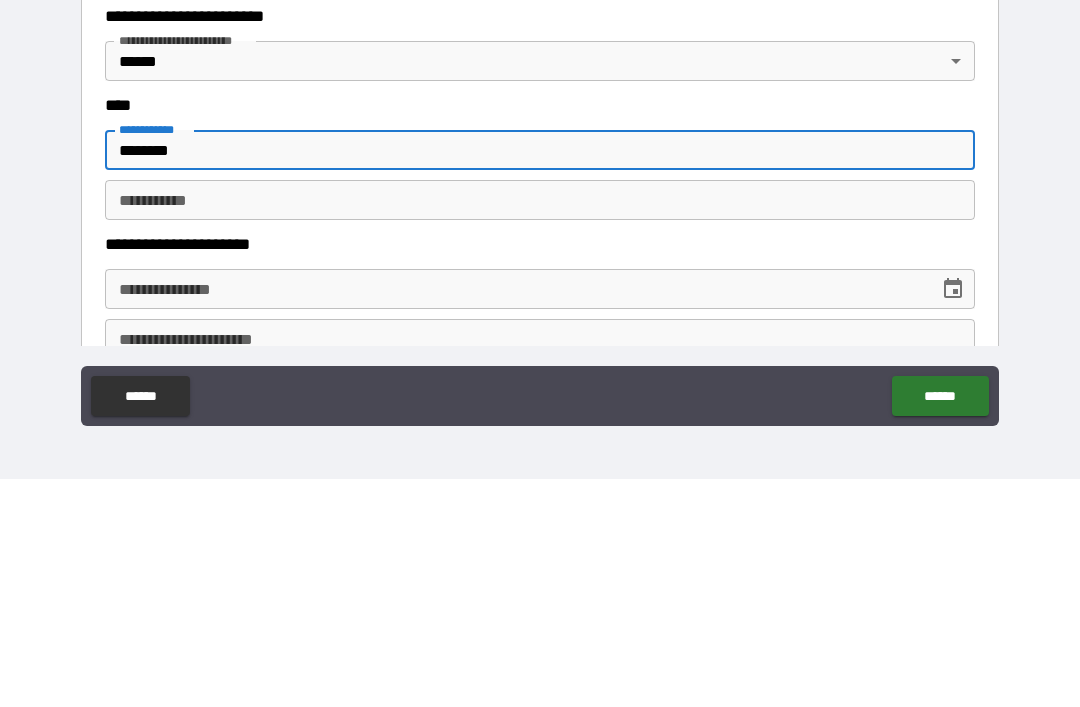 click on "*********   *" at bounding box center [540, 428] 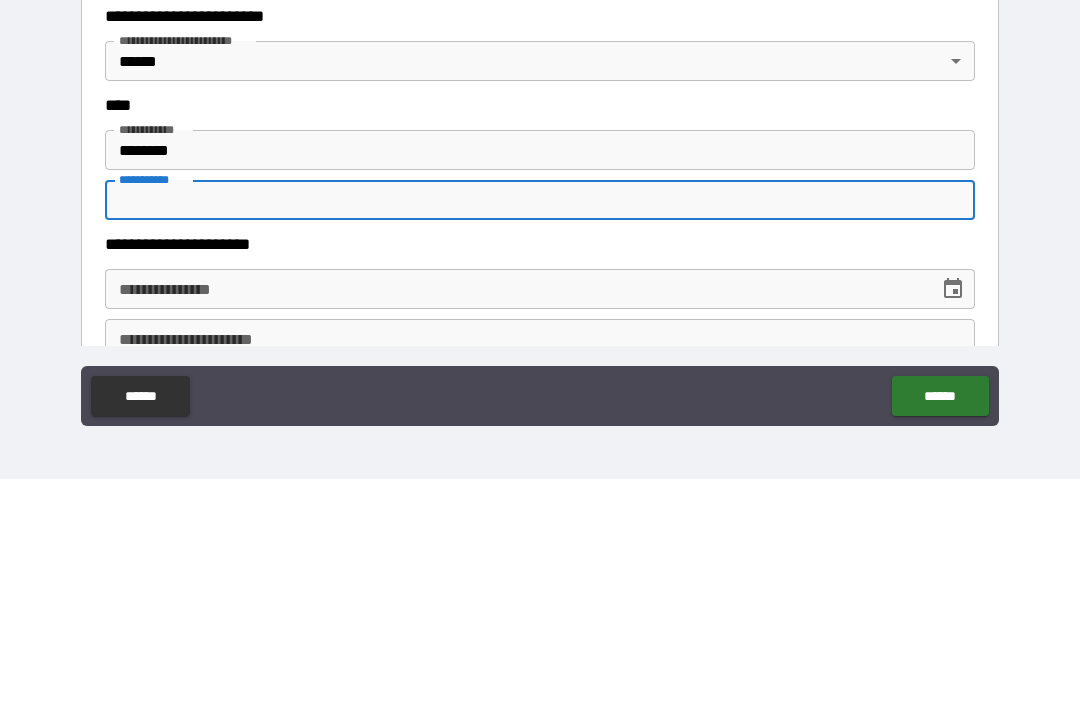 click on "*******" at bounding box center (540, 378) 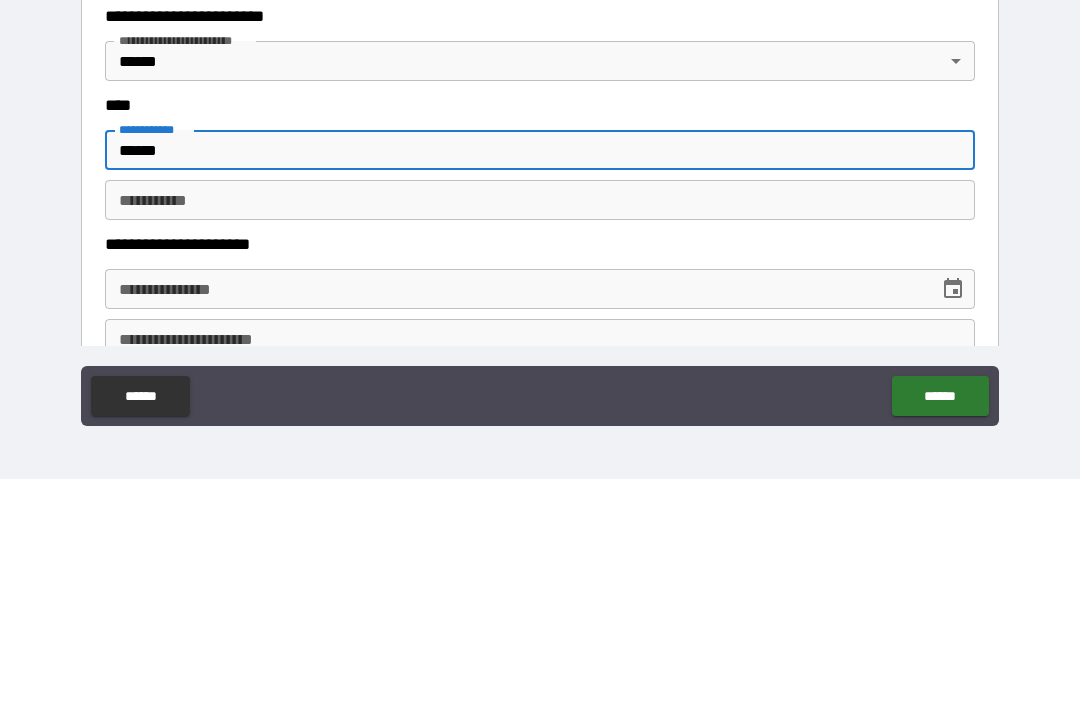 click on "*********   *" at bounding box center (540, 428) 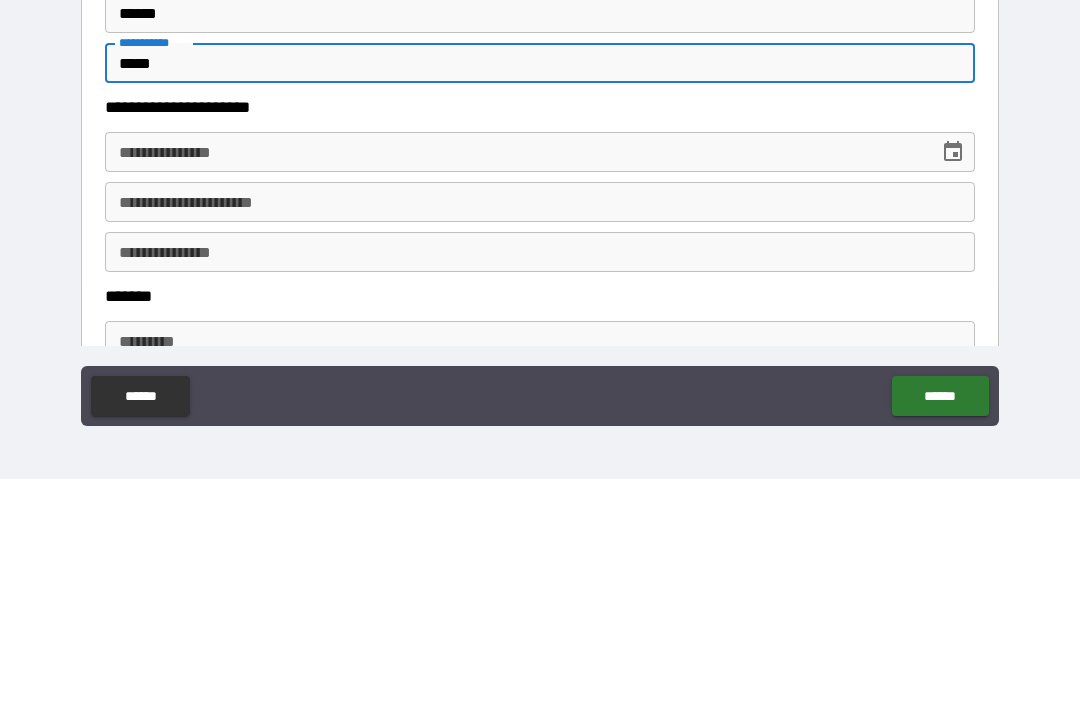 scroll, scrollTop: 685, scrollLeft: 0, axis: vertical 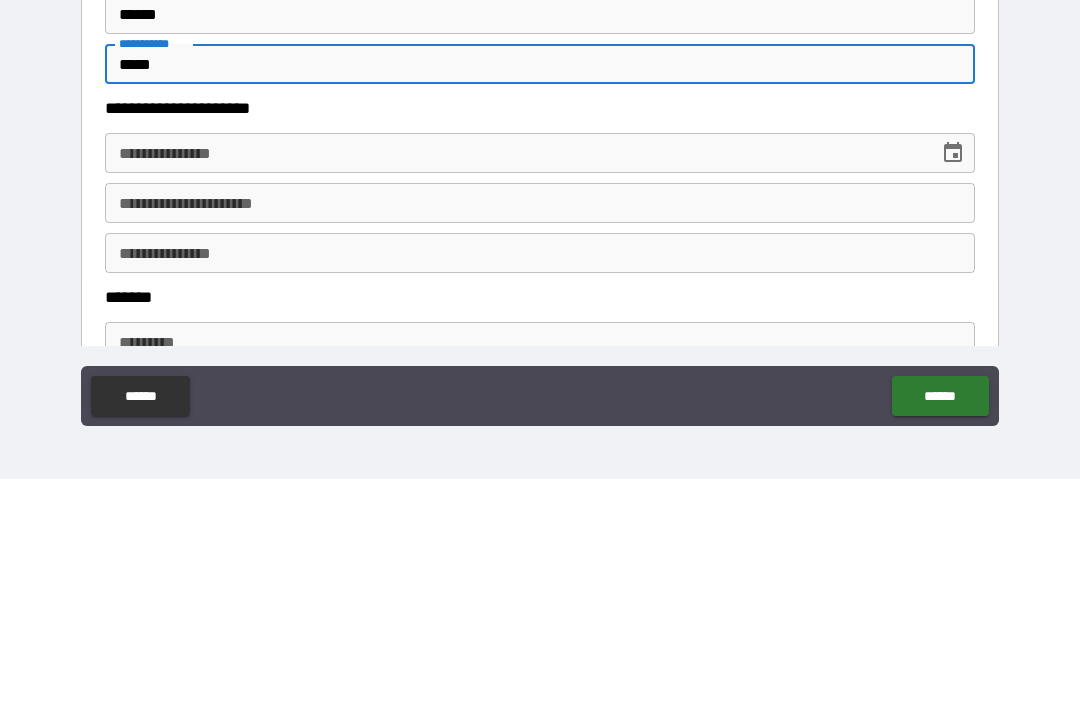 click on "**********" at bounding box center (515, 381) 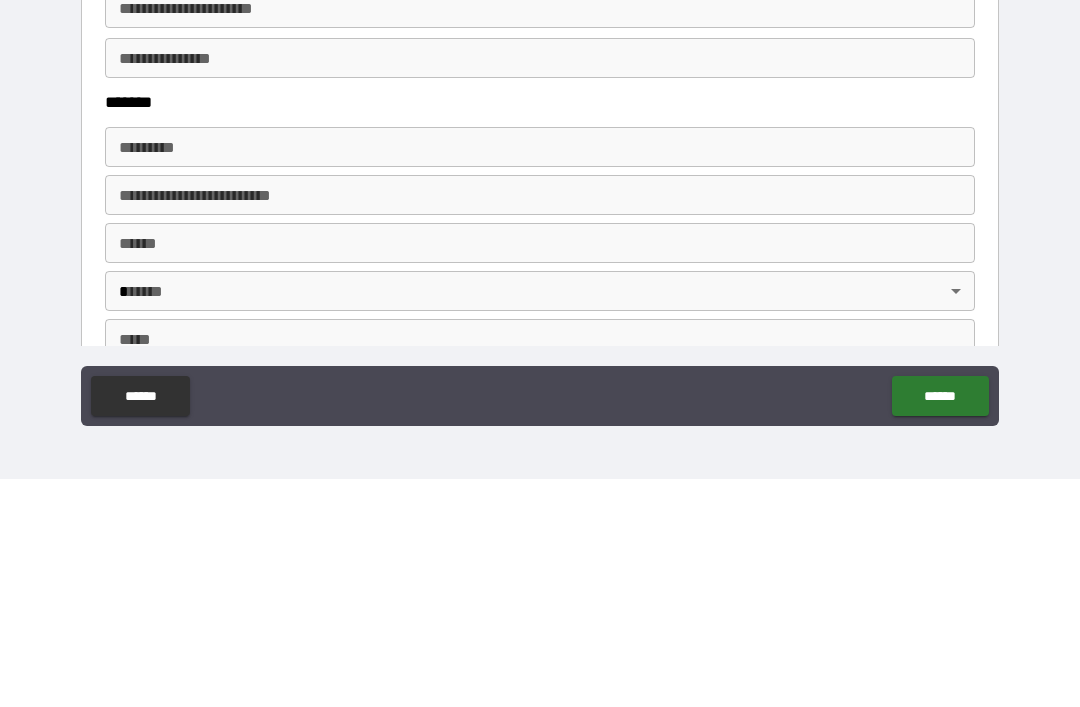 scroll, scrollTop: 876, scrollLeft: 0, axis: vertical 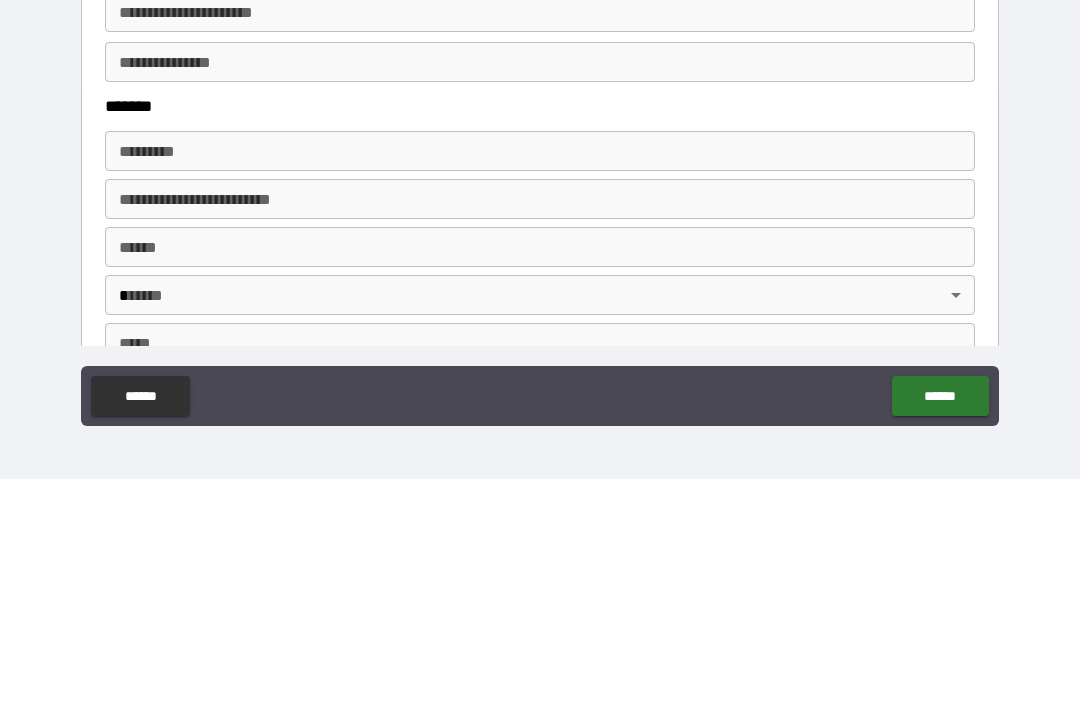 click on "*******   *" at bounding box center (540, 379) 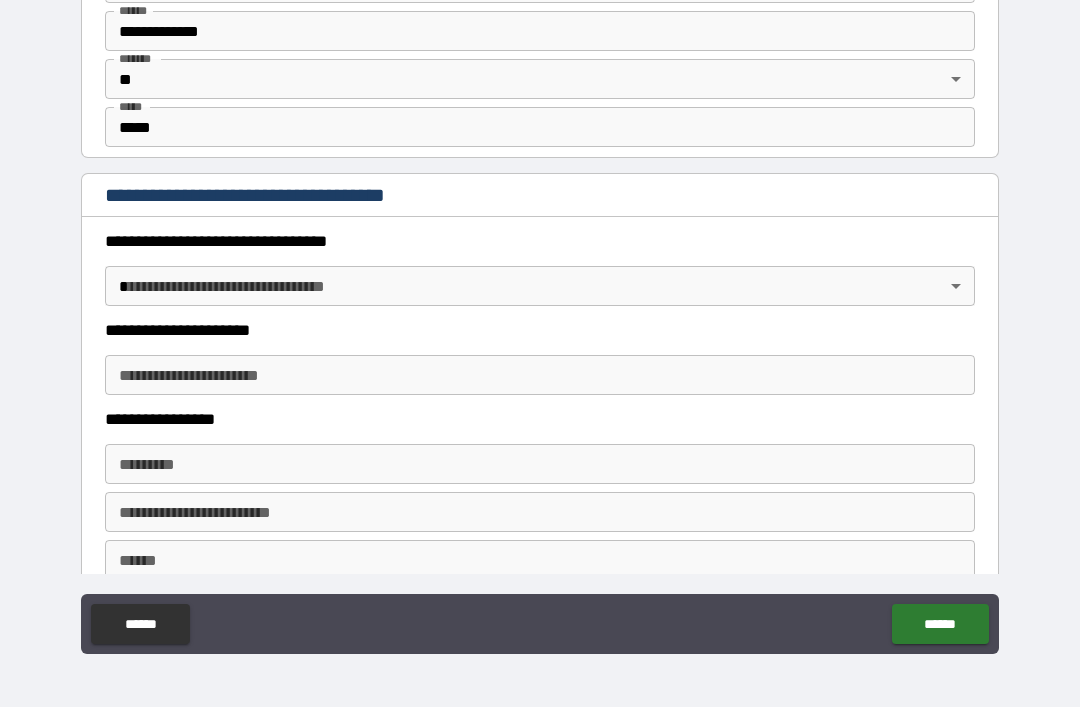 scroll, scrollTop: 1390, scrollLeft: 0, axis: vertical 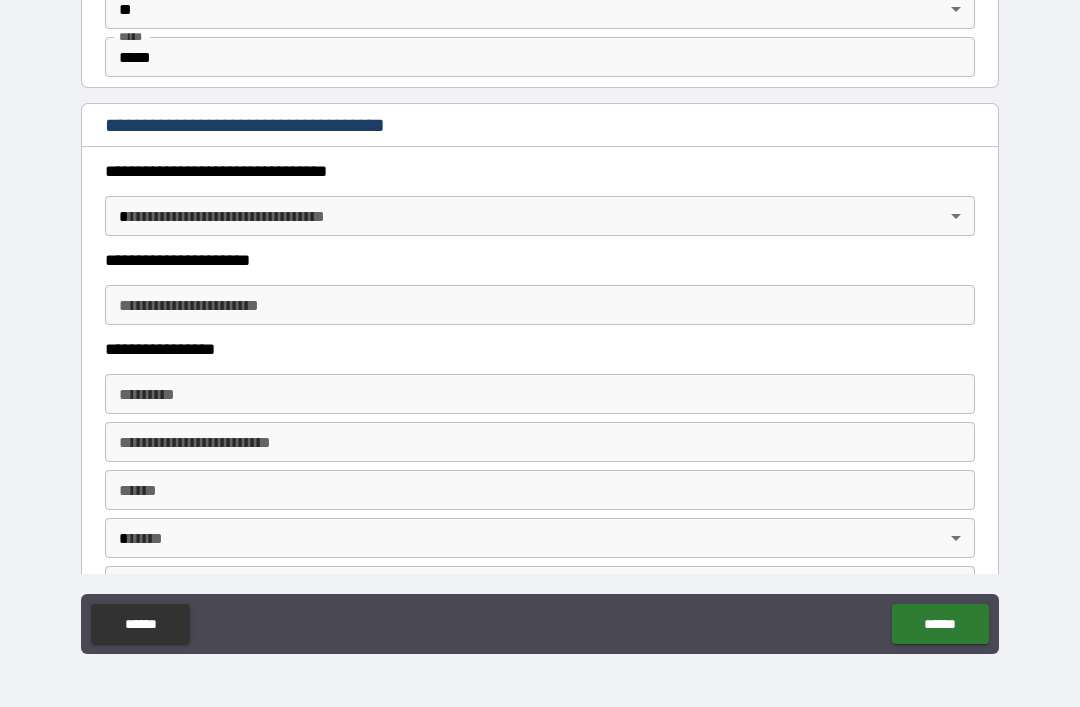 click on "**********" at bounding box center (540, 321) 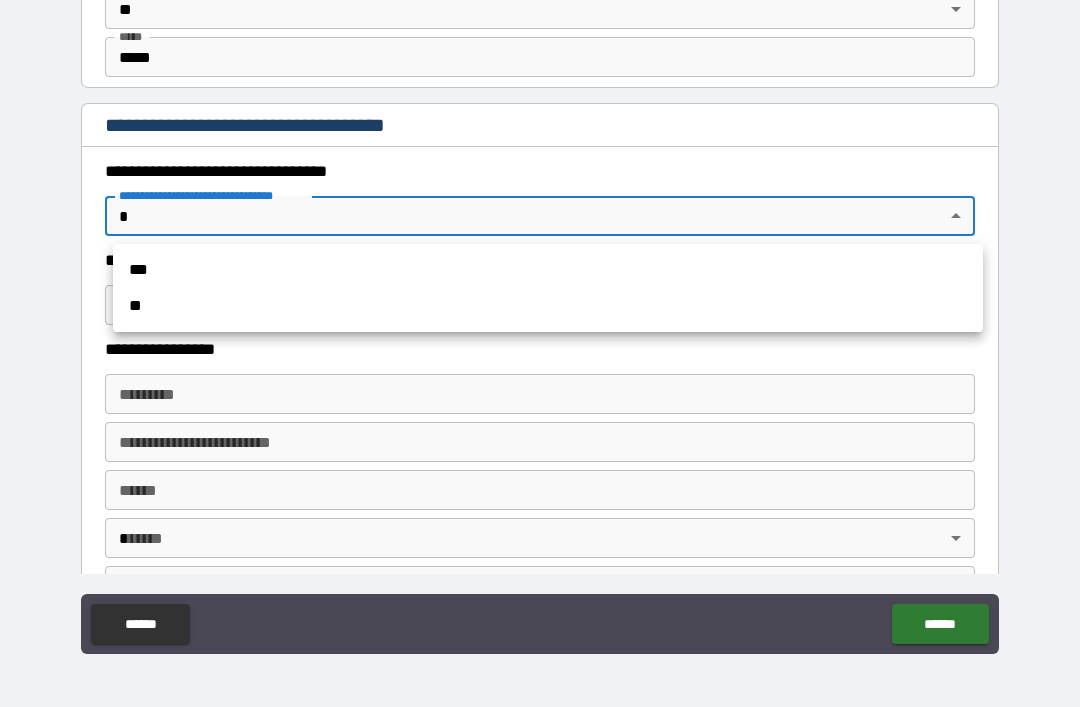 click on "**" at bounding box center (548, 306) 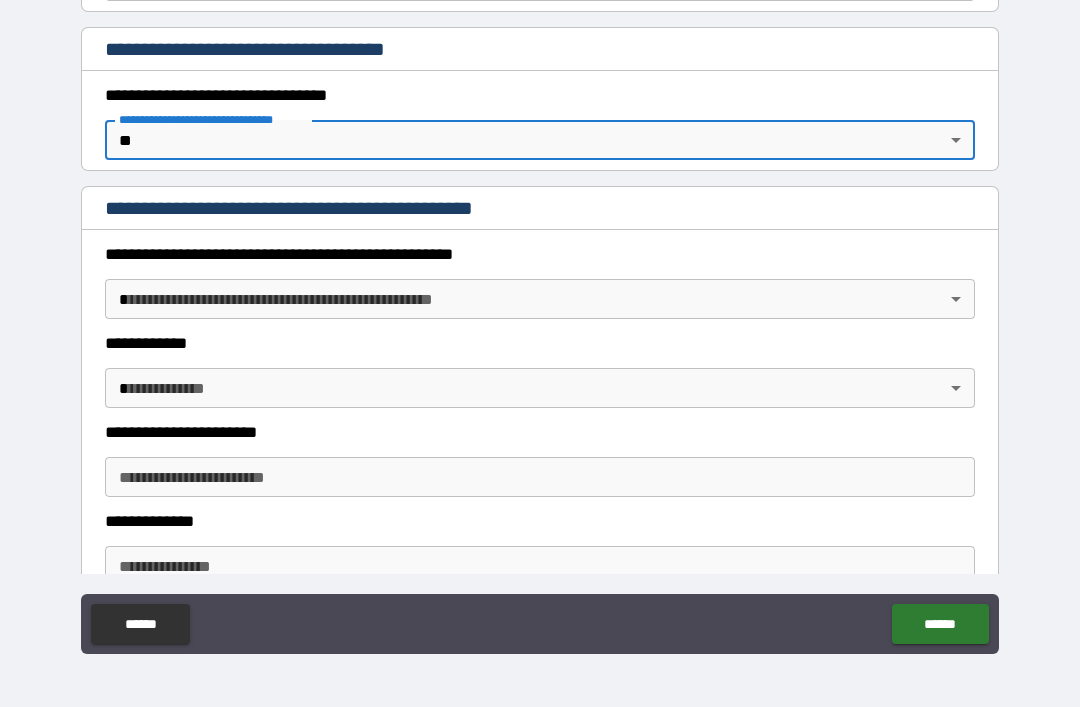 scroll, scrollTop: 1465, scrollLeft: 0, axis: vertical 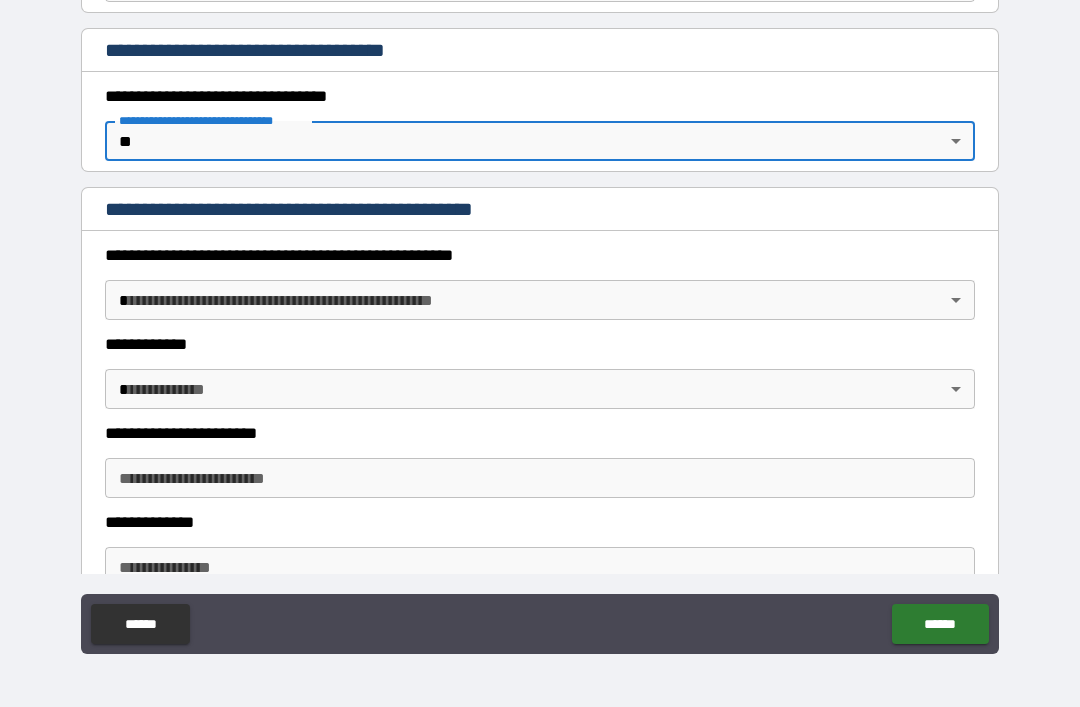 click on "**********" at bounding box center (540, 321) 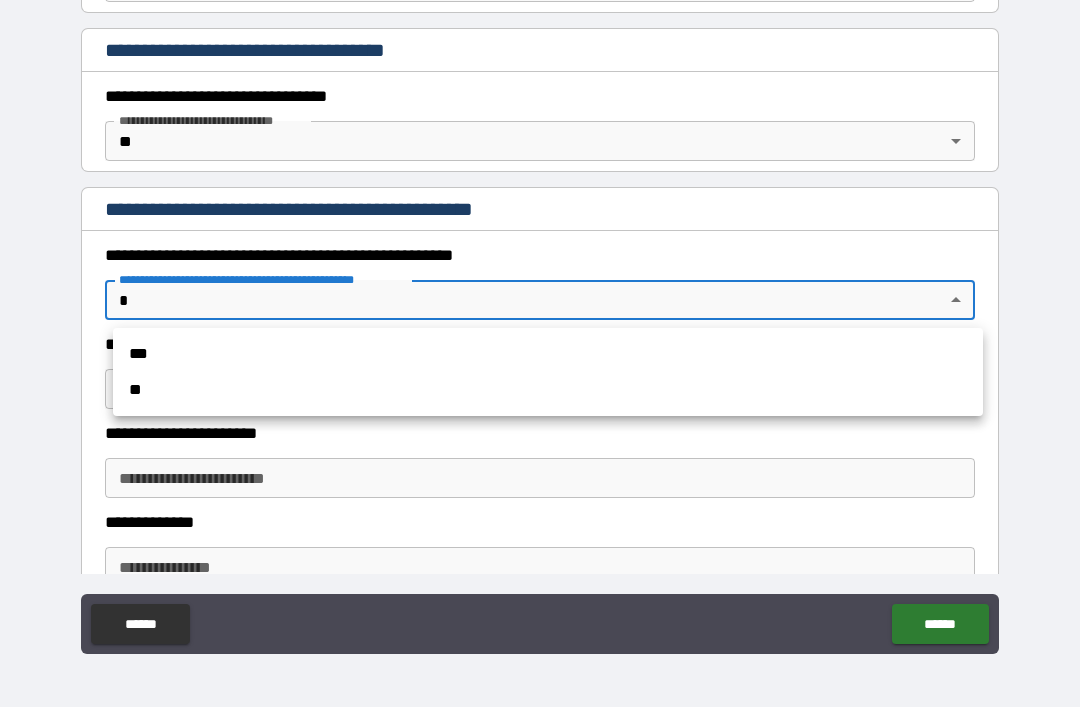 click on "**" at bounding box center (548, 390) 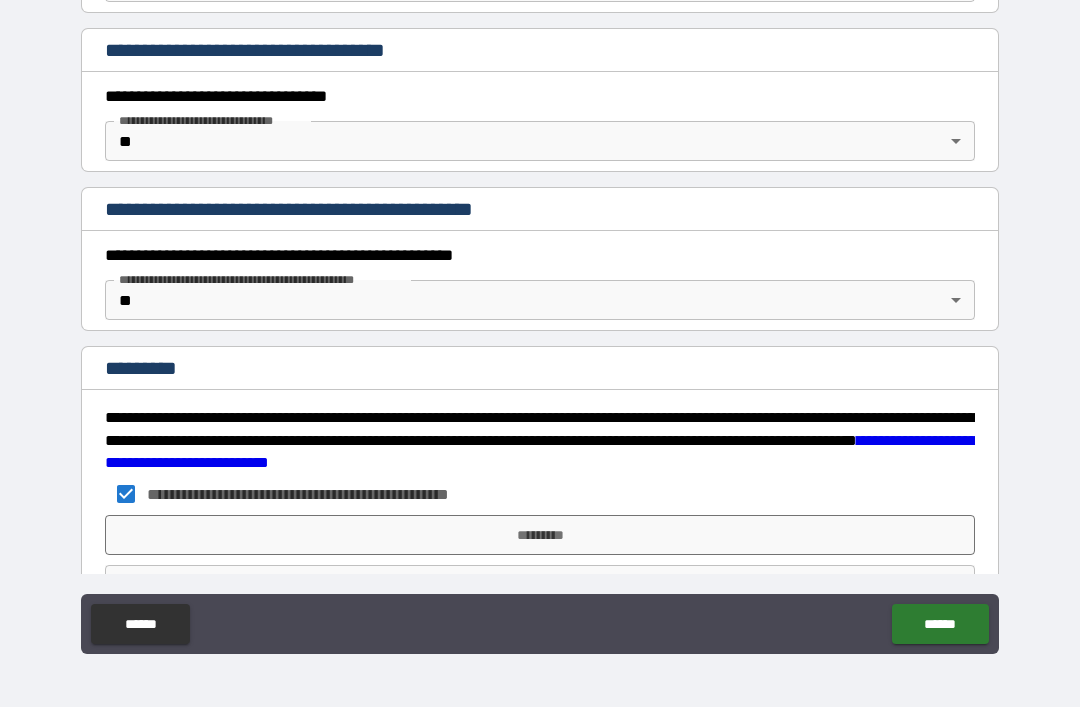 click on "*********" at bounding box center (540, 535) 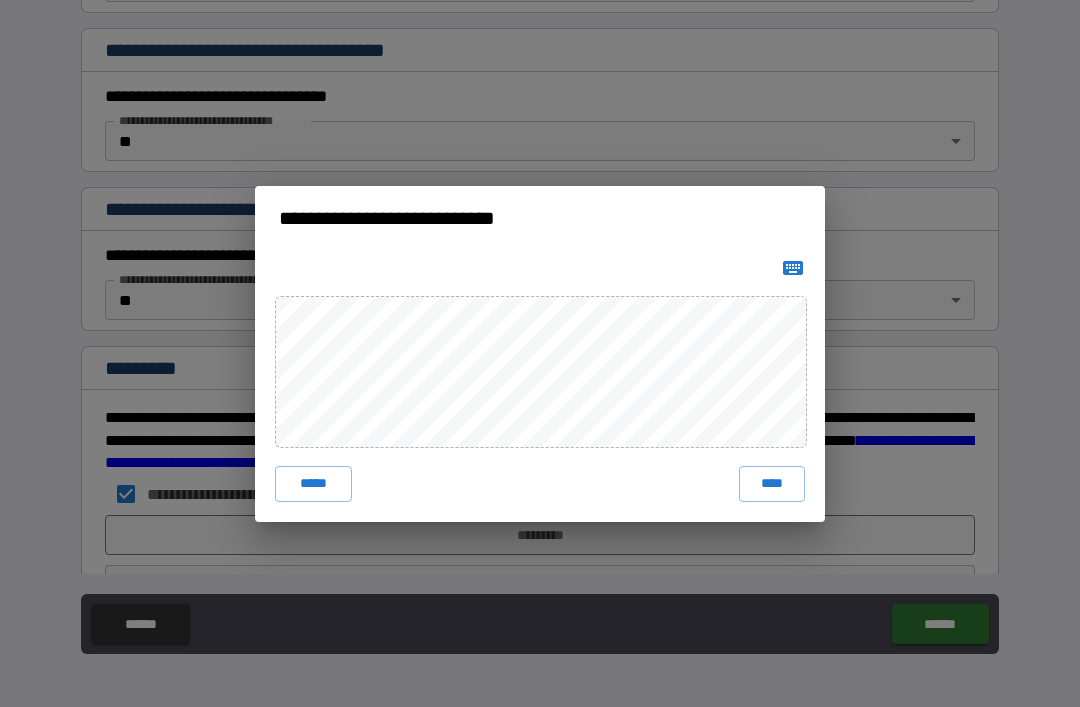 click on "****" at bounding box center (772, 484) 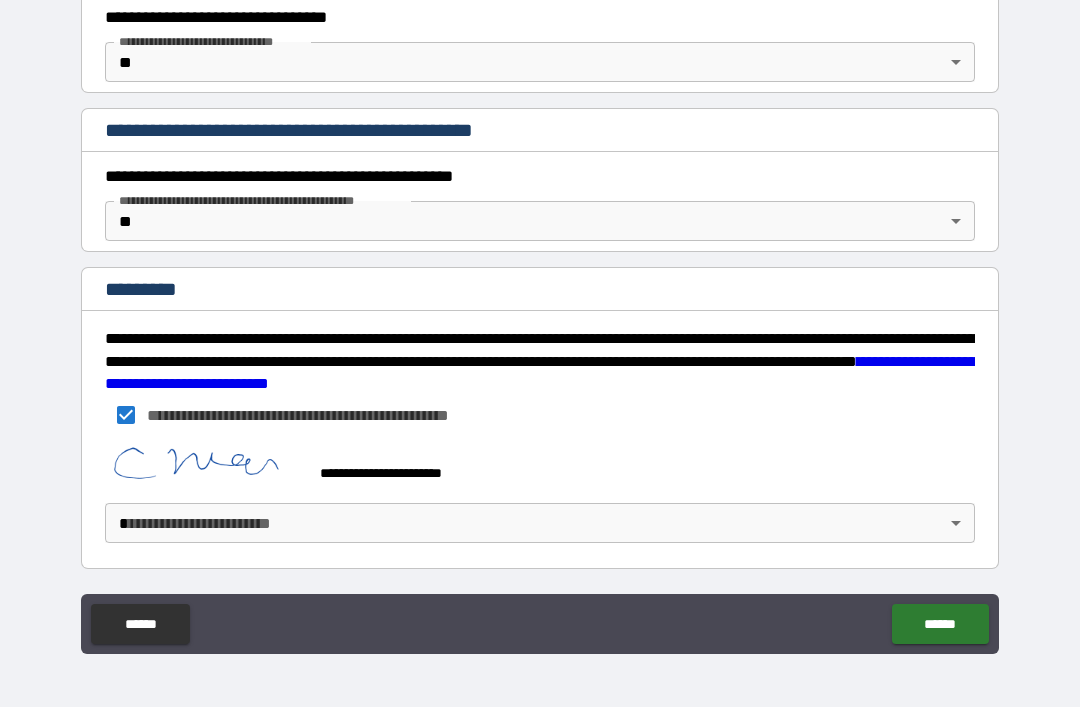 scroll, scrollTop: 1544, scrollLeft: 0, axis: vertical 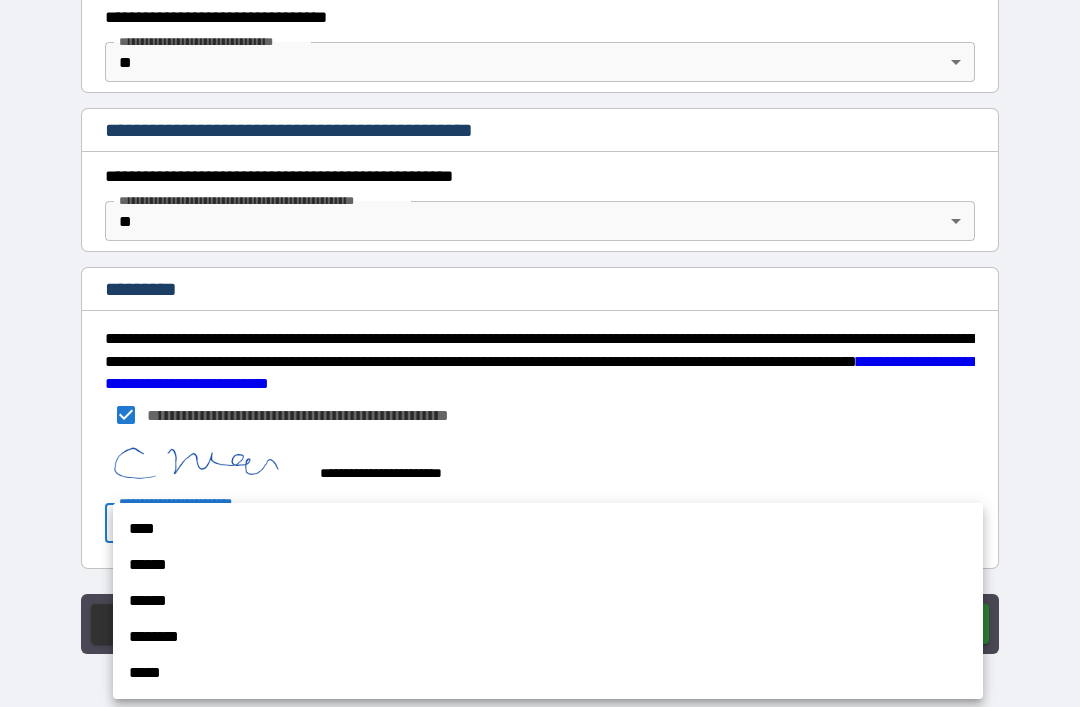 click on "******" at bounding box center [548, 565] 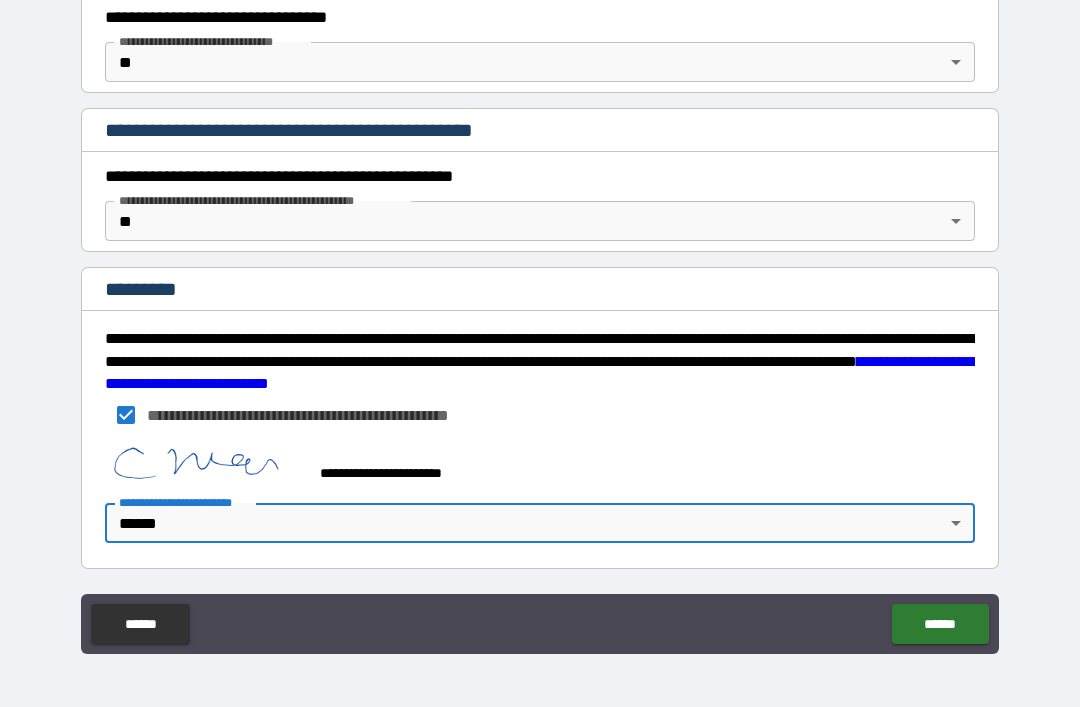 click on "******" at bounding box center (940, 624) 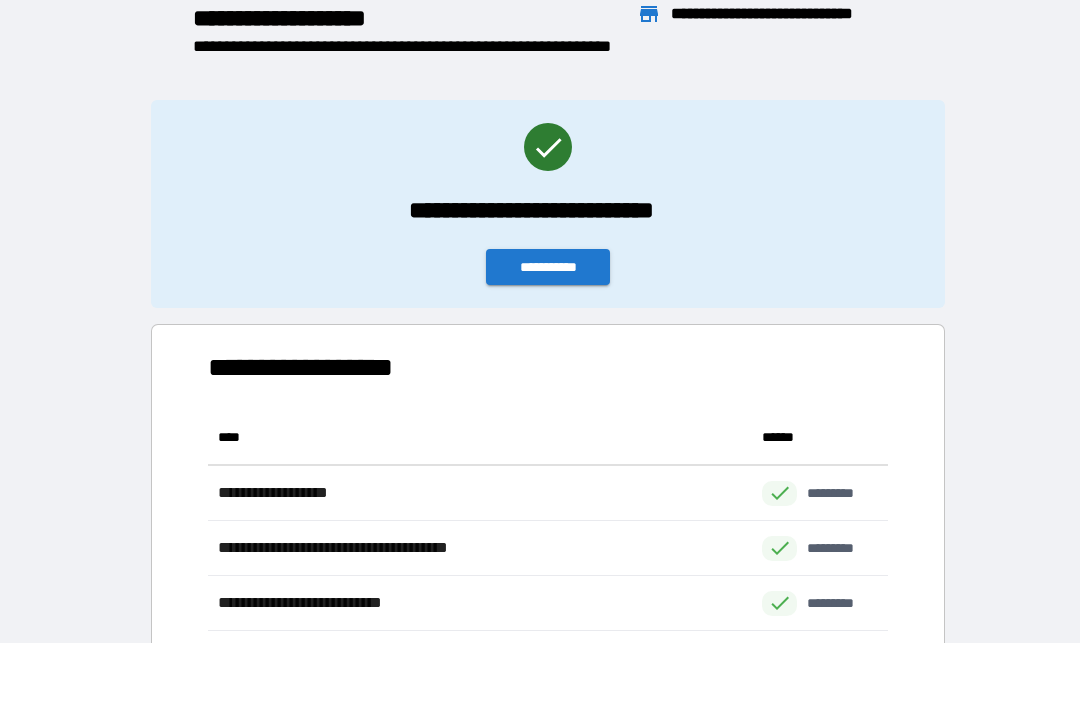 scroll, scrollTop: 441, scrollLeft: 680, axis: both 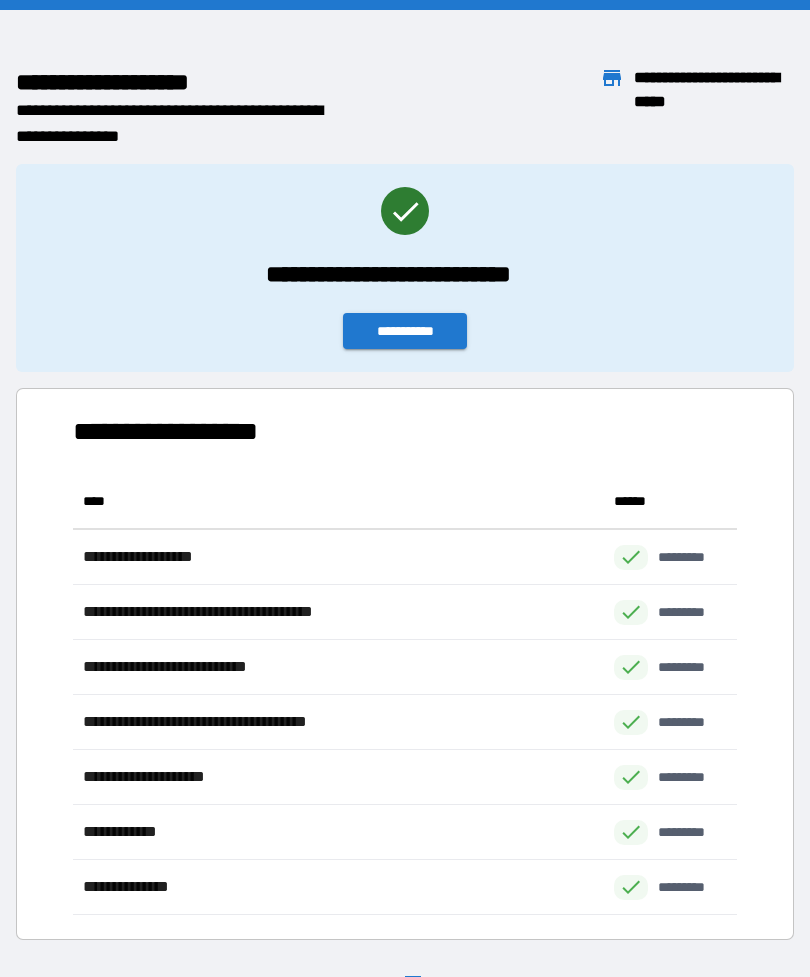 click on "**********" at bounding box center (405, 331) 